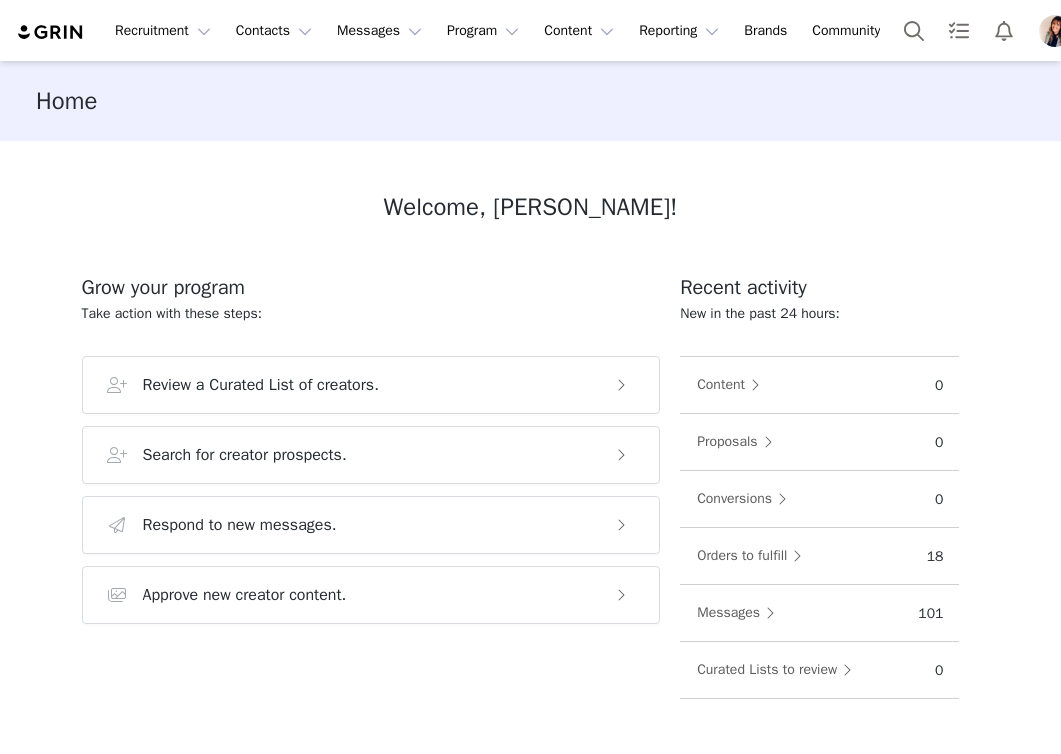 scroll, scrollTop: 0, scrollLeft: 0, axis: both 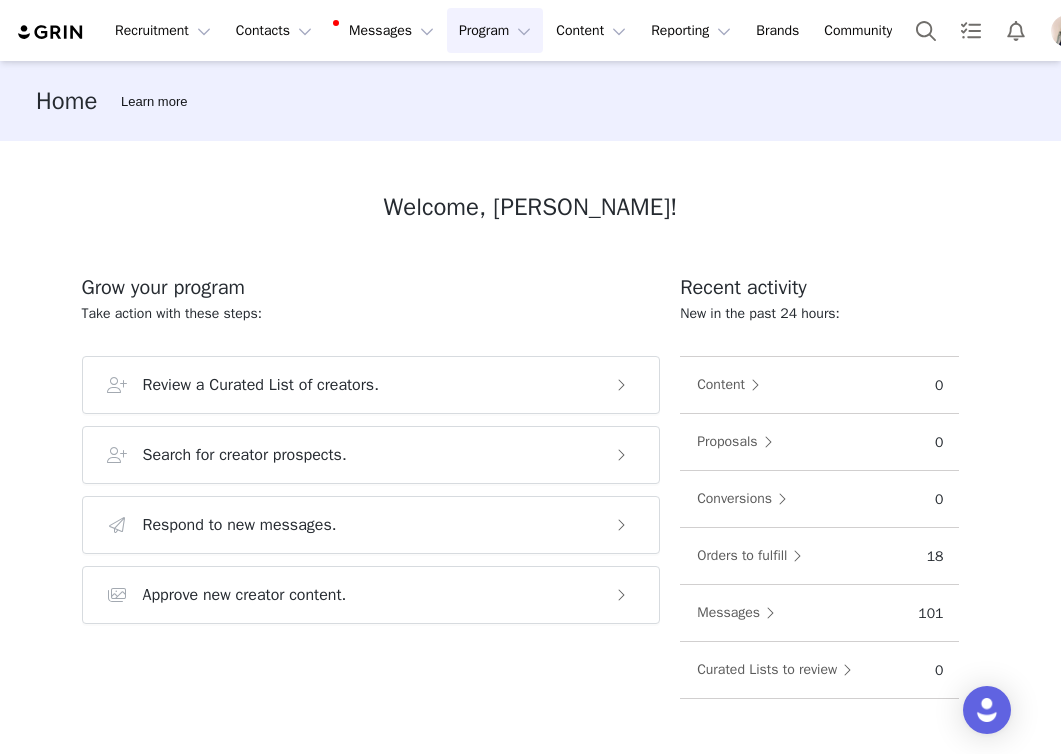 click on "Program Program" at bounding box center [495, 30] 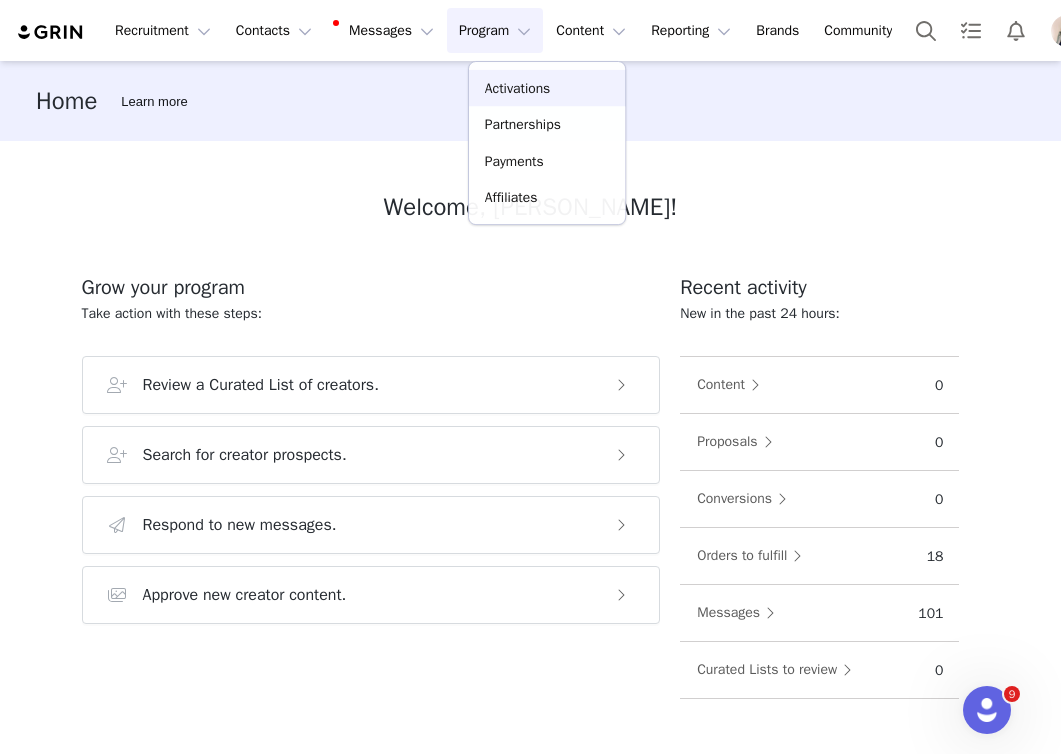 scroll, scrollTop: 0, scrollLeft: 0, axis: both 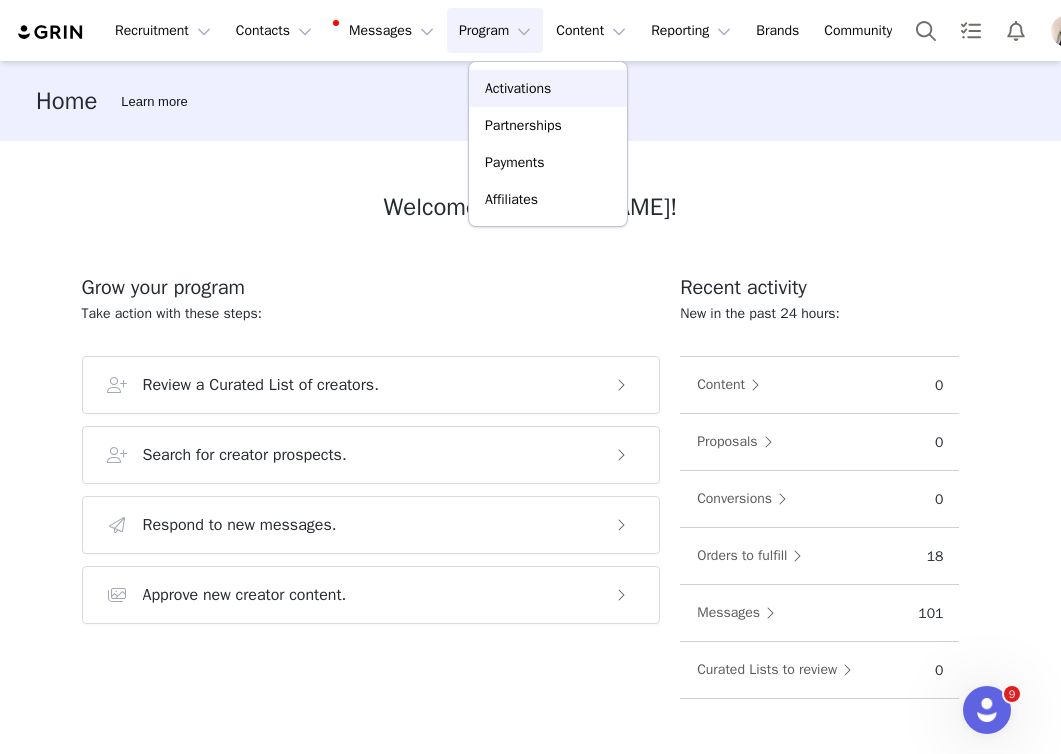 click on "Activations" at bounding box center (518, 88) 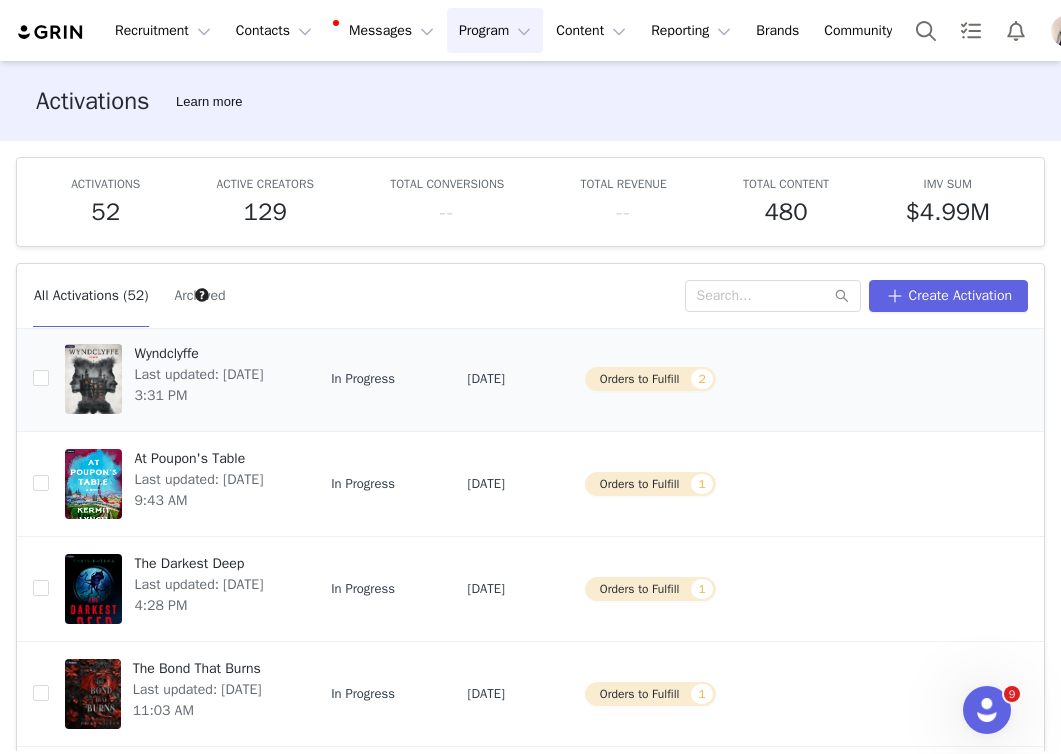 scroll, scrollTop: 0, scrollLeft: 0, axis: both 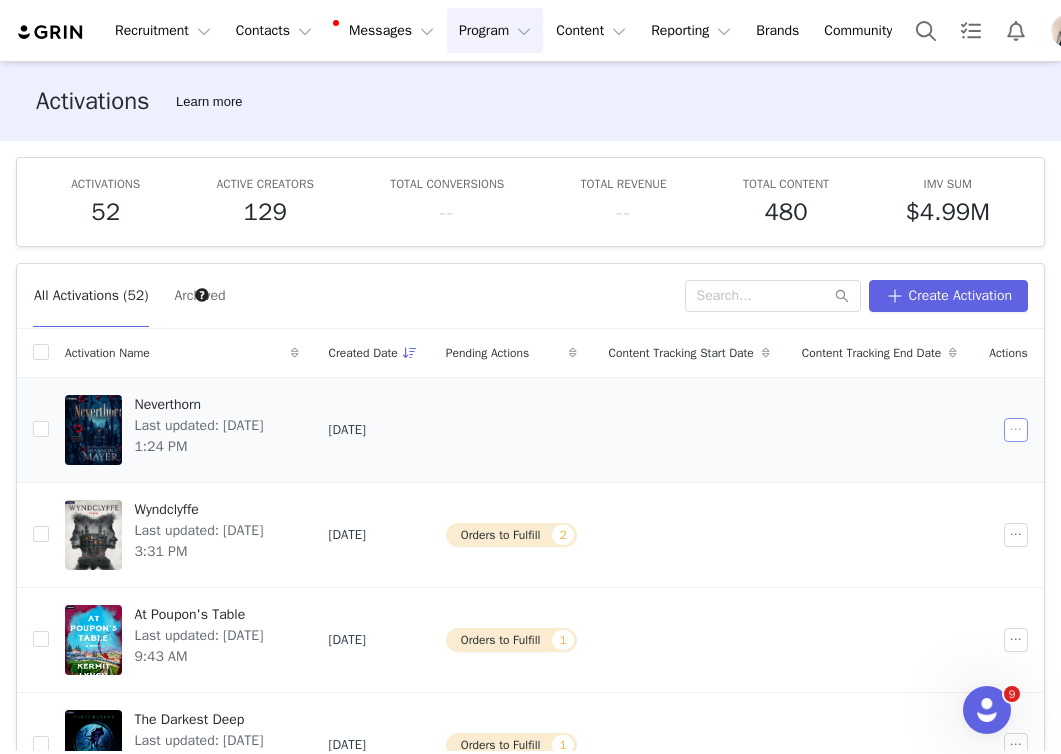 click at bounding box center (1016, 430) 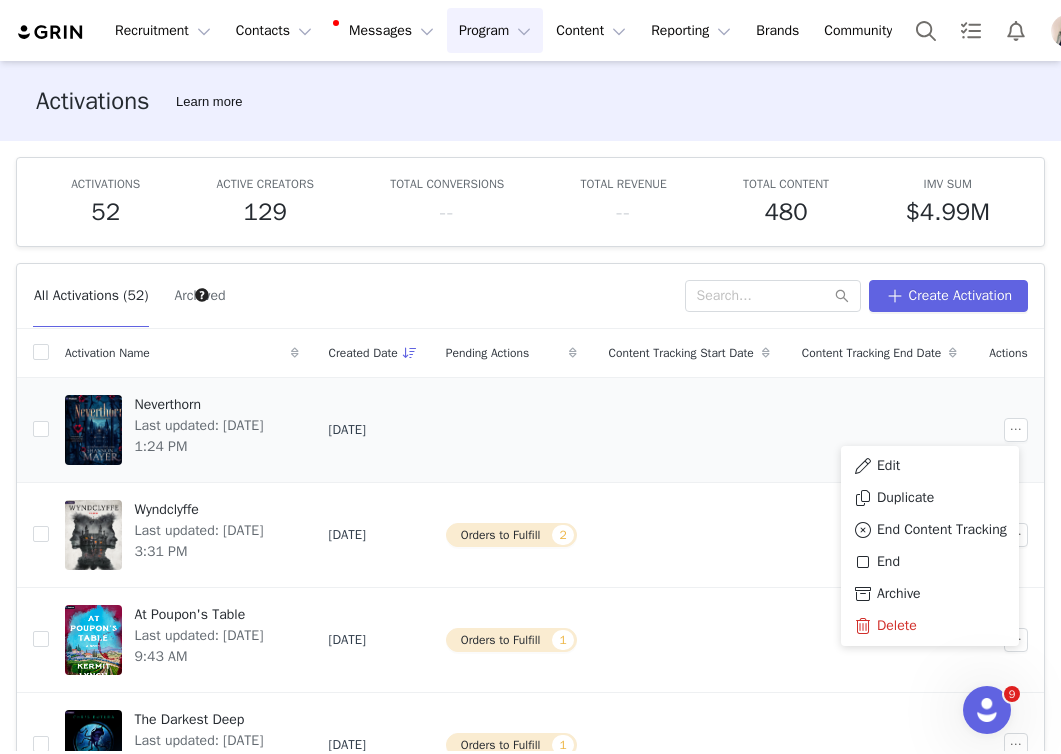 click at bounding box center (689, 429) 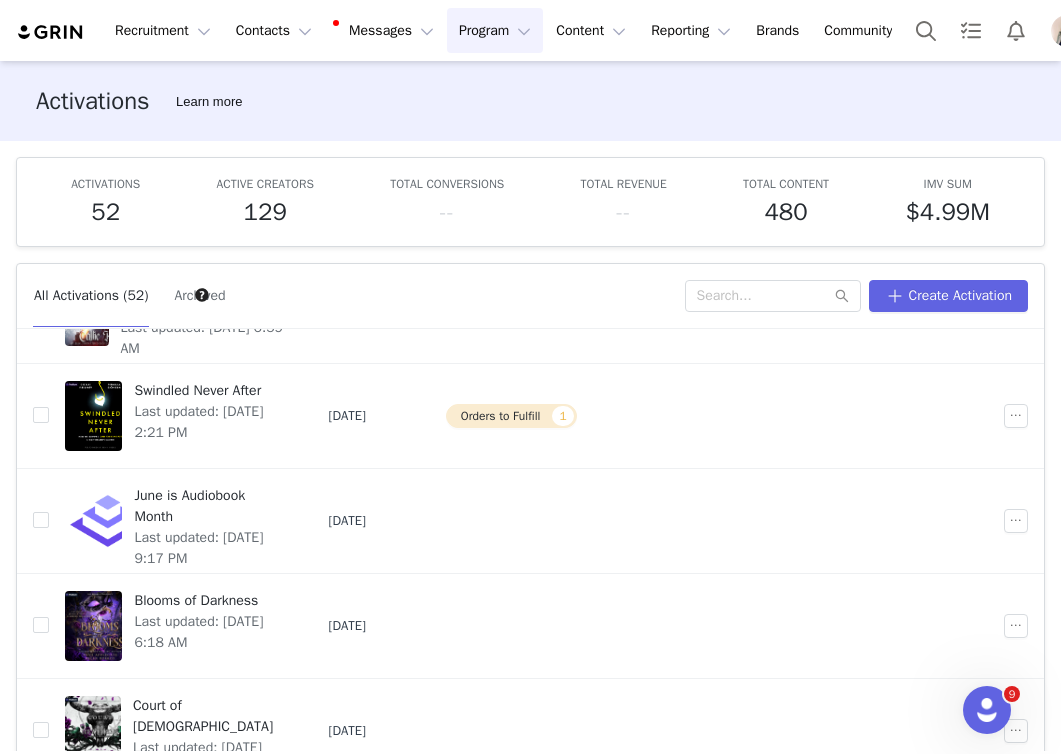 scroll, scrollTop: 660, scrollLeft: 132, axis: both 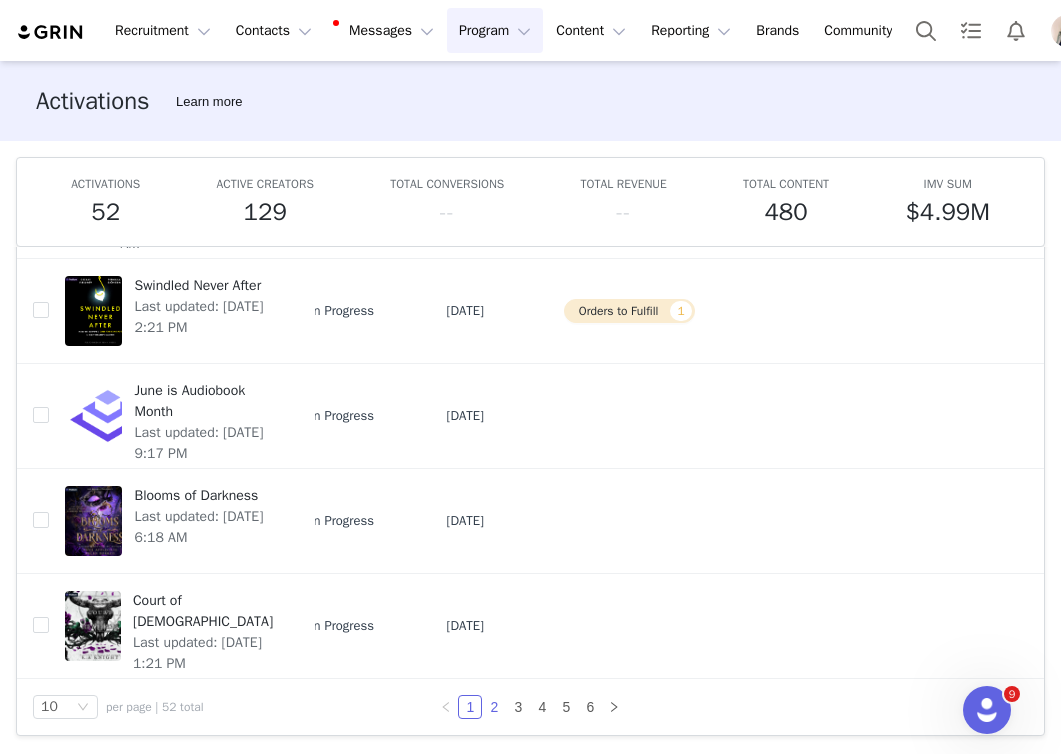 click on "2" at bounding box center (494, 707) 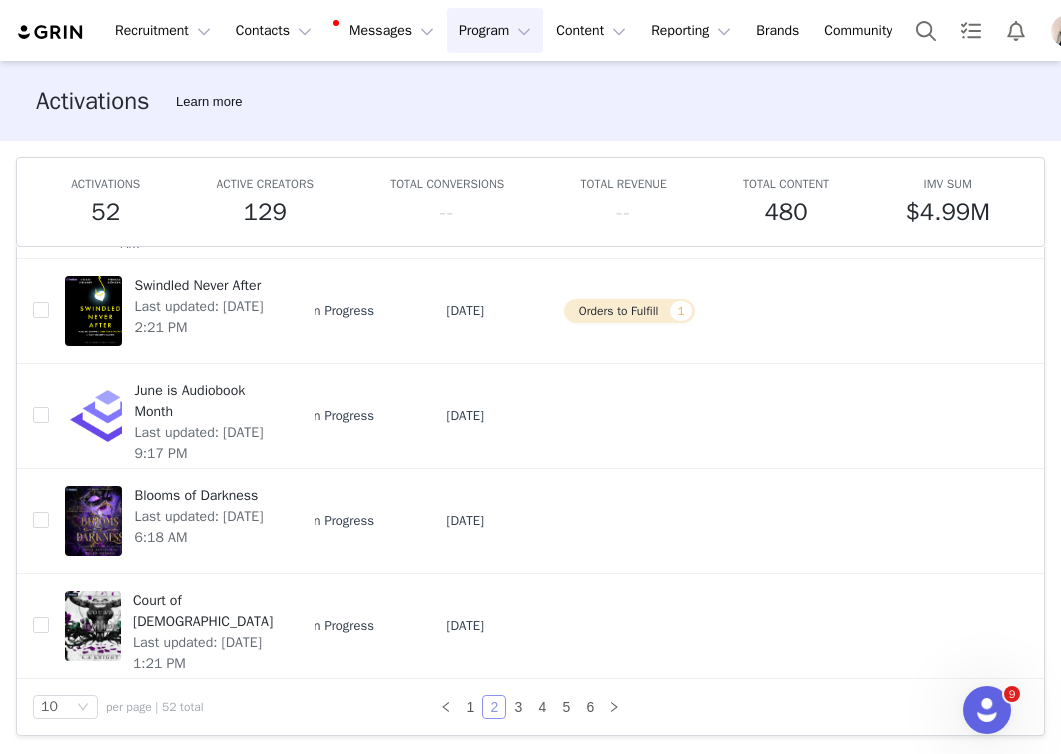 scroll, scrollTop: 0, scrollLeft: 0, axis: both 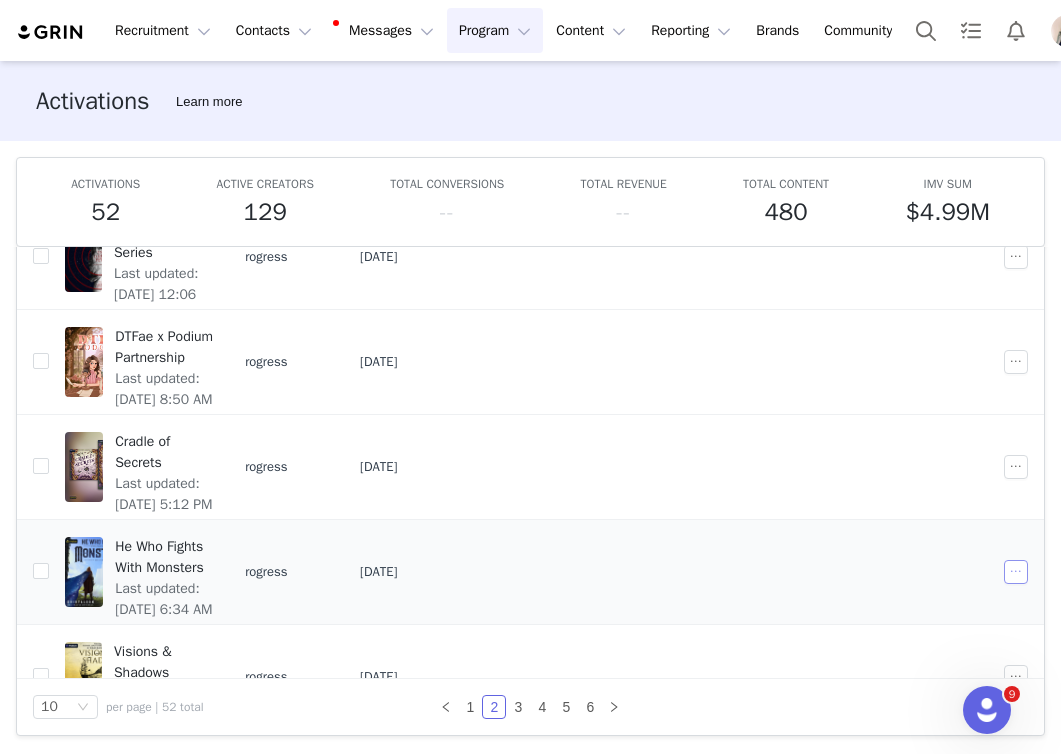 click at bounding box center (1016, 572) 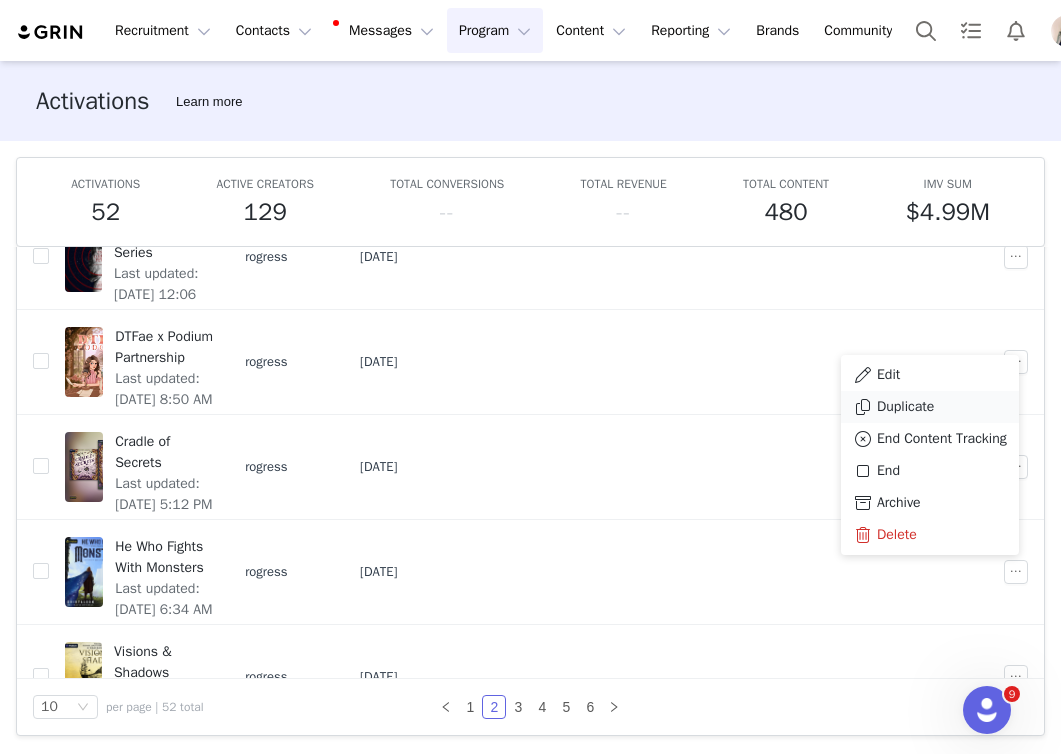 click on "Duplicate" at bounding box center (905, 407) 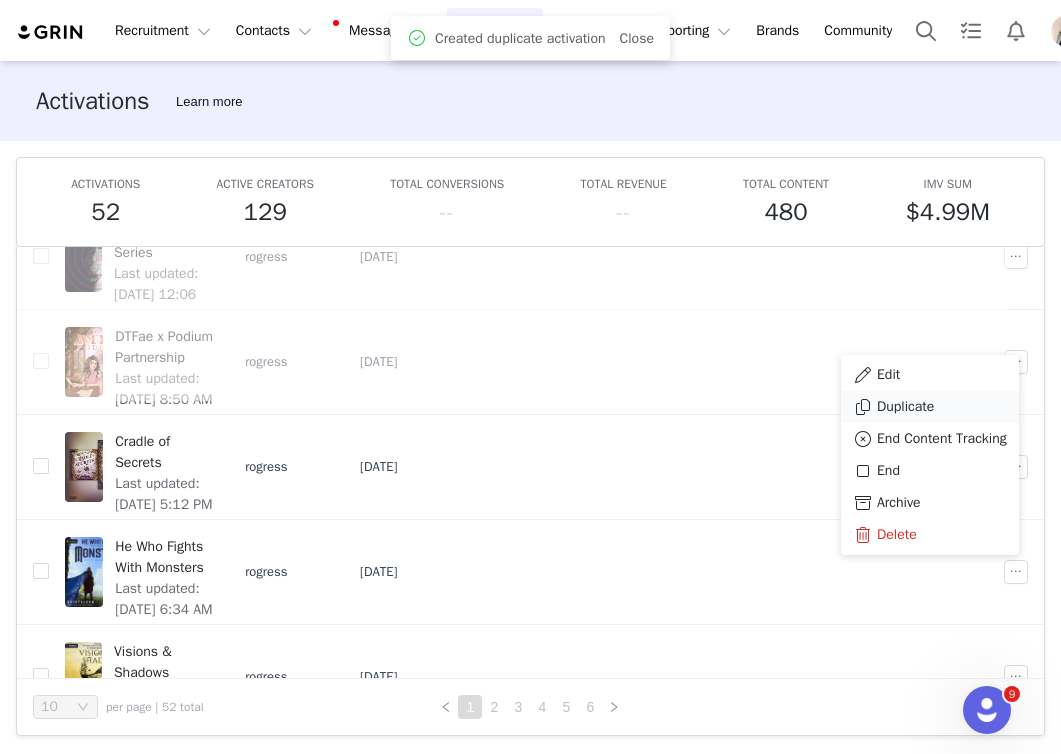 scroll, scrollTop: 0, scrollLeft: 0, axis: both 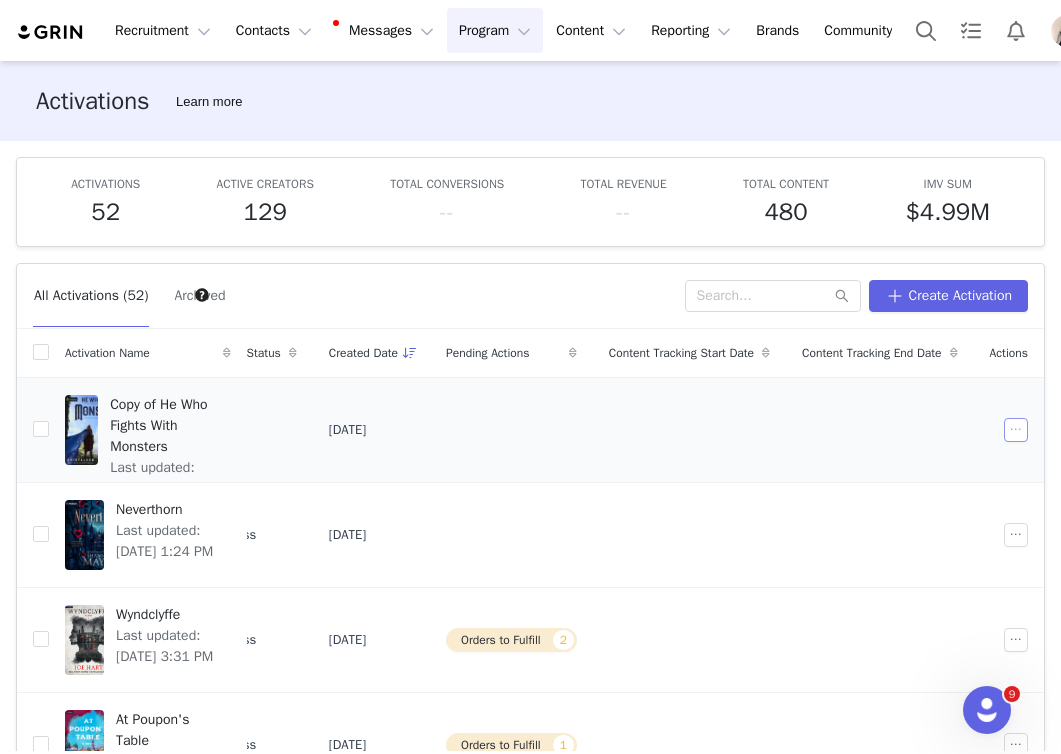 click at bounding box center [1016, 430] 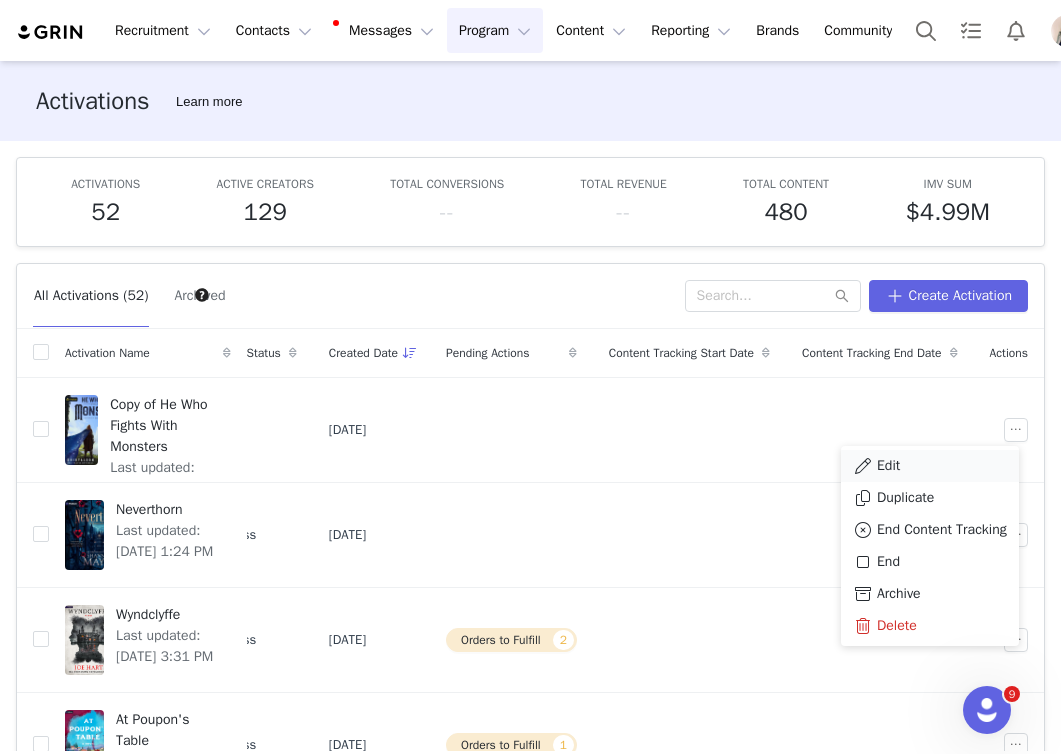 click on "Edit" at bounding box center (930, 466) 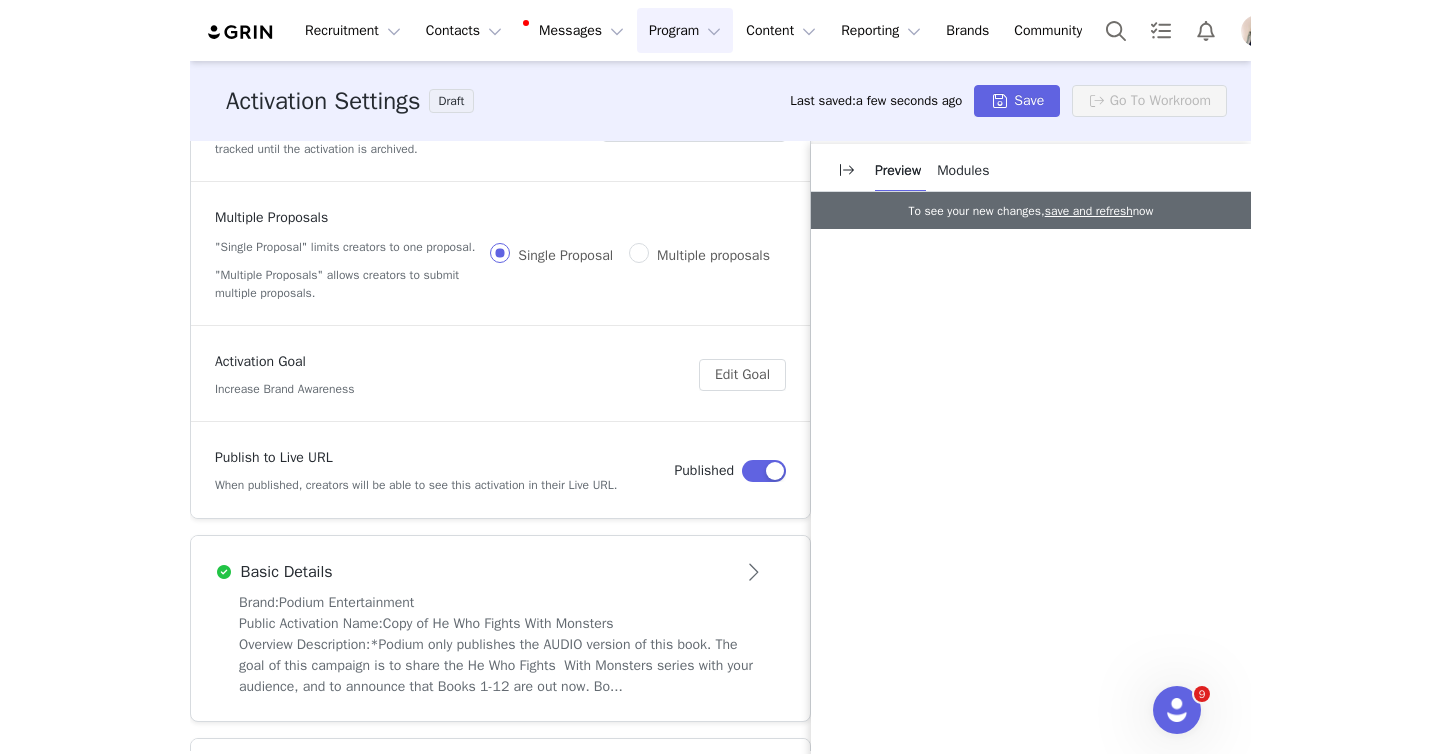 scroll, scrollTop: 108, scrollLeft: 0, axis: vertical 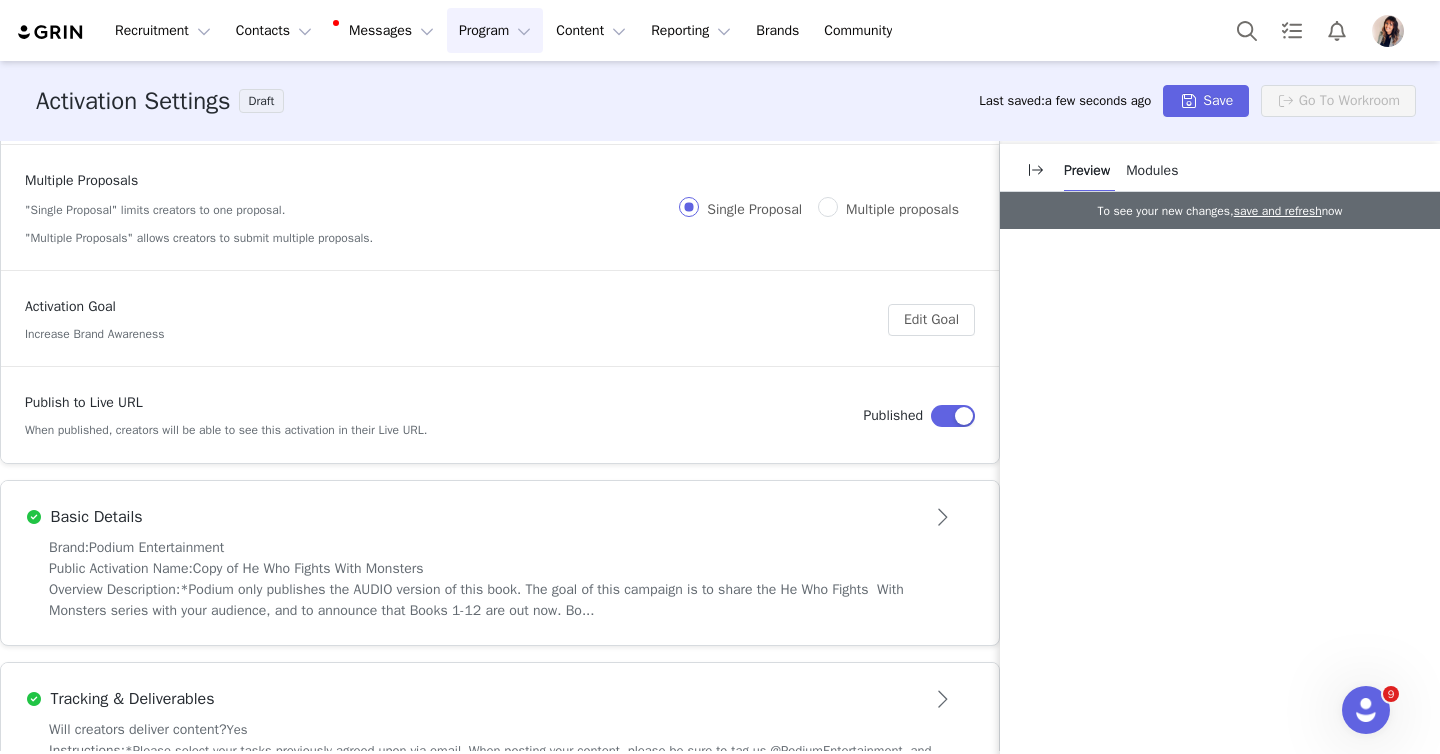 click on "Public Activation Name: Copy of He Who Fights With Monsters" at bounding box center (500, 568) 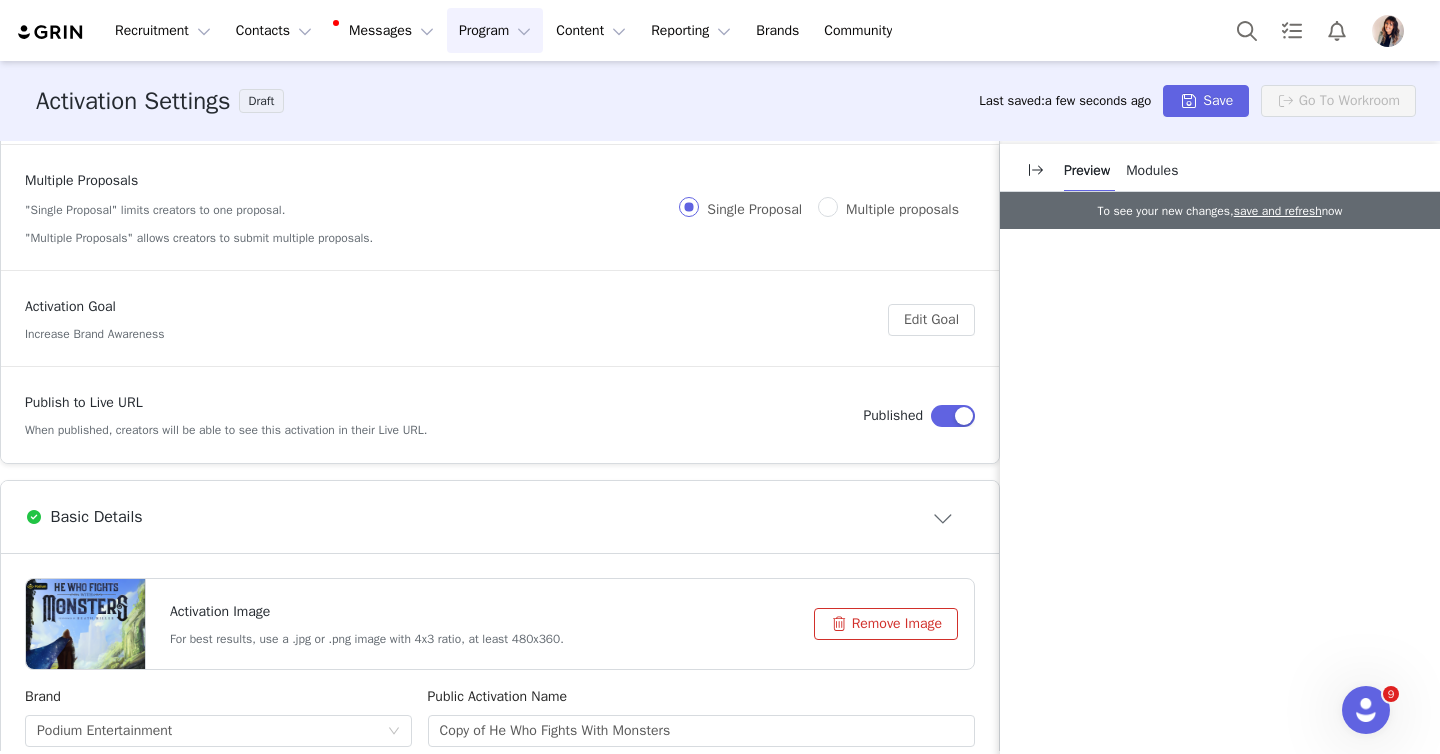 scroll, scrollTop: 0, scrollLeft: 0, axis: both 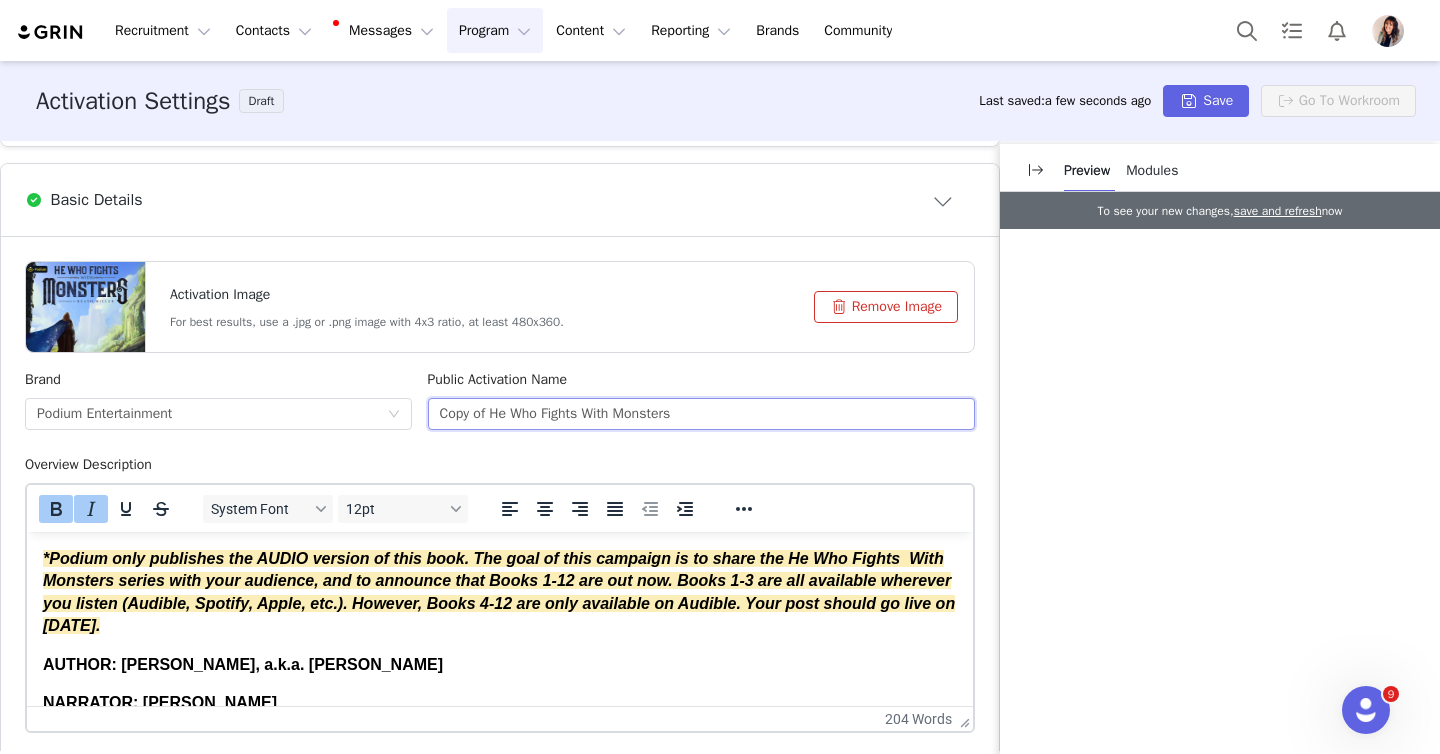 click on "Copy of He Who Fights With Monsters" at bounding box center (702, 414) 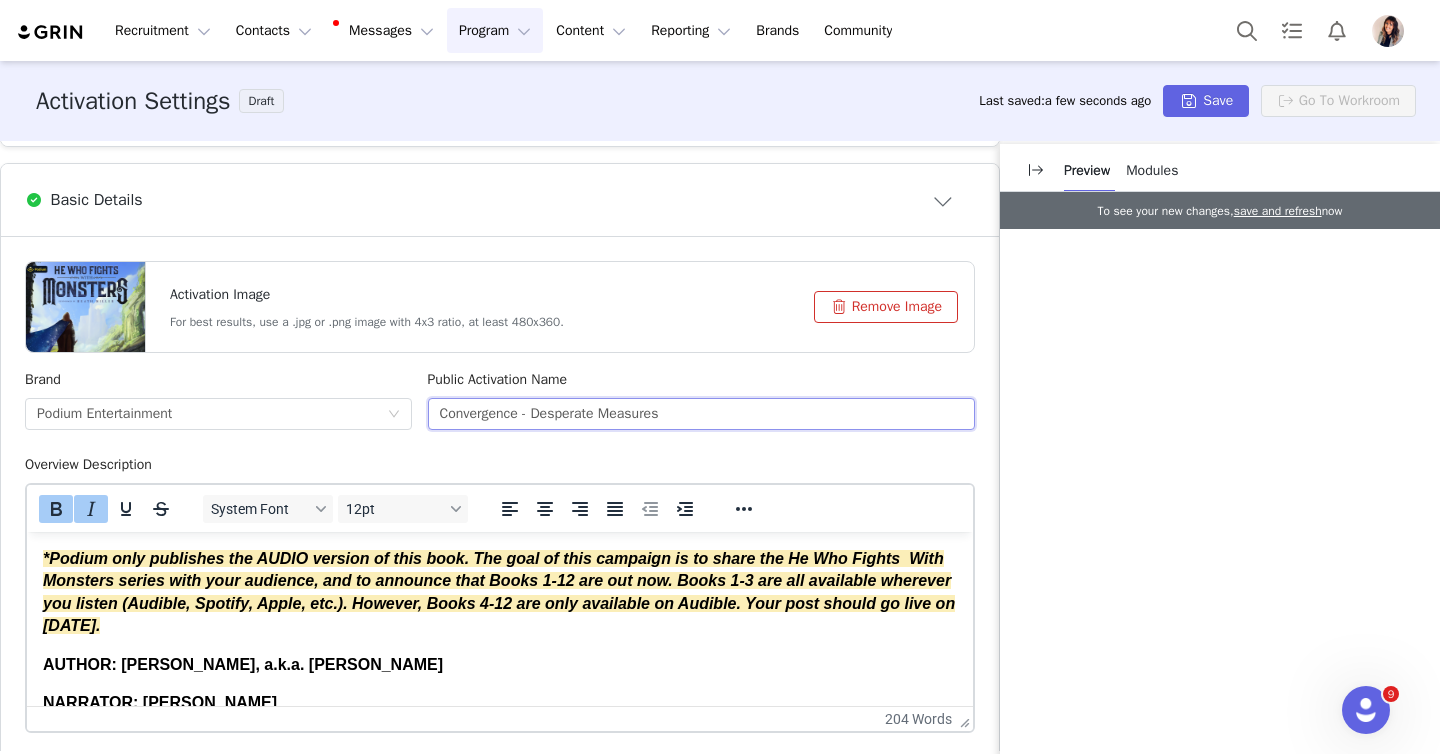type on "Convergence - Desperate Measures" 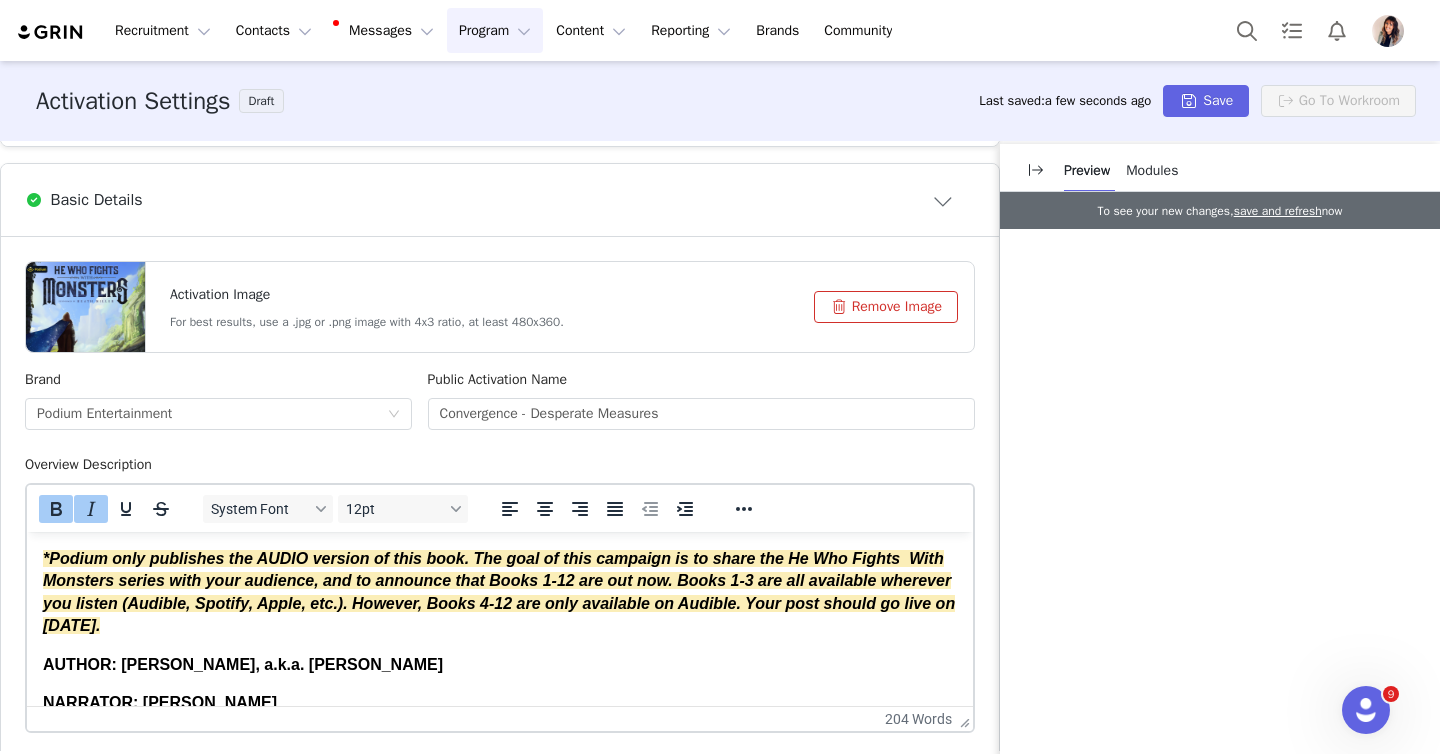 click on "*Podium only publishes the AUDIO version of this book. The goal of this campaign is to share the He Who Fights  With Monsters series with your audience, and to announce that Books 1-12 are out now. Books 1-3 are all available wherever you listen (Audible, Spotify, Apple, etc.). However, Books 4-12 are only available on Audible. Your post should go live on [DATE]." at bounding box center (499, 592) 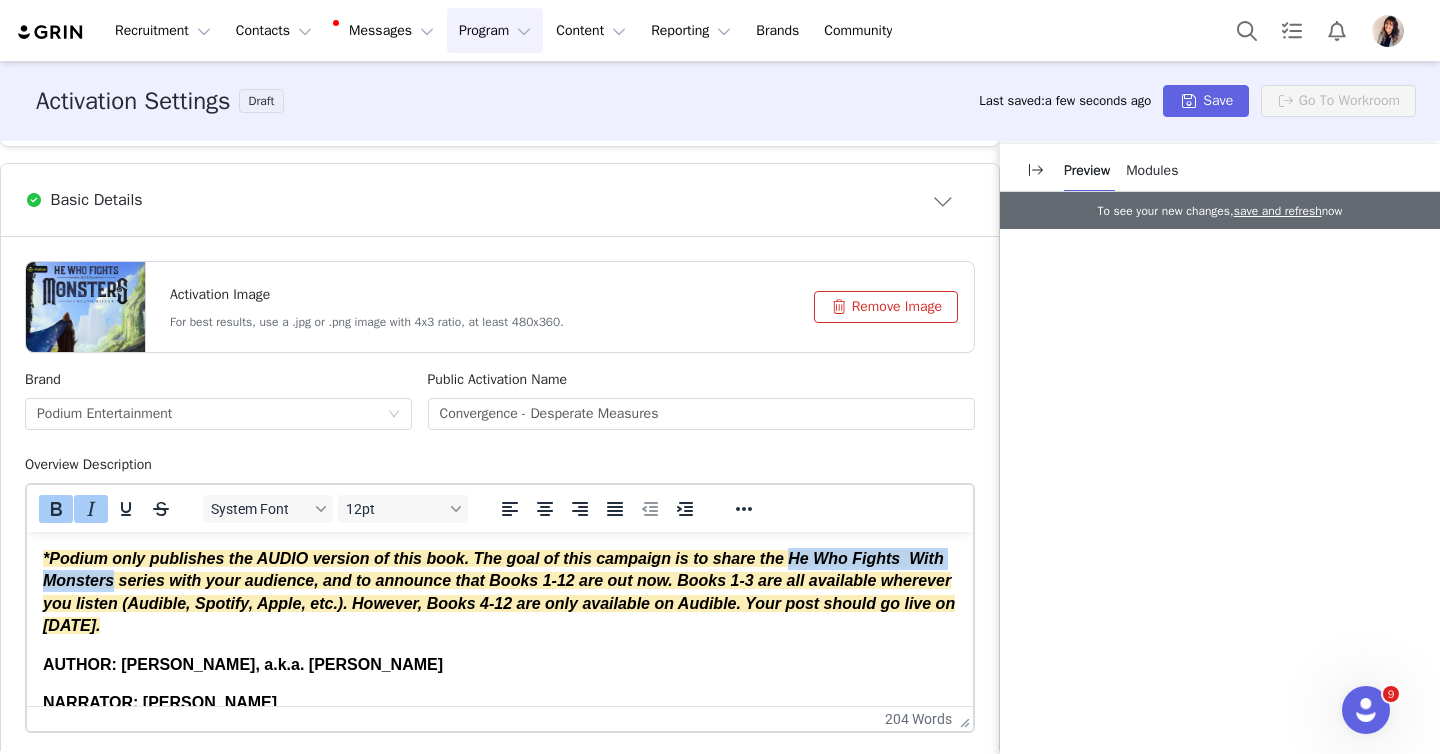 drag, startPoint x: 796, startPoint y: 558, endPoint x: 114, endPoint y: 589, distance: 682.70416 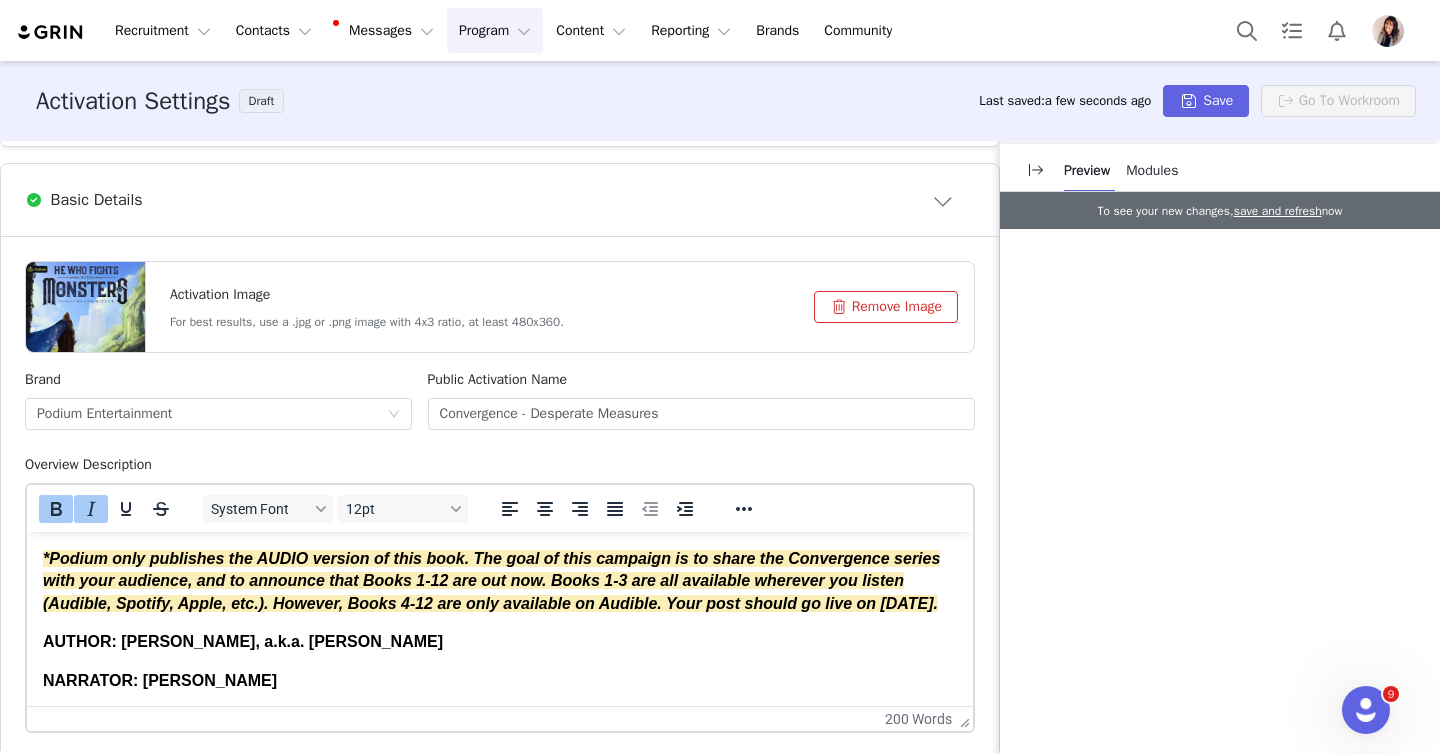 click on "*Podium only publishes the AUDIO version of this book. The goal of this campaign is to share the Convergence series with your audience, and to announce that Books 1-12 are out now. Books 1-3 are all available wherever you listen (Audible, Spotify, Apple, etc.). However, Books 4-12 are only available on Audible. Your post should go live on [DATE]." at bounding box center [491, 581] 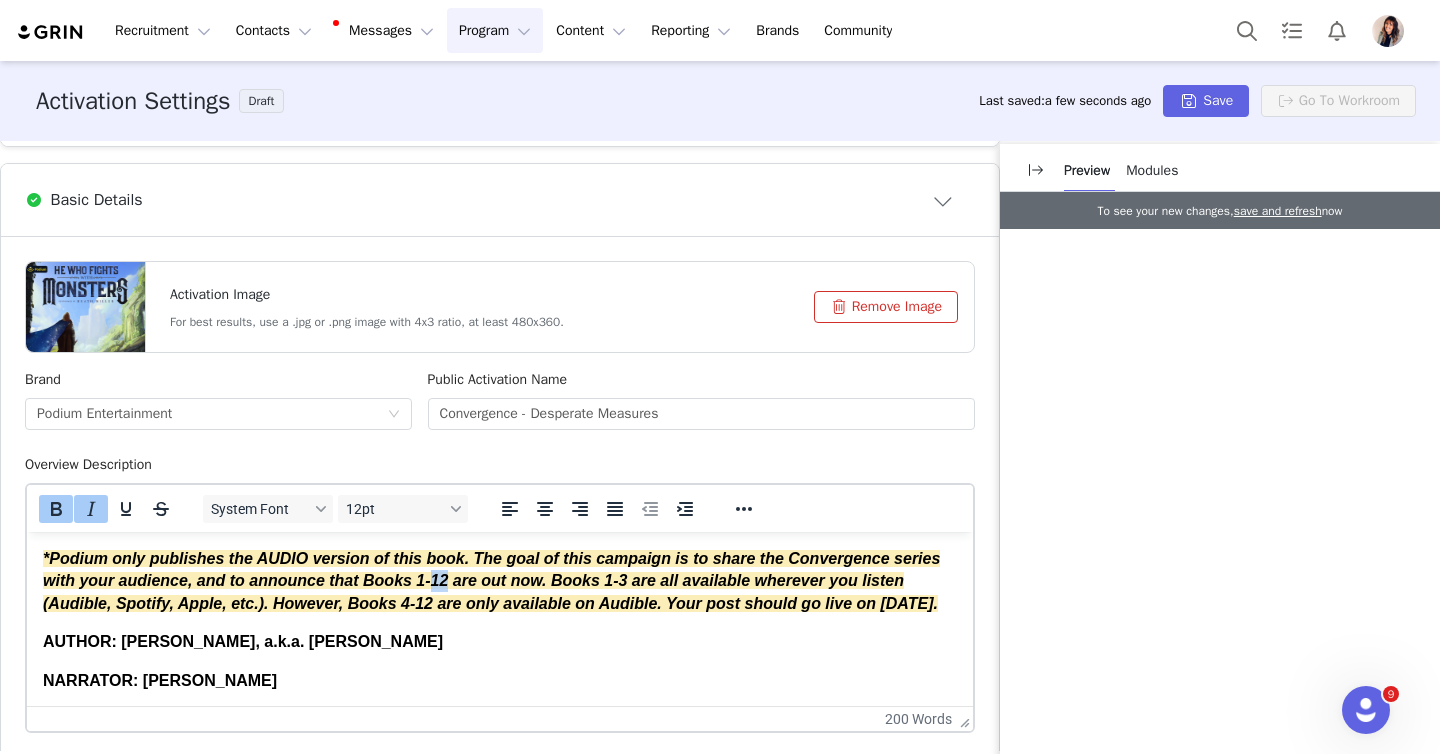 drag, startPoint x: 437, startPoint y: 584, endPoint x: 450, endPoint y: 585, distance: 13.038404 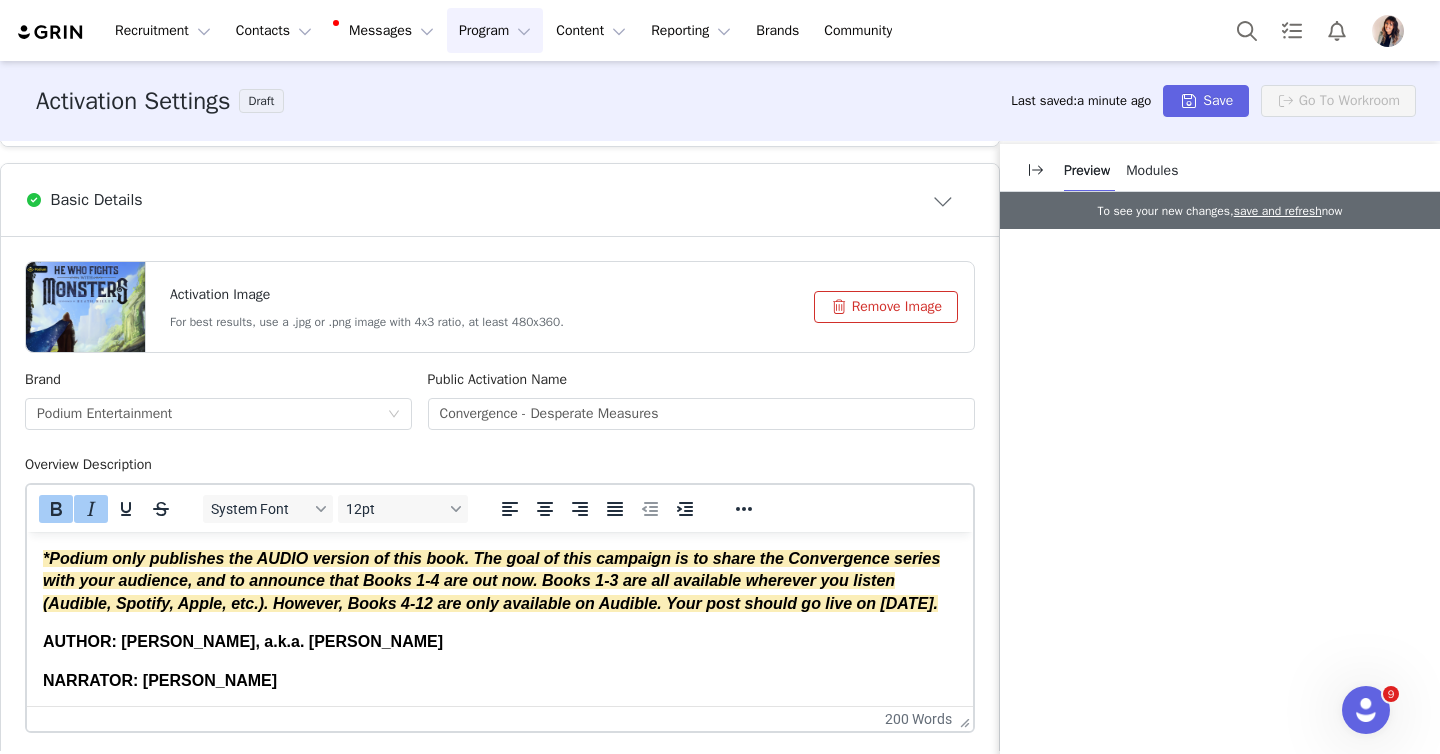 click on "*Podium only publishes the AUDIO version of this book. The goal of this campaign is to share the Convergence series with your audience, and to announce that Books 1-4 are out now. Books 1-3 are all available wherever you listen (Audible, Spotify, Apple, etc.). However, Books 4-12 are only available on Audible. Your post should go live on [DATE]." at bounding box center (491, 581) 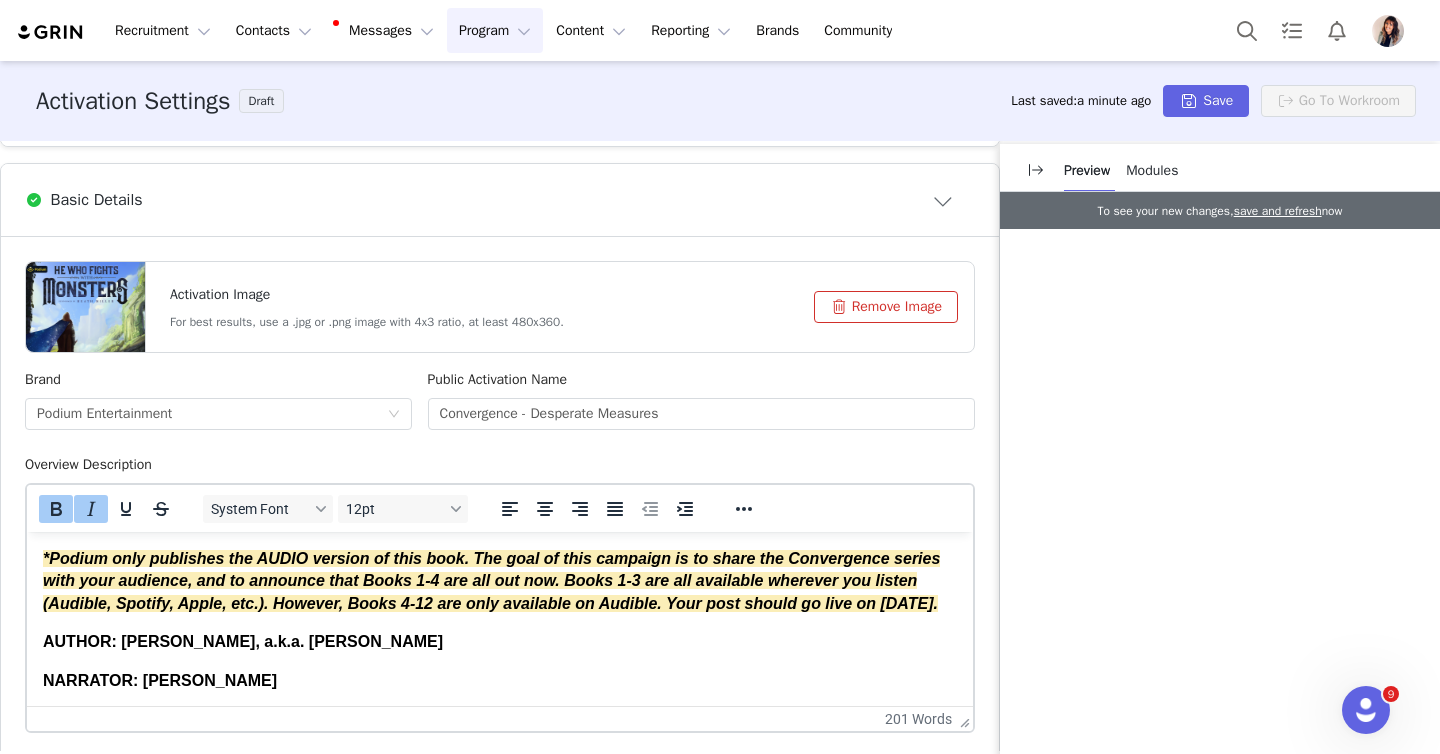 click on "*Podium only publishes the AUDIO version of this book. The goal of this campaign is to share the Convergence series with your audience, and to announce that Books 1-4 are all out now. Books 1-3 are all available wherever you listen (Audible, Spotify, Apple, etc.). However, Books 4-12 are only available on Audible. Your post should go live on [DATE]." at bounding box center (500, 581) 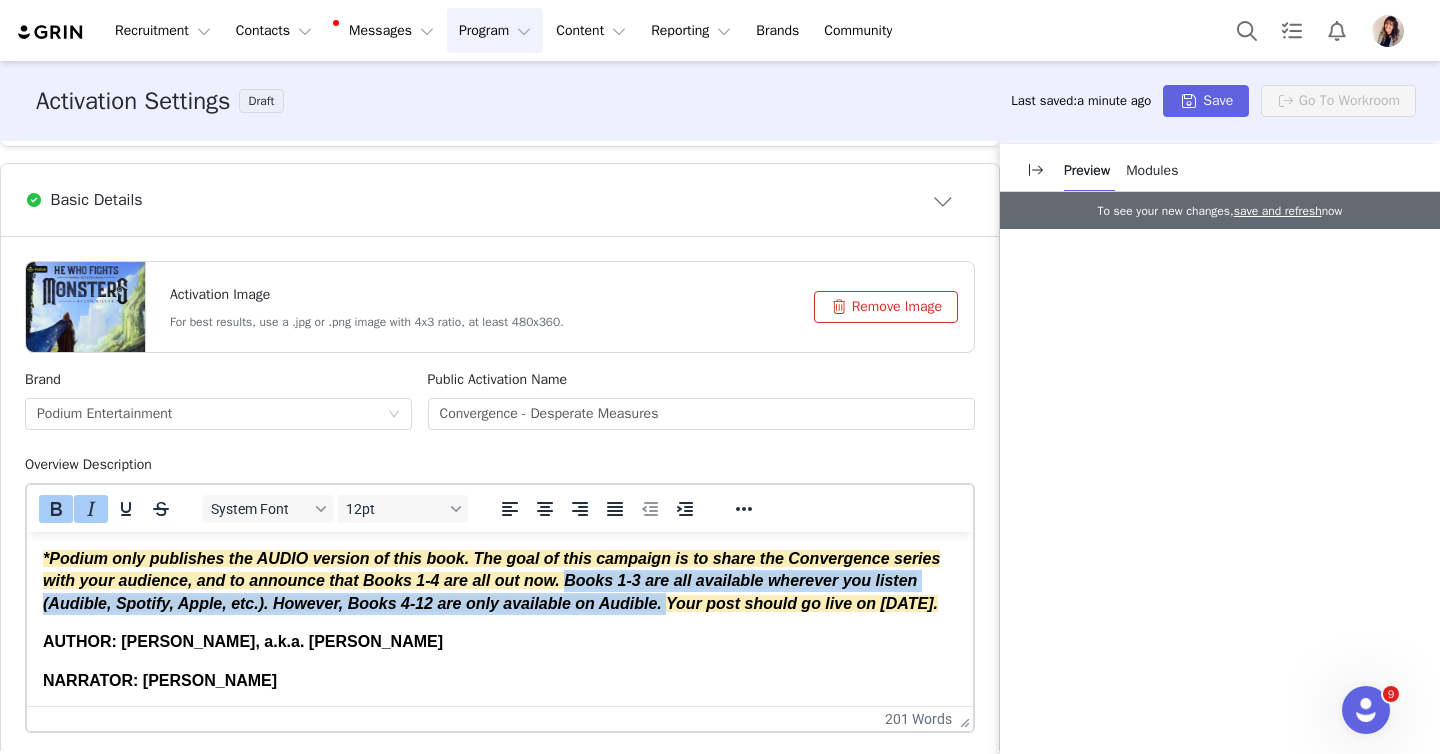drag, startPoint x: 572, startPoint y: 584, endPoint x: 681, endPoint y: 607, distance: 111.40018 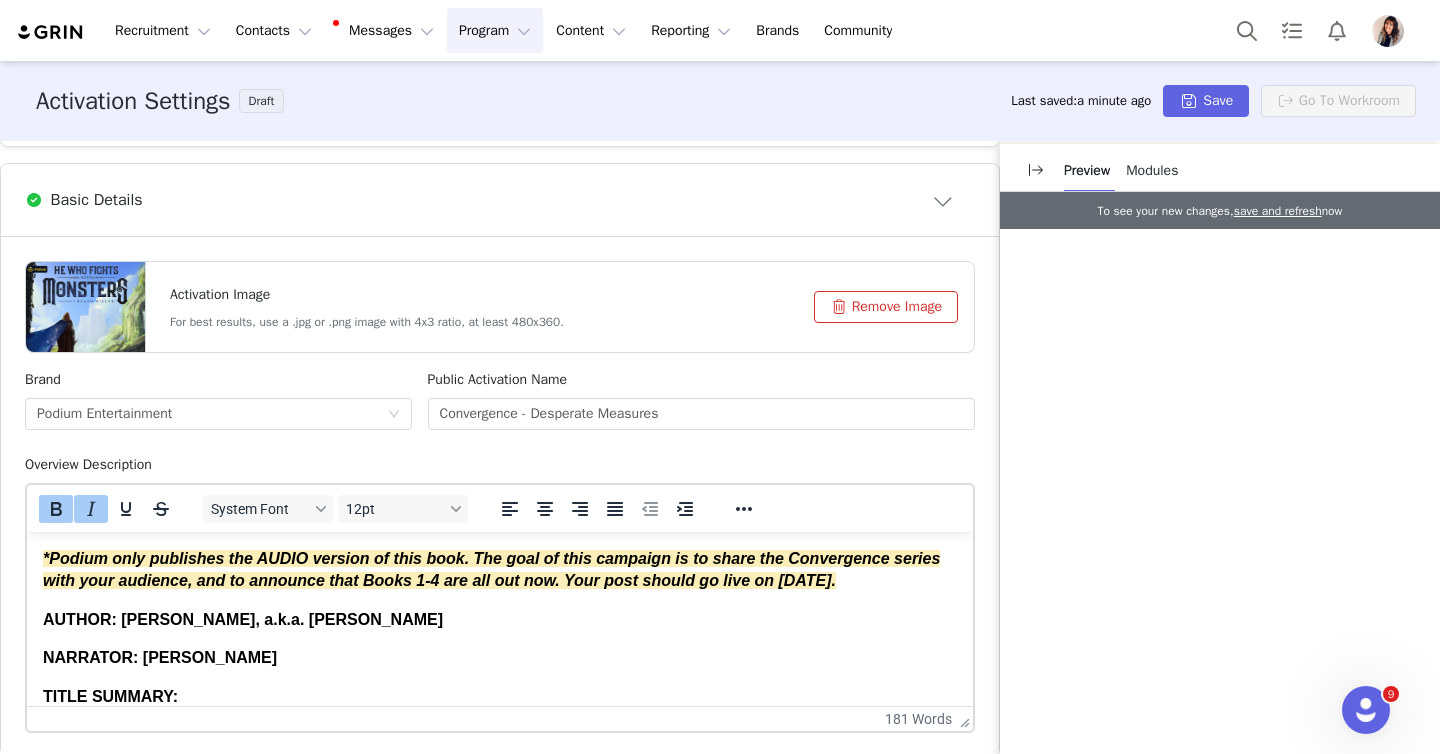 click on "*Podium only publishes the AUDIO version of this book. The goal of this campaign is to share the Convergence series with your audience, and to announce that Books 1-4 are all out now. Your post should go live on [DATE]." at bounding box center [491, 569] 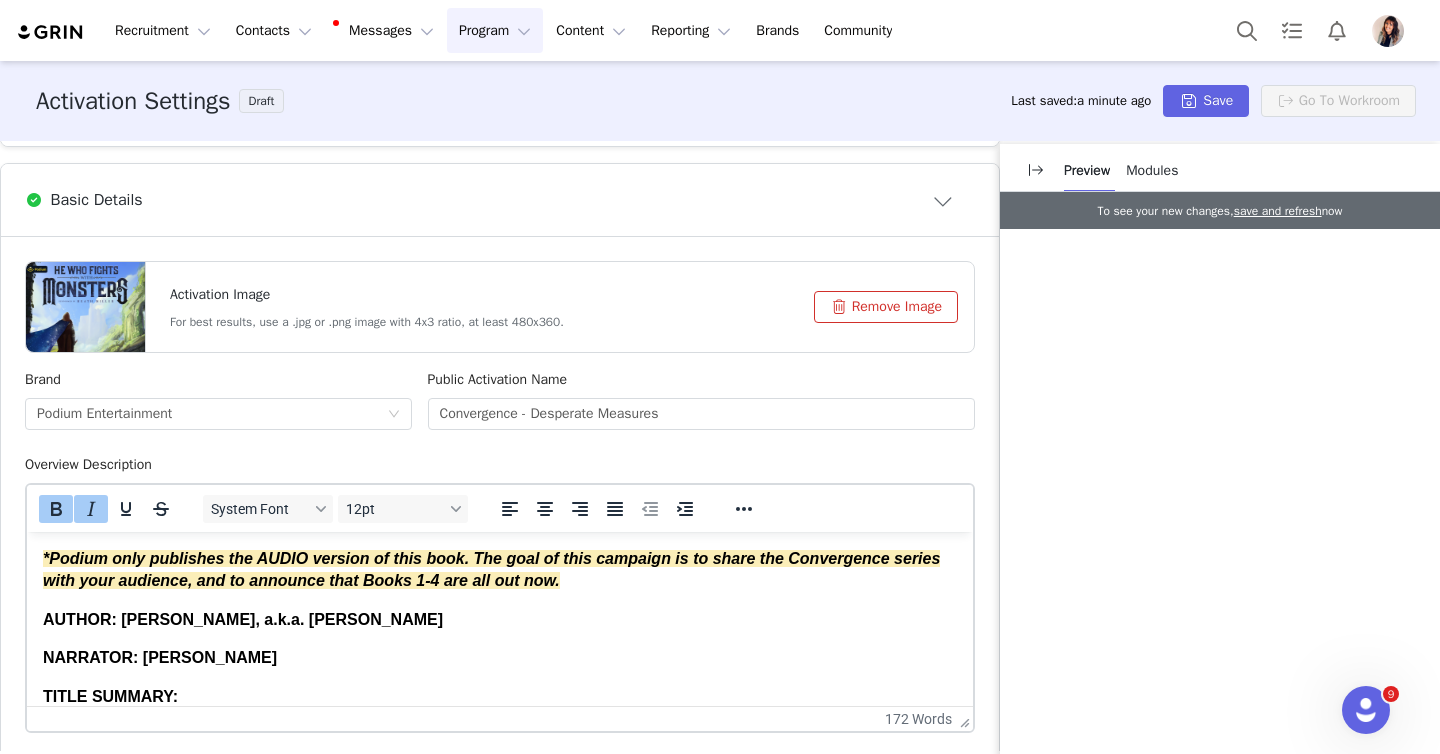click on "*Podium only publishes the AUDIO version of this book. The goal of this campaign is to share the Convergence series with your audience, and to announce that Books 1-4 are all out now." at bounding box center (500, 570) 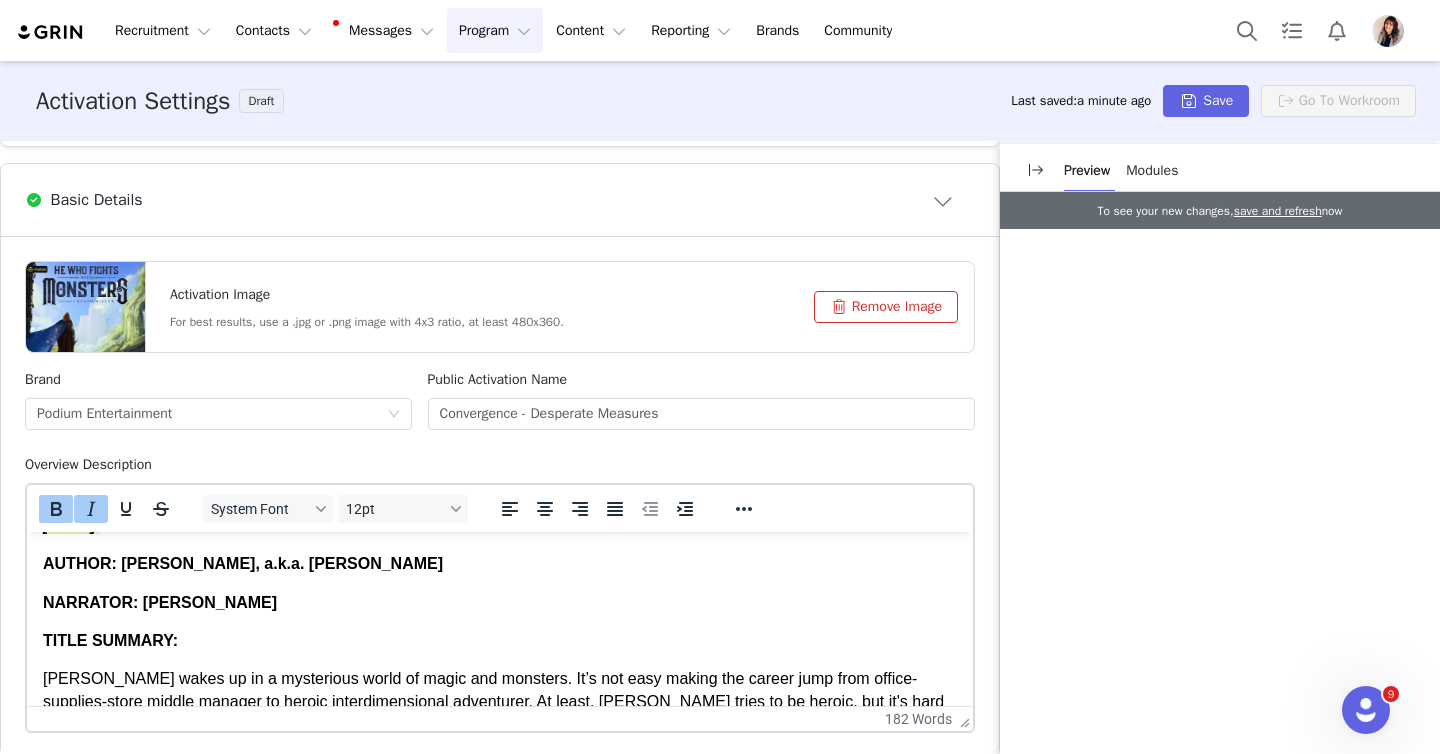 scroll, scrollTop: 64, scrollLeft: 0, axis: vertical 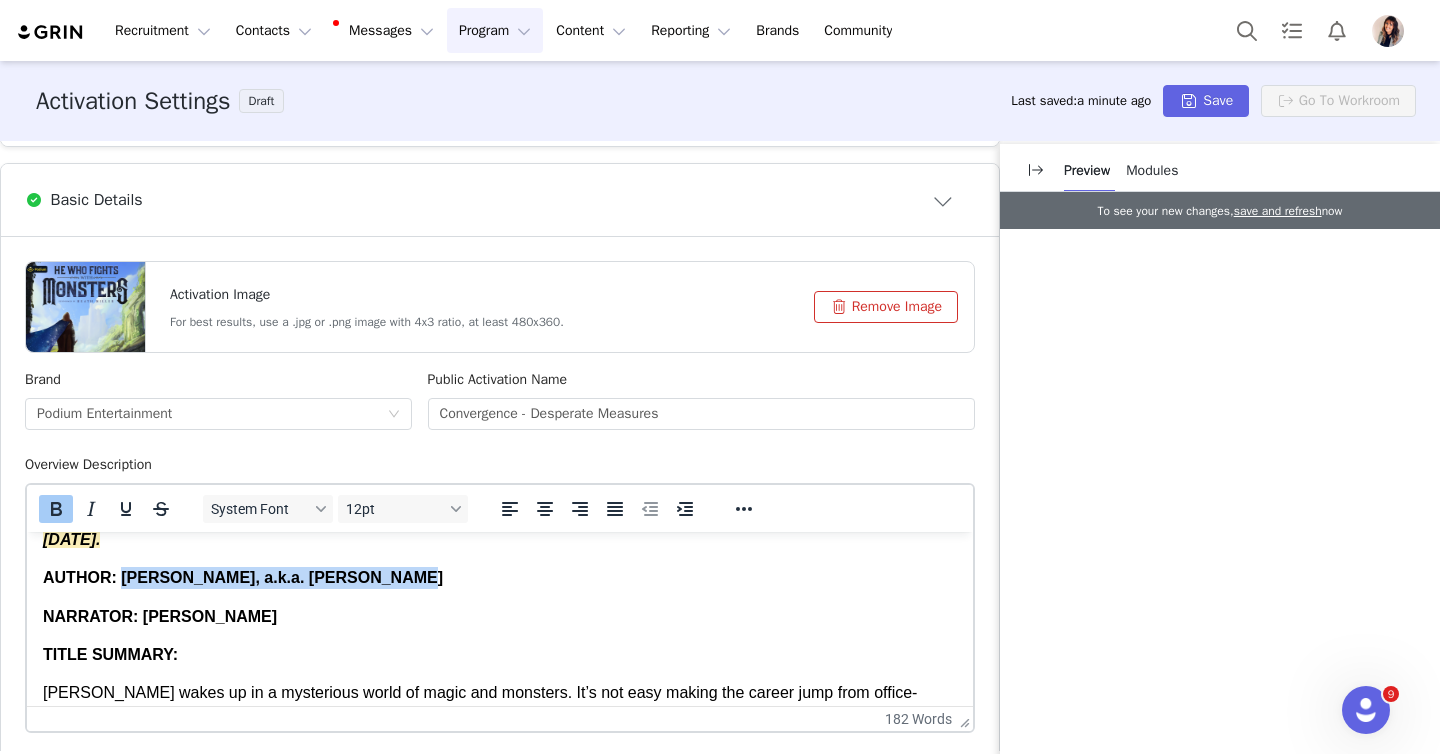 drag, startPoint x: 390, startPoint y: 574, endPoint x: 122, endPoint y: 571, distance: 268.01678 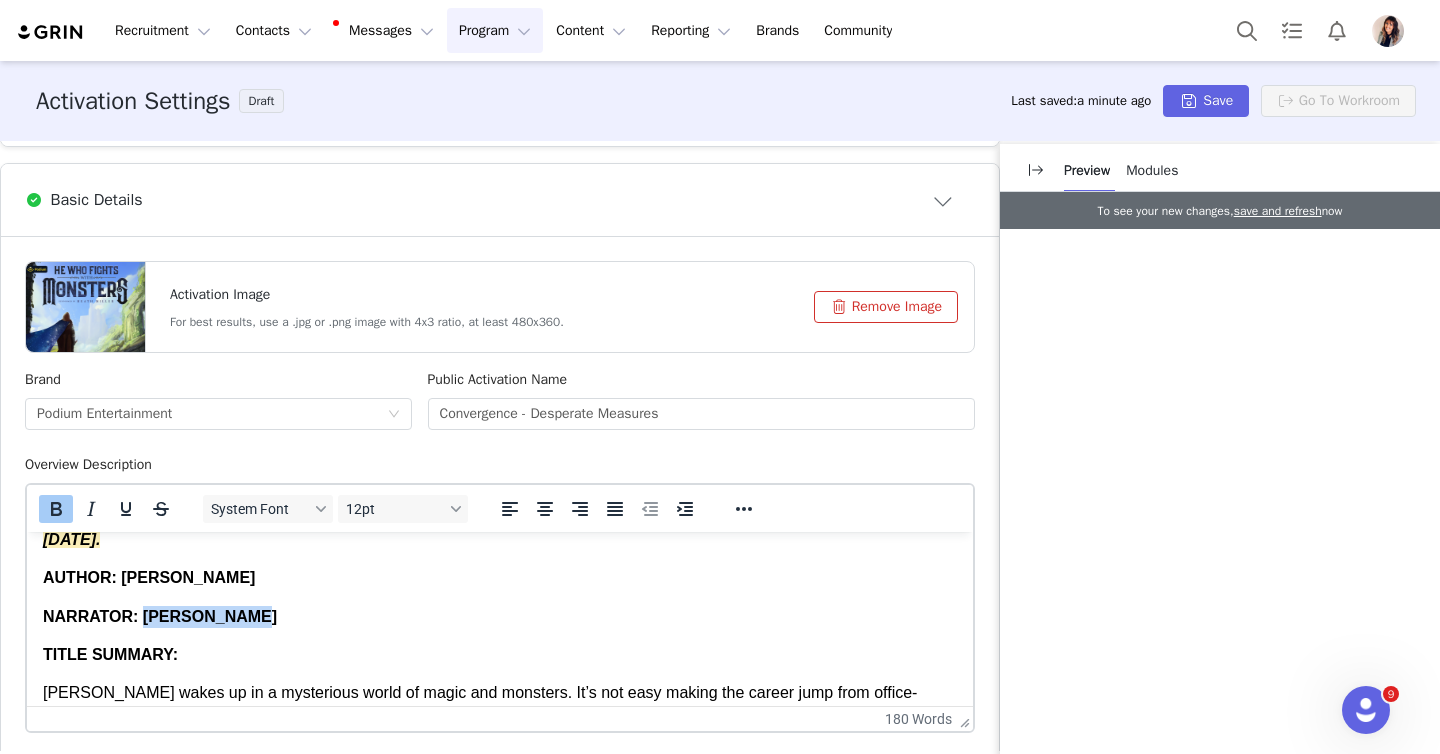 drag, startPoint x: 238, startPoint y: 613, endPoint x: 141, endPoint y: 613, distance: 97 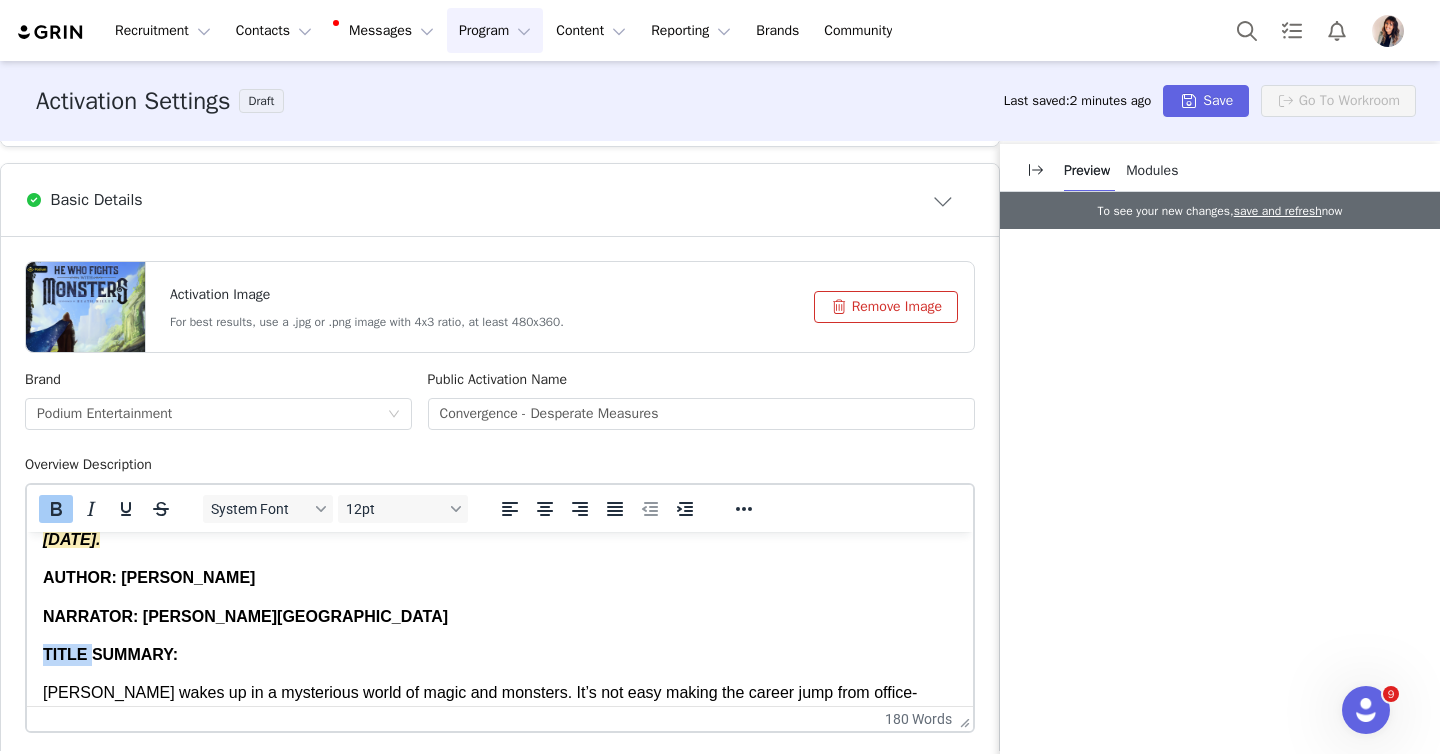 drag, startPoint x: 91, startPoint y: 648, endPoint x: 31, endPoint y: 648, distance: 60 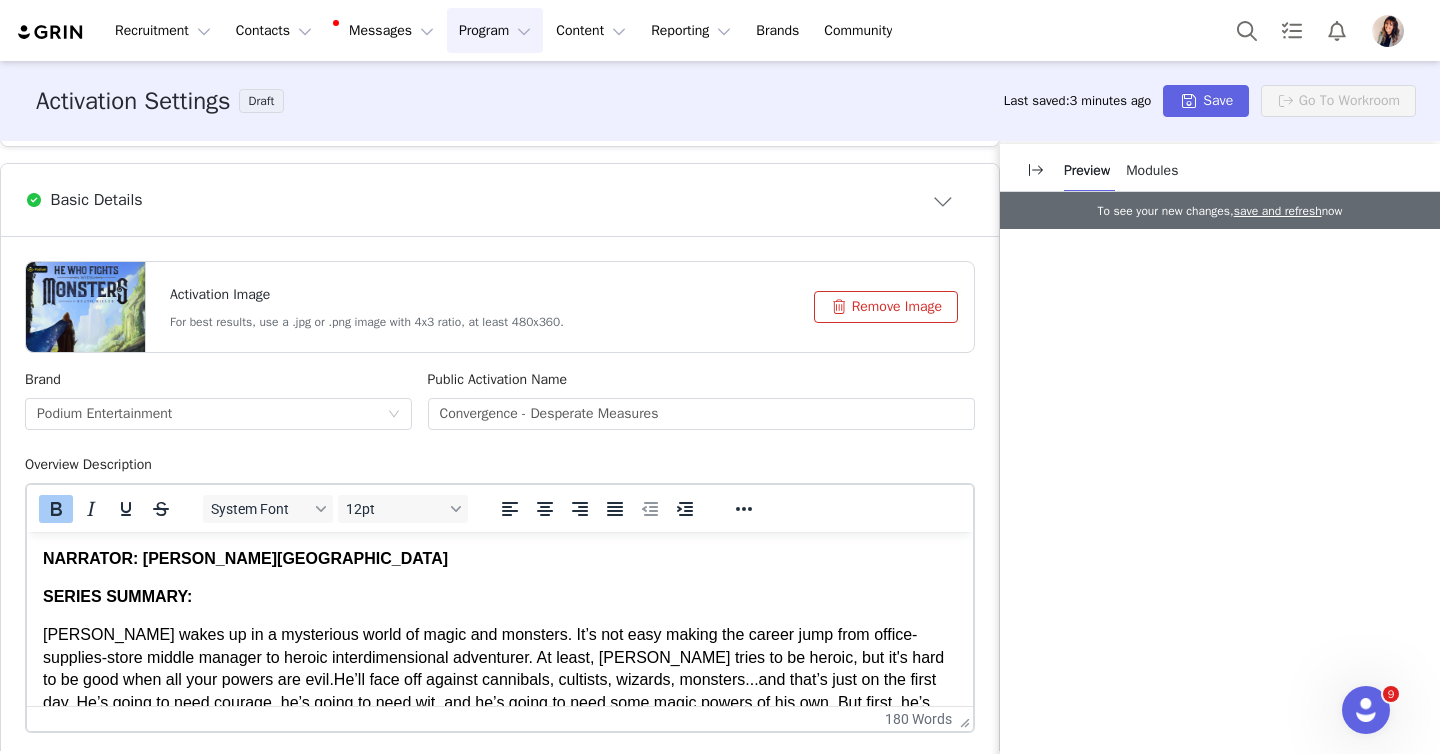 scroll, scrollTop: 144, scrollLeft: 0, axis: vertical 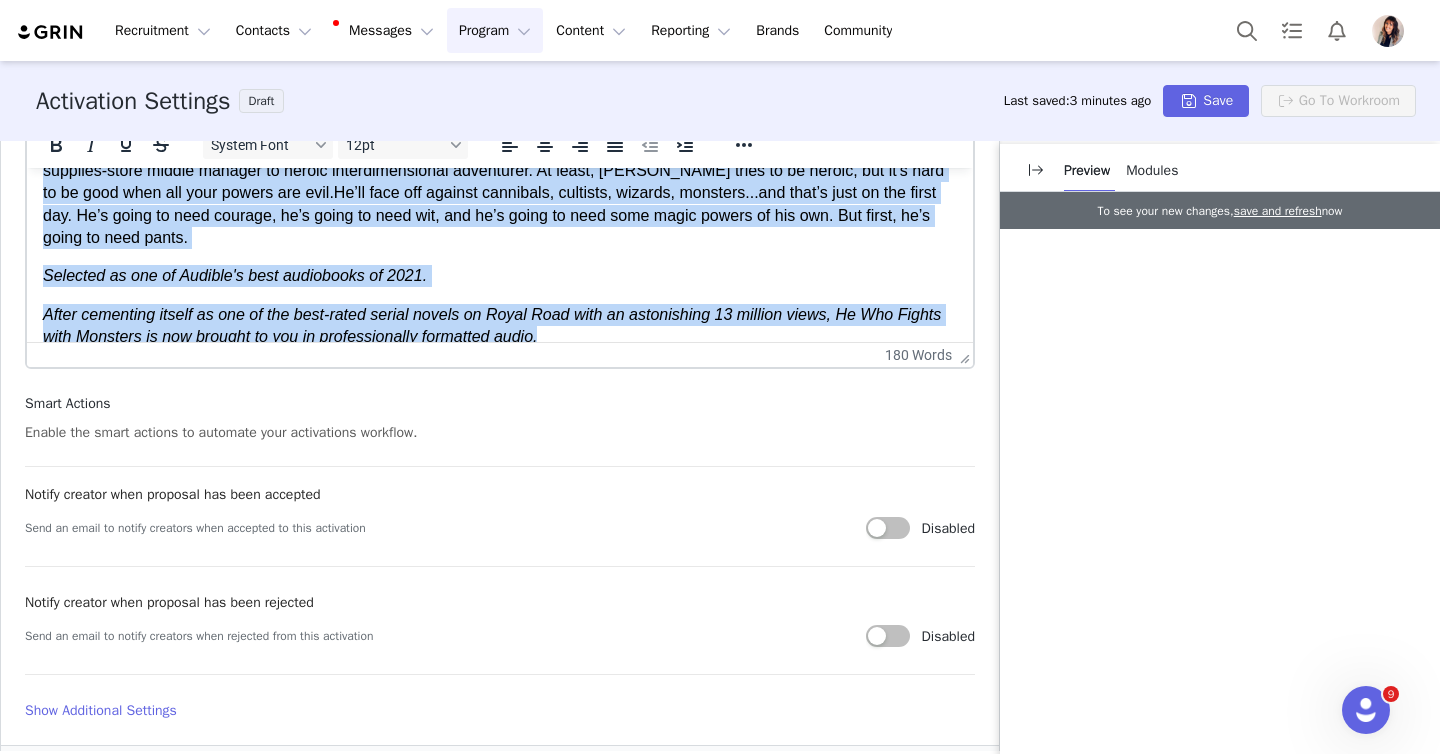 drag, startPoint x: 43, startPoint y: 245, endPoint x: 121, endPoint y: 817, distance: 577.2937 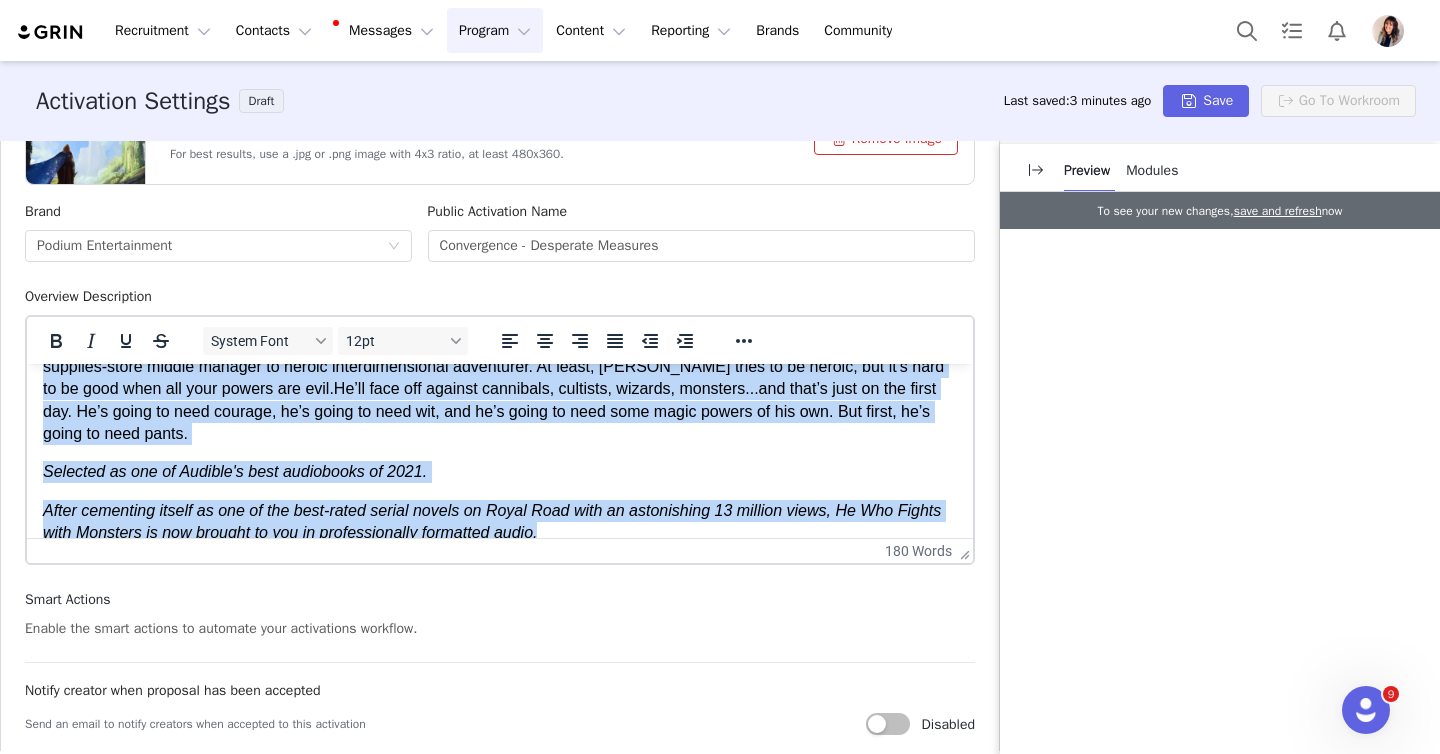 scroll, scrollTop: 588, scrollLeft: 0, axis: vertical 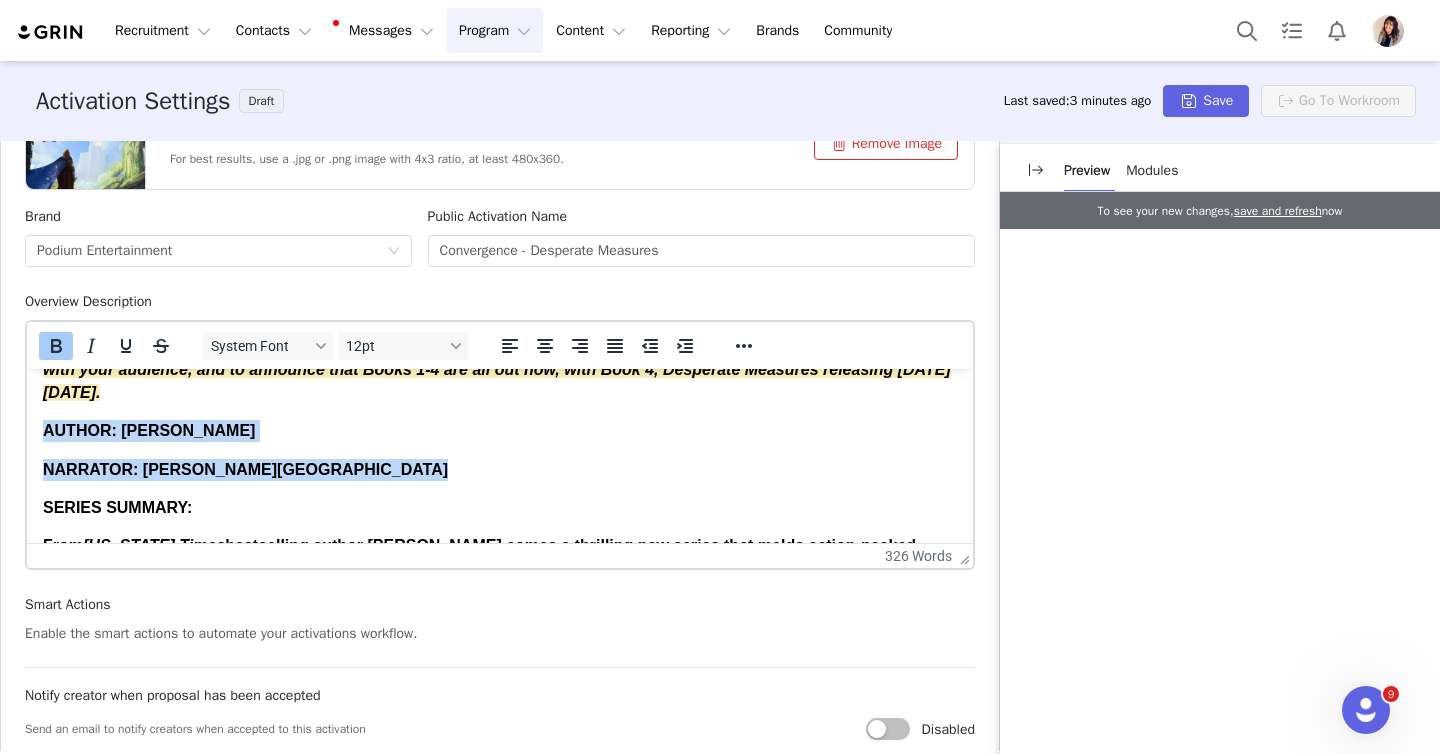 drag, startPoint x: 229, startPoint y: 485, endPoint x: 6, endPoint y: 431, distance: 229.44498 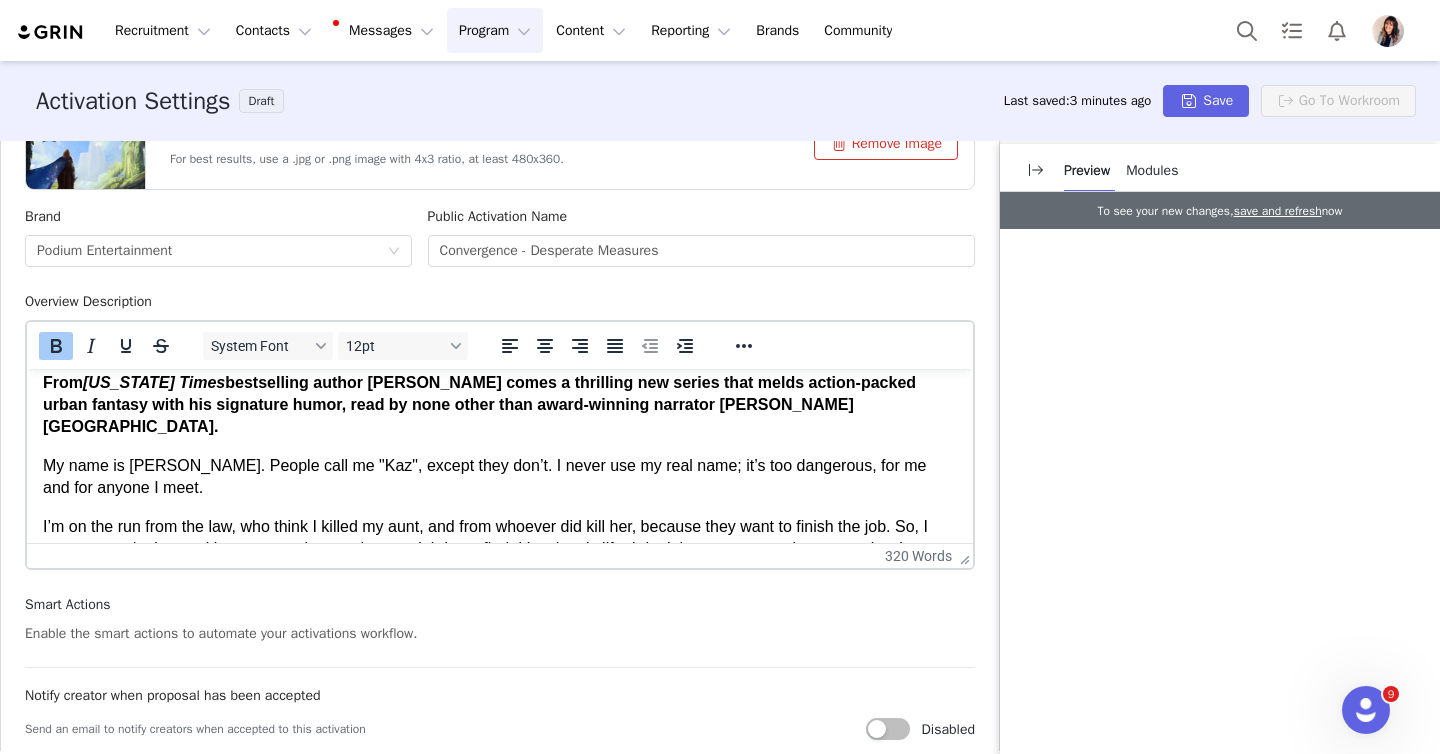 click on "*Podium only publishes the AUDIO version of this book. The goal of this campaign is to share the Convergence series with your audience, and to announce that Books 1-4 are all out now, with Book 4, Desperate Measures releasing [DATE][DATE].  SERIES SUMMARY:  From  [US_STATE] Times  bestselling author [PERSON_NAME] comes a thrilling new series that melds action-packed urban fantasy with his signature humor, read by none other than award-winning narrator [PERSON_NAME][GEOGRAPHIC_DATA]. My name is [PERSON_NAME]. People call me "Kaz", except they don’t. I never use my real name; it’s too dangerous, for me and for anyone I meet. I’m on the run from the law, who think I killed my aunt, and from whoever did kill her, because they want to finish the job. So, I move around a lot, working construction or whatever job I can find. It’s a lonely life. I don’t let anyone get close...people who get close to me end up dead. Why? used  to be magic. And magic is coming back as our world converges with the Nether." at bounding box center (500, 538) 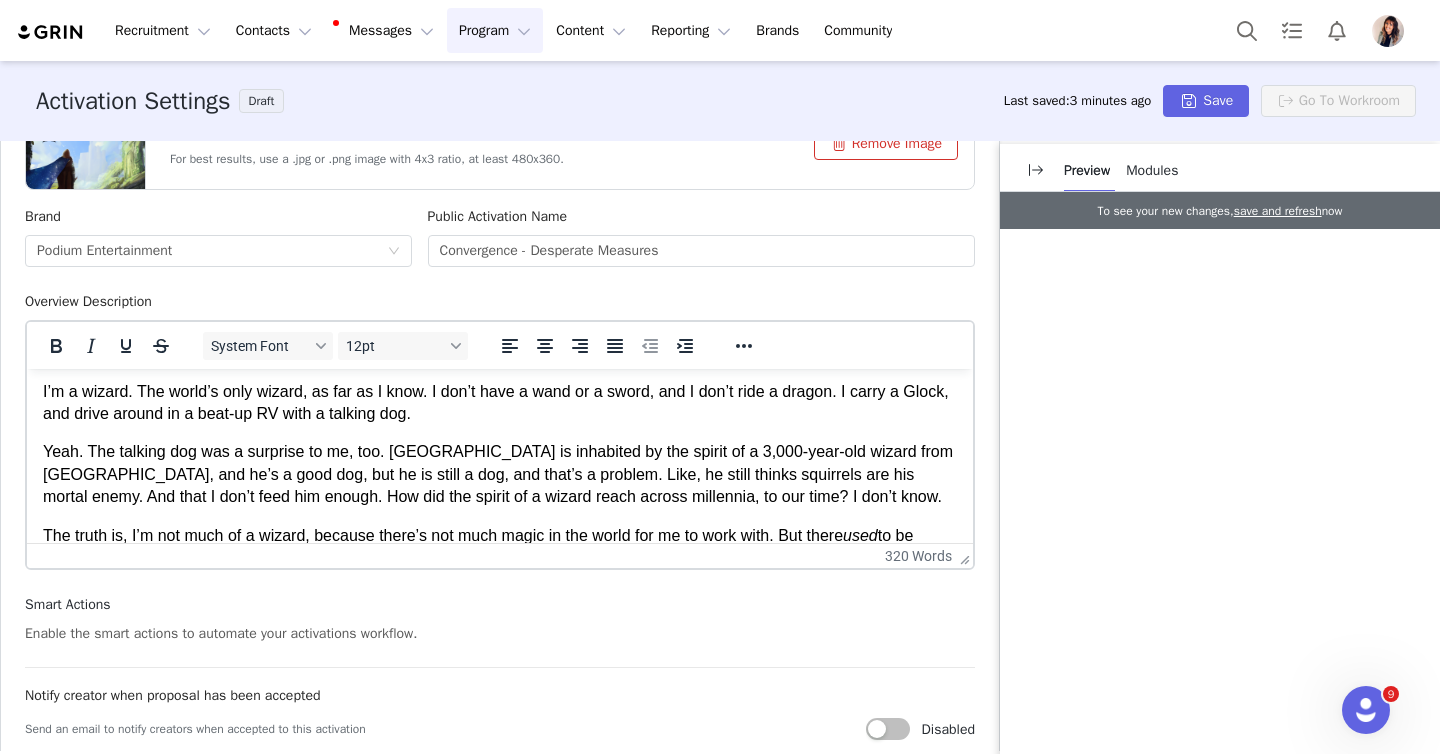 scroll, scrollTop: 411, scrollLeft: 0, axis: vertical 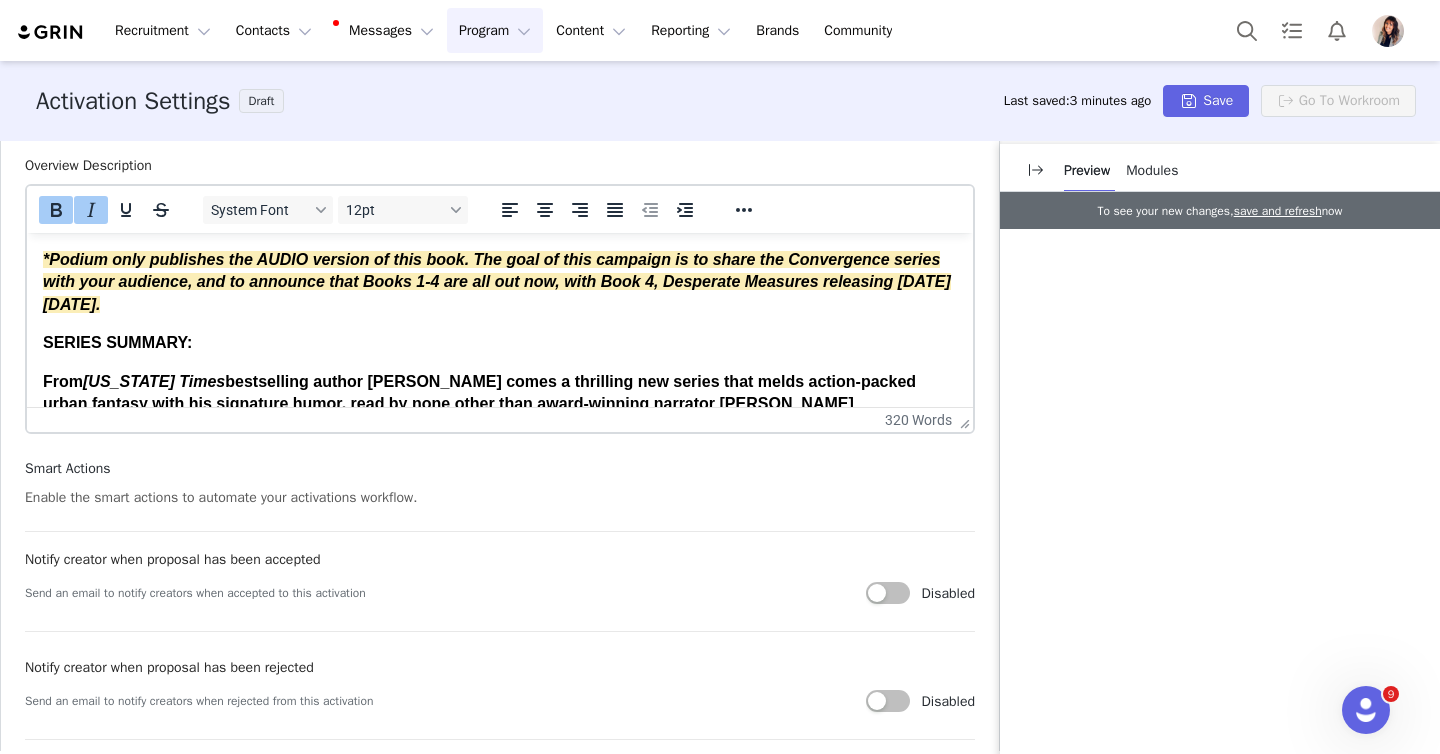 click on "*Podium only publishes the AUDIO version of this book. The goal of this campaign is to share the Convergence series with your audience, and to announce that Books 1-4 are all out now, with Book 4, Desperate Measures releasing [DATE][DATE]." at bounding box center [497, 282] 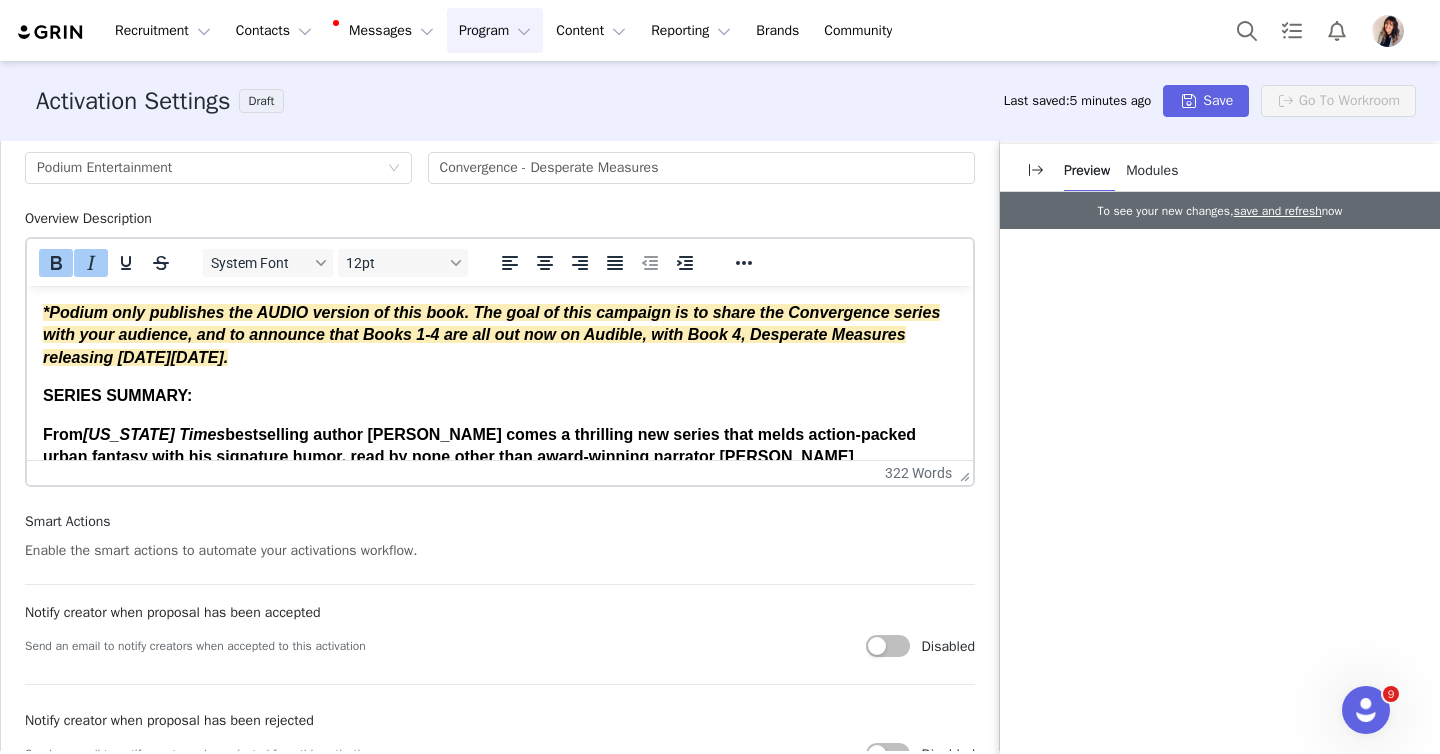 scroll, scrollTop: 670, scrollLeft: 0, axis: vertical 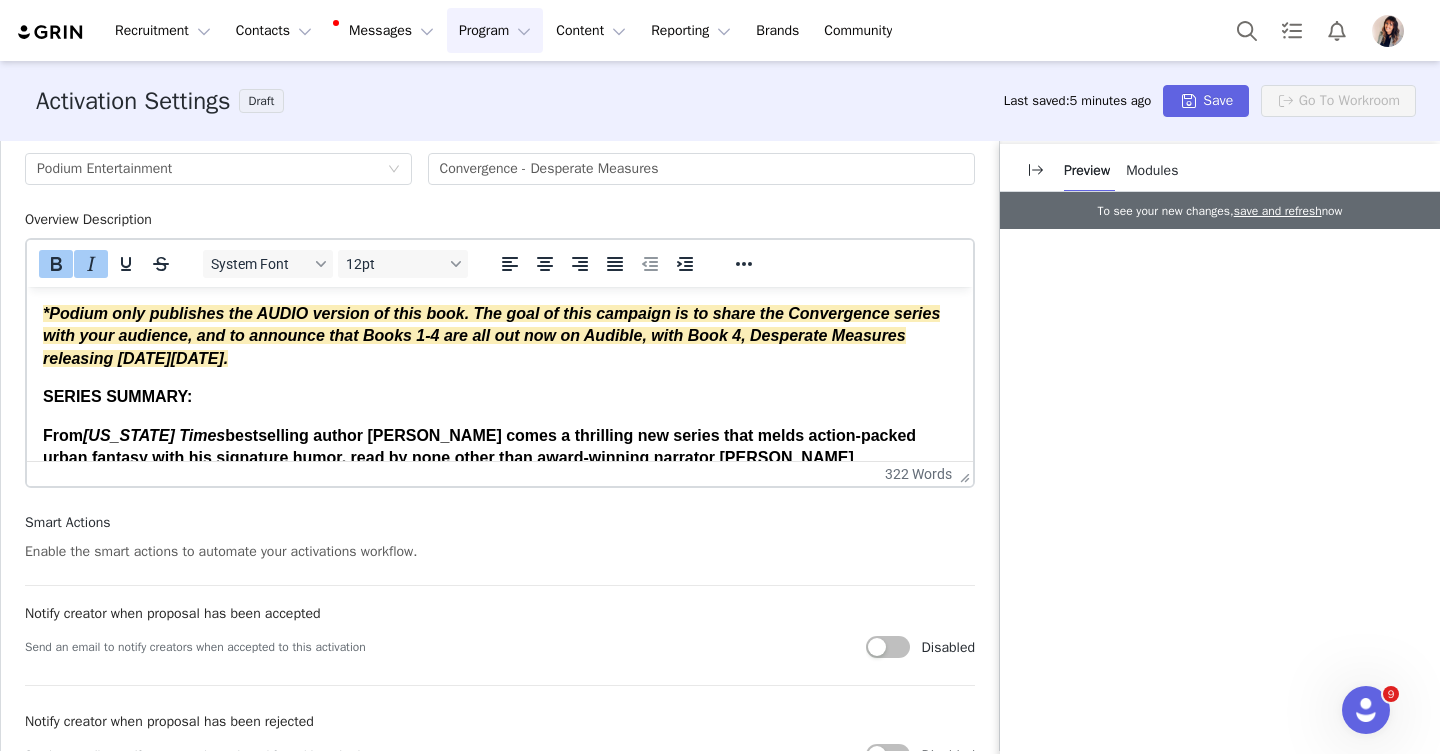 drag, startPoint x: 335, startPoint y: 364, endPoint x: 8, endPoint y: 310, distance: 331.4287 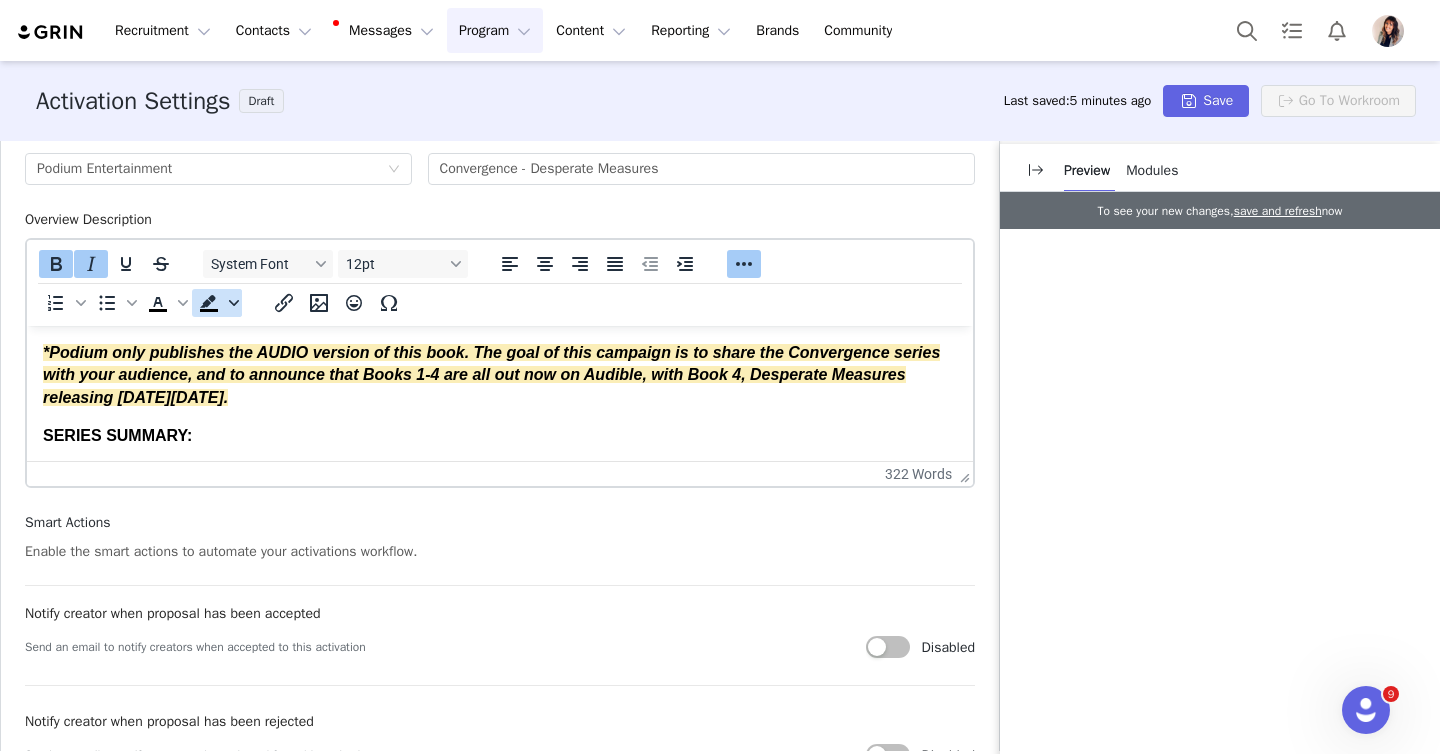 click at bounding box center (234, 303) 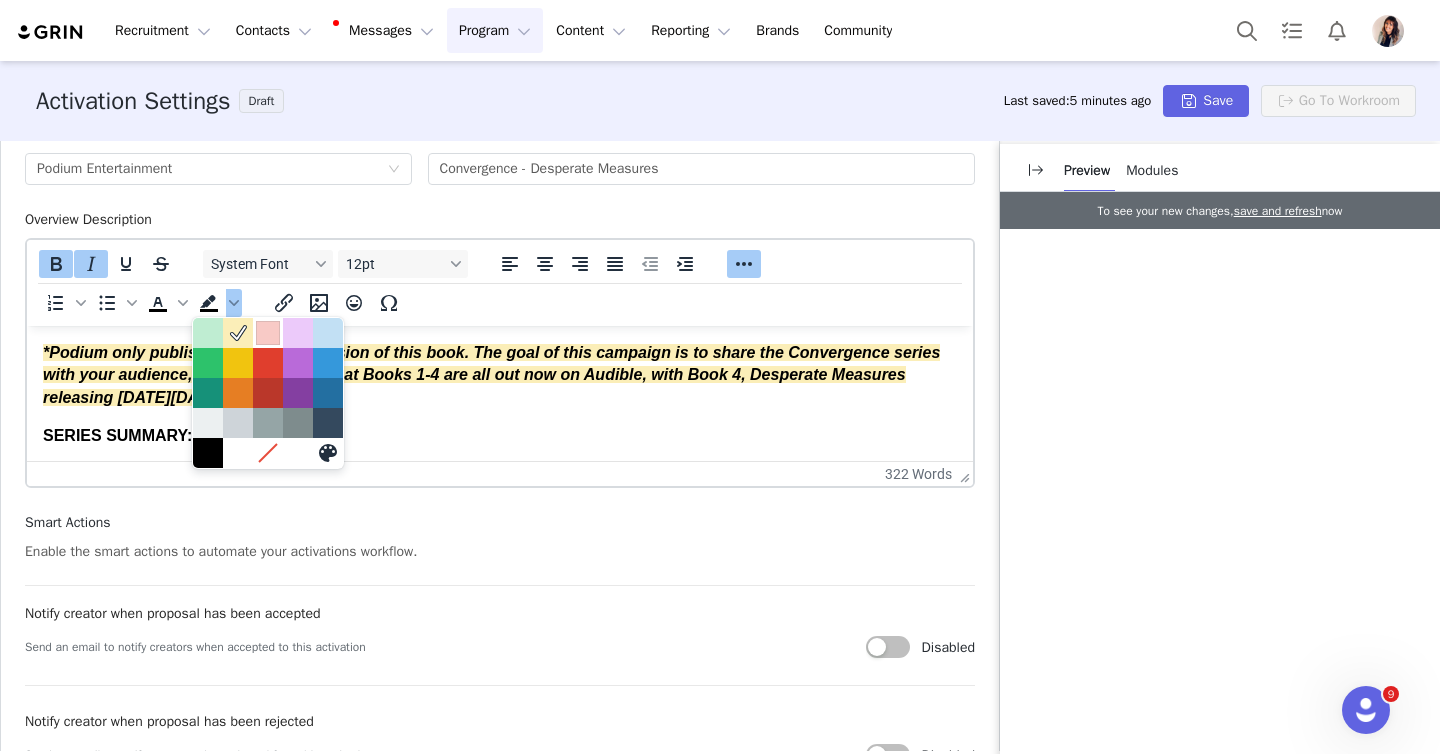 click at bounding box center [268, 333] 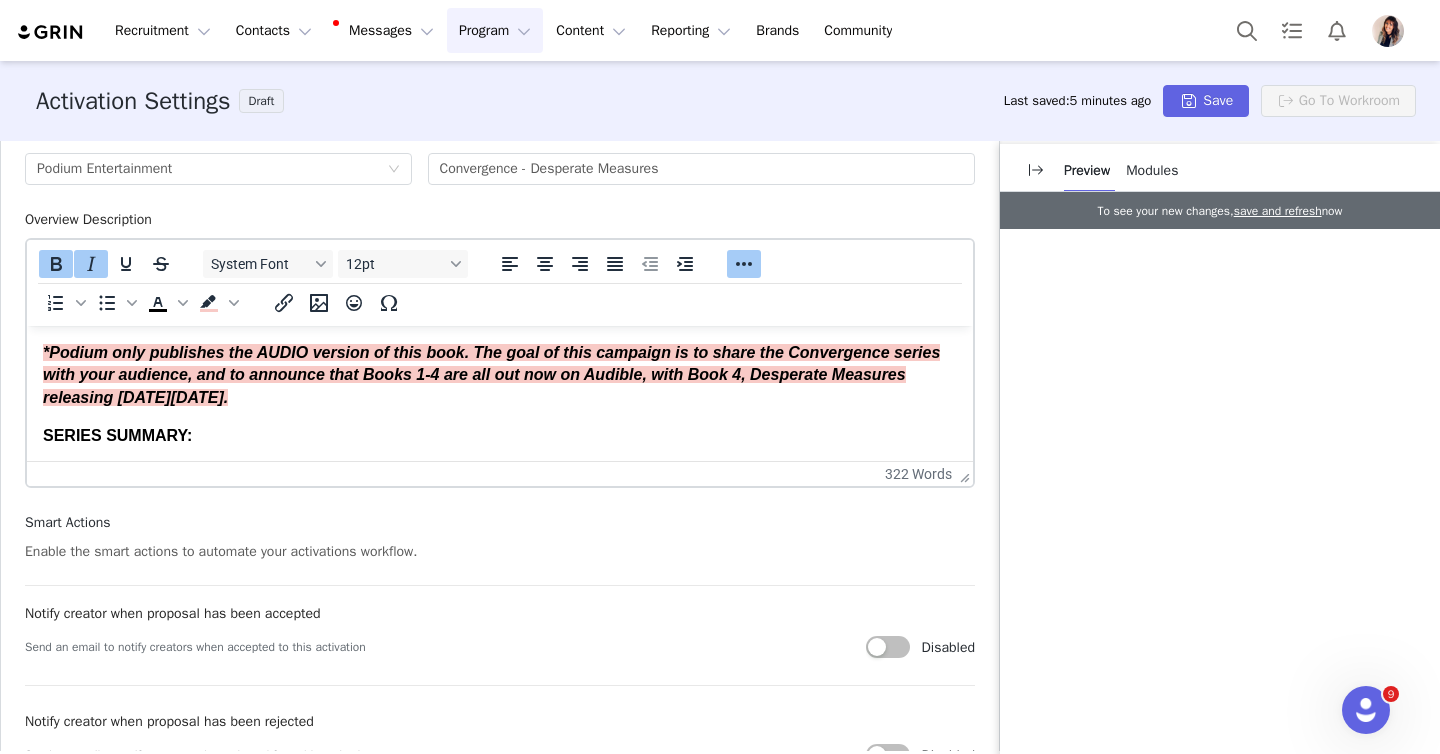 click on "*Podium only publishes the AUDIO version of this book. The goal of this campaign is to share the Convergence series with your audience, and to announce that Books 1-4 are all out now on Audible, with Book 4, Desperate Measures releasing [DATE][DATE]." at bounding box center (500, 375) 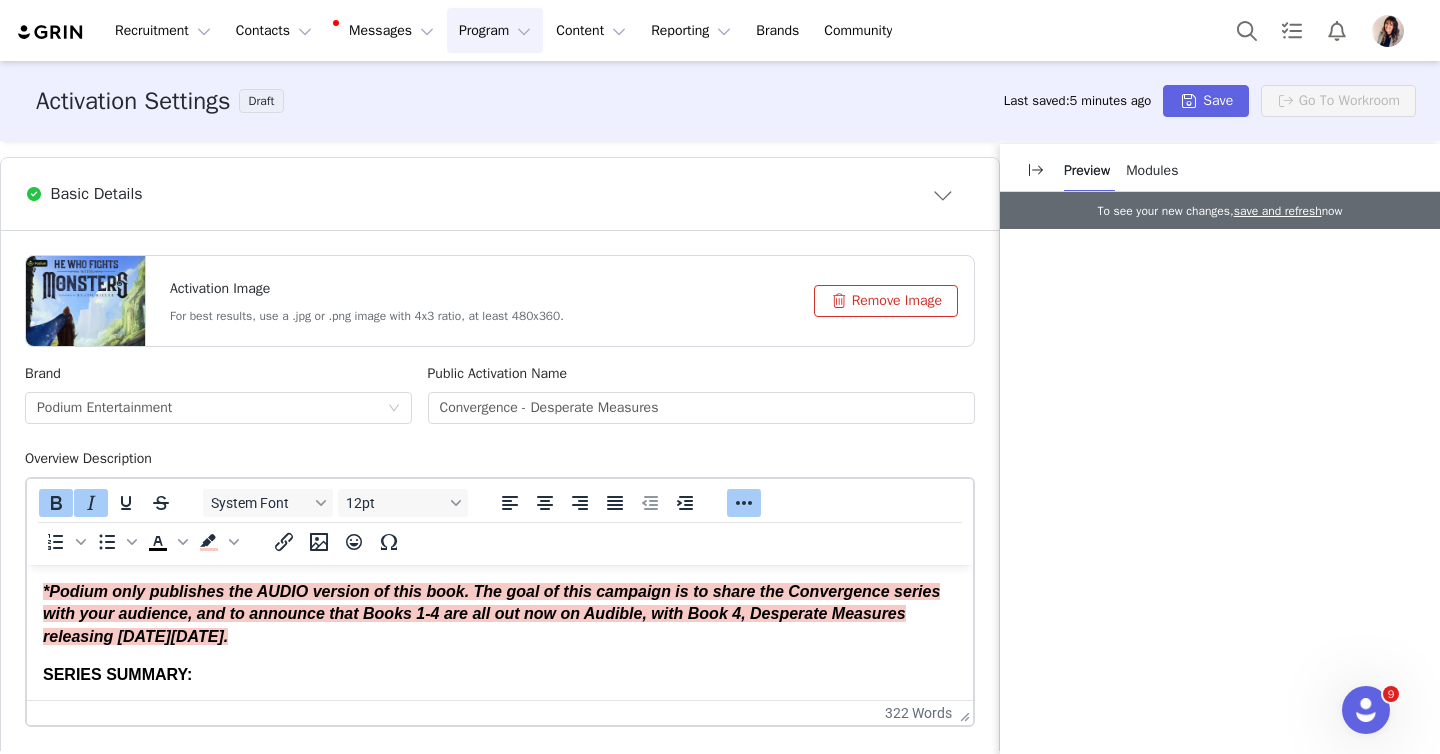 scroll, scrollTop: 387, scrollLeft: 0, axis: vertical 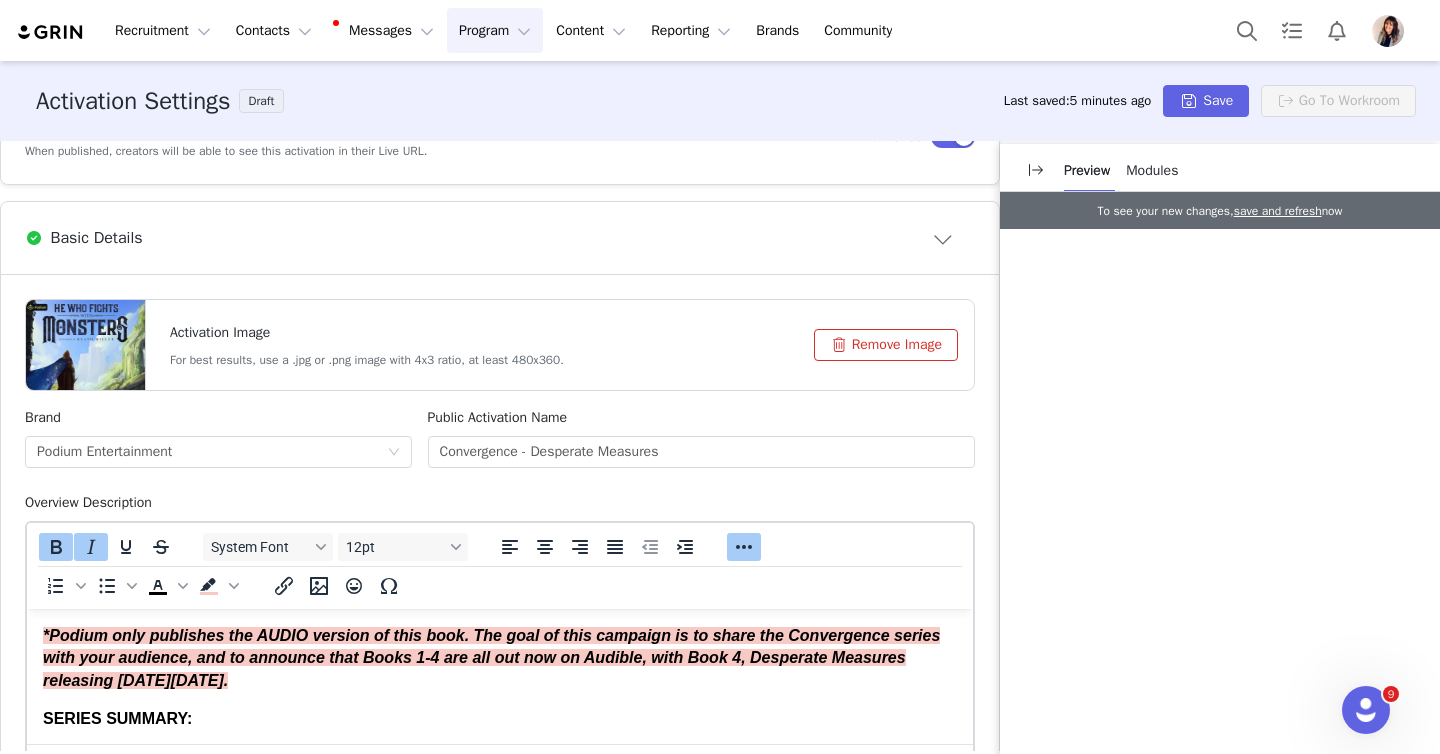 click on "Remove Image" at bounding box center (886, 345) 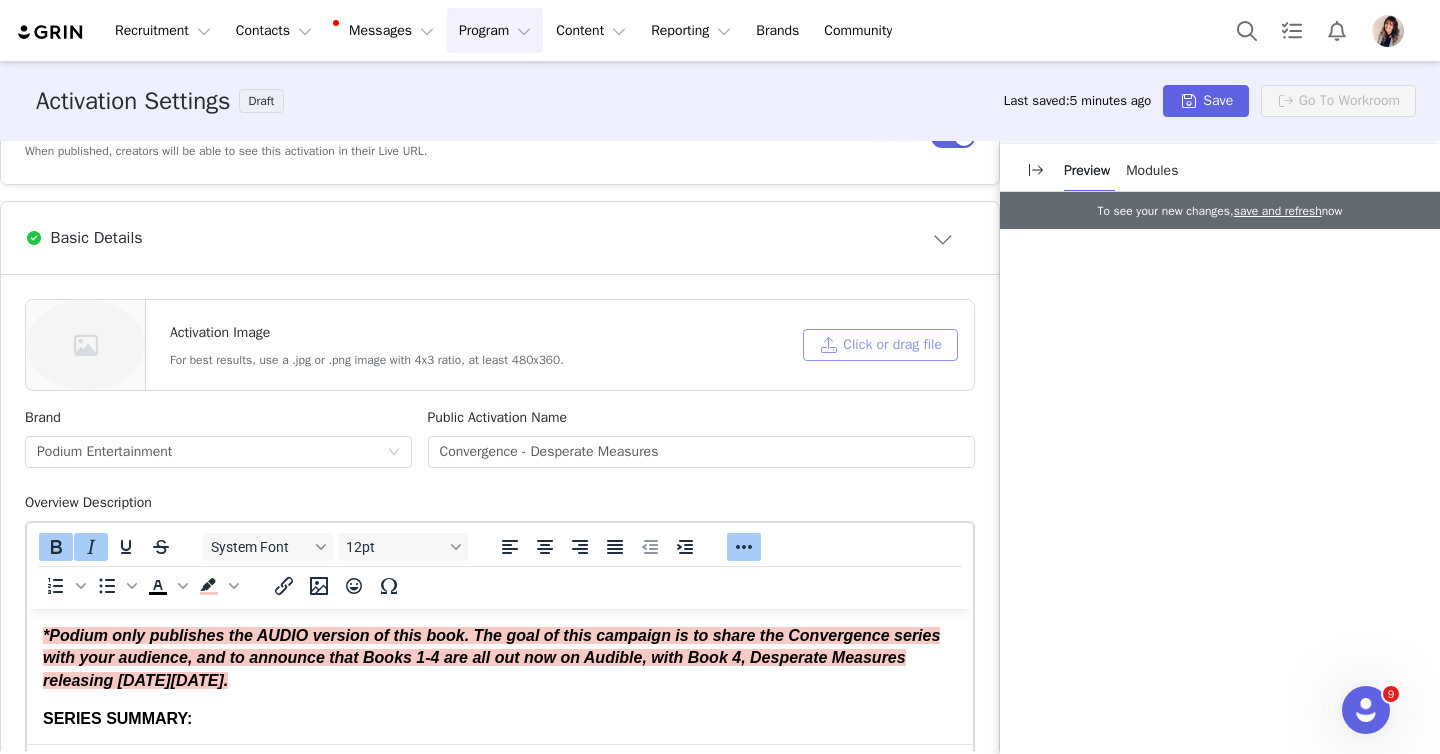 click on "Click or drag file" at bounding box center (880, 345) 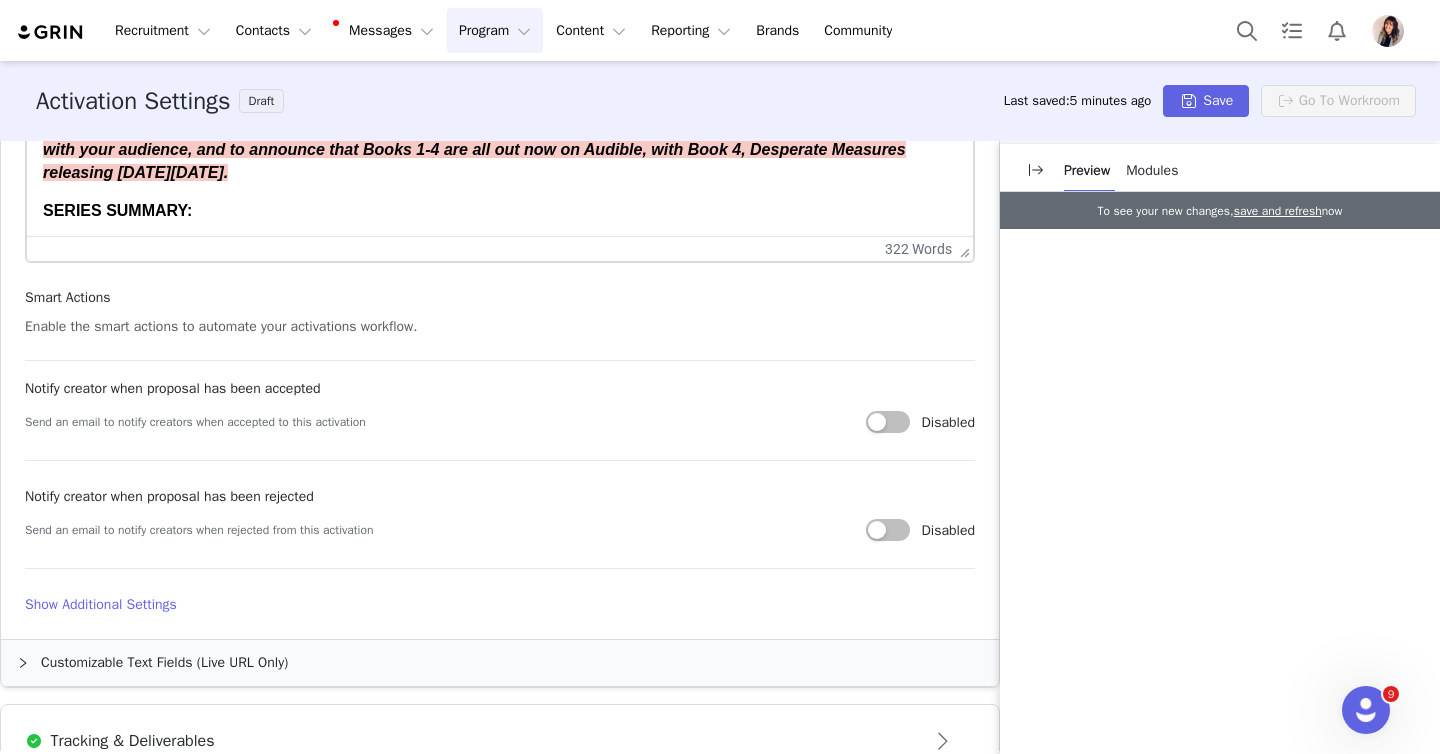 scroll, scrollTop: 920, scrollLeft: 0, axis: vertical 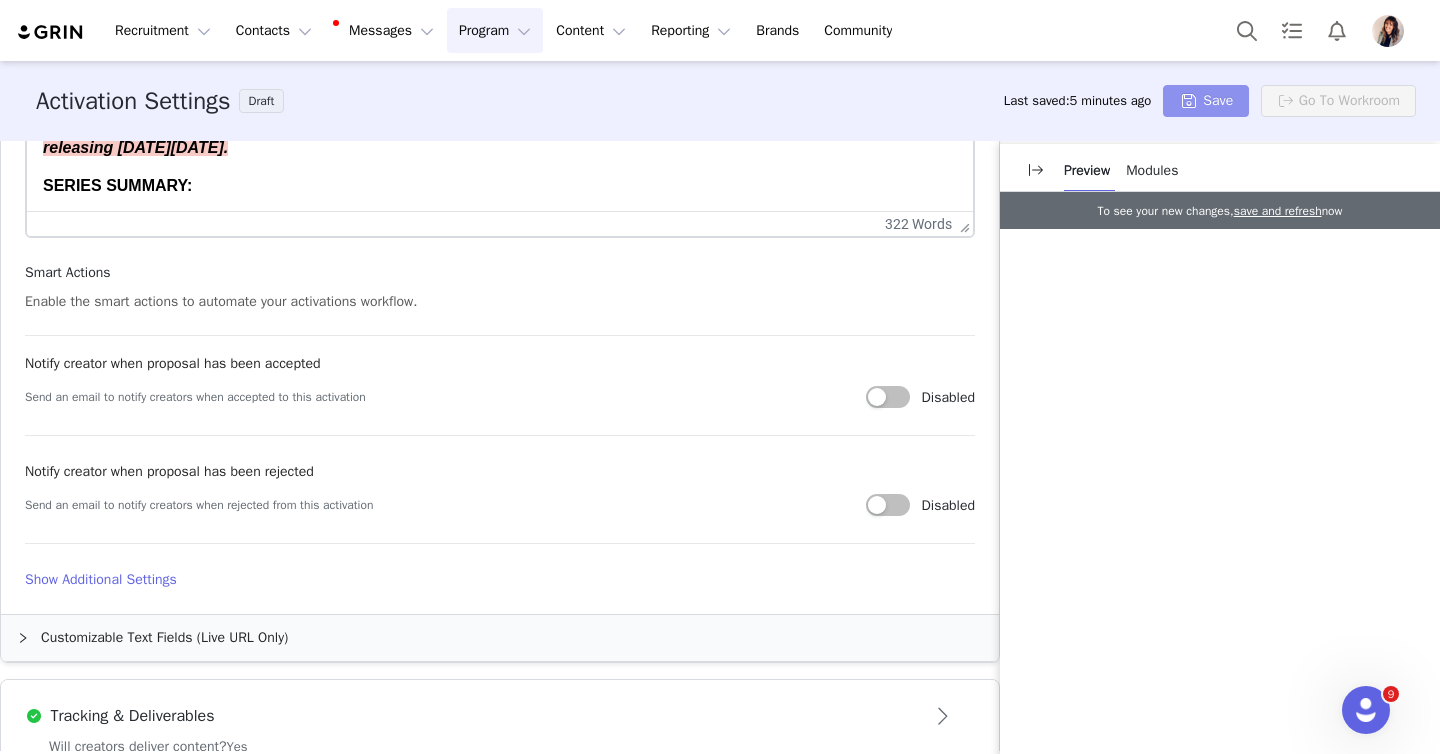 click on "Save" at bounding box center [1206, 101] 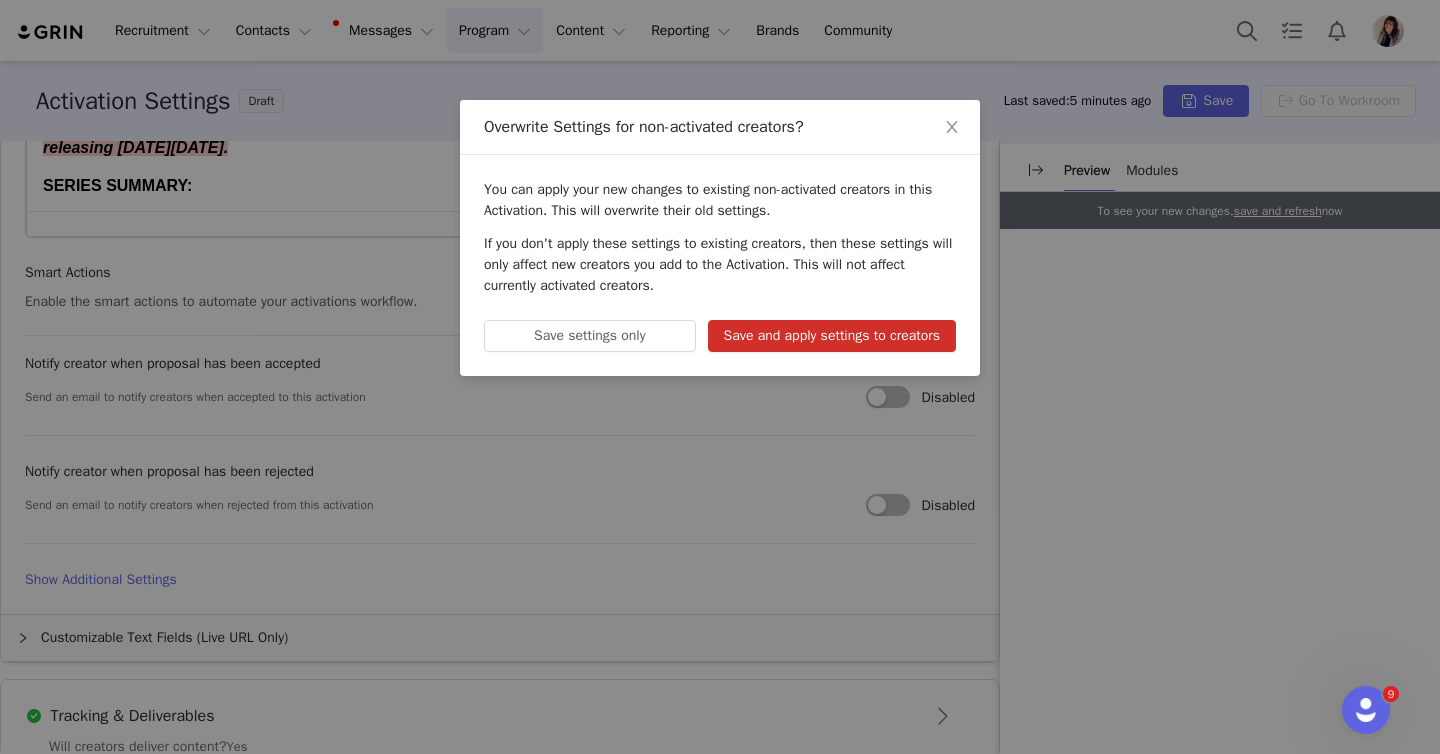 click on "Save and apply settings to creators" at bounding box center (832, 336) 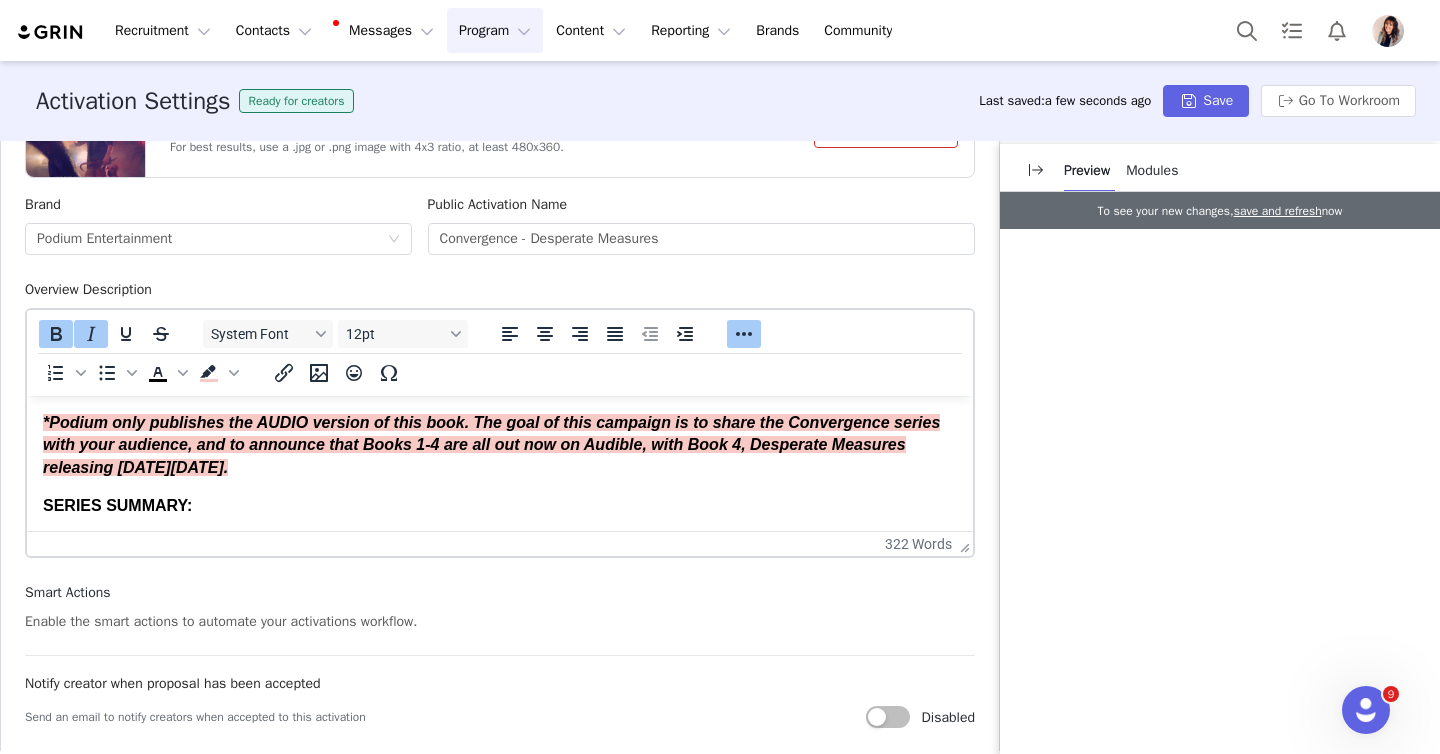 scroll, scrollTop: 581, scrollLeft: 0, axis: vertical 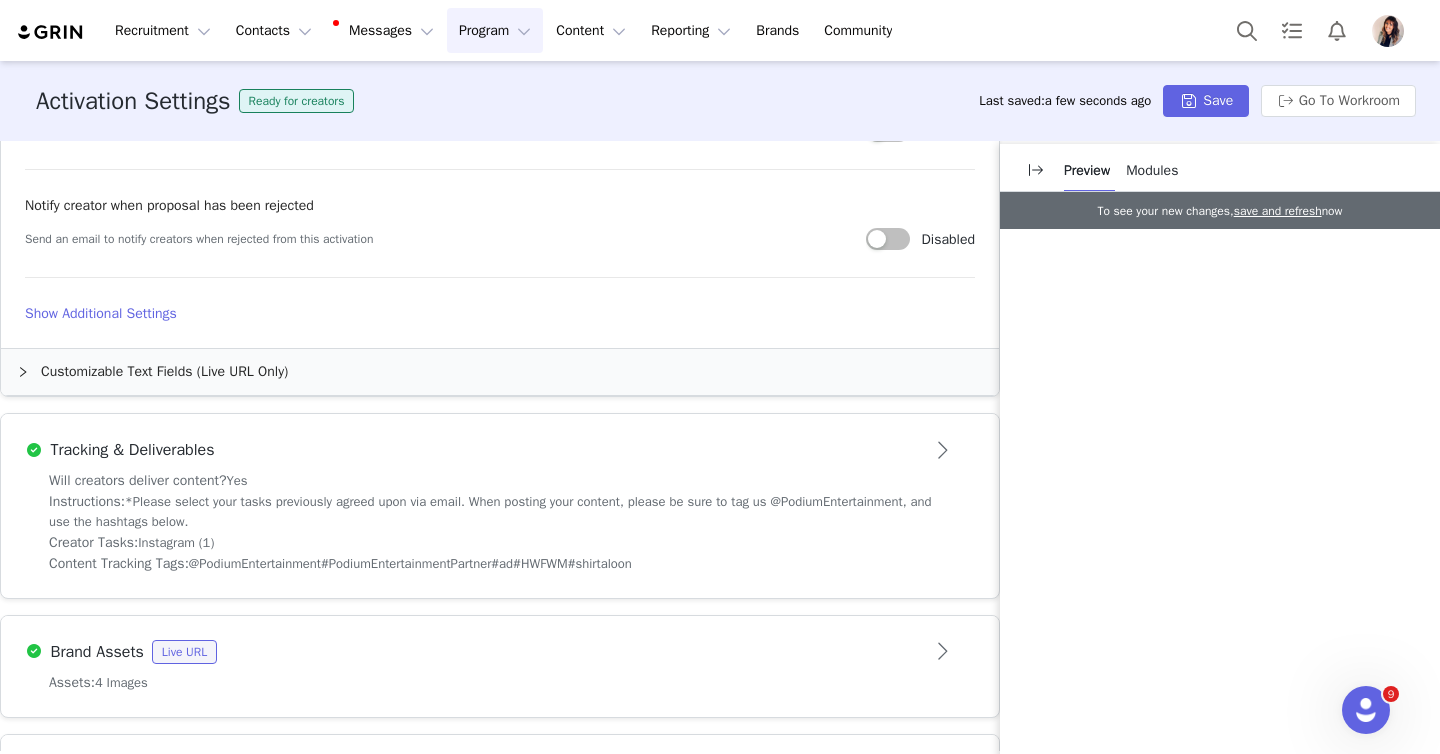 click on "Customizable Text Fields (Live URL Only)" at bounding box center [500, 372] 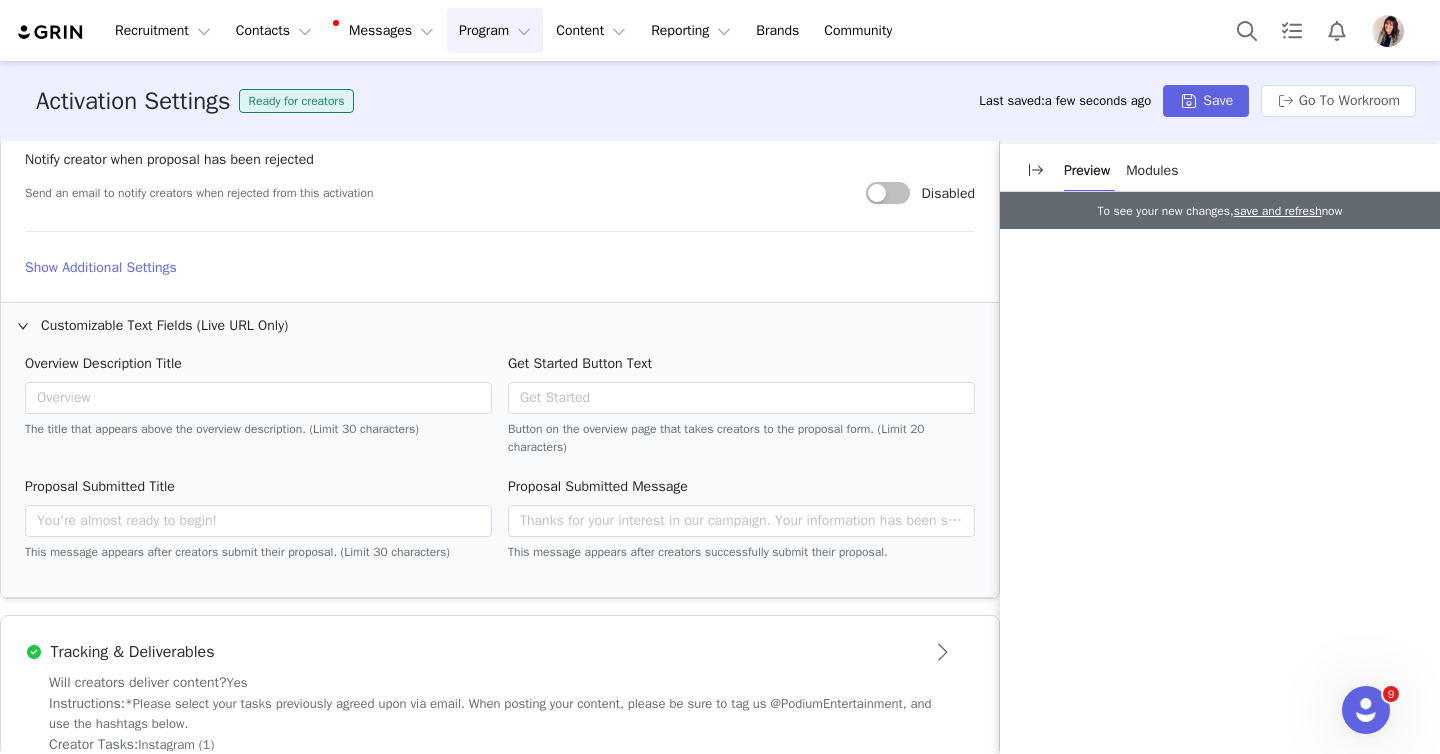 scroll, scrollTop: 1570, scrollLeft: 0, axis: vertical 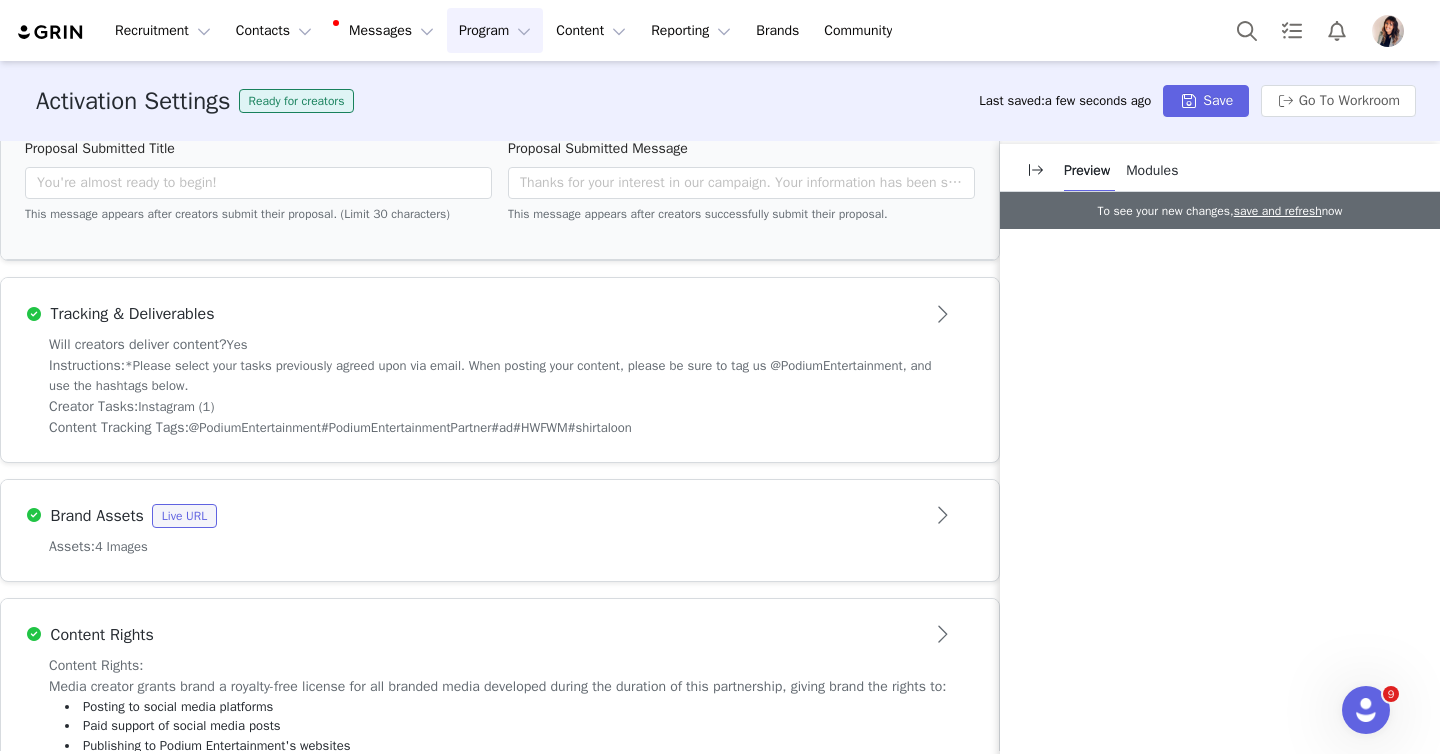 click on "Instructions:  *Please select your tasks previously agreed upon via email. When posting your content, please be sure to tag us @PodiumEntertainment, and use the hashtags below." at bounding box center (500, 375) 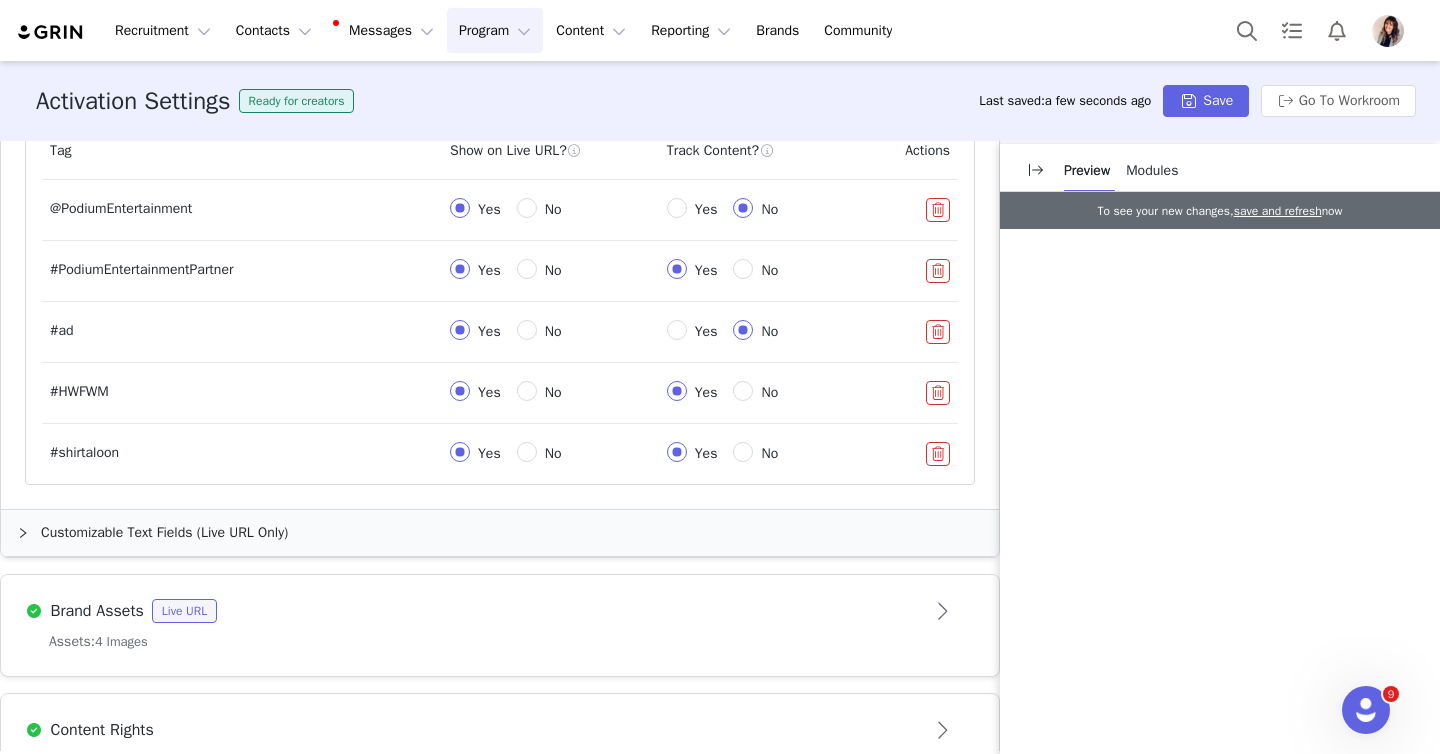 scroll, scrollTop: 1216, scrollLeft: 0, axis: vertical 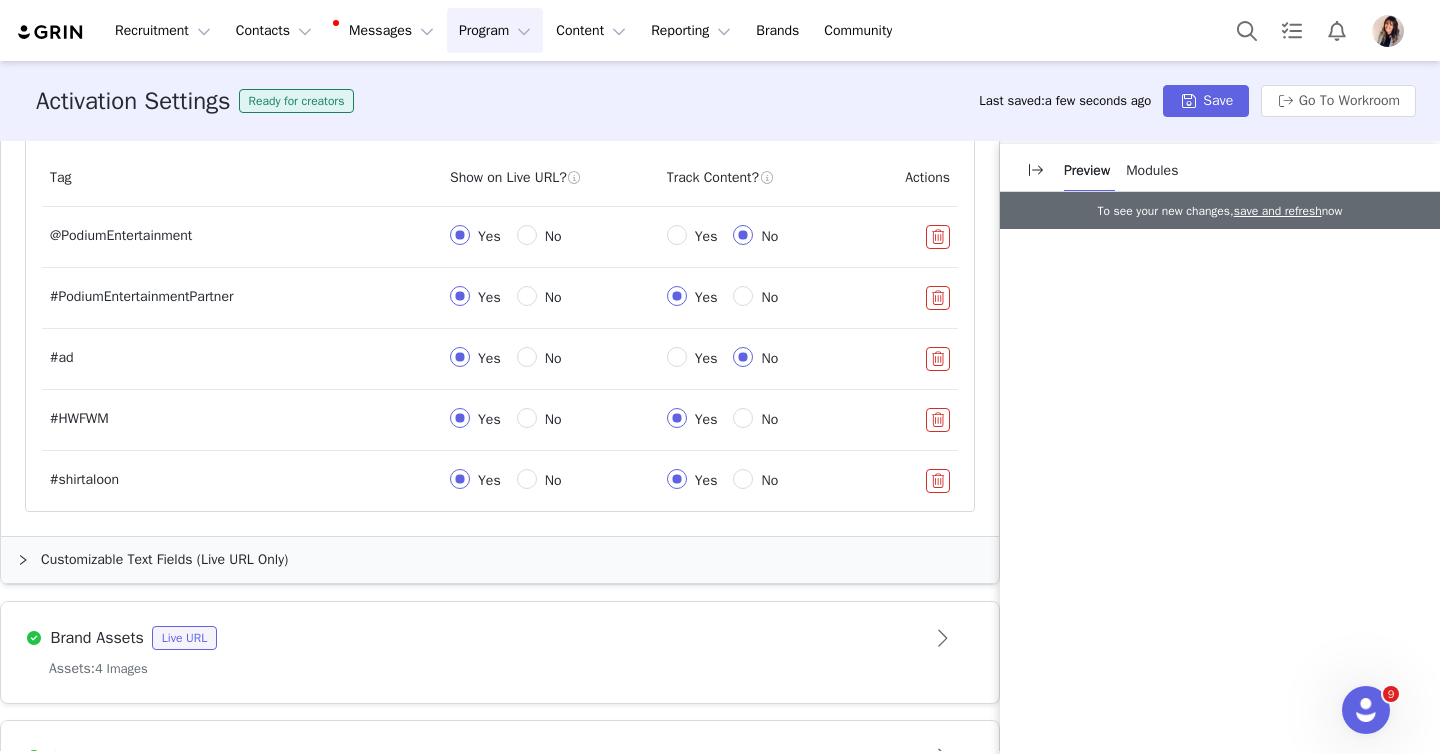 click at bounding box center [938, 420] 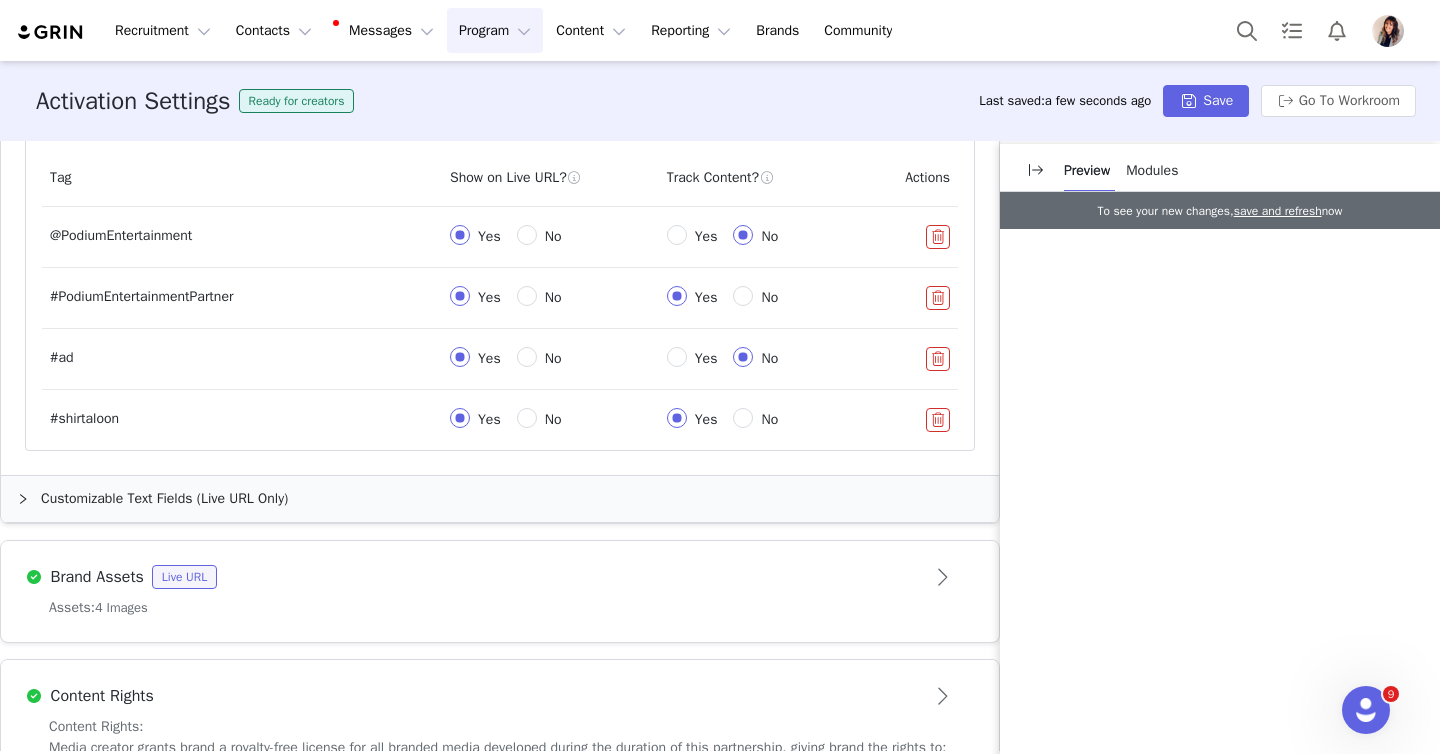 click at bounding box center [938, 420] 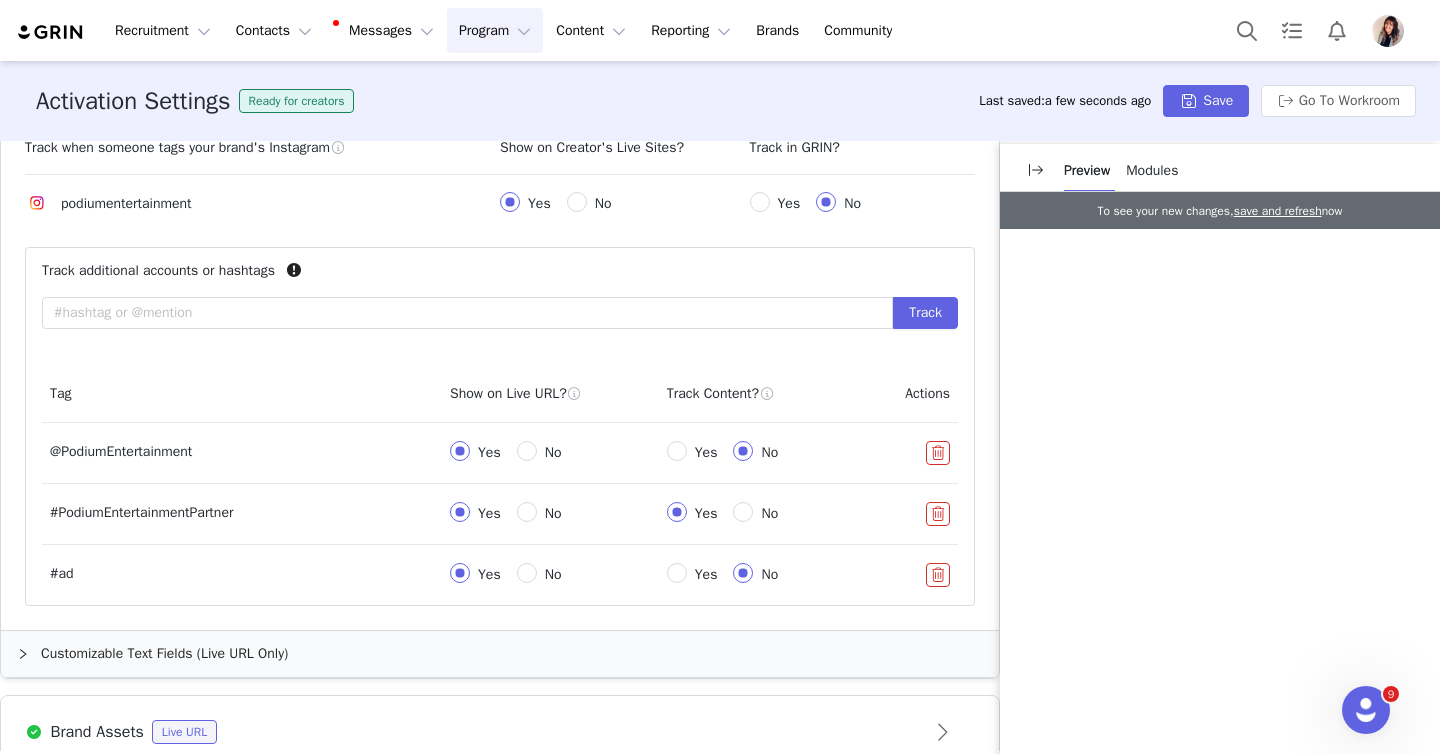 scroll, scrollTop: 970, scrollLeft: 0, axis: vertical 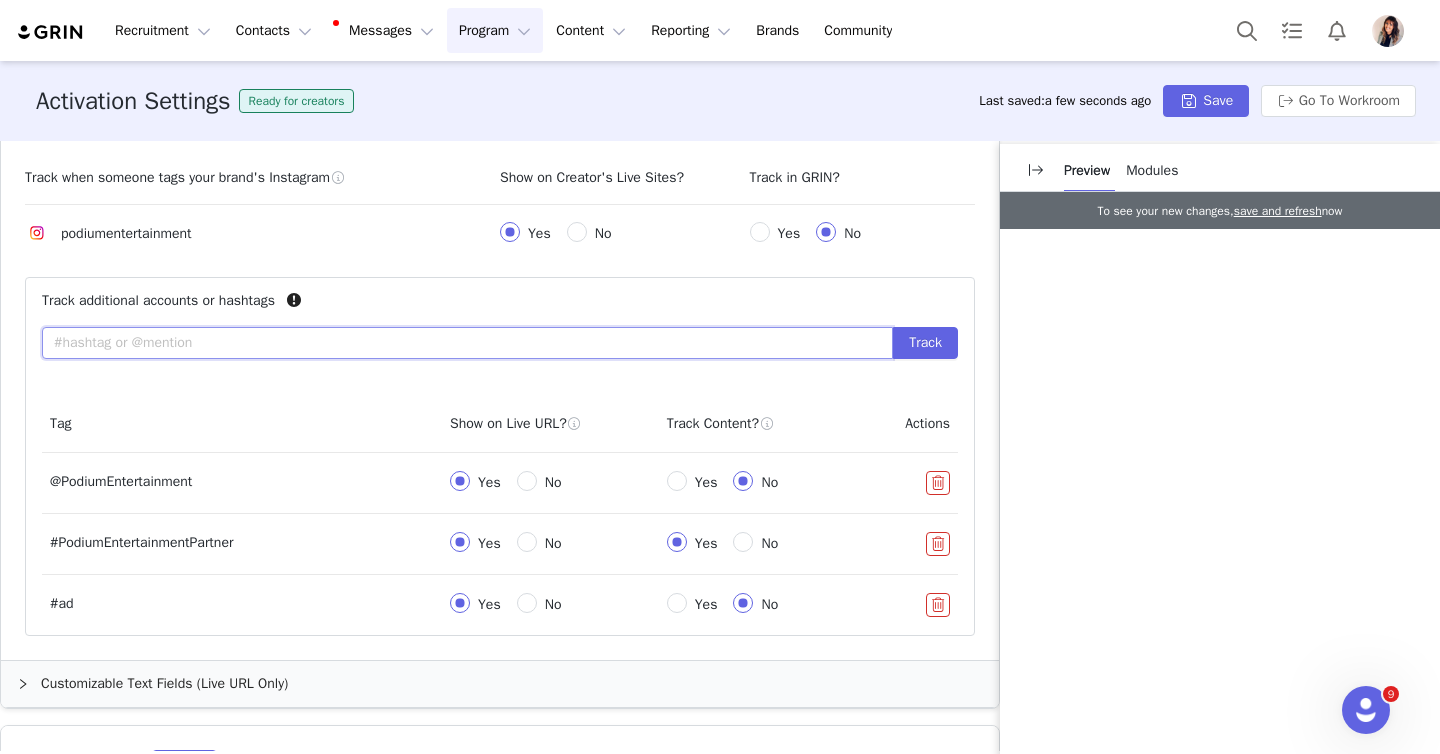click at bounding box center (467, 343) 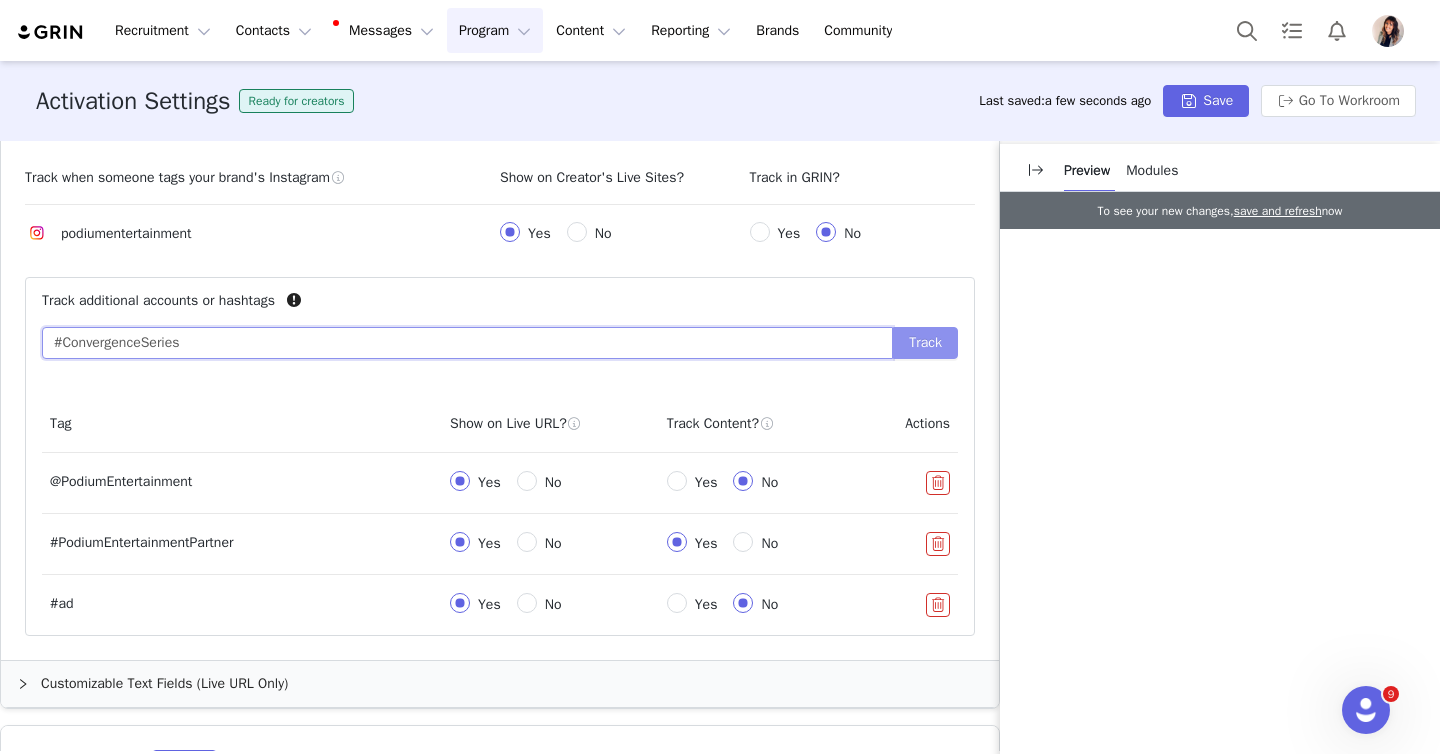 type on "#ConvergenceSeries" 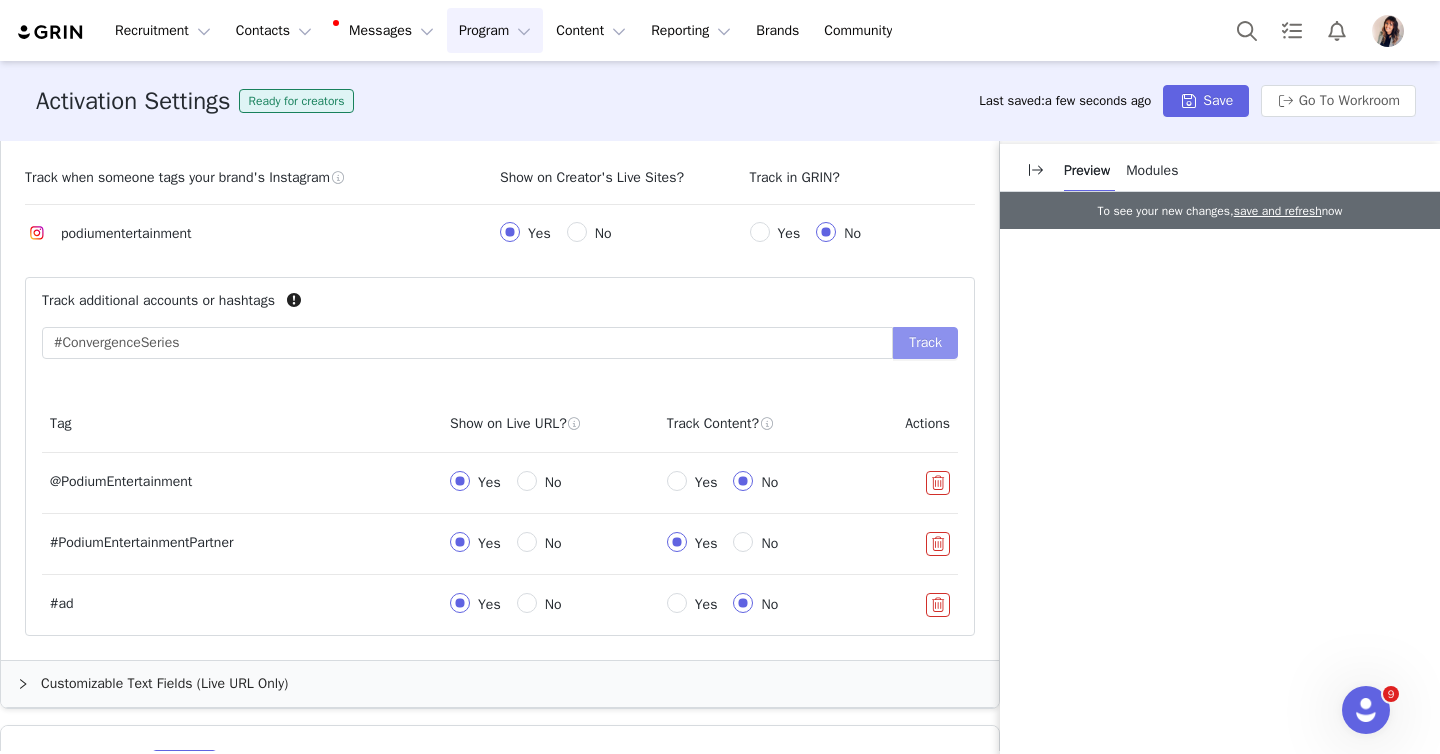 click on "Track" at bounding box center [925, 343] 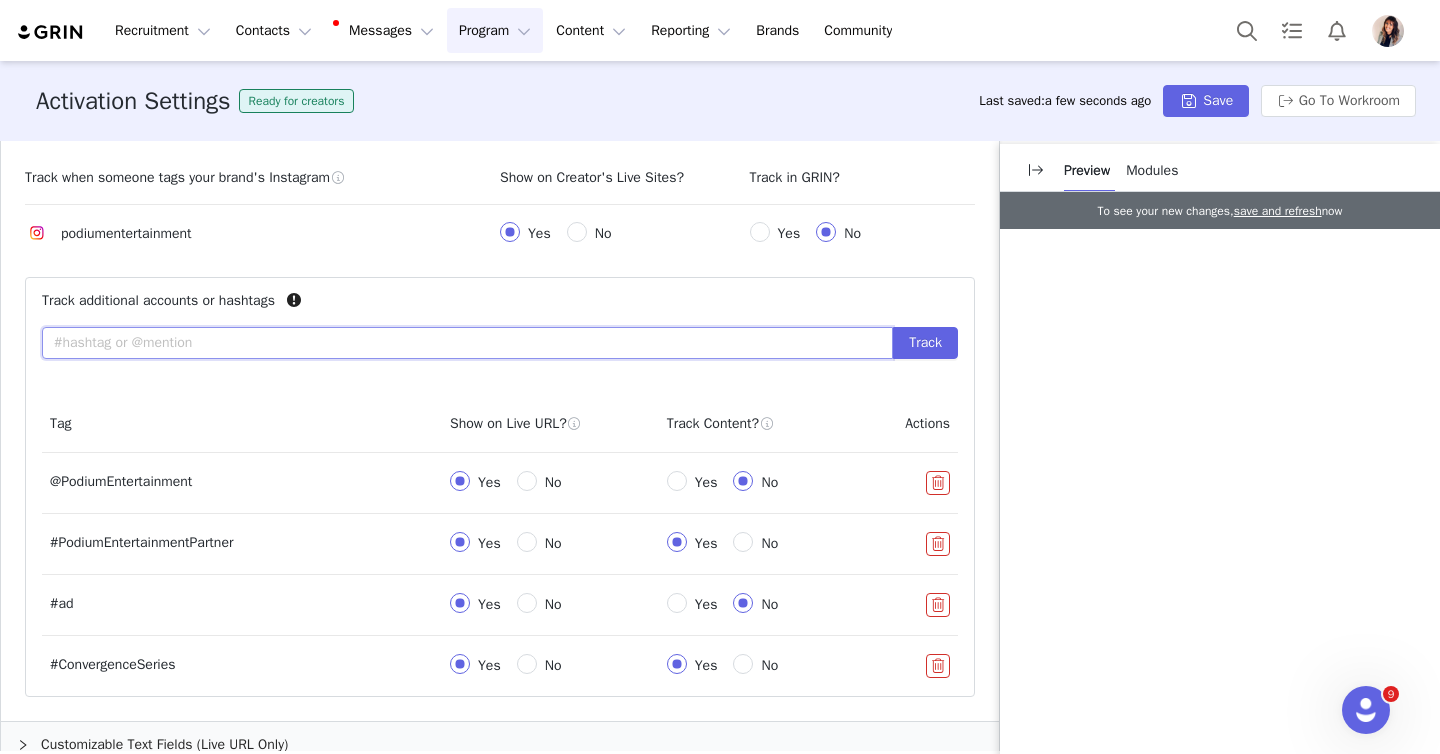 click at bounding box center [467, 343] 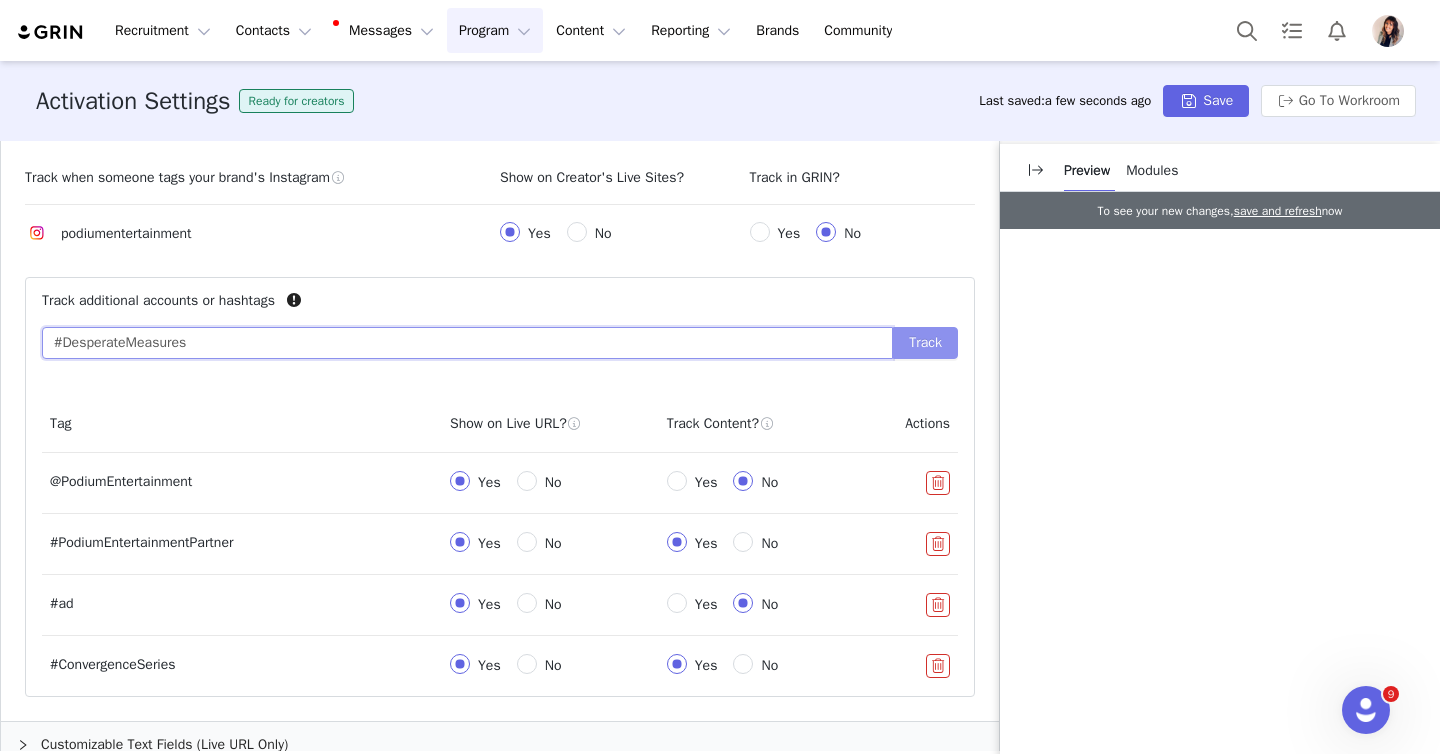 type on "#DesperateMeasures" 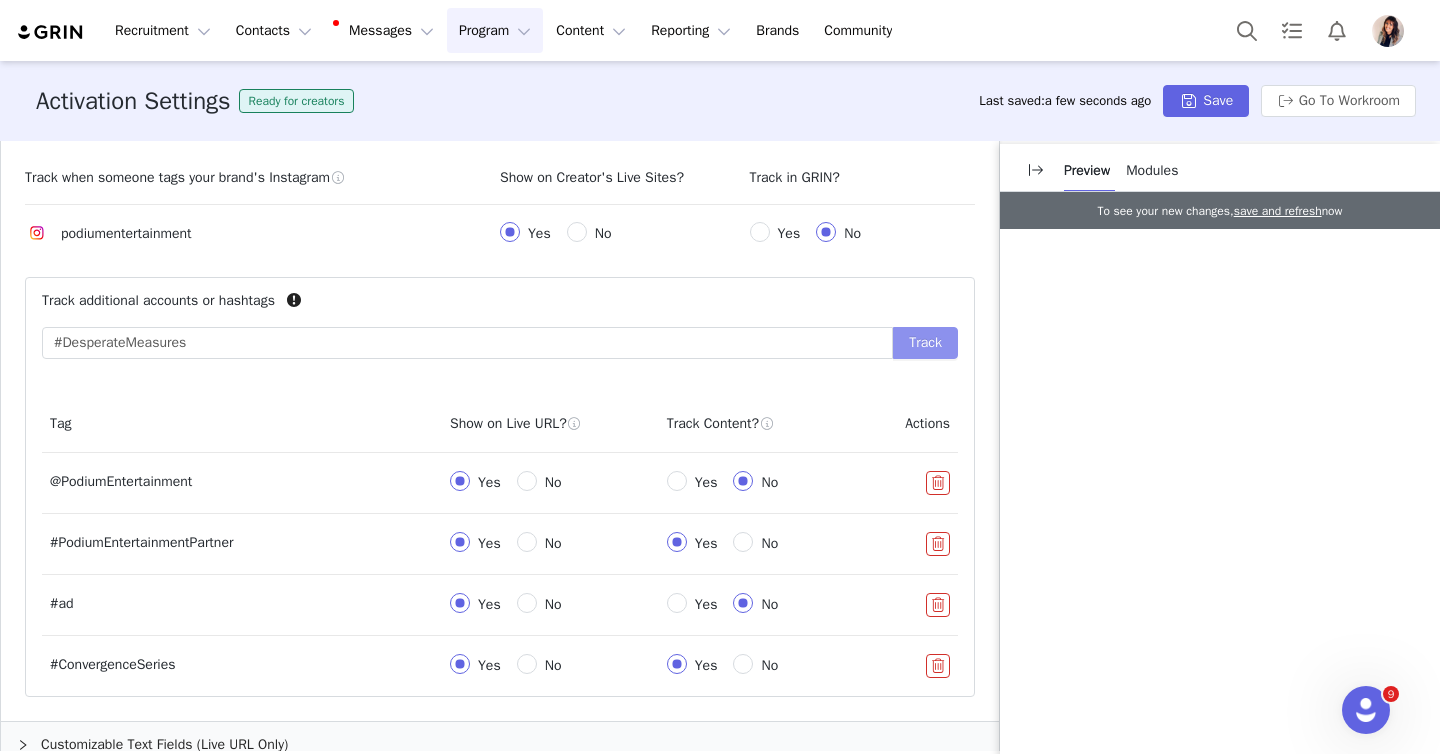 click on "Track" at bounding box center [925, 343] 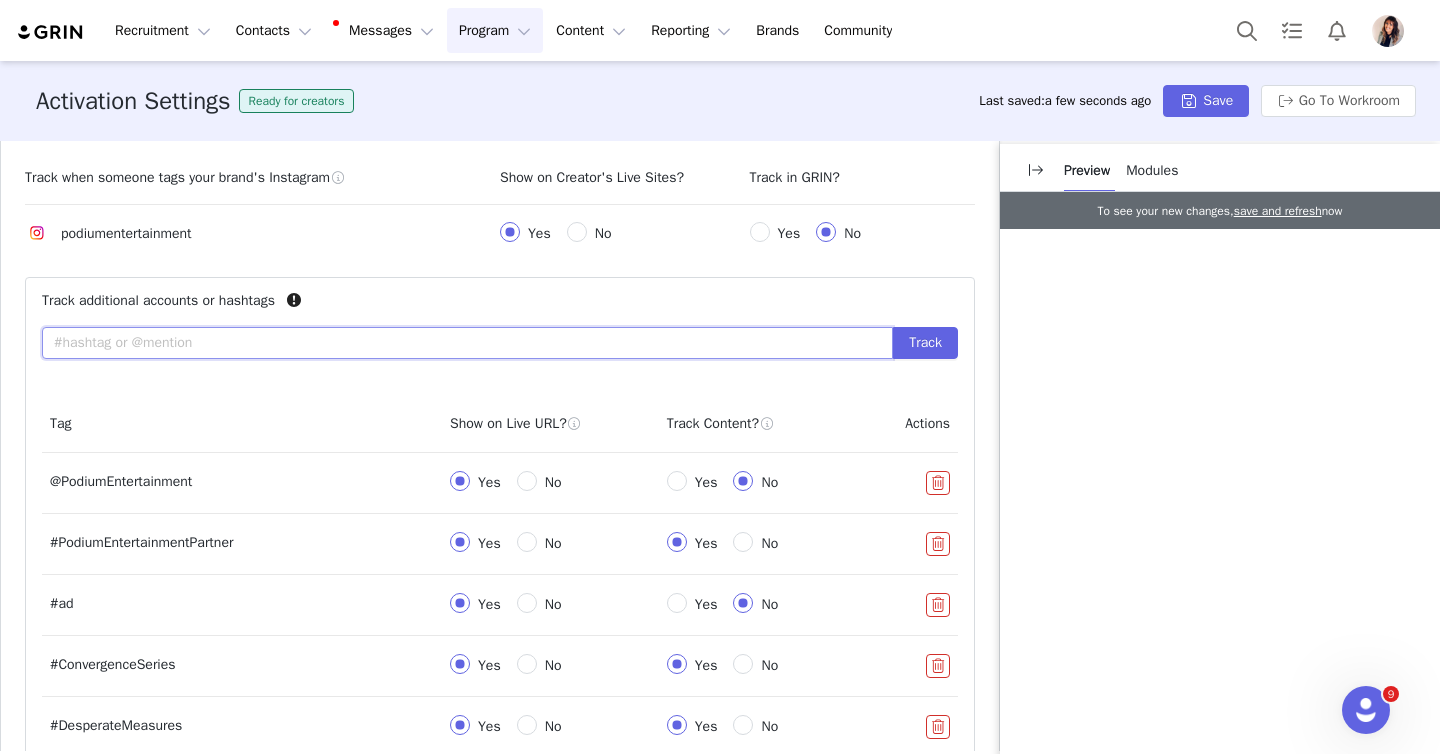 click at bounding box center (467, 343) 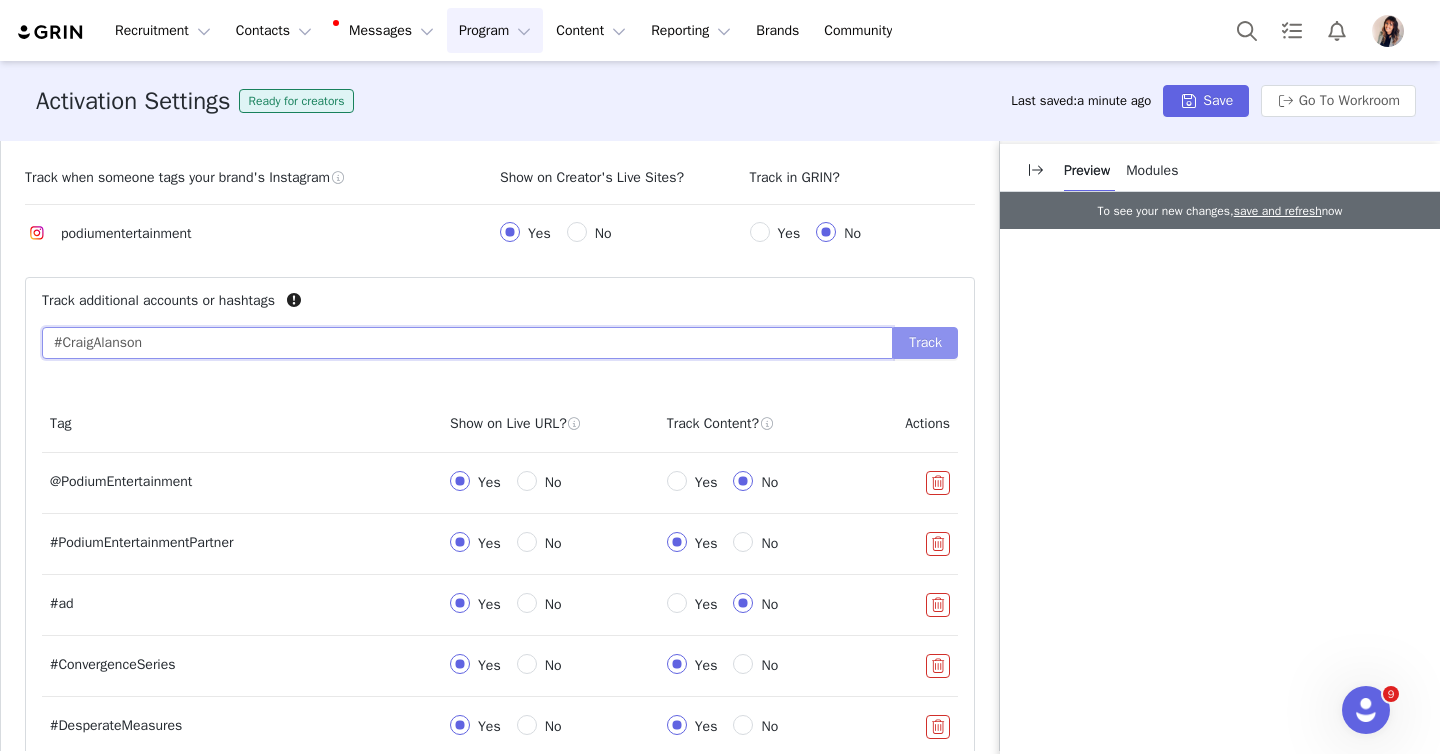 type on "#CraigAlanson" 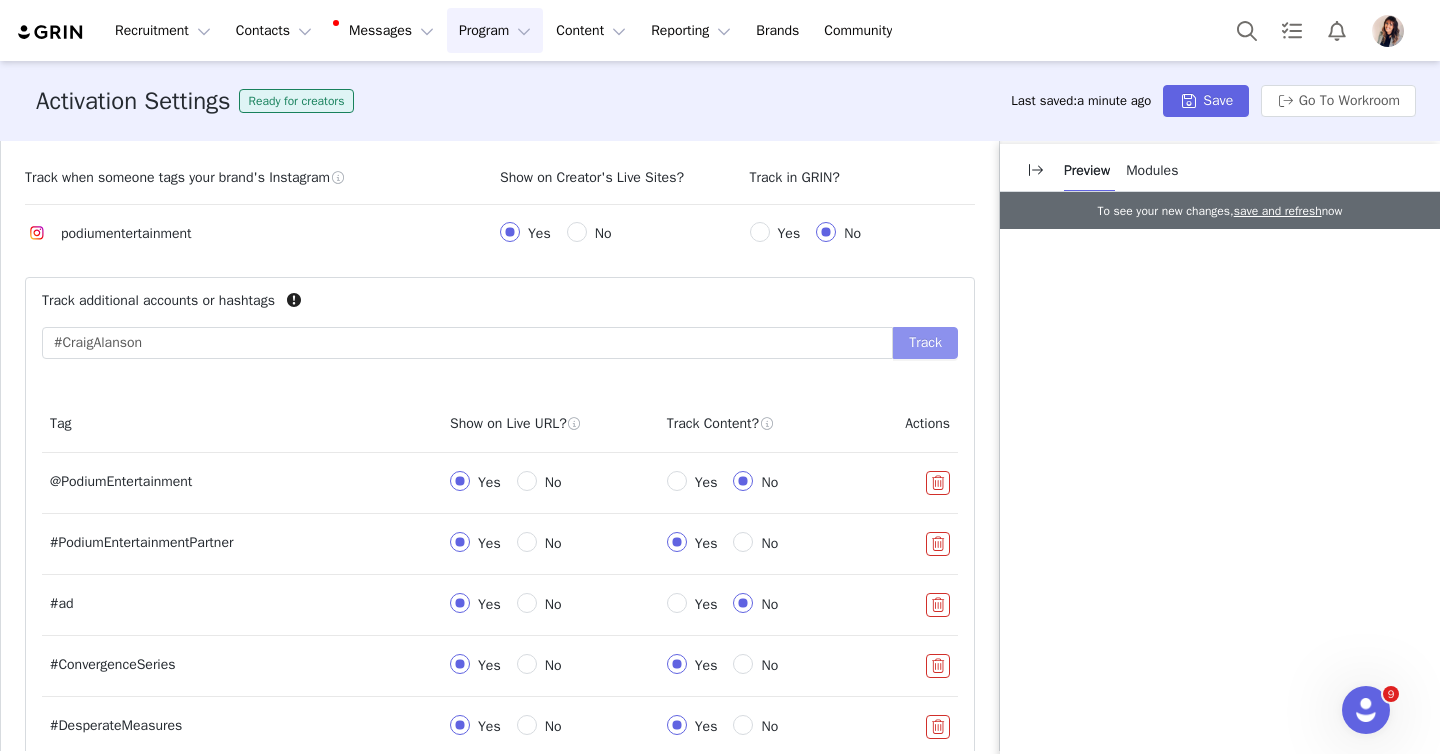 click on "Track" at bounding box center [925, 343] 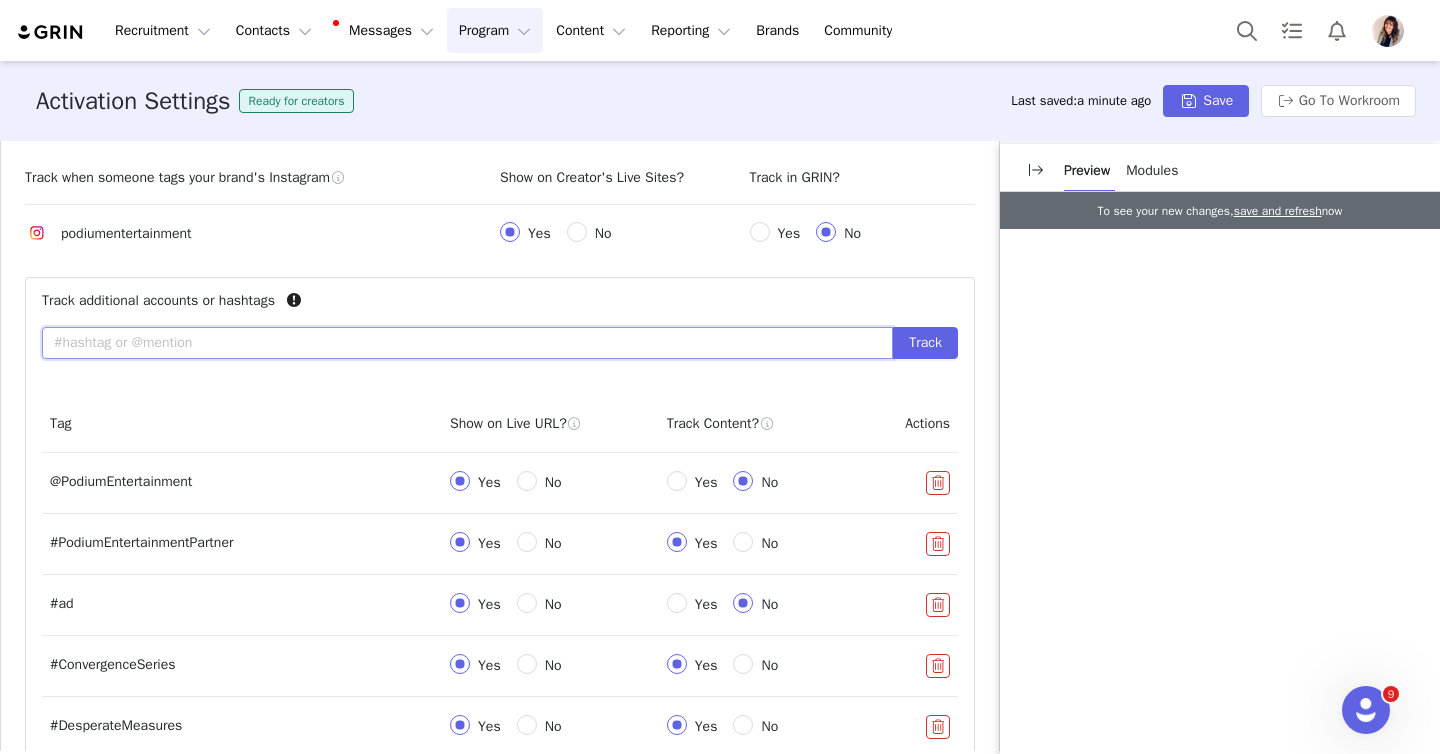 click at bounding box center [467, 343] 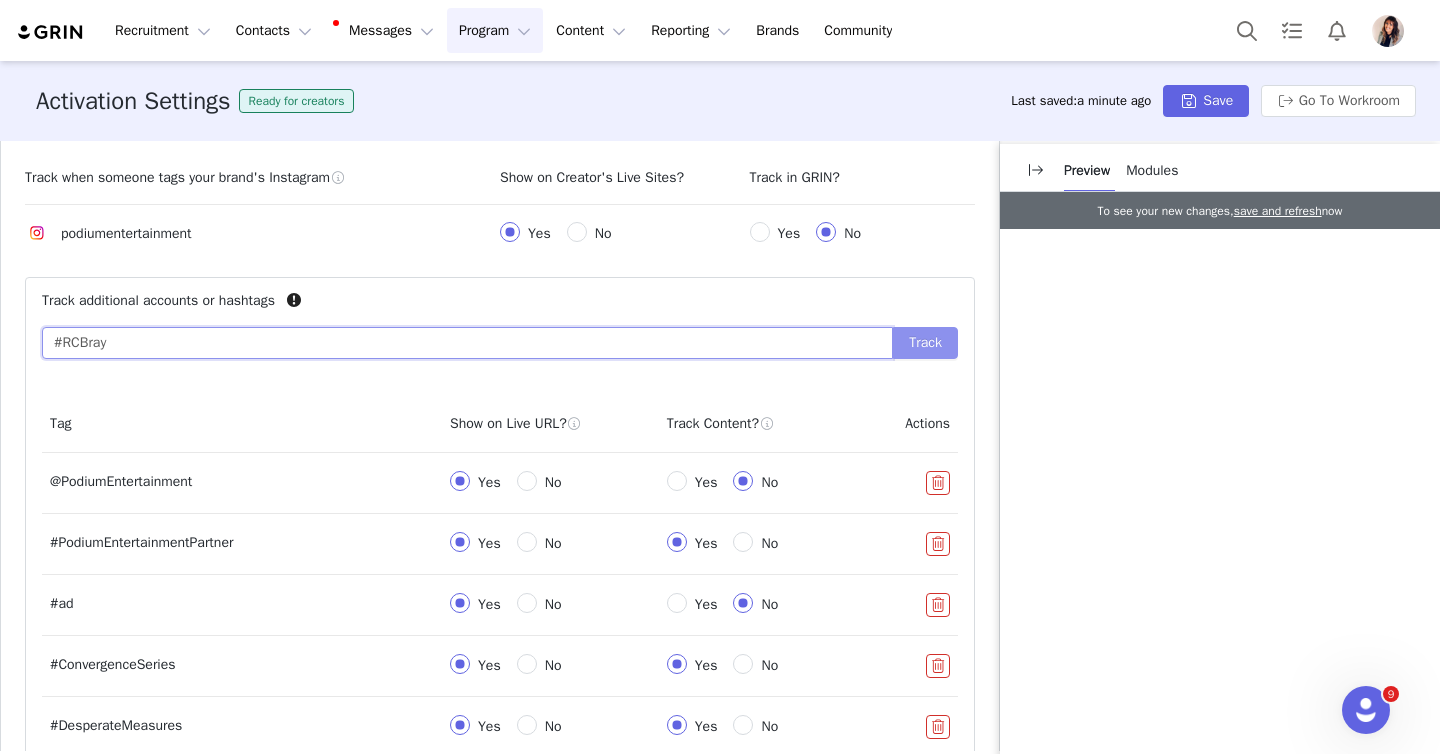 type on "#RCBray" 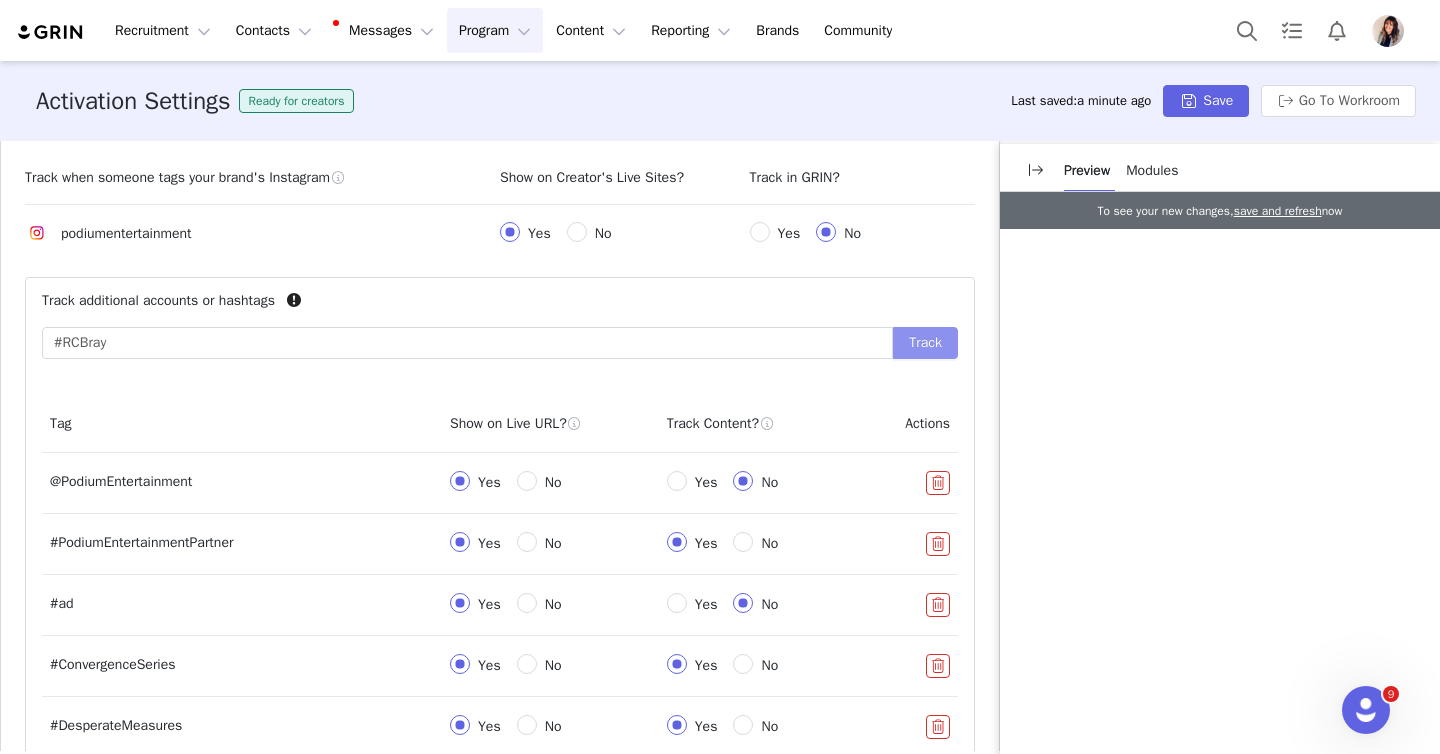 click on "Track" at bounding box center [925, 343] 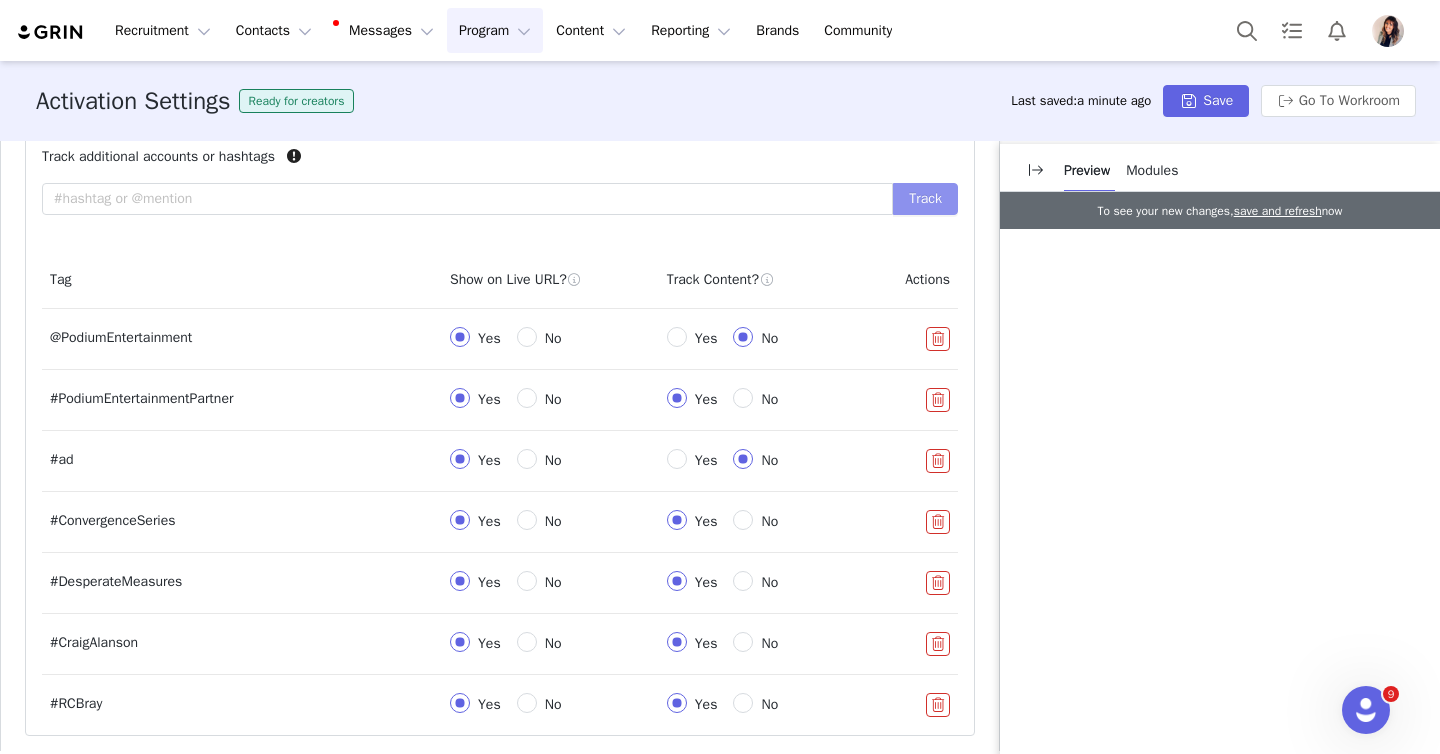 scroll, scrollTop: 1169, scrollLeft: 0, axis: vertical 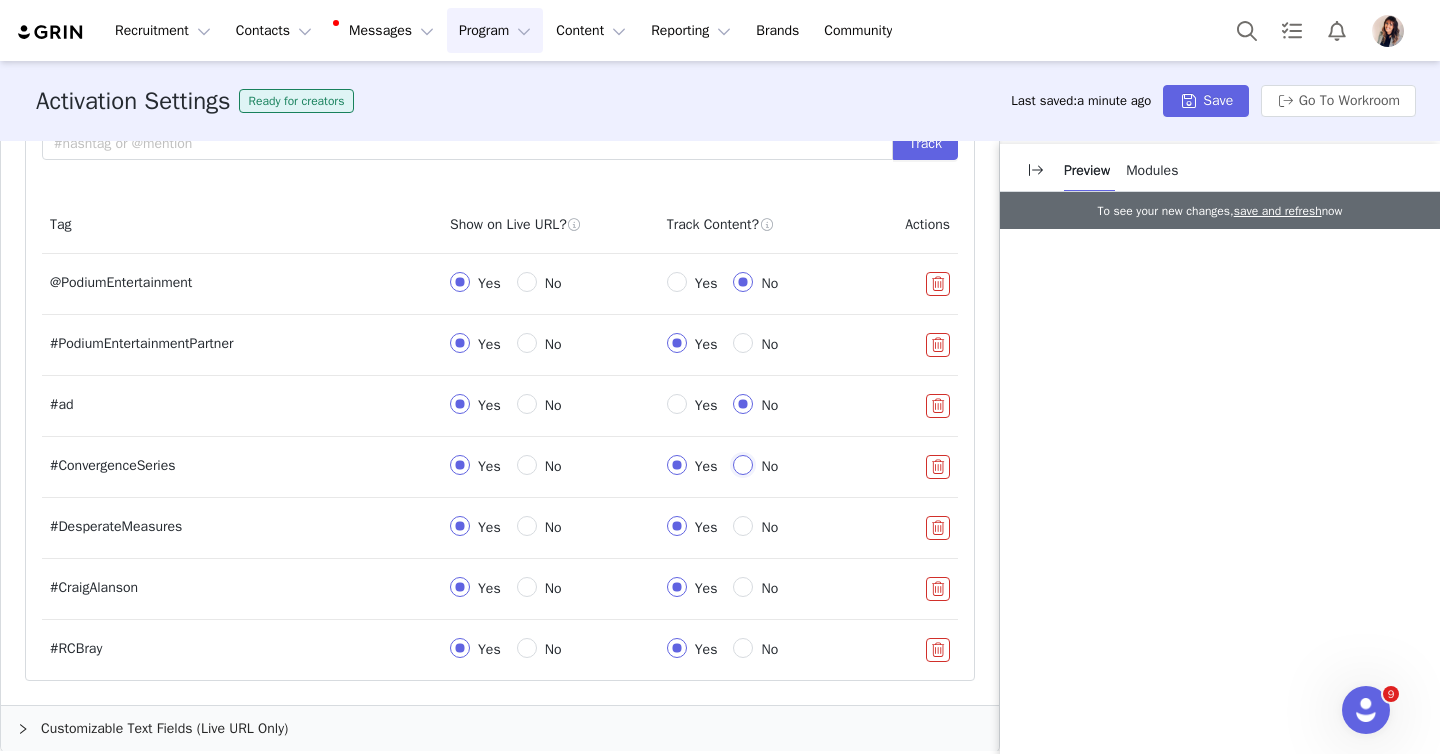 click on "No" at bounding box center (743, 465) 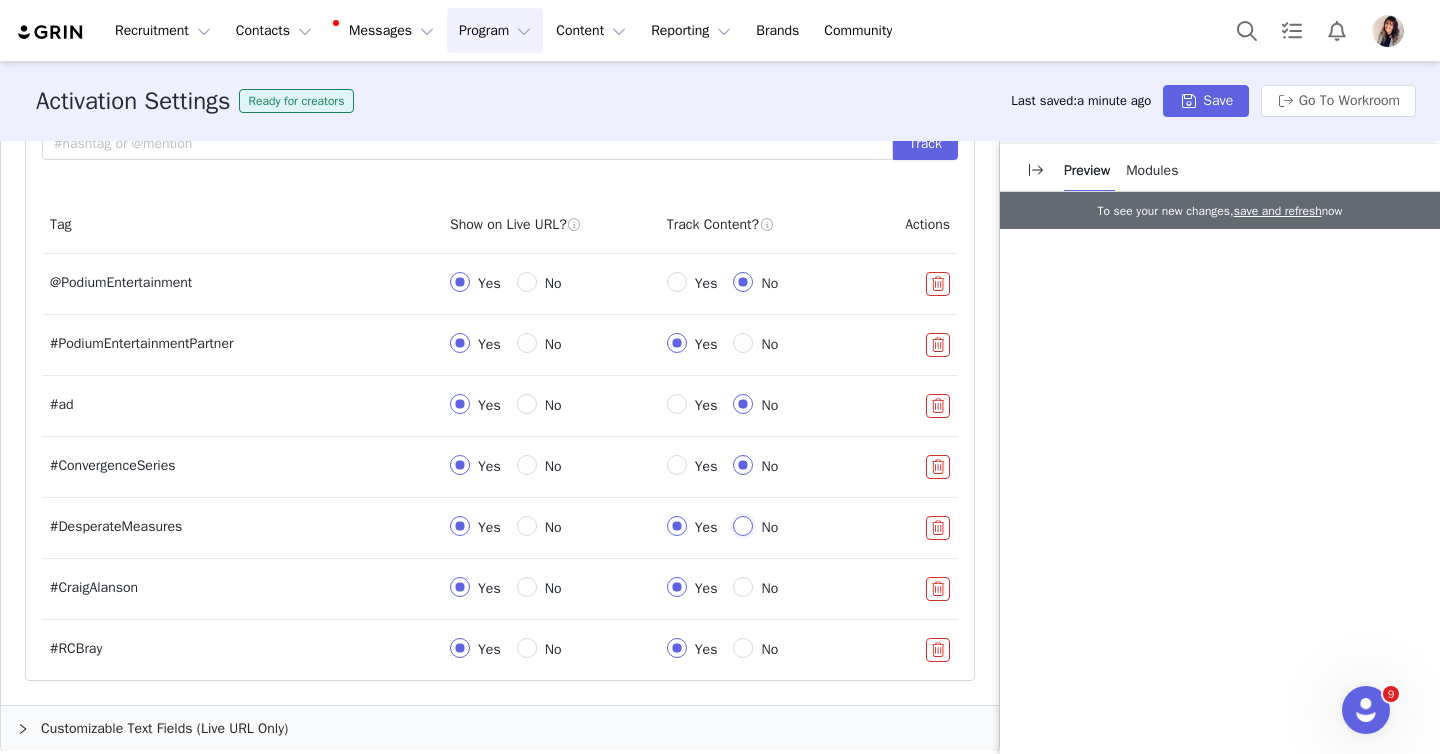 click on "No" at bounding box center [743, 526] 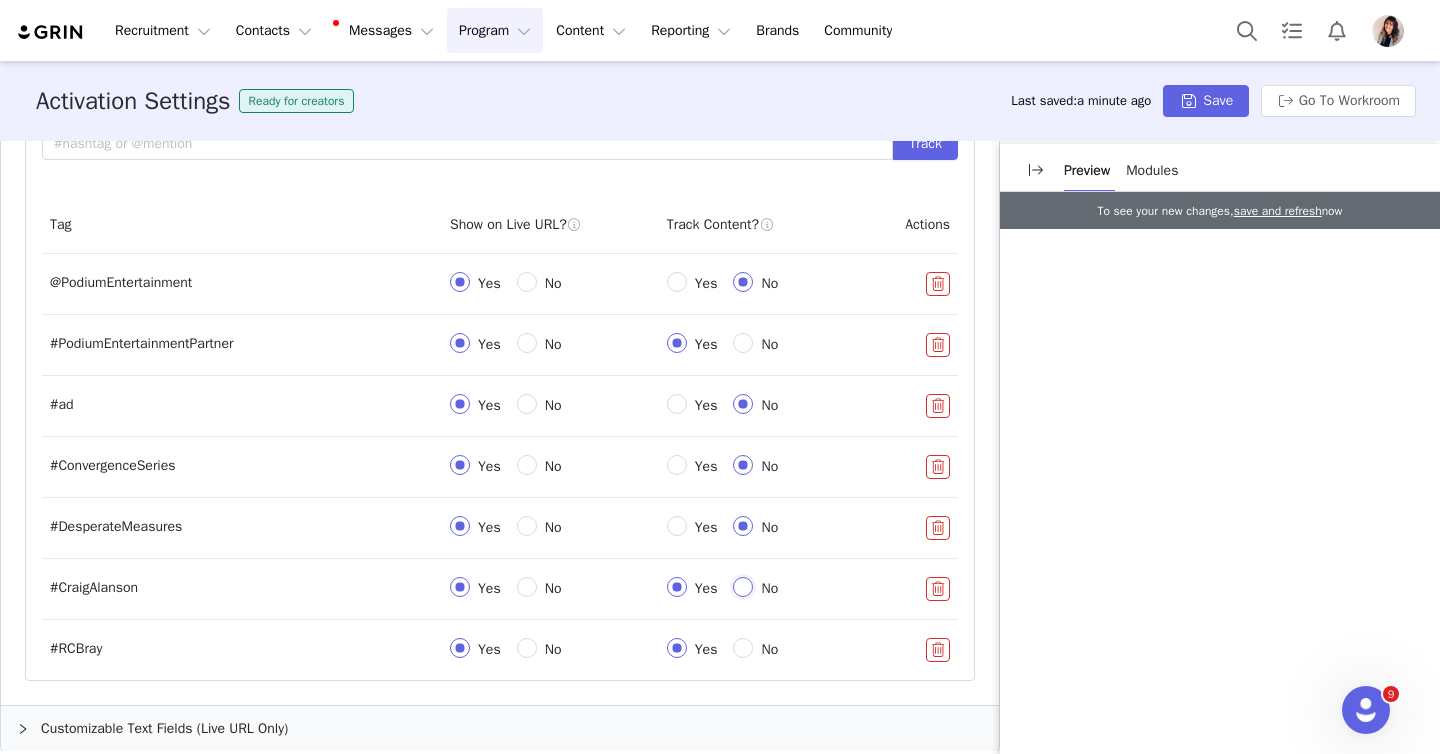 click on "No" at bounding box center [743, 587] 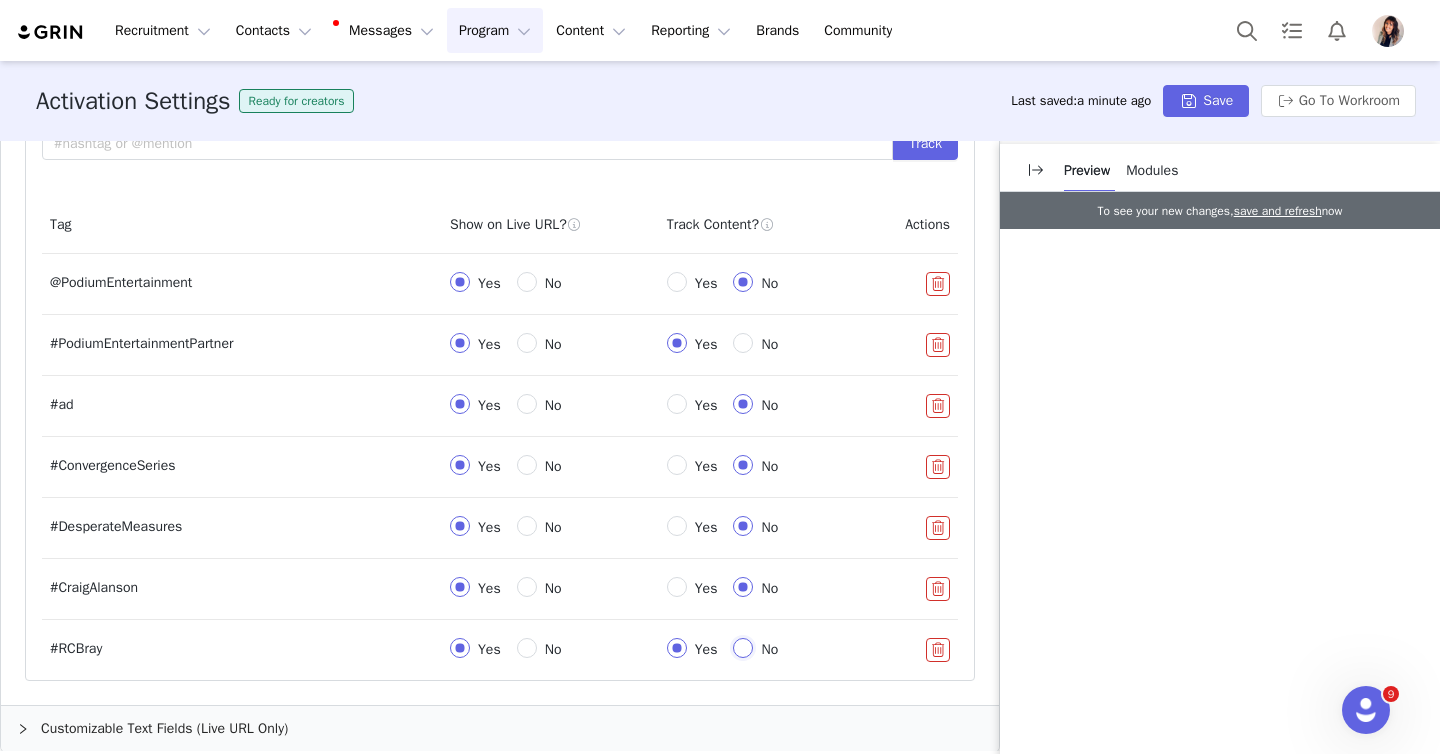 click on "No" at bounding box center (743, 648) 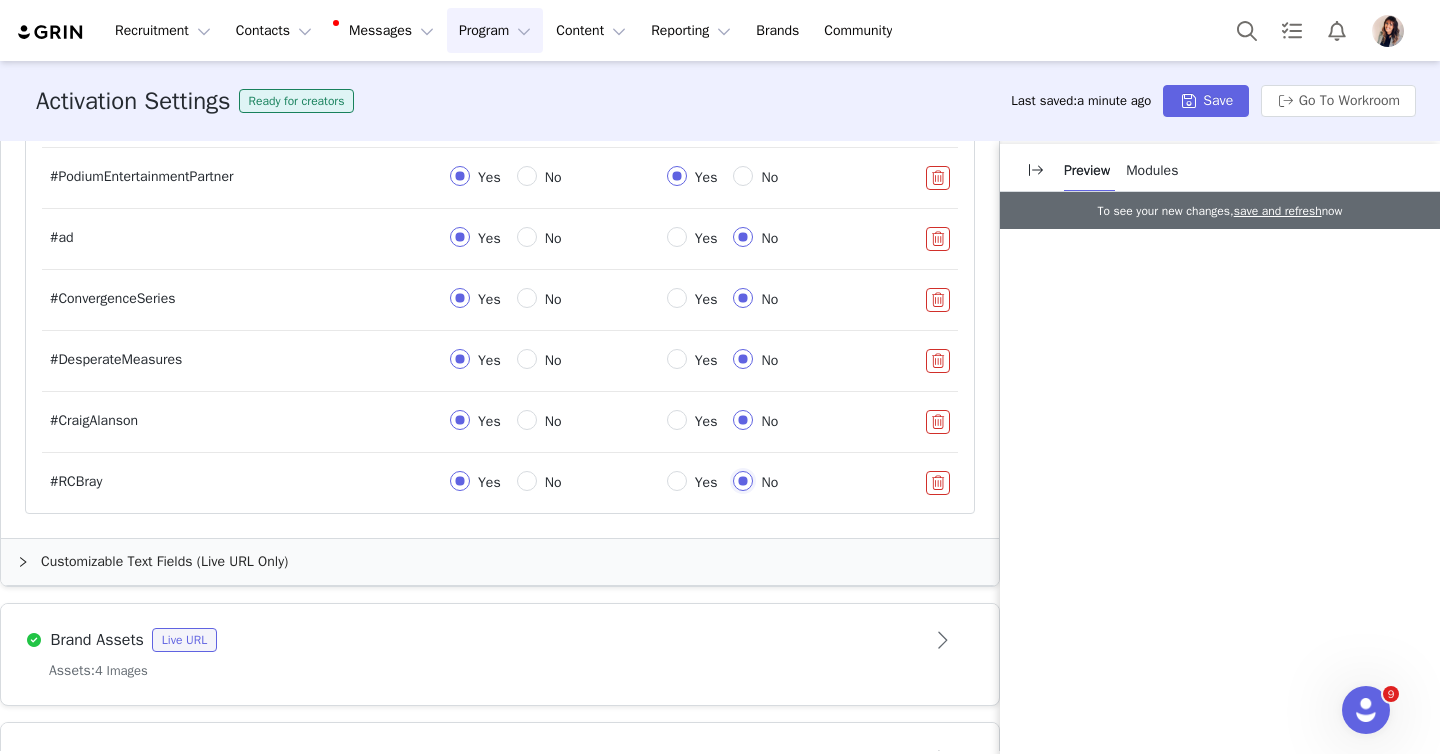 scroll, scrollTop: 1439, scrollLeft: 0, axis: vertical 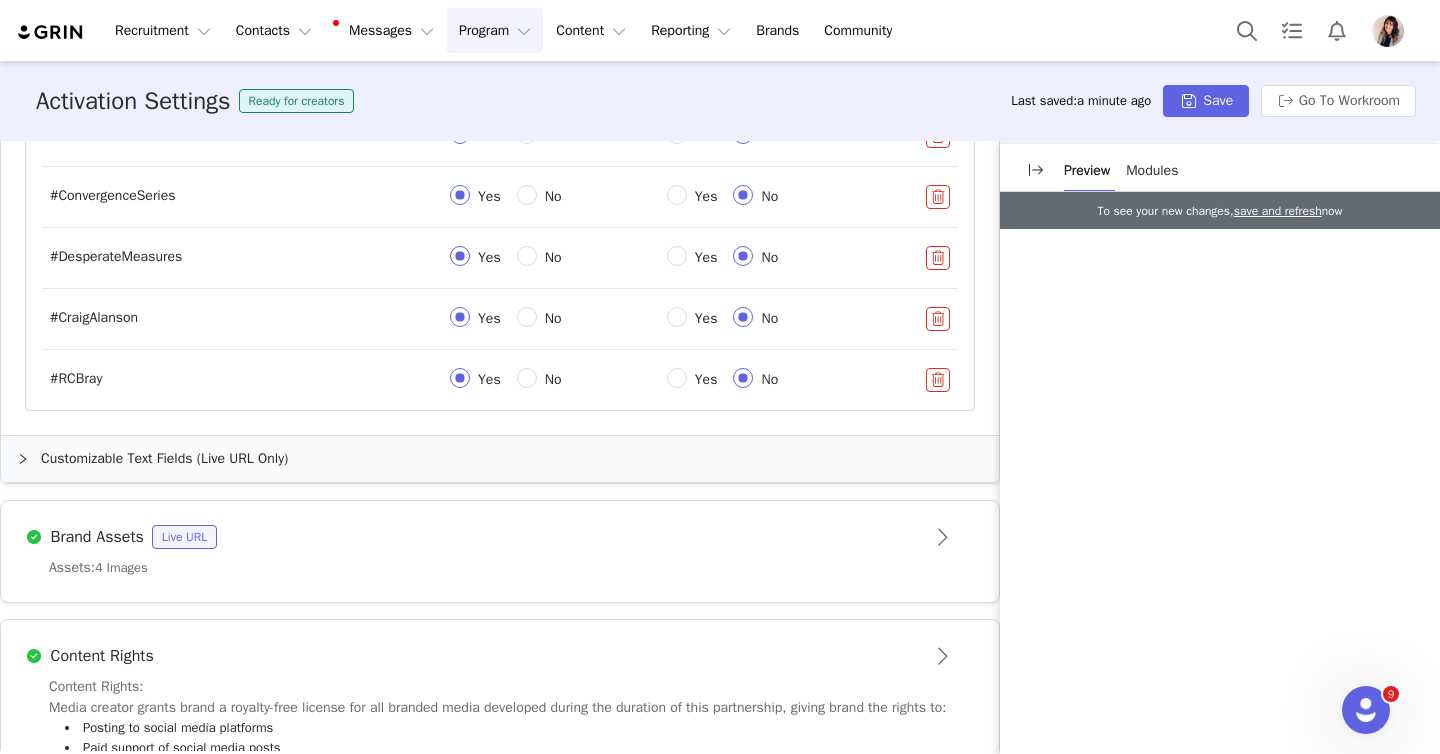 click on "Customizable Text Fields (Live URL Only)" at bounding box center [500, 459] 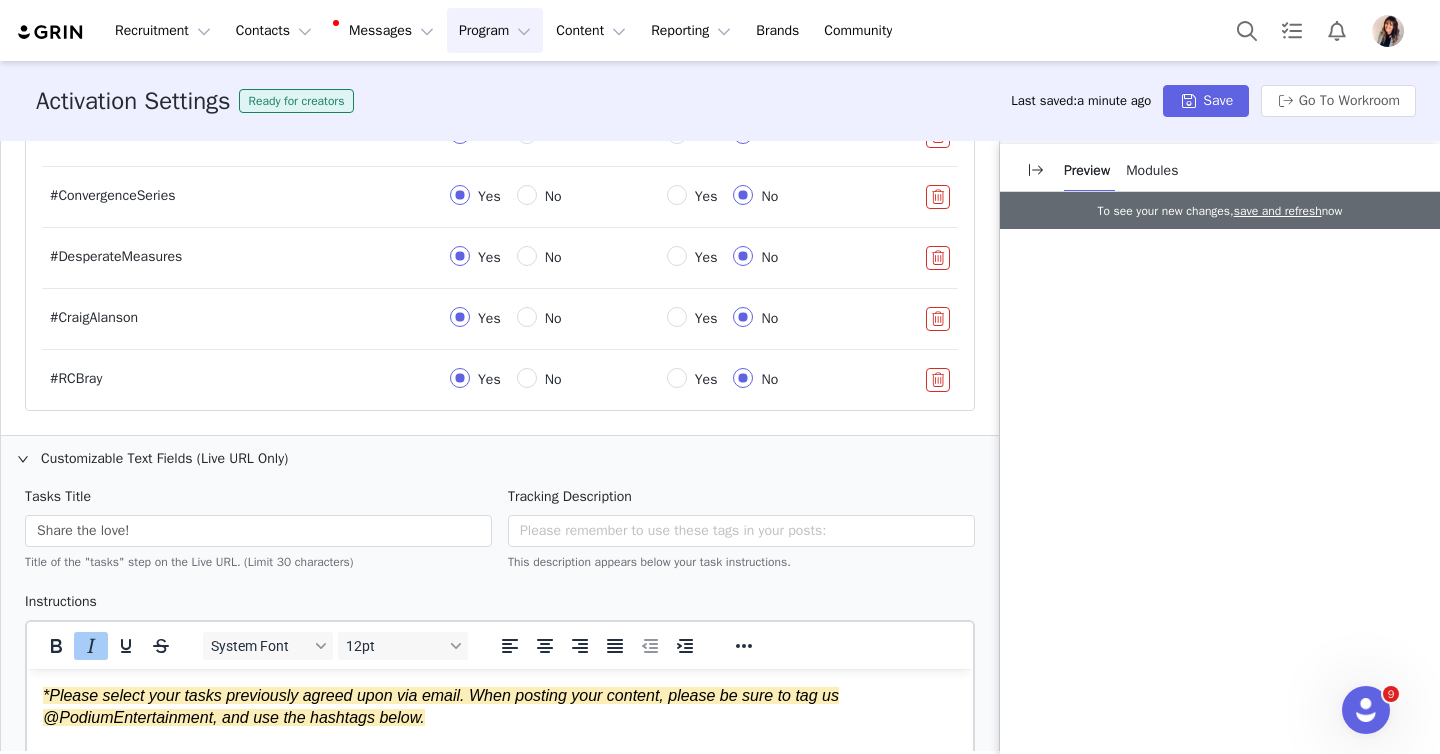 scroll, scrollTop: 0, scrollLeft: 0, axis: both 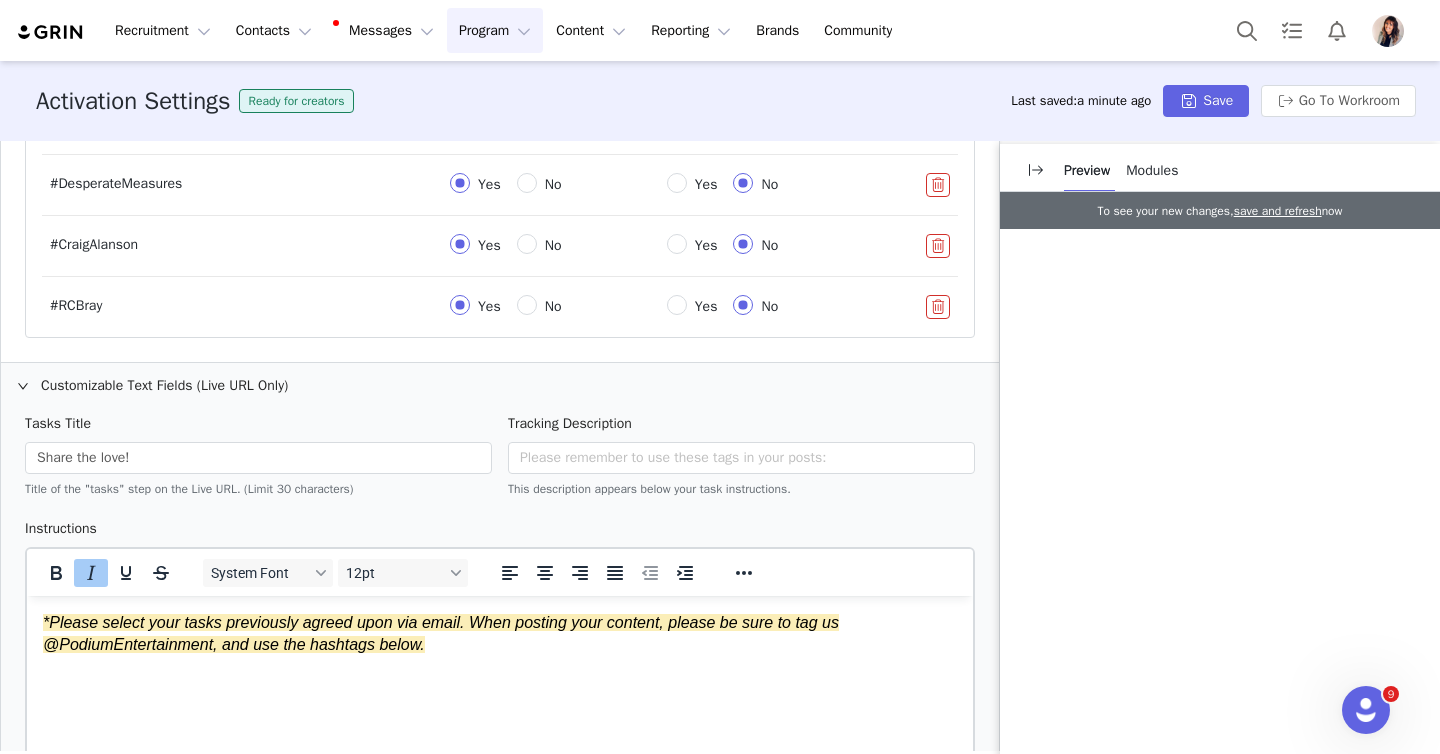 drag, startPoint x: 490, startPoint y: 648, endPoint x: 18, endPoint y: 598, distance: 474.64093 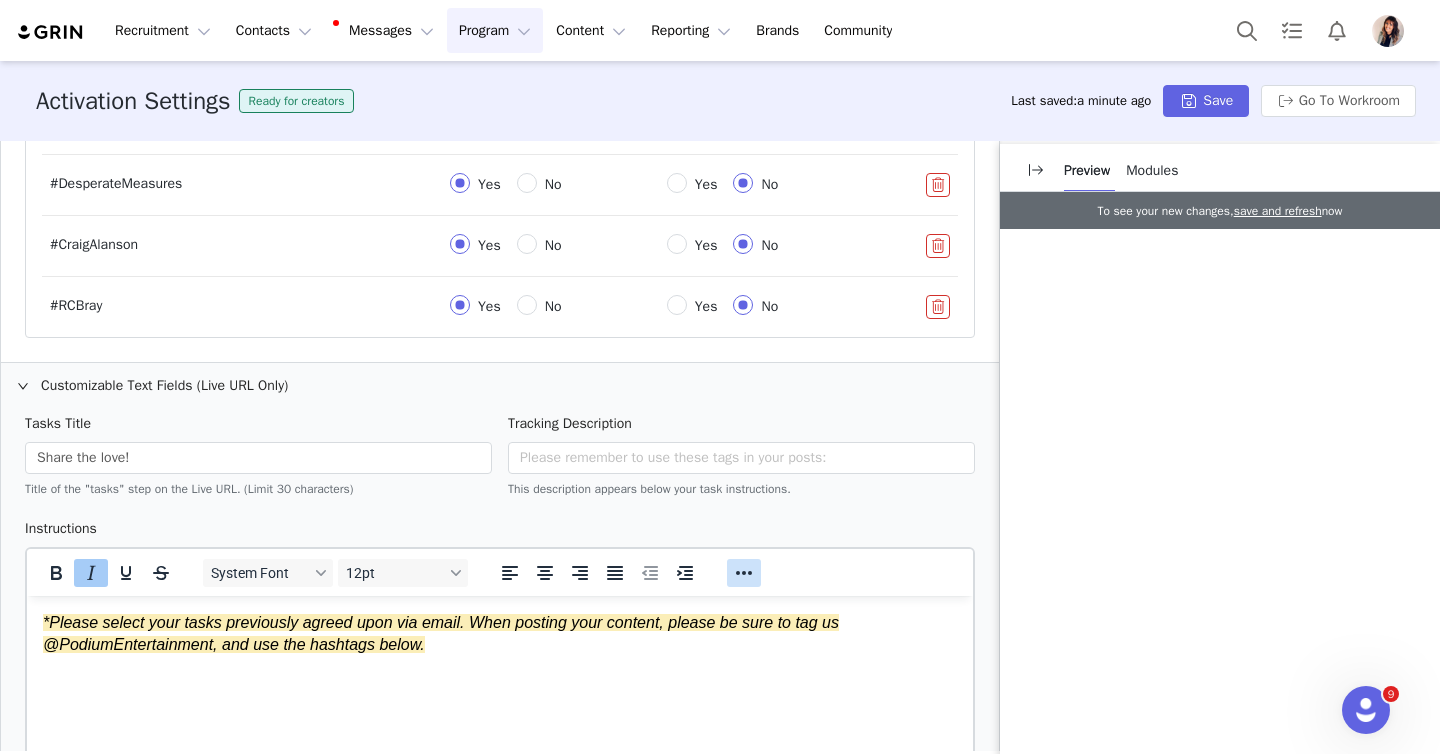 click 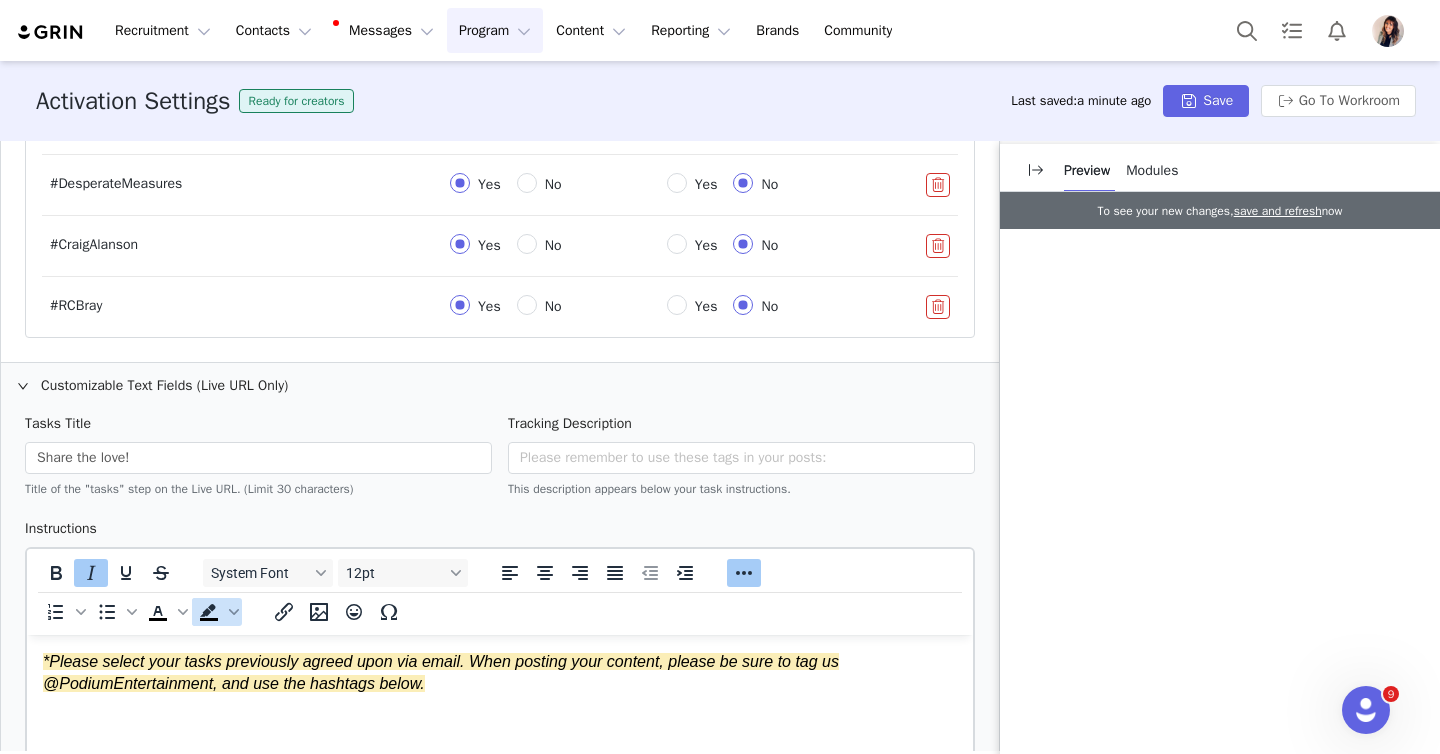 click 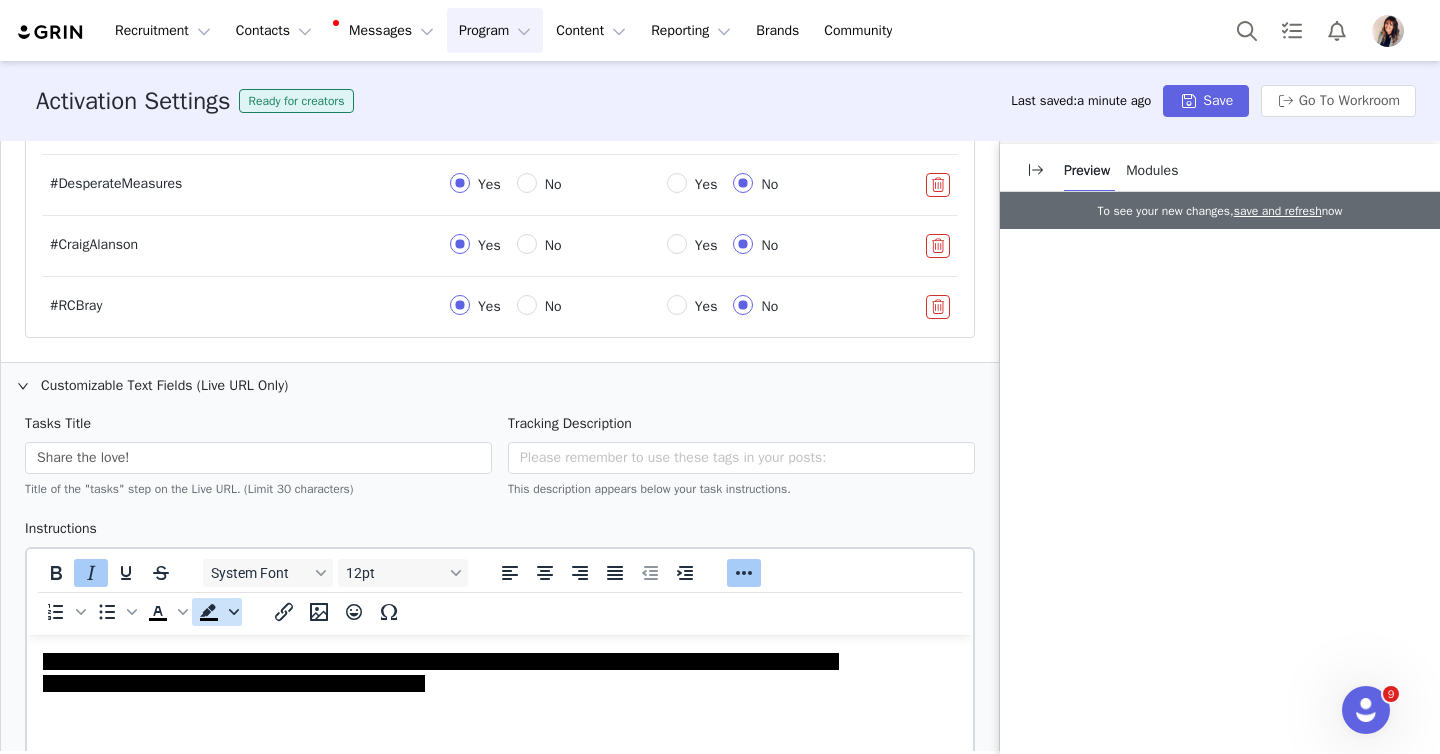 click 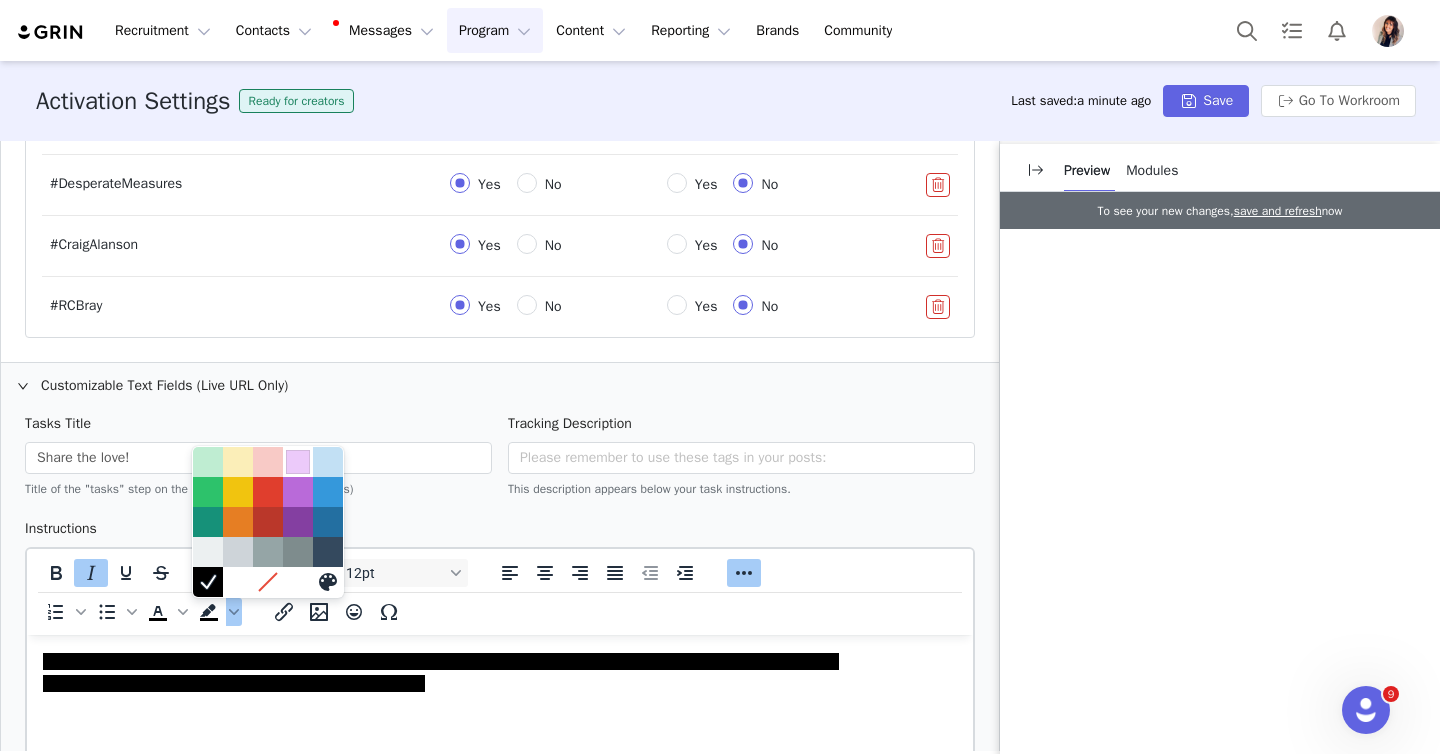 click at bounding box center (298, 462) 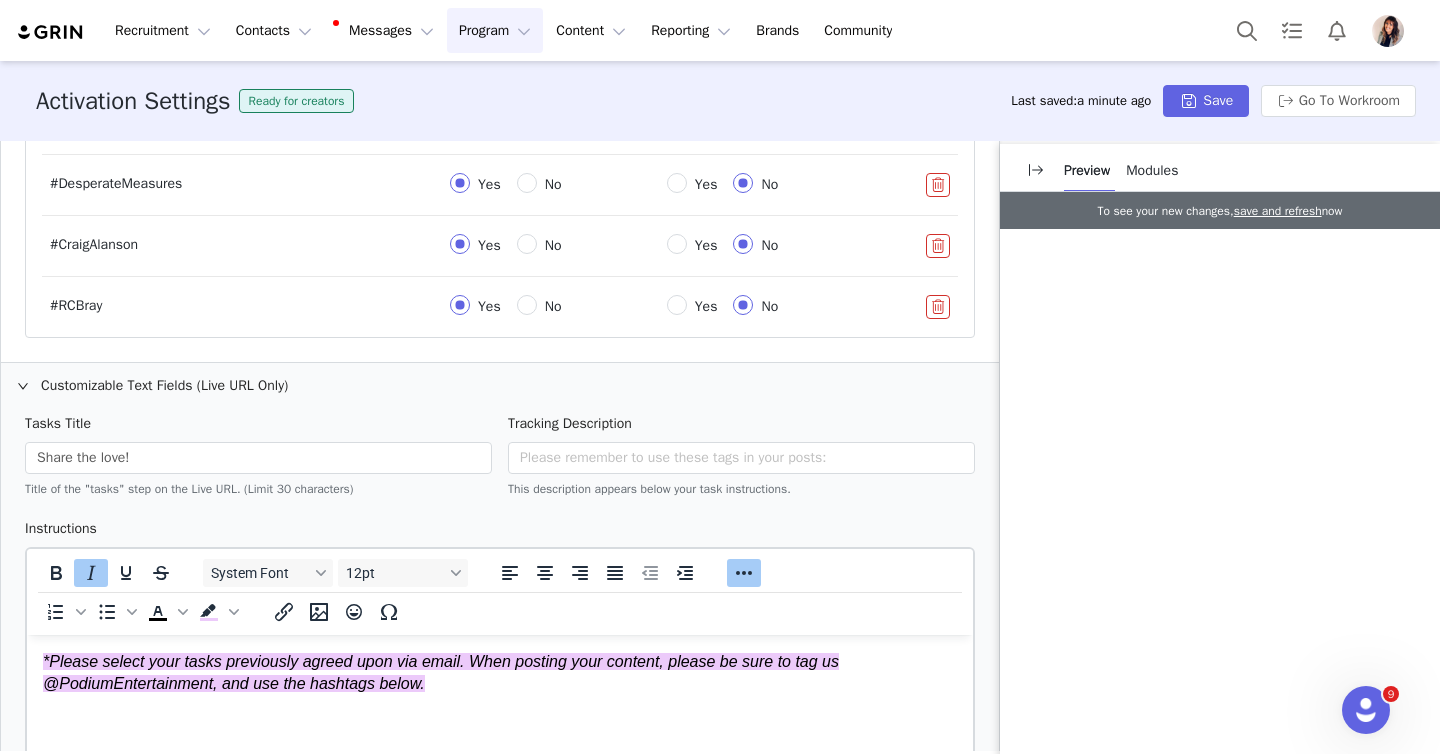 click on "*Please select your tasks previously agreed upon via email. When posting your content, please be sure to tag us @PodiumEntertainment, and use the hashtags below." at bounding box center (500, 673) 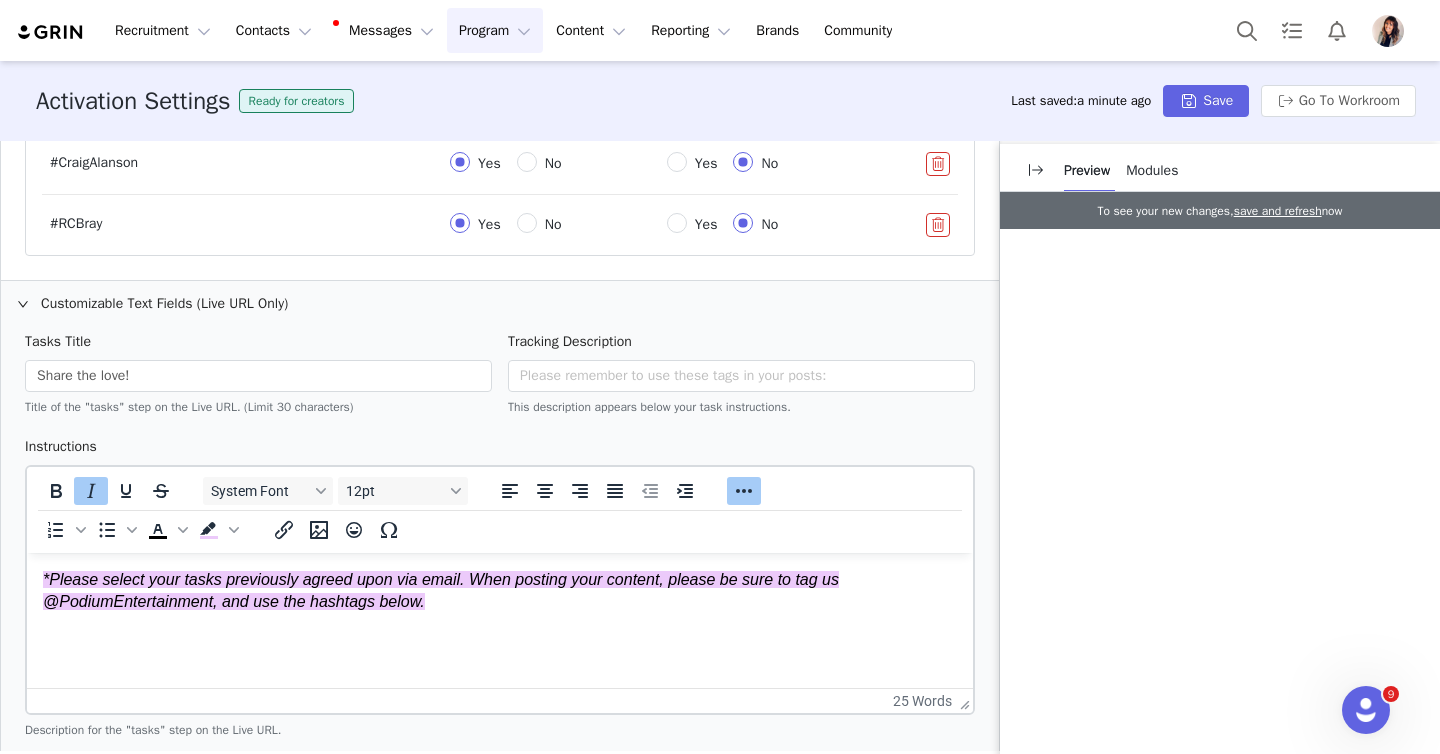 scroll, scrollTop: 1638, scrollLeft: 0, axis: vertical 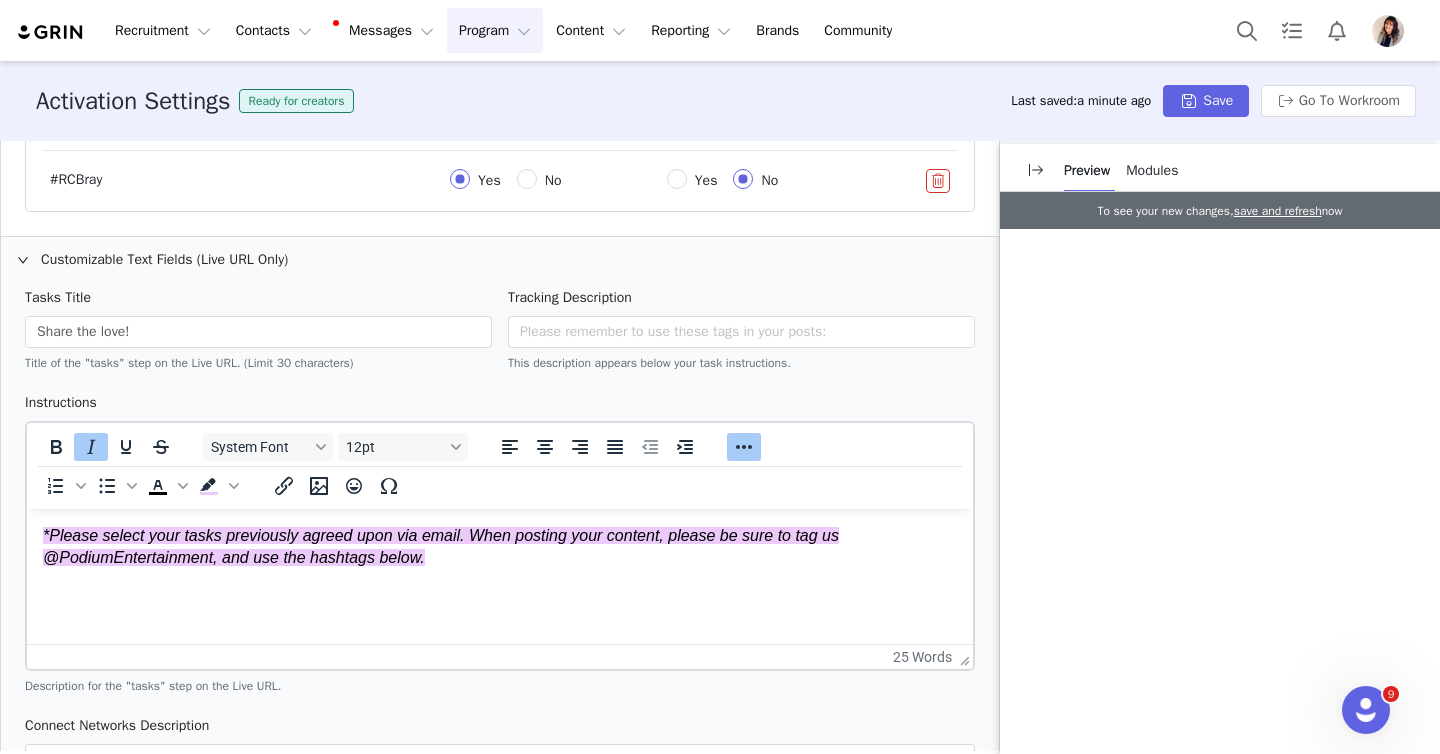drag, startPoint x: 443, startPoint y: 562, endPoint x: 0, endPoint y: 532, distance: 444.01465 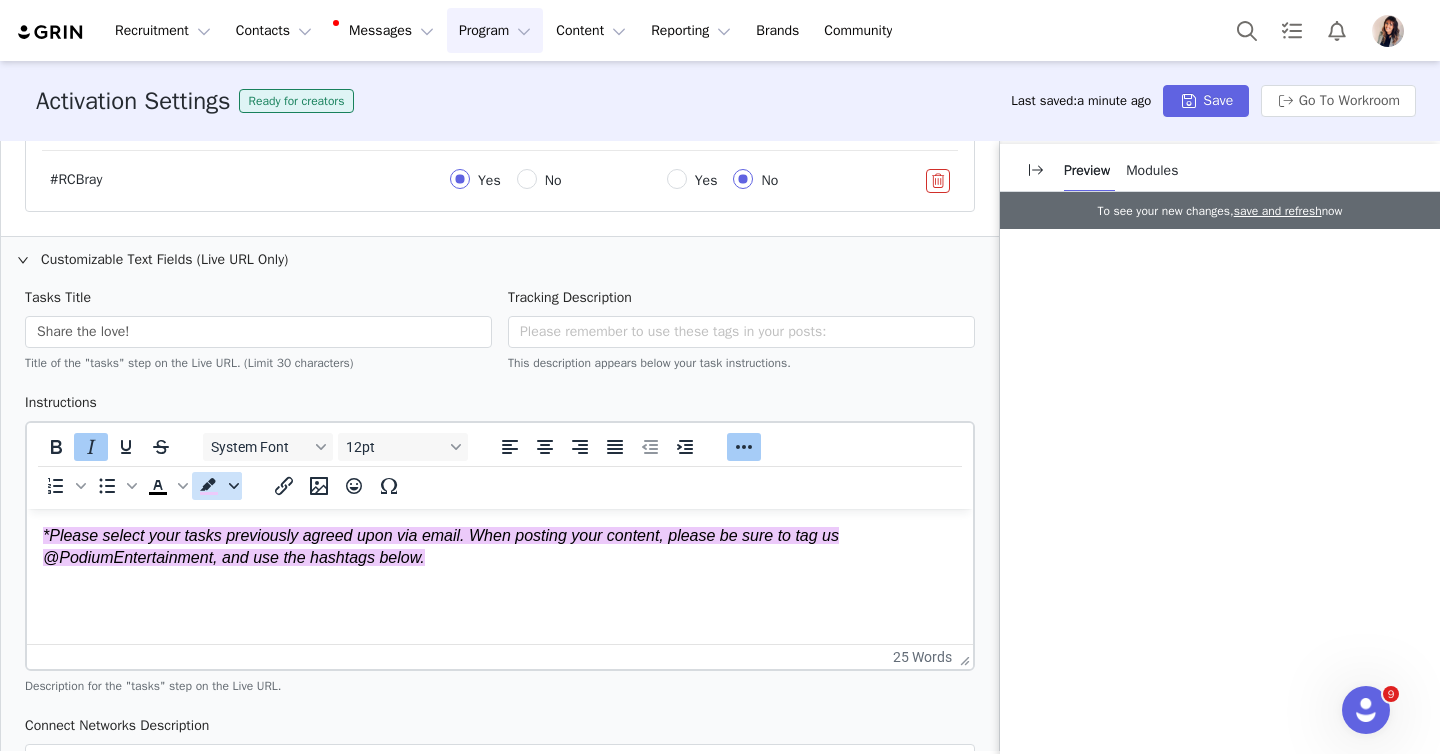 click 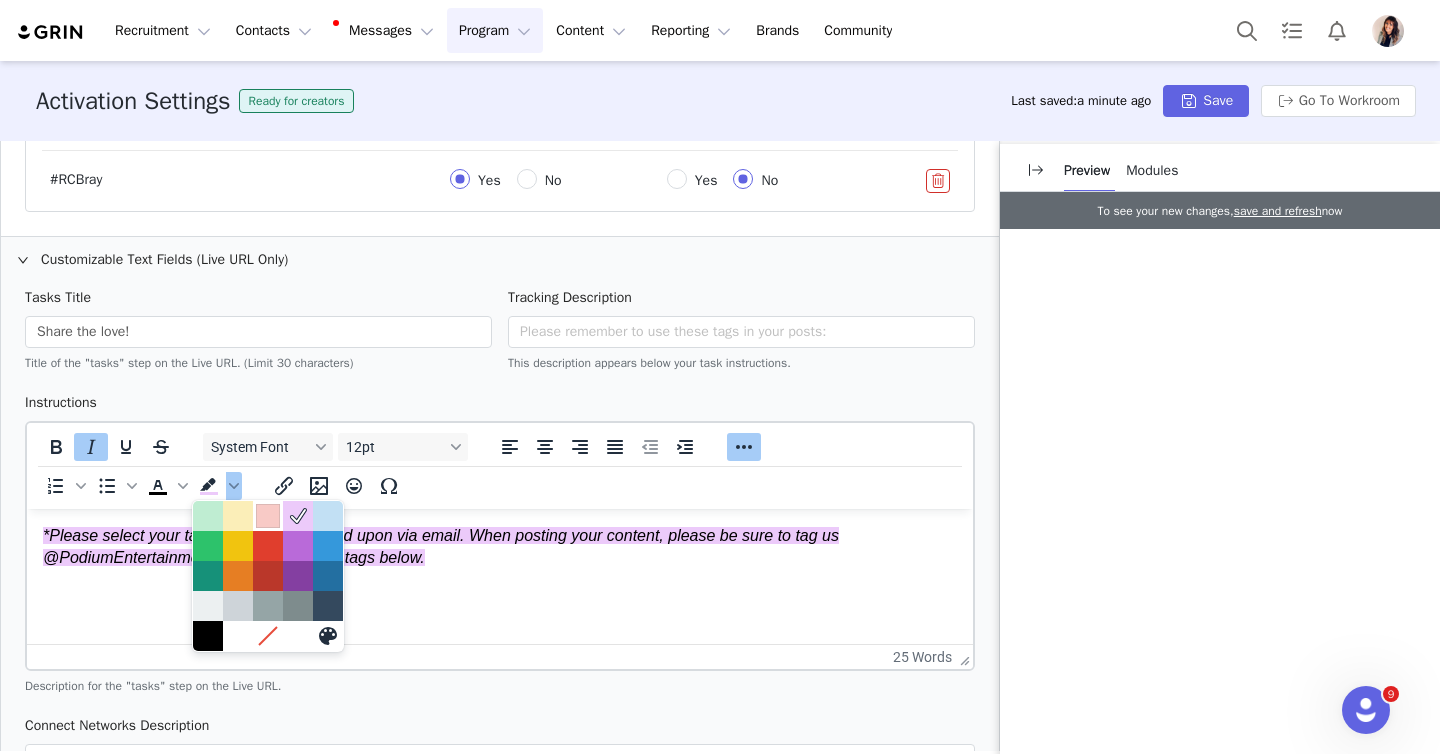 click at bounding box center (268, 516) 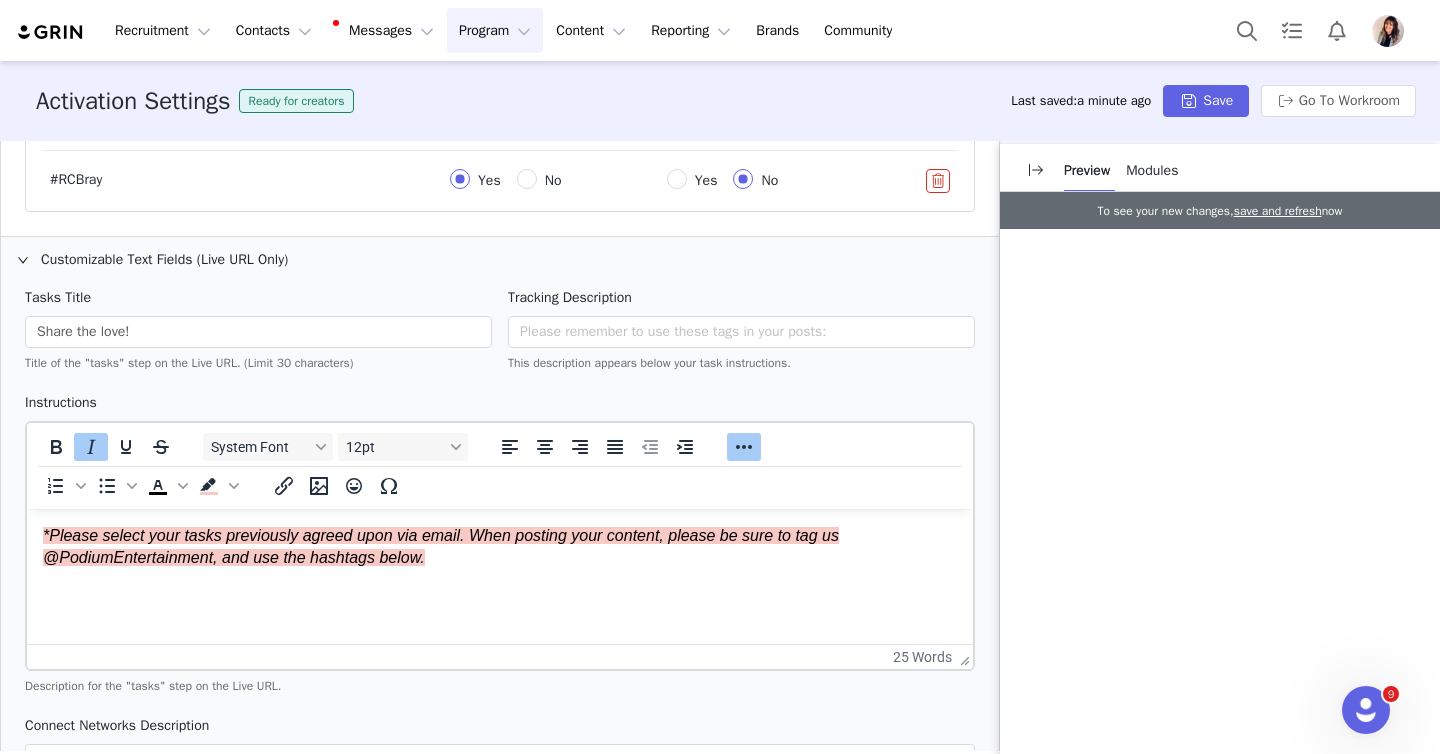 click on "*Please select your tasks previously agreed upon via email. When posting your content, please be sure to tag us @PodiumEntertainment, and use the hashtags below." at bounding box center [500, 547] 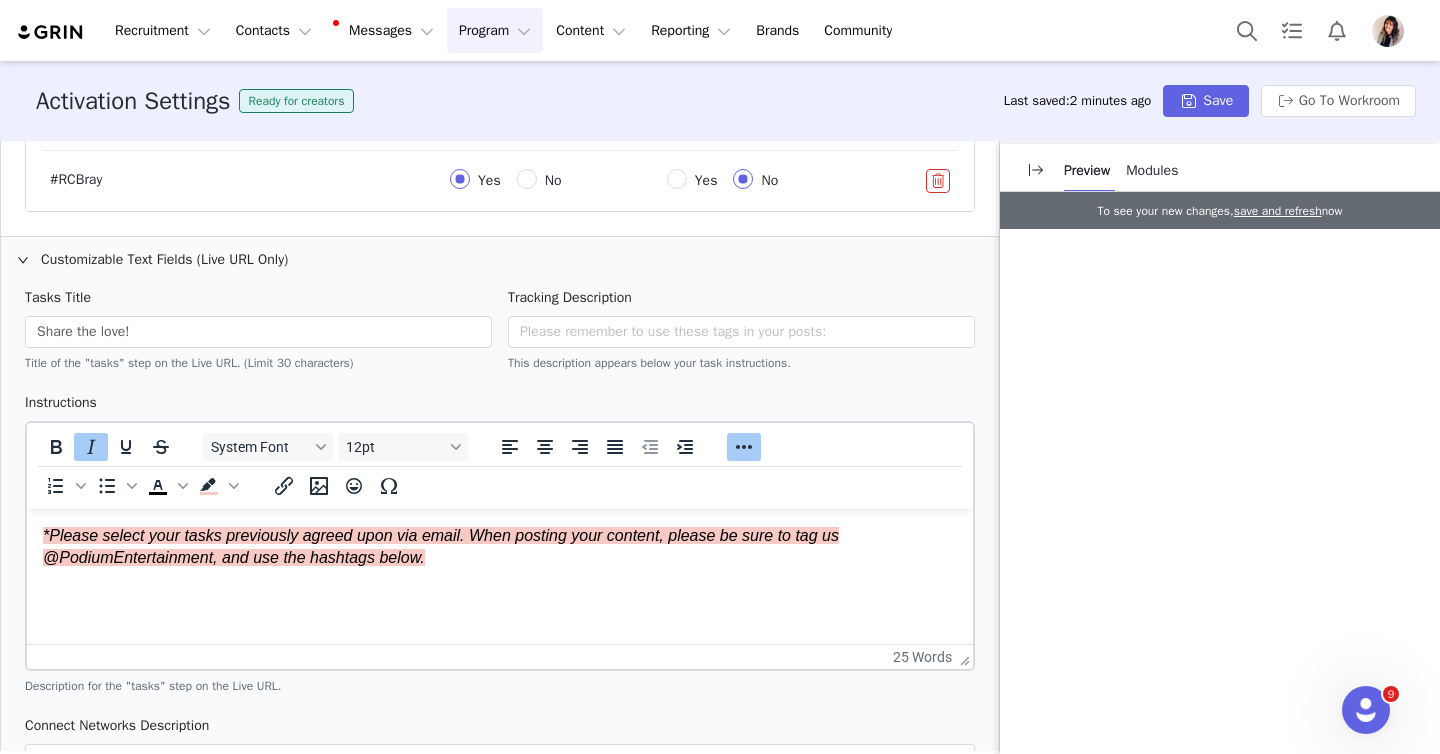 click on "*Please select your tasks previously agreed upon via email. When posting your content, please be sure to tag us @PodiumEntertainment, and use the hashtags below." at bounding box center (441, 546) 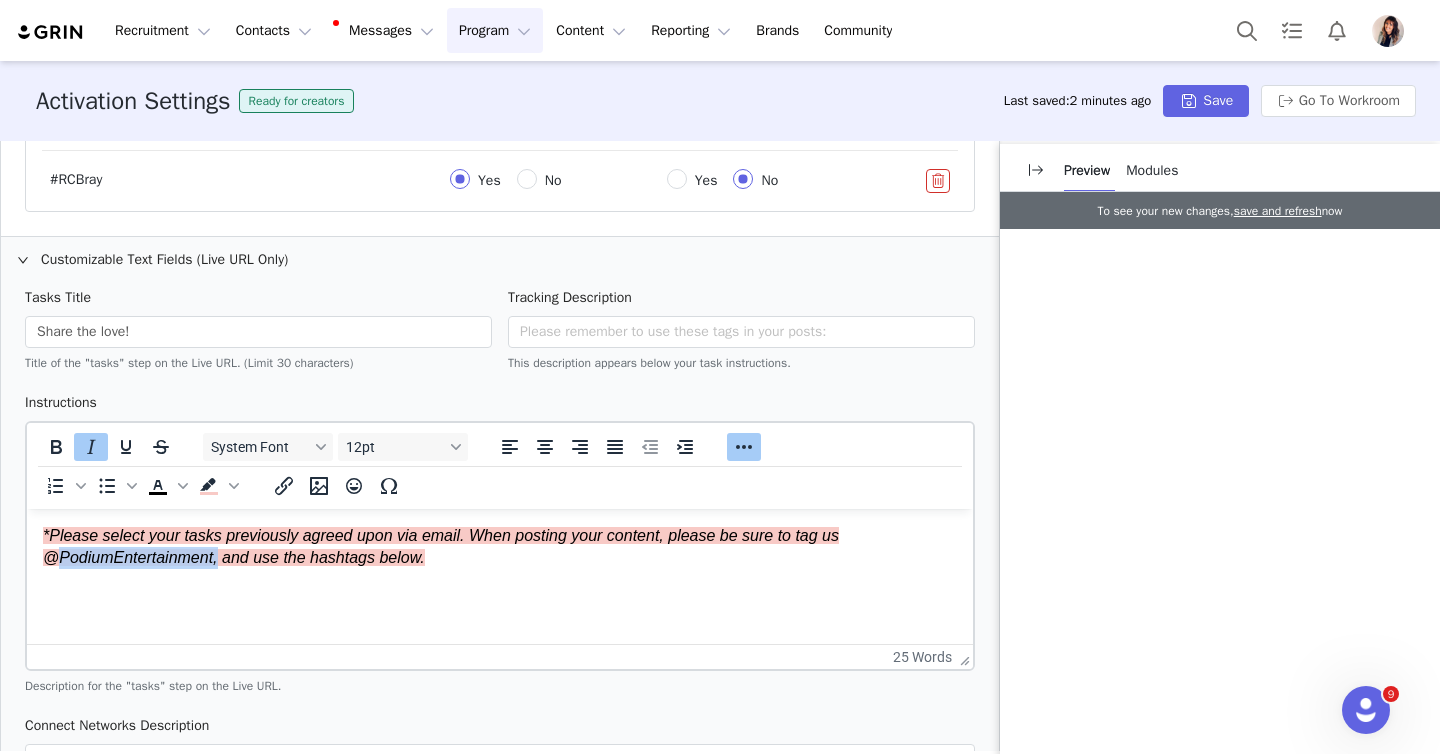 drag, startPoint x: 57, startPoint y: 563, endPoint x: 217, endPoint y: 559, distance: 160.04999 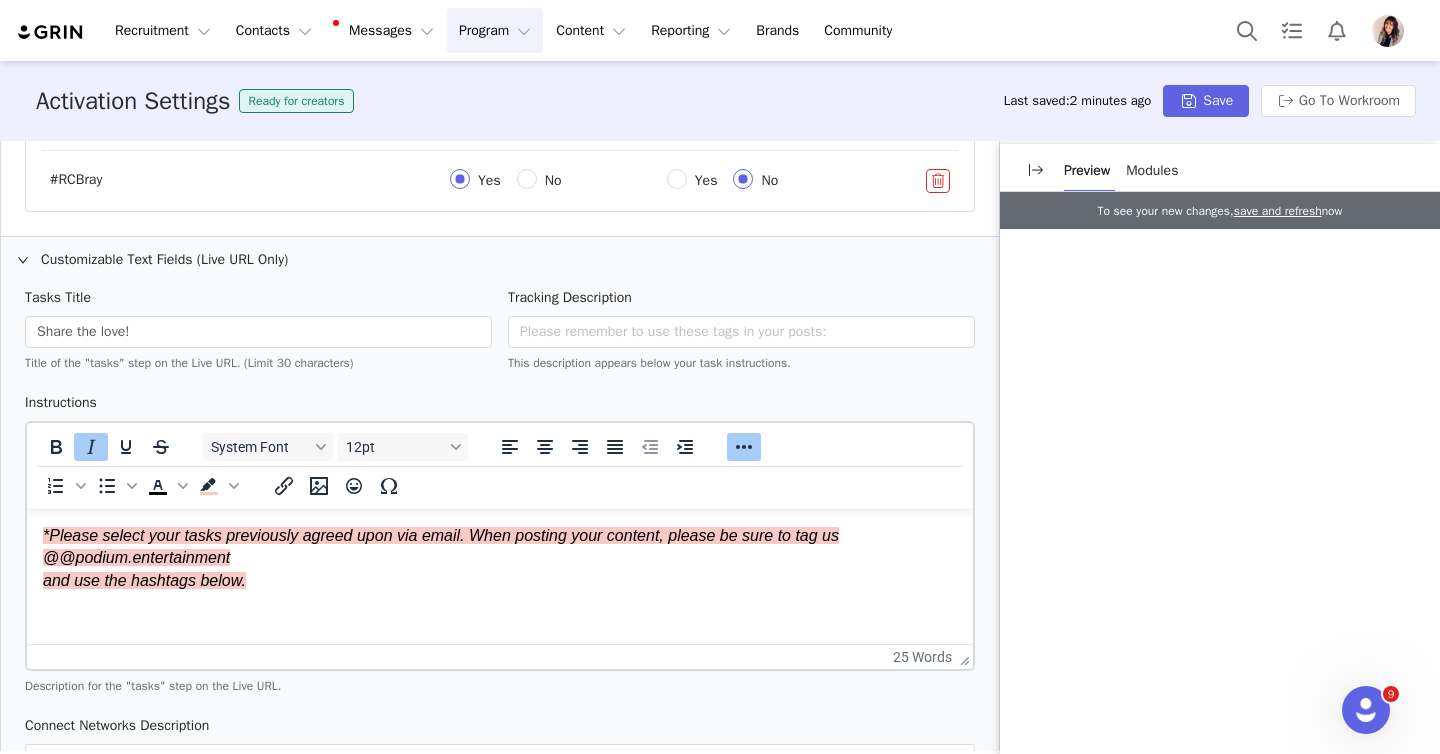 click on "*Please select your tasks previously agreed upon via email. When posting your content, please be sure to tag us @@podium.entertainment  and use the hashtags below." at bounding box center (441, 558) 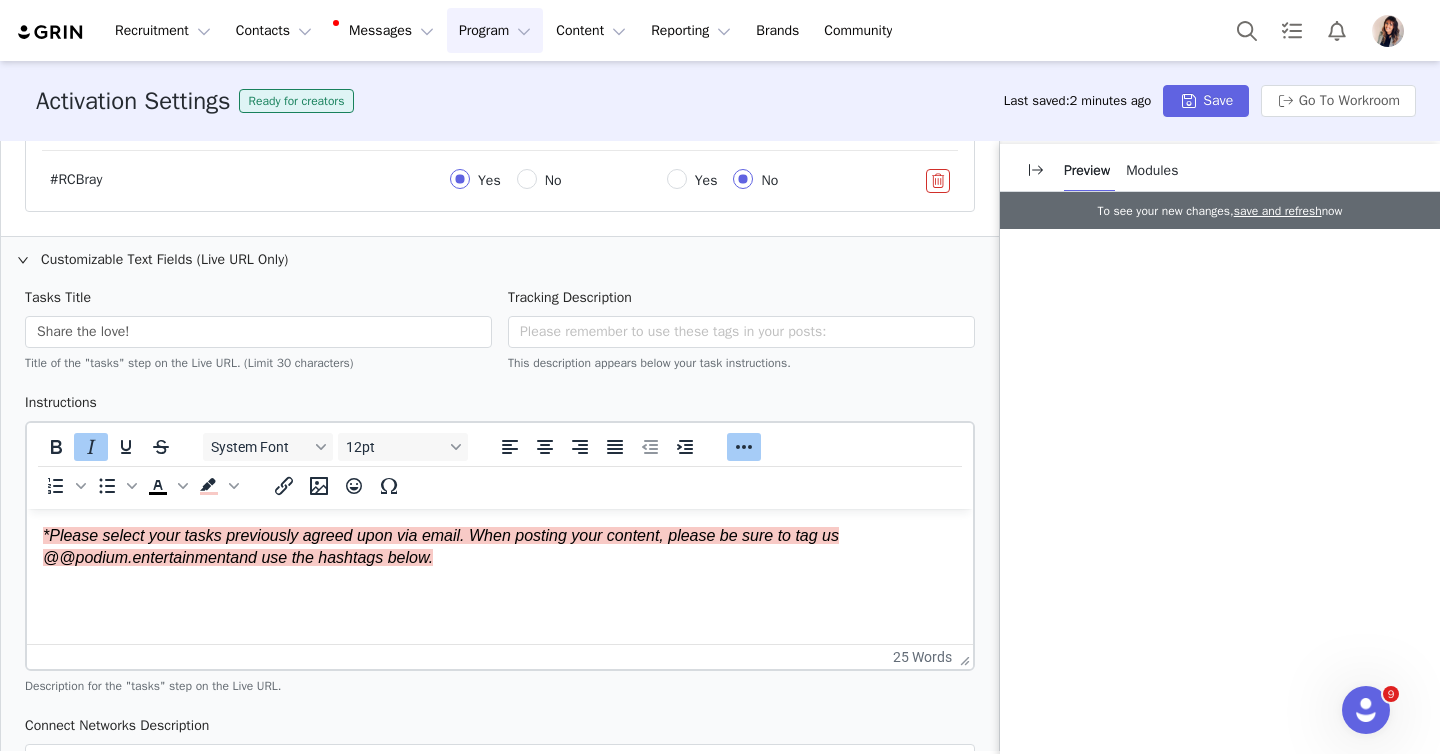 click on "*Please select your tasks previously agreed upon via email. When posting your content, please be sure to tag us @@podium.entertainment  and use the hashtags below." at bounding box center (441, 546) 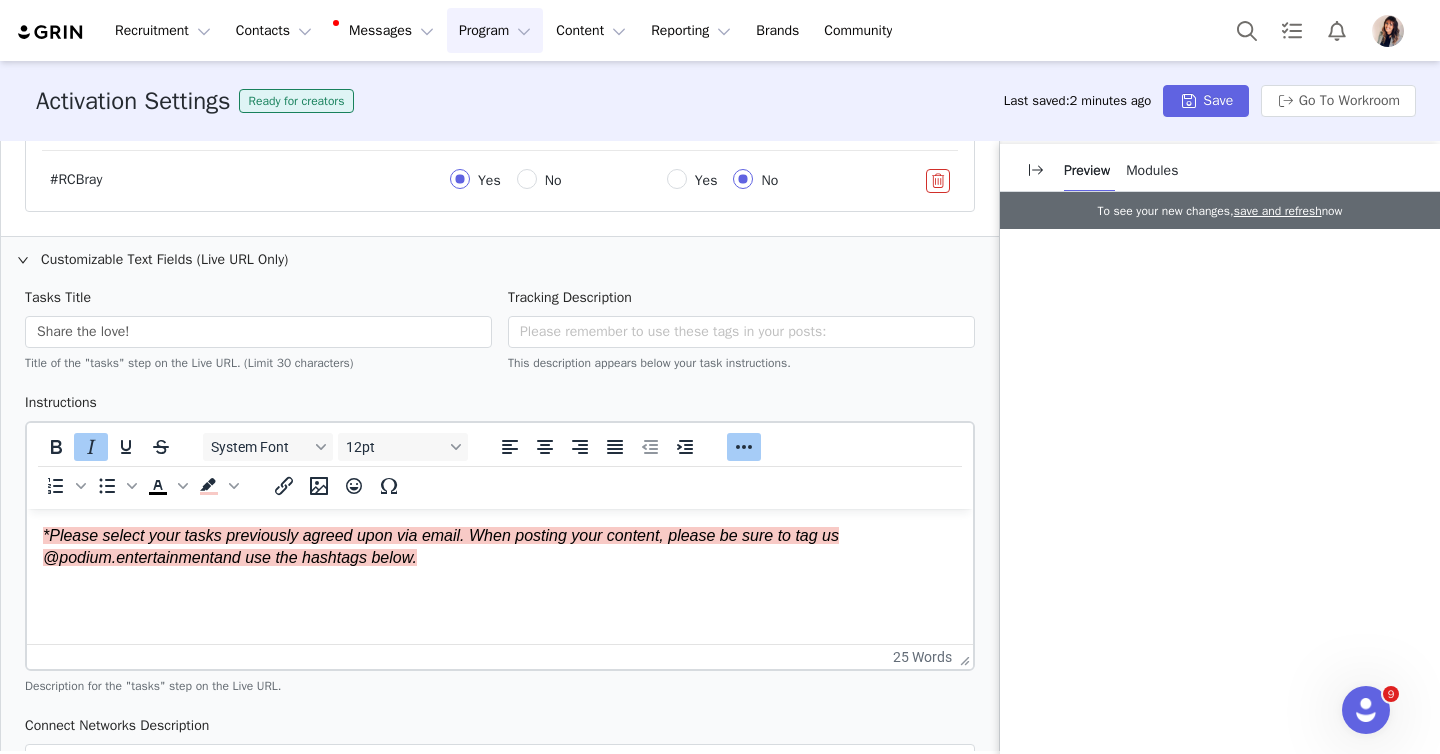 click on "*Please select your tasks previously agreed upon via email. When posting your content, please be sure to tag us @podium.entertainment  and use the hashtags below." at bounding box center (500, 547) 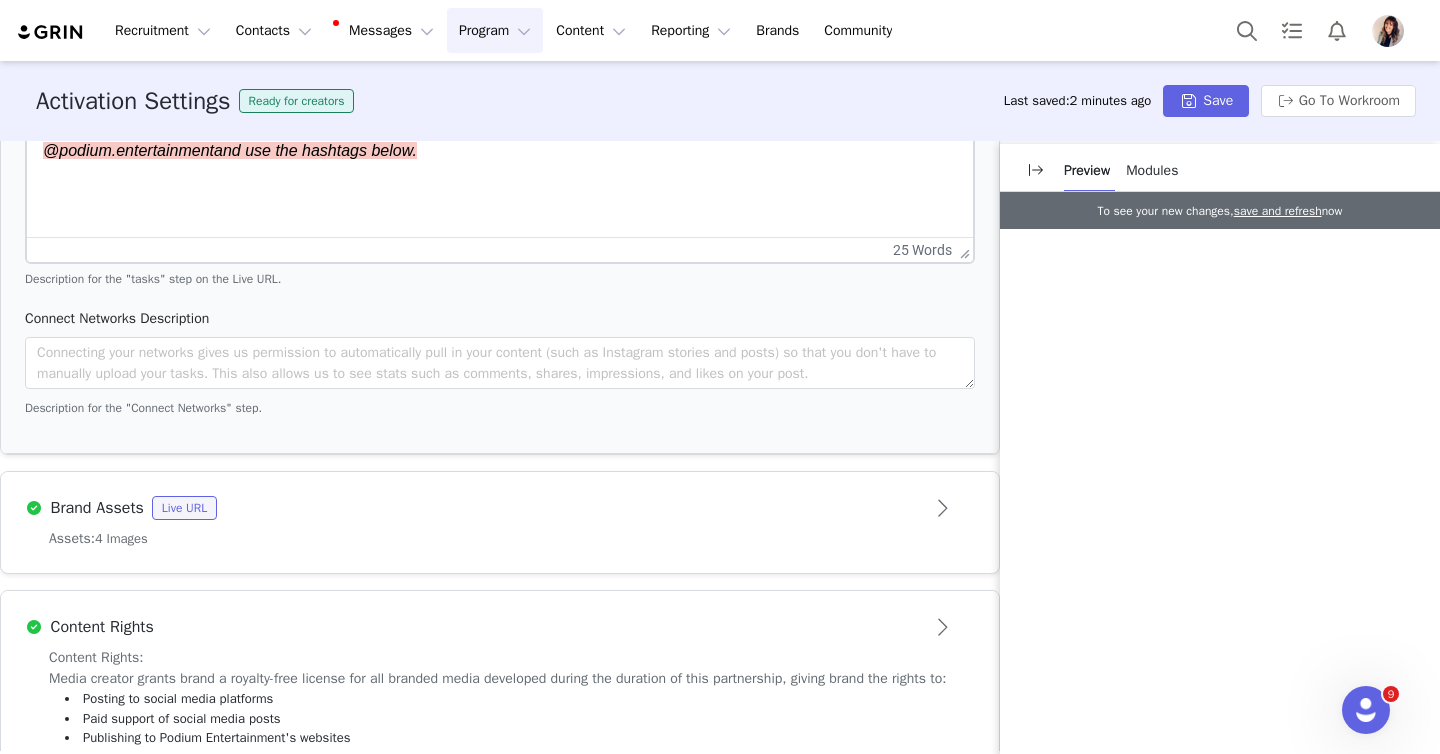 click on "Brand Assets Live URL" at bounding box center [467, 508] 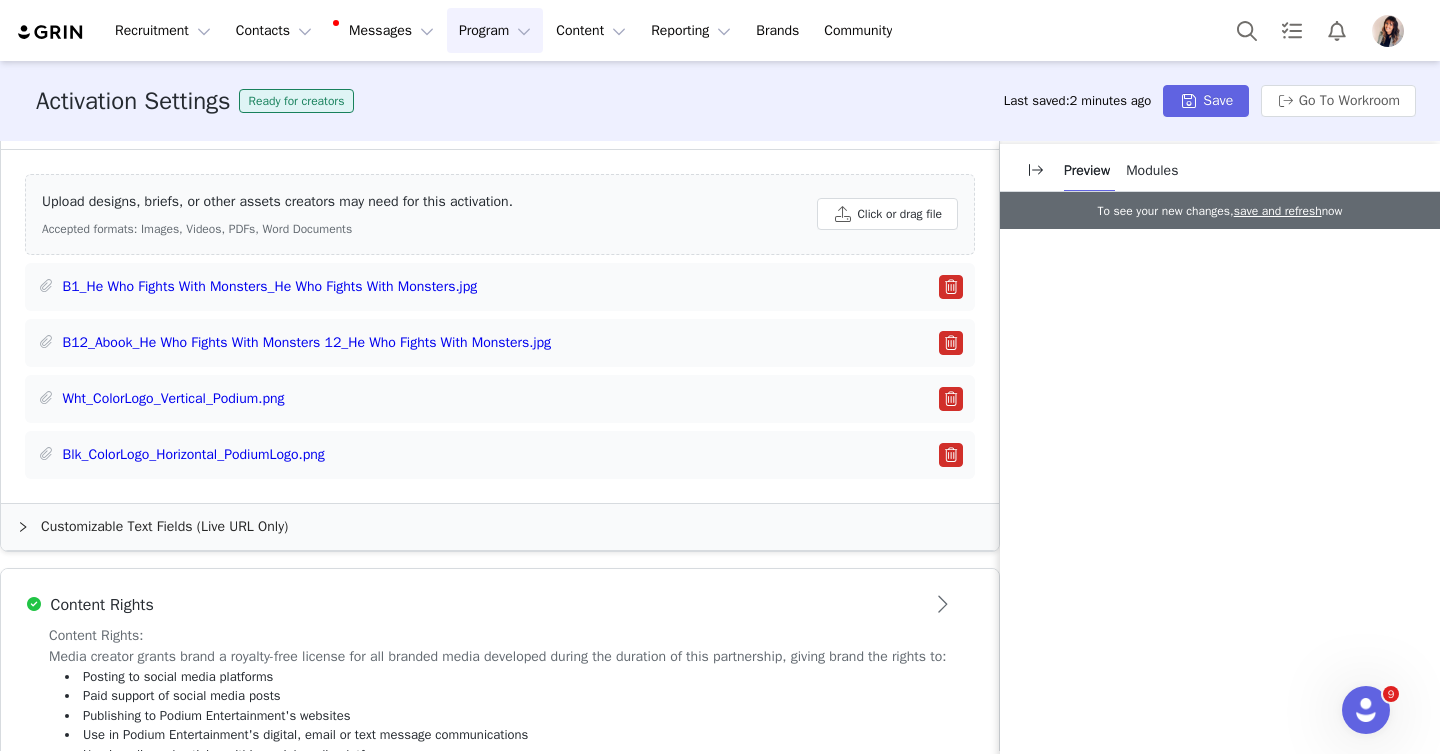 scroll, scrollTop: 880, scrollLeft: 0, axis: vertical 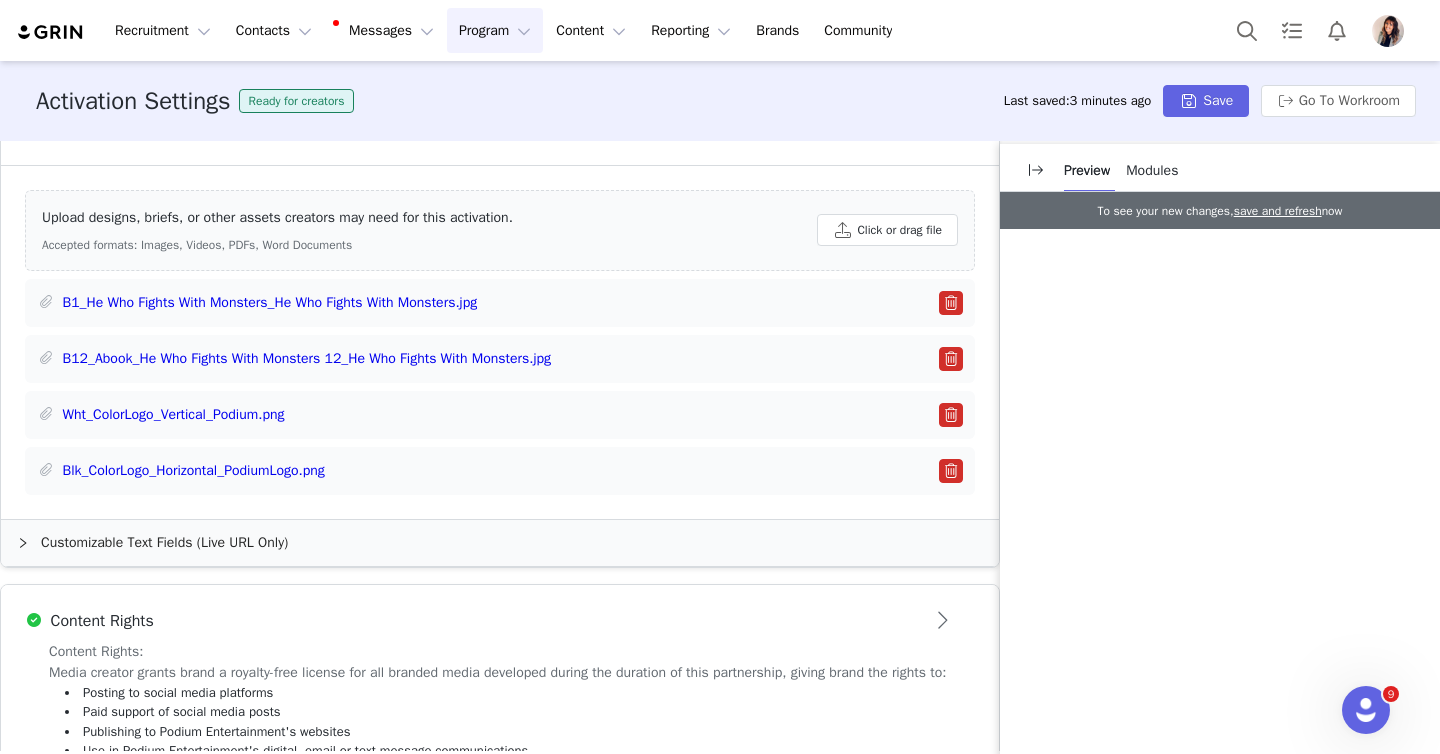 click at bounding box center [951, 303] 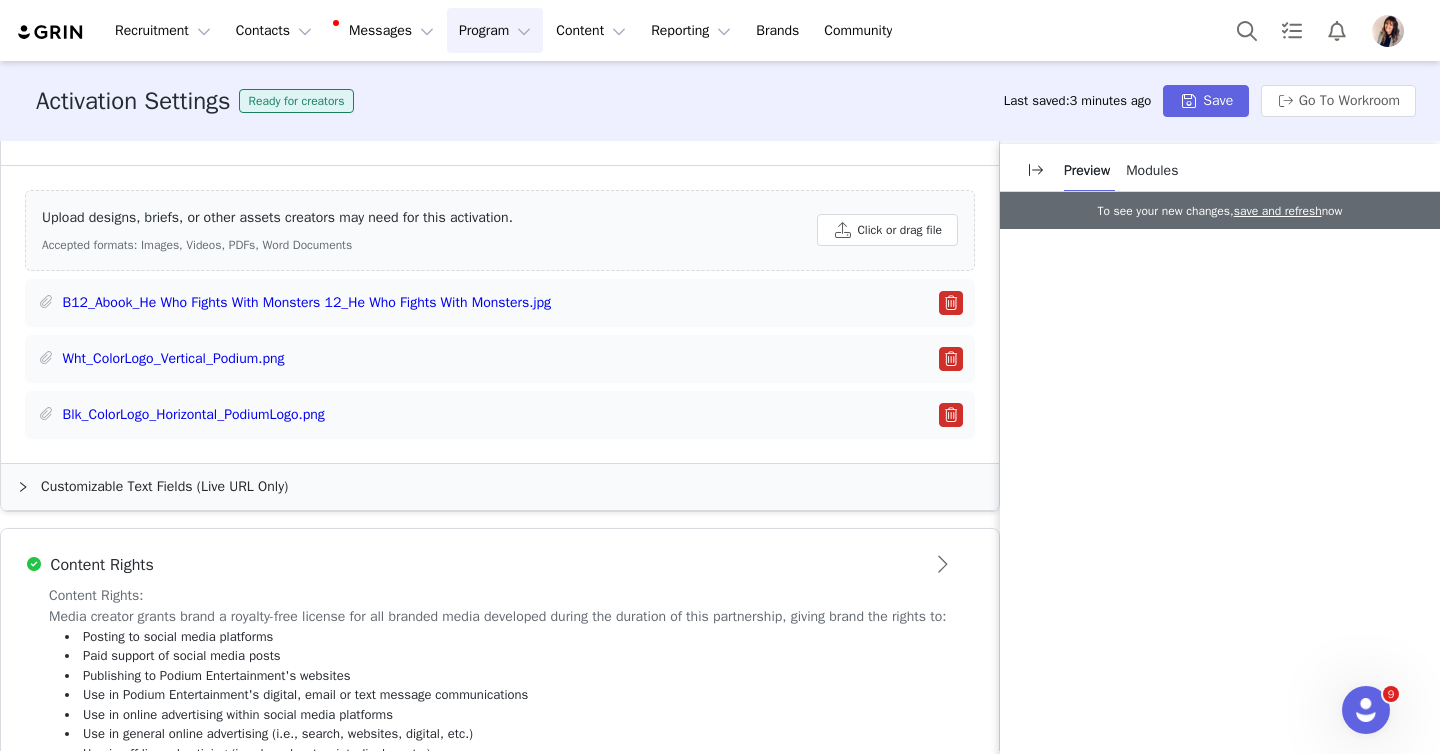 click at bounding box center [951, 303] 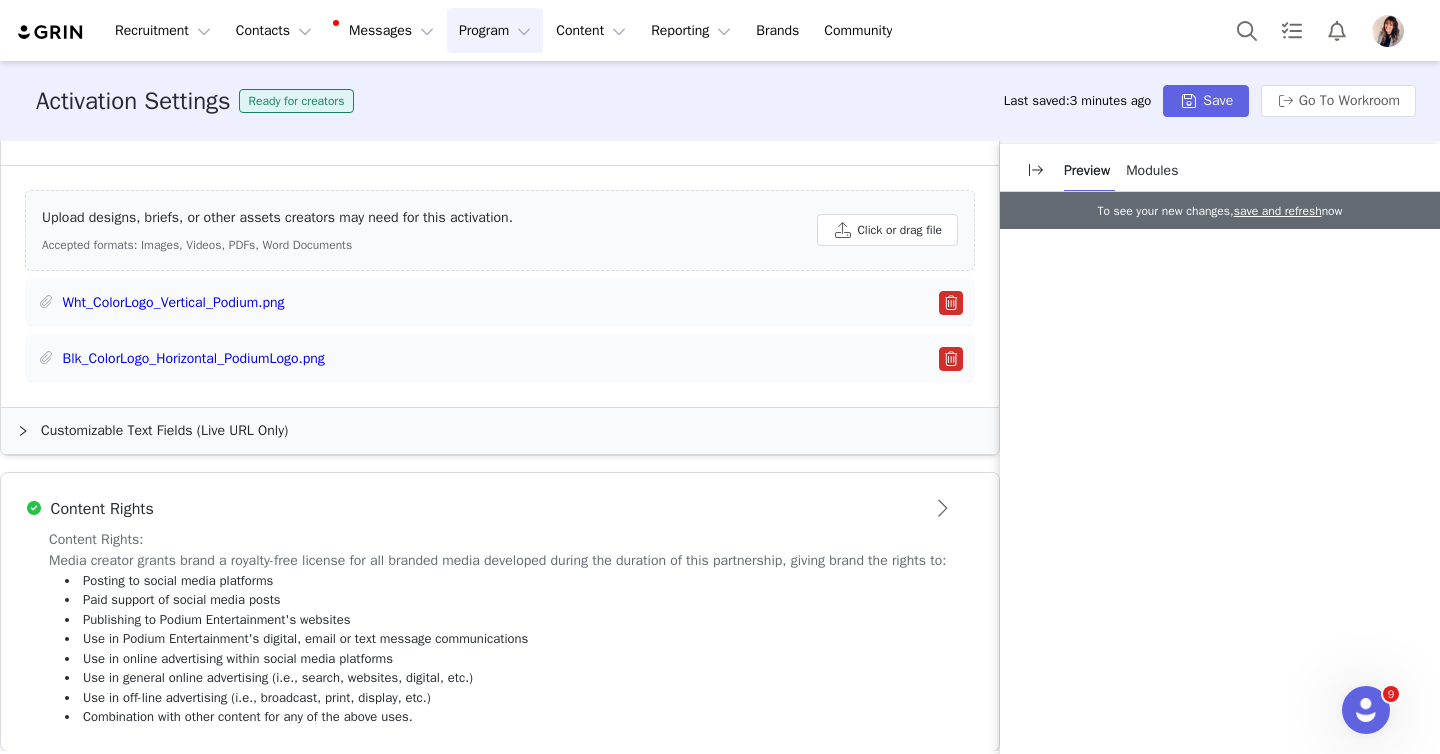 click at bounding box center [951, 303] 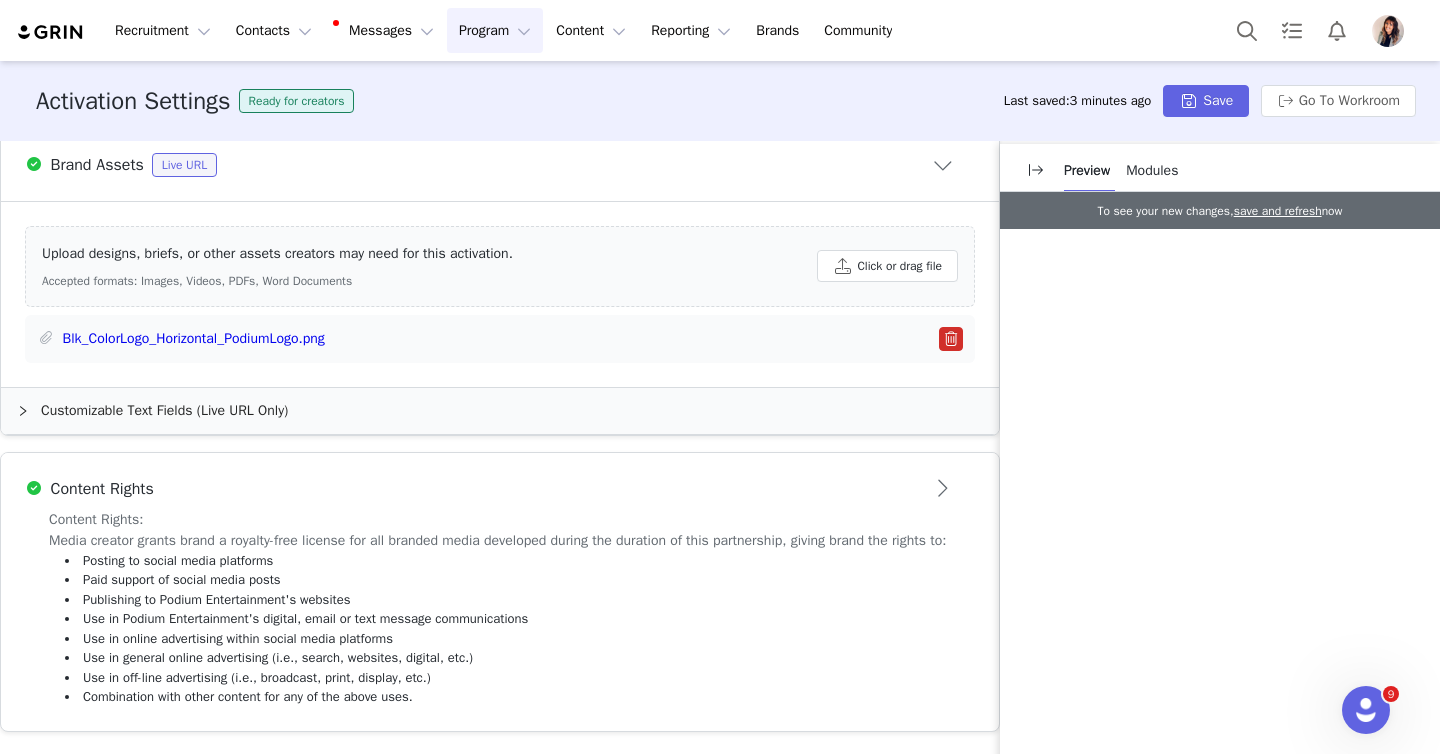 click at bounding box center (951, 339) 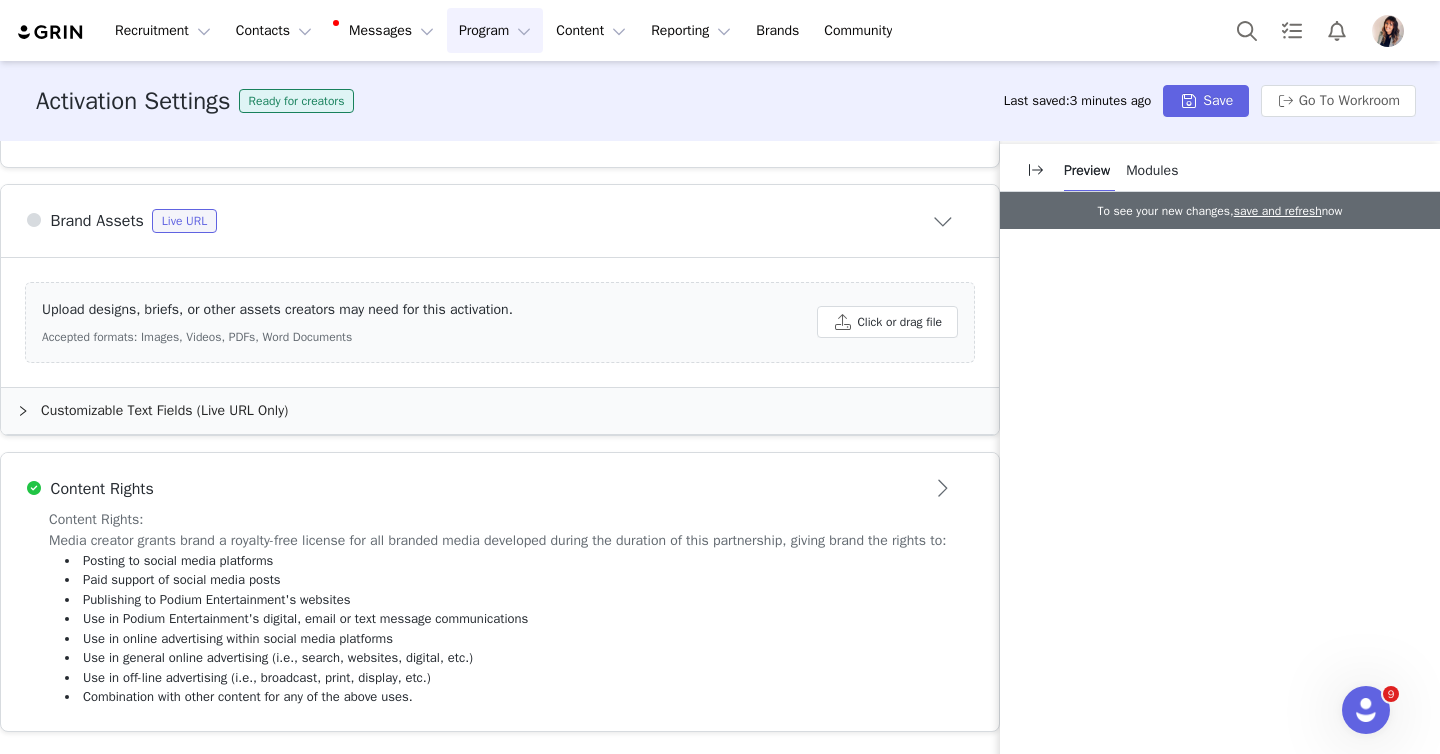scroll, scrollTop: 828, scrollLeft: 0, axis: vertical 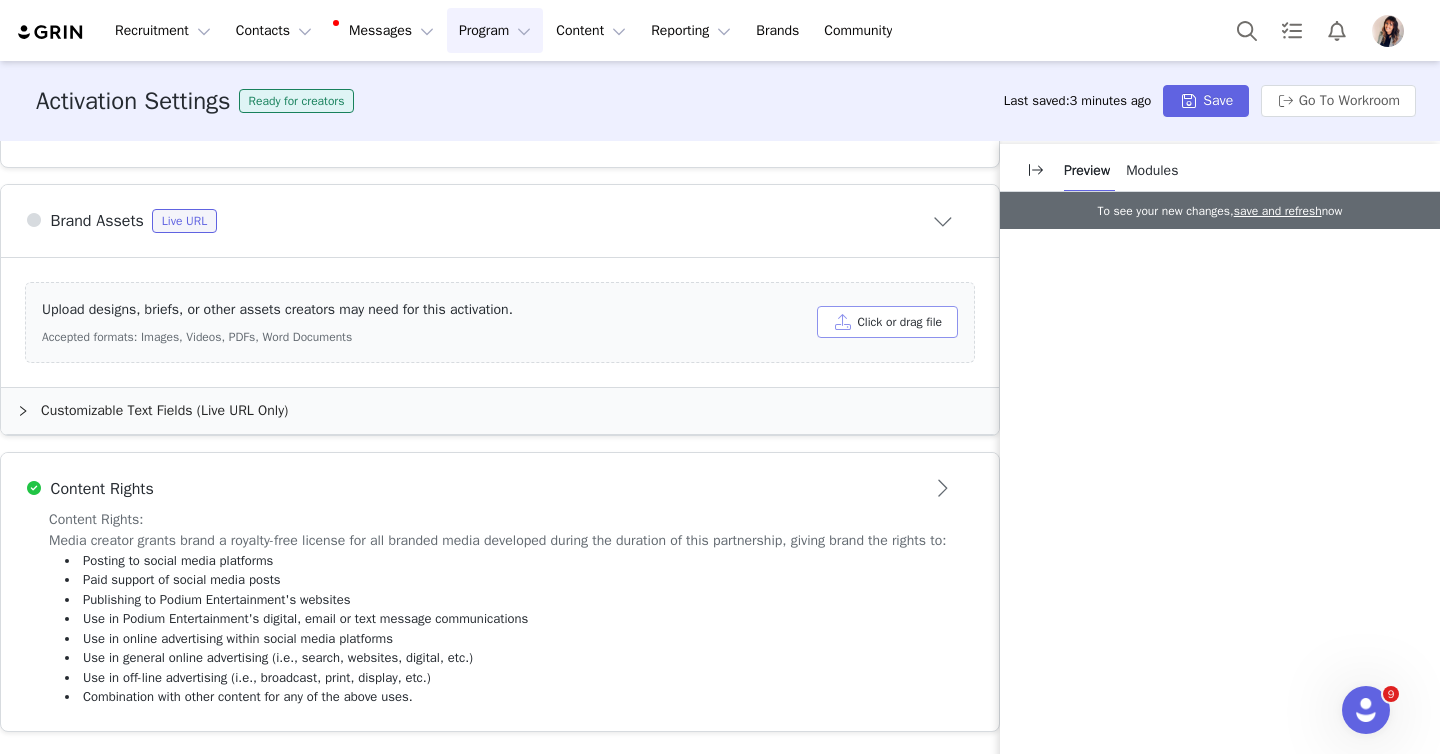 click on "Click or drag file" at bounding box center (887, 322) 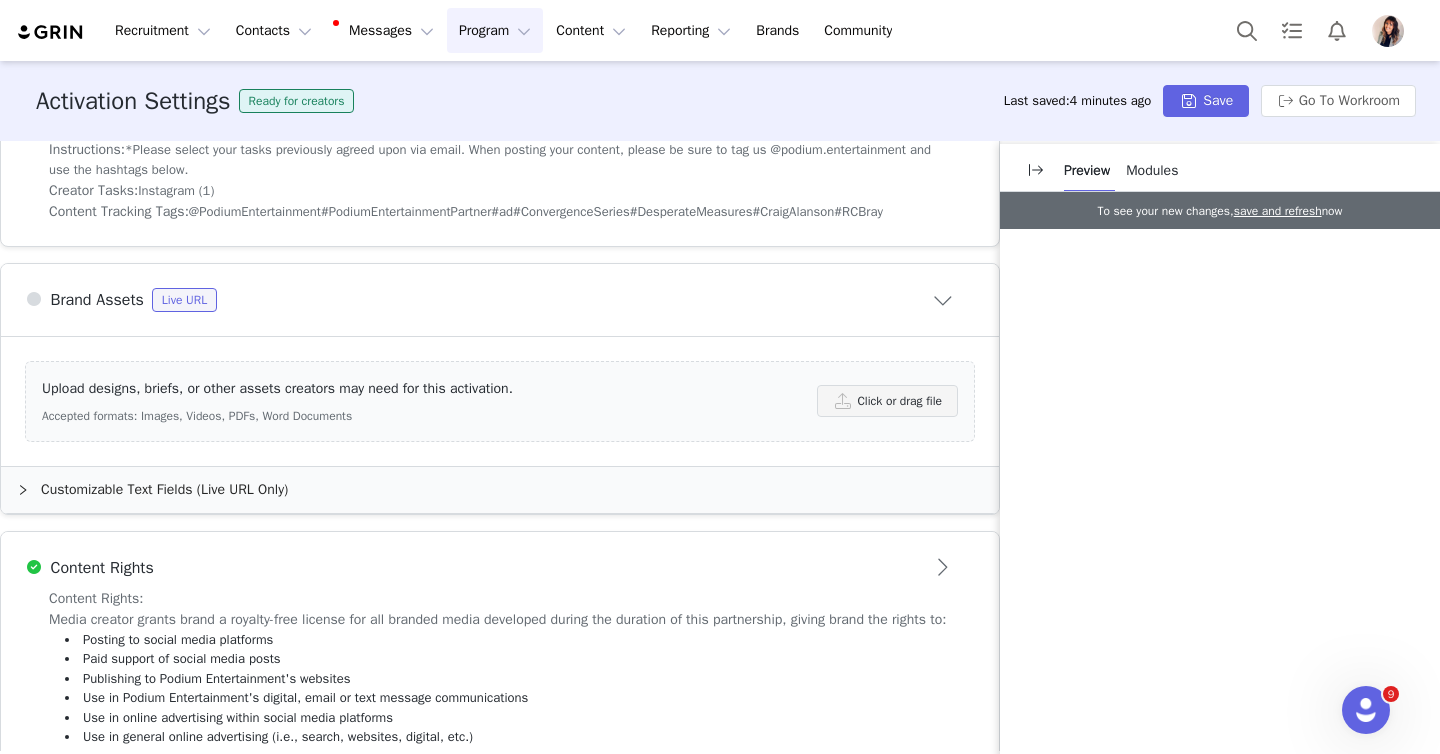scroll, scrollTop: 707, scrollLeft: 0, axis: vertical 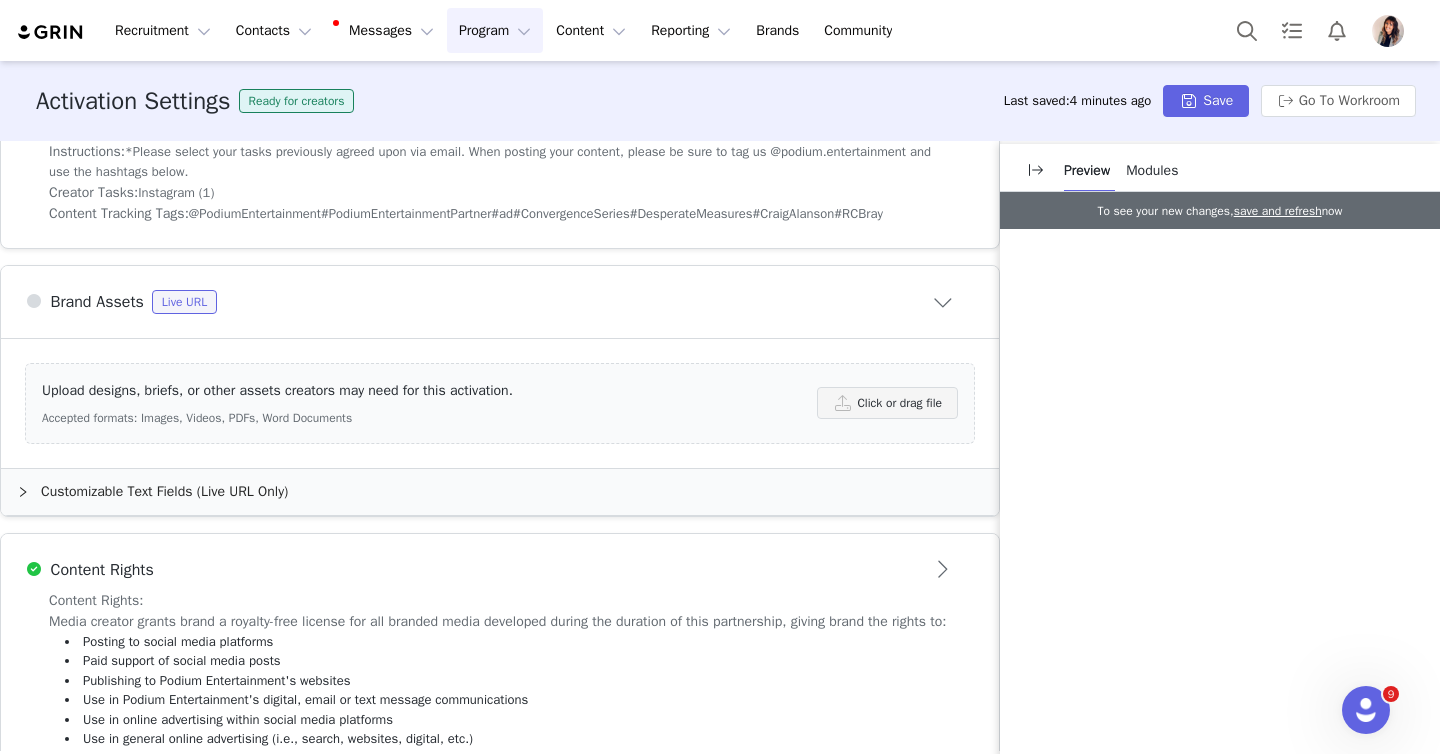 click on "Upload designs, briefs, or other assets creators may need for this activation.   Accepted formats: Images, Videos, PDFs, Word Documents" at bounding box center (429, 403) 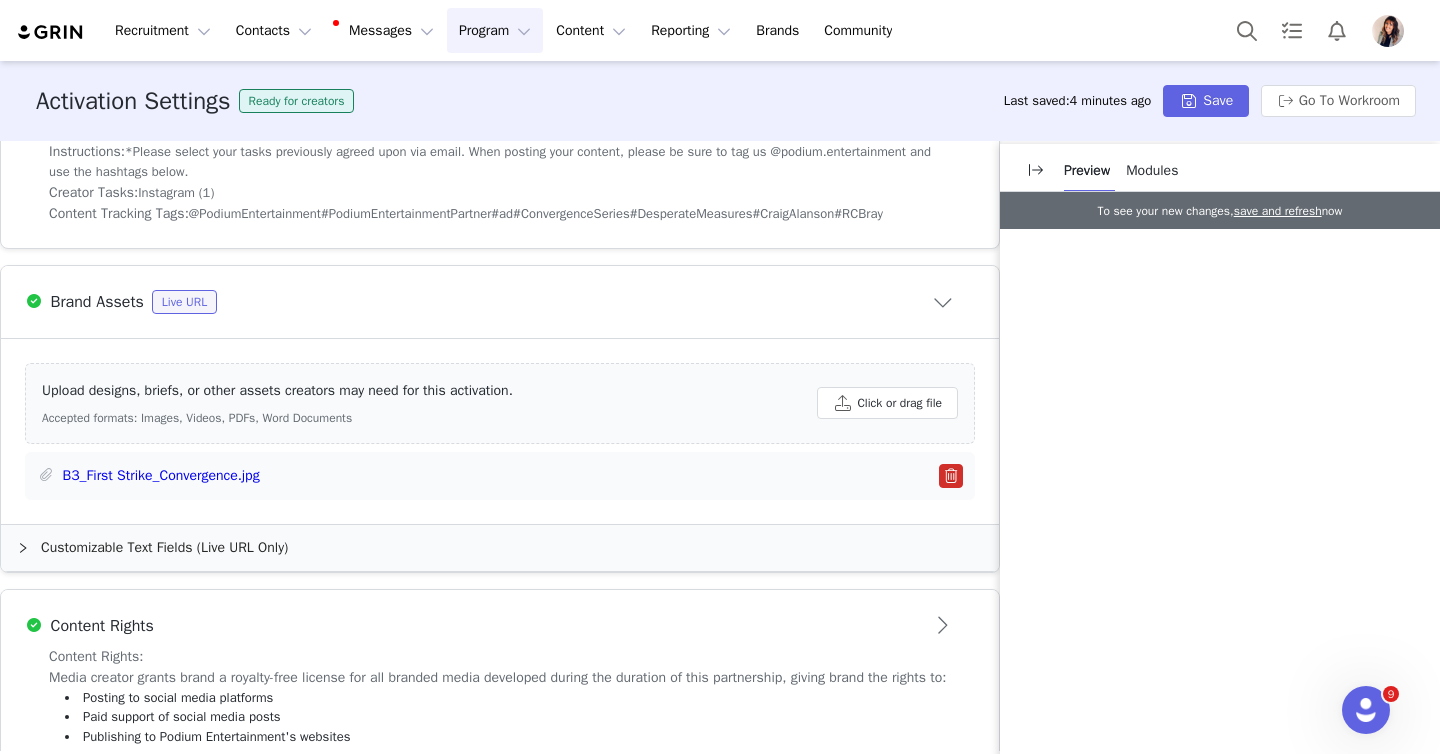 scroll, scrollTop: 706, scrollLeft: 0, axis: vertical 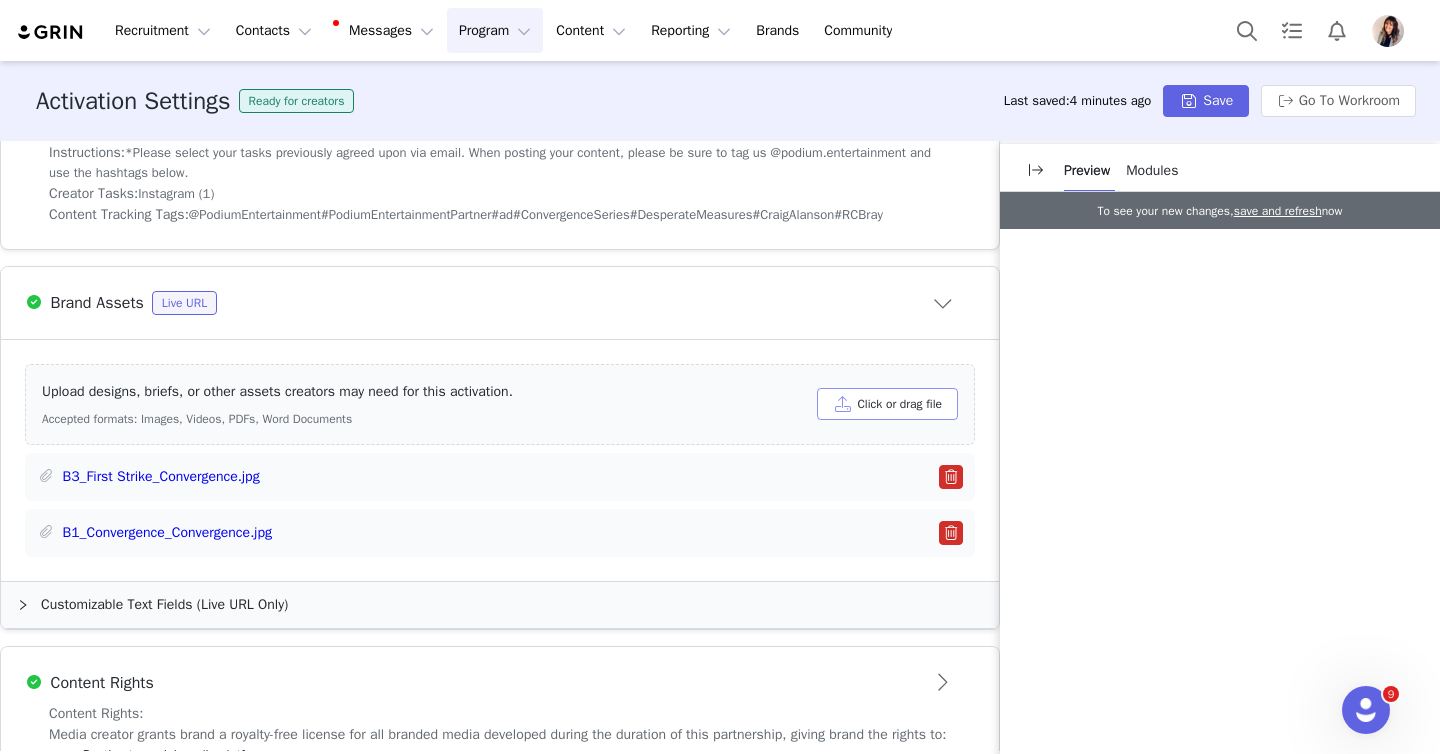click on "Click or drag file" at bounding box center (887, 404) 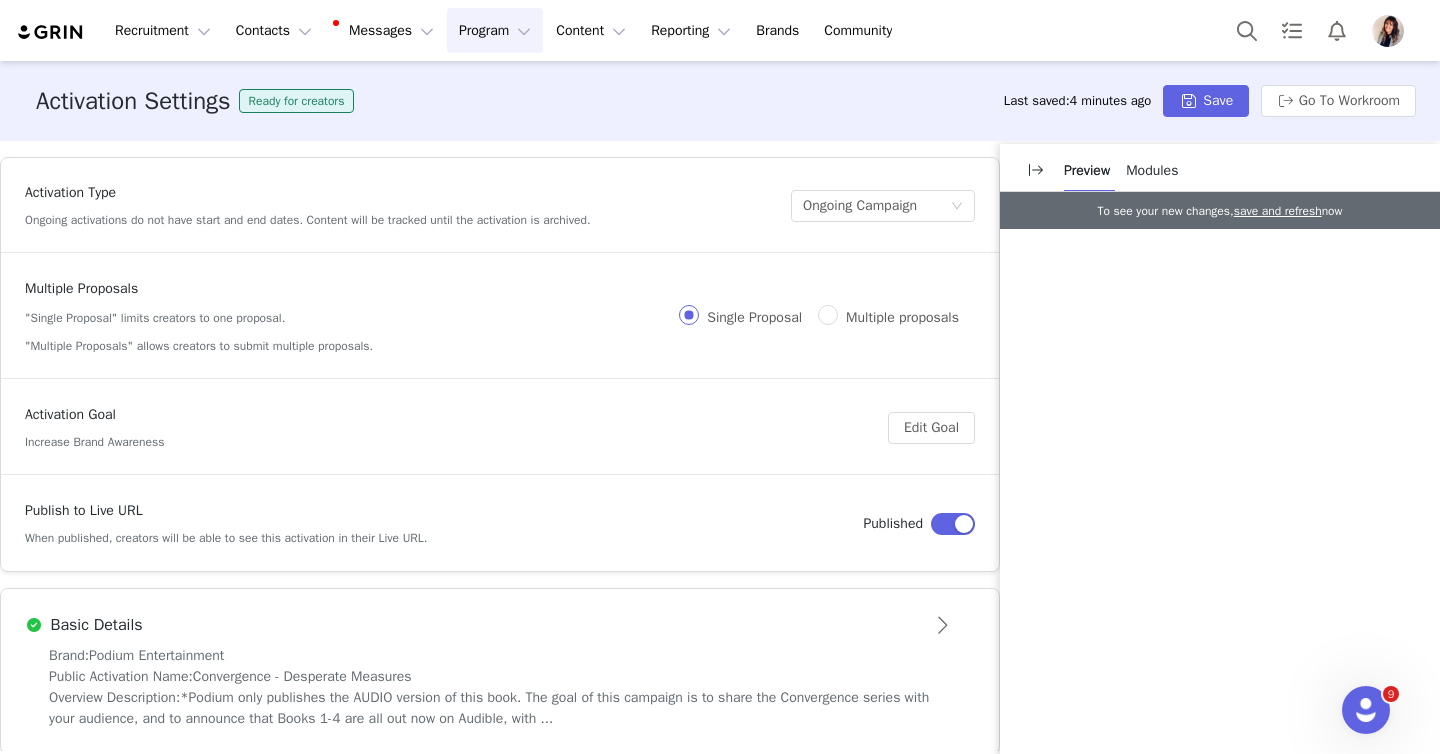 scroll, scrollTop: 39, scrollLeft: 0, axis: vertical 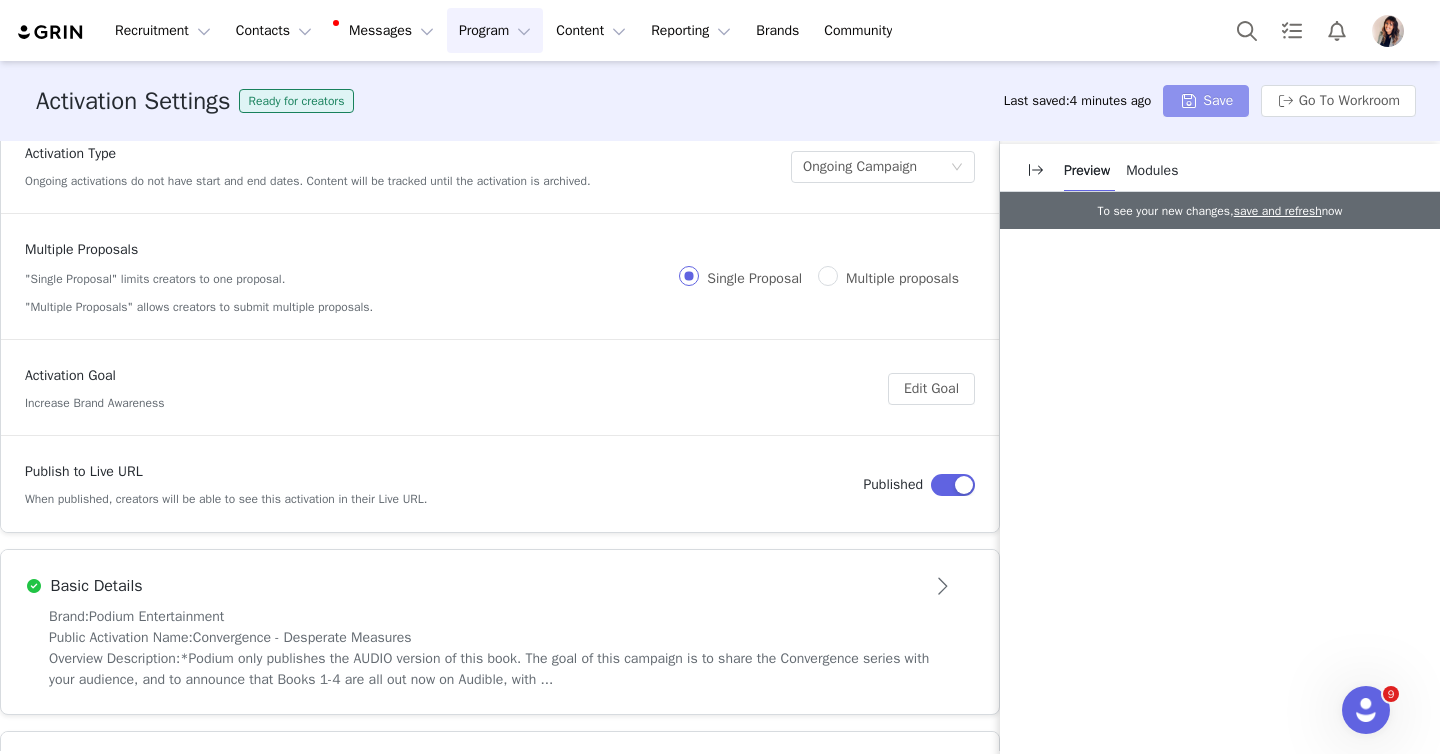 click on "Save" at bounding box center [1206, 101] 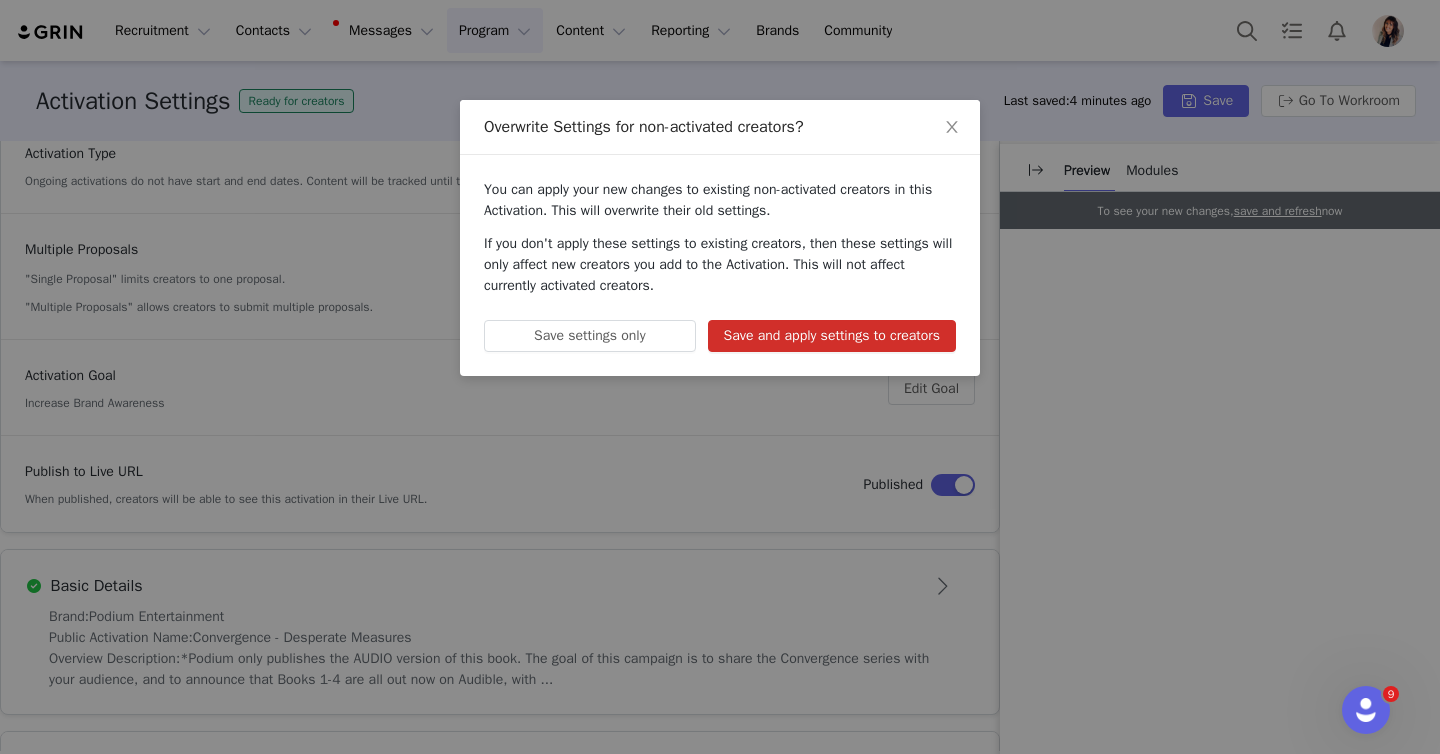 click on "You can apply your new changes to existing non-activated creators in this Activation. This will overwrite their old settings.   If you don't apply these settings to existing creators, then these settings will only affect new creators you add to the Activation. This will not affect currently activated creators.  Save settings only Save and apply settings to creators" at bounding box center [720, 265] 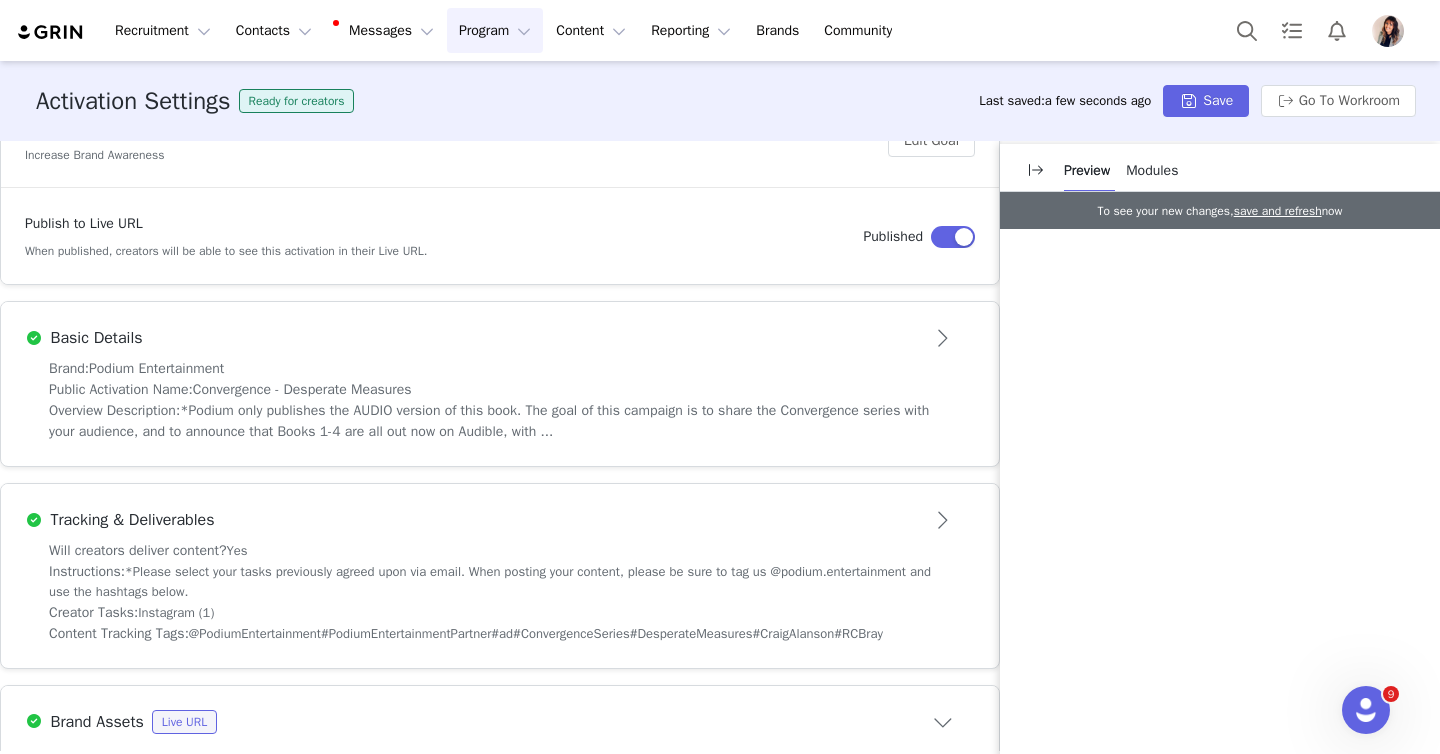 scroll, scrollTop: 289, scrollLeft: 0, axis: vertical 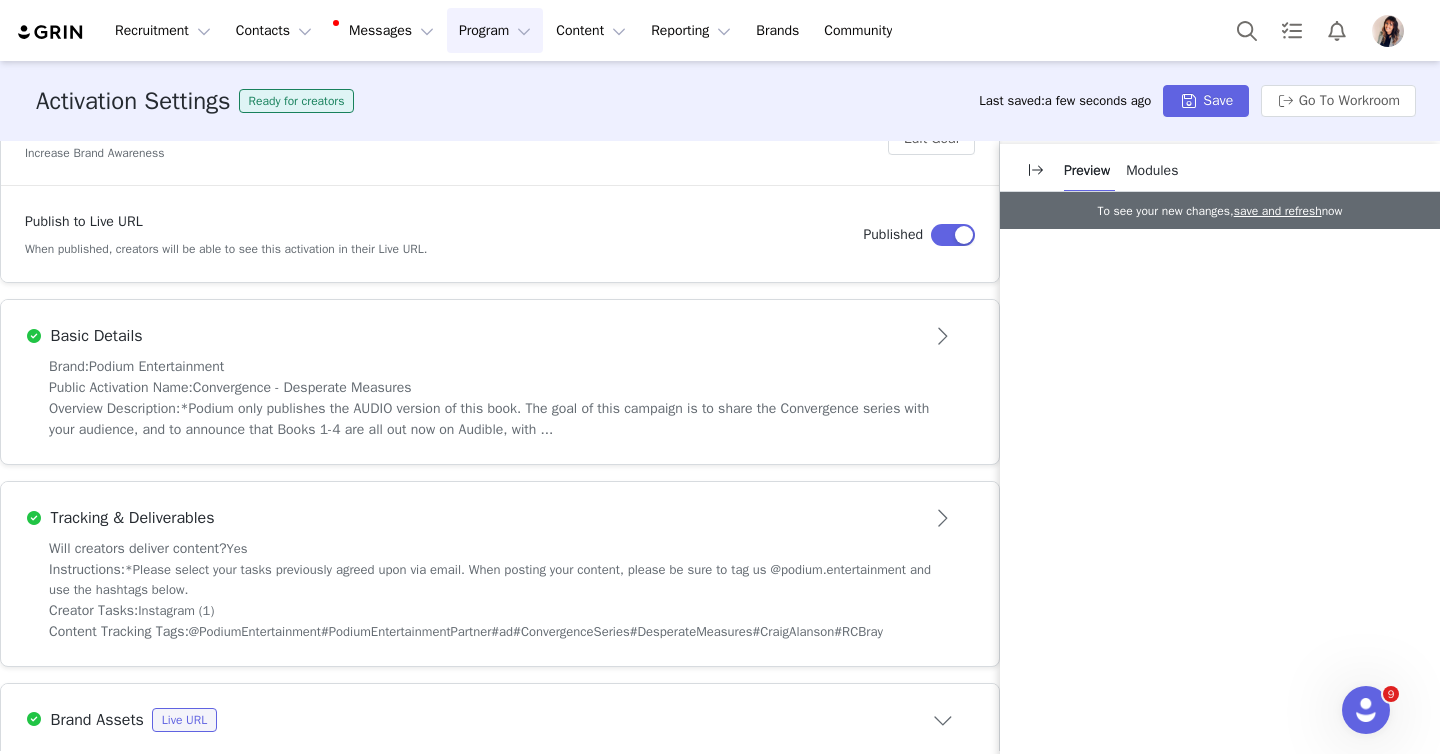 click on "Public Activation Name: Convergence - Desperate Measures" at bounding box center (500, 387) 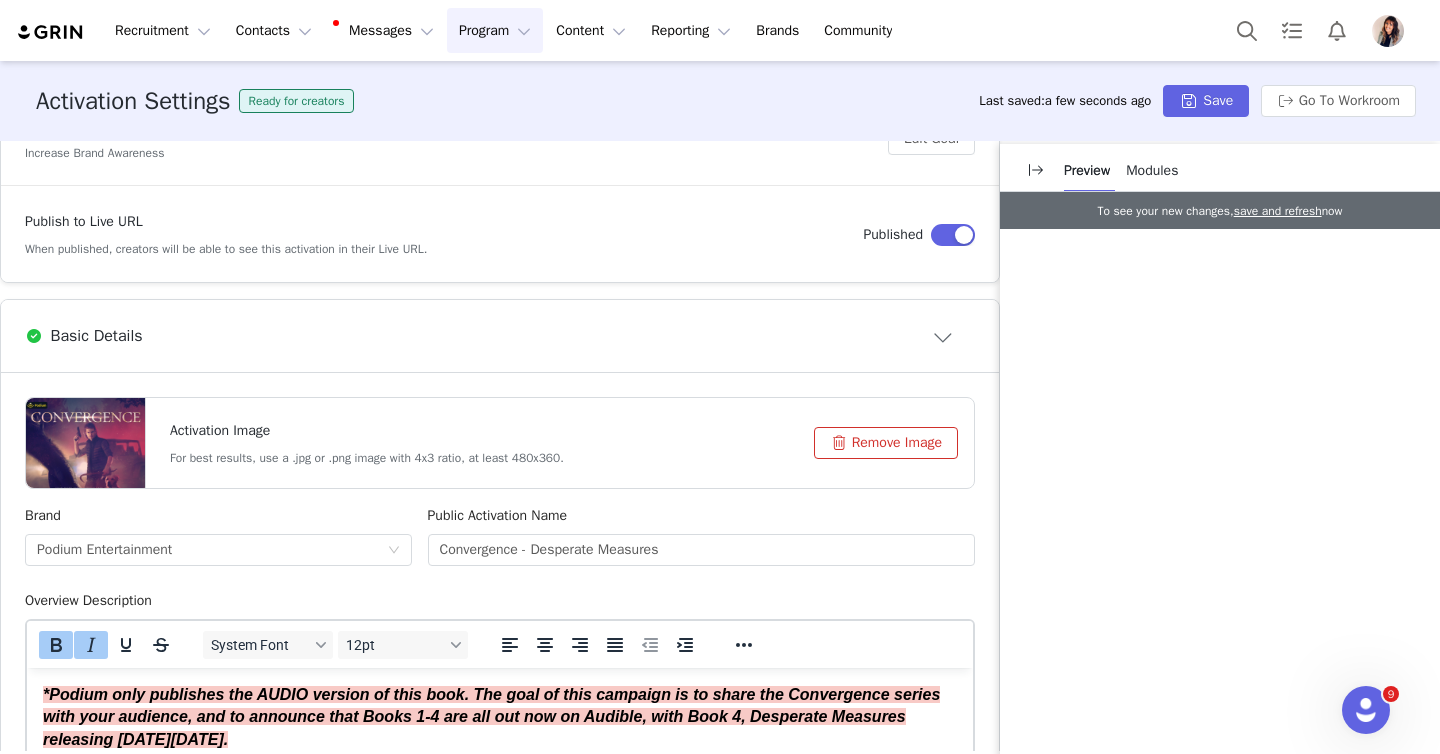scroll, scrollTop: 0, scrollLeft: 0, axis: both 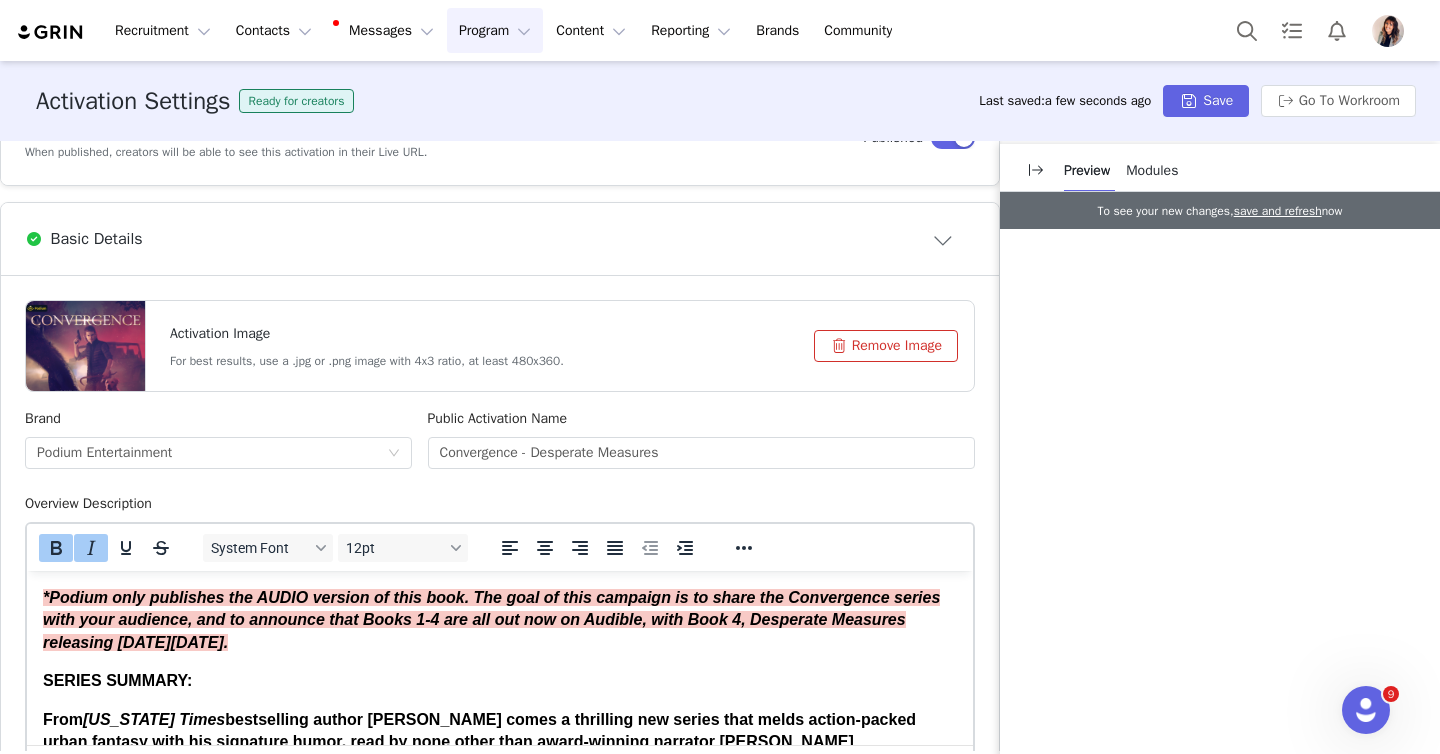 click on "*Podium only publishes the AUDIO version of this book. The goal of this campaign is to share the Convergence series with your audience, and to announce that Books 1-4 are all out now on Audible, with Book 4, Desperate Measures releasing [DATE][DATE]." at bounding box center [491, 620] 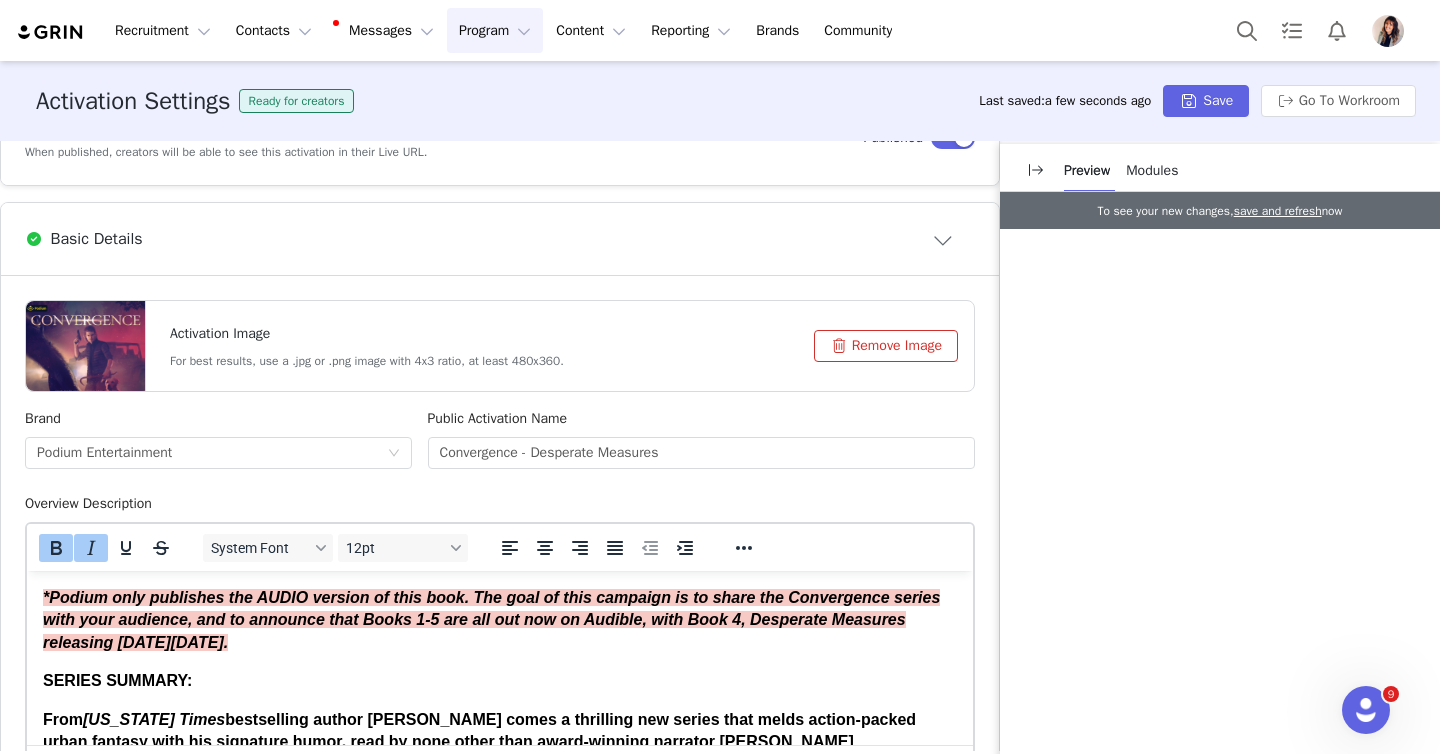 click on "*Podium only publishes the AUDIO version of this book. The goal of this campaign is to share the Convergence series with your audience, and to announce that Books 1-5 are all out now on Audible, with Book 4, Desperate Measures releasing [DATE][DATE]." at bounding box center [491, 620] 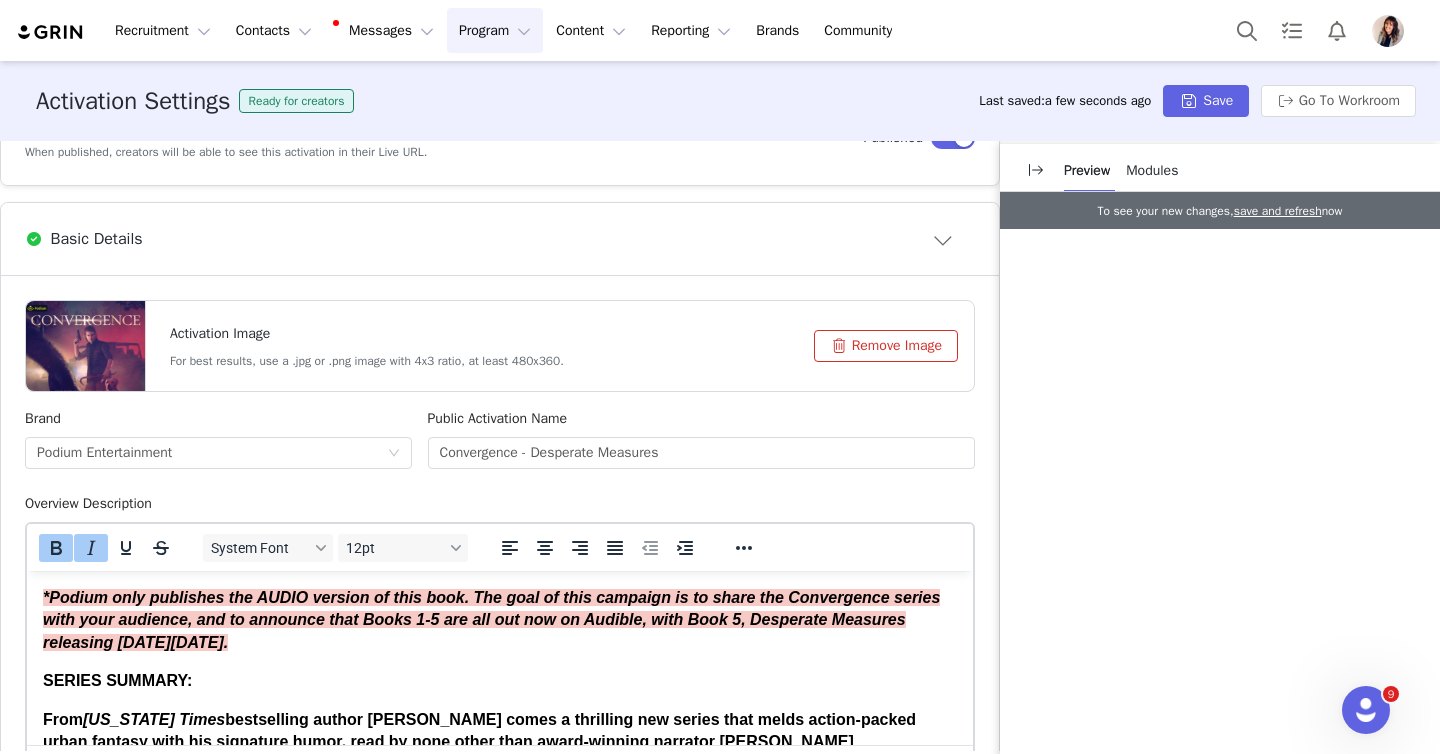 click on "*Podium only publishes the AUDIO version of this book. The goal of this campaign is to share the Convergence series with your audience, and to announce that Books 1-5 are all out now on Audible, with Book 5, Desperate Measures releasing [DATE][DATE]." at bounding box center [500, 620] 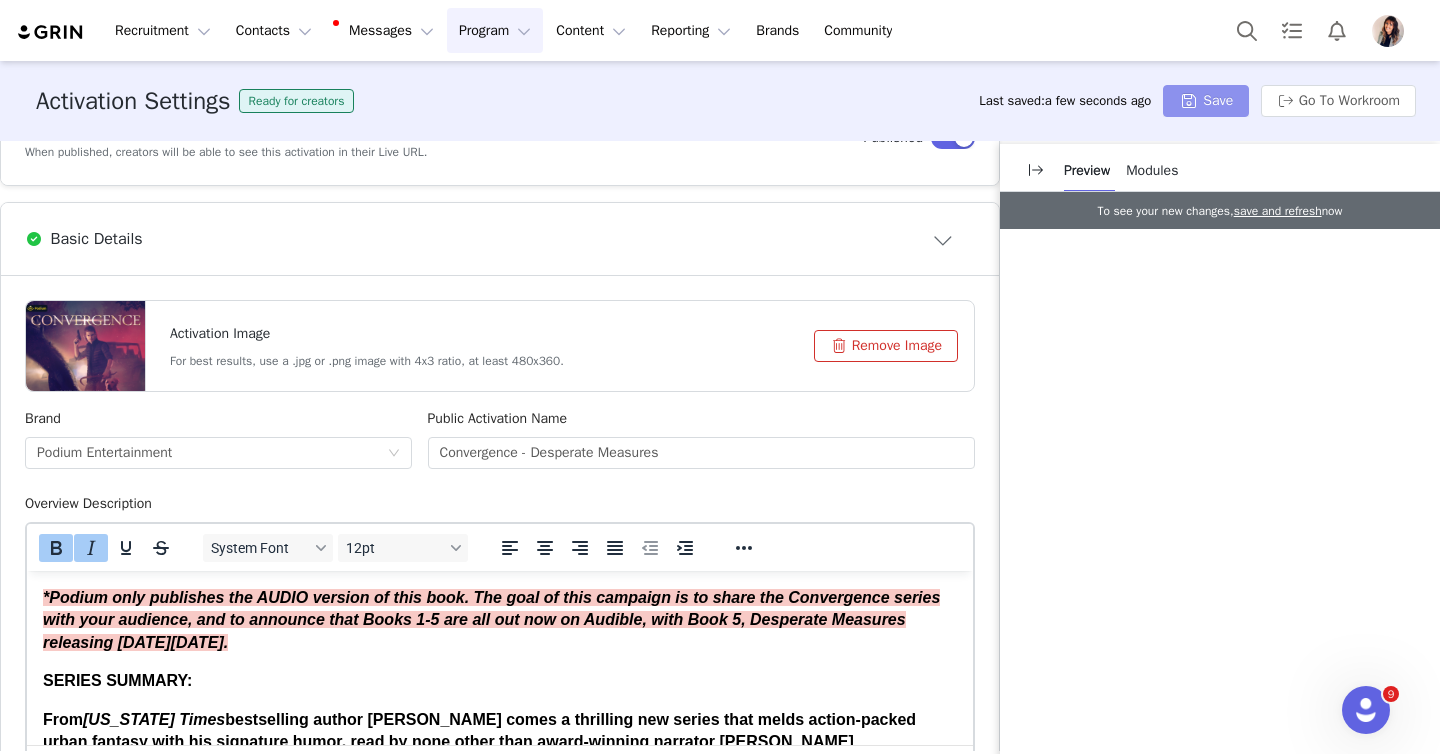 click on "Save" at bounding box center (1206, 101) 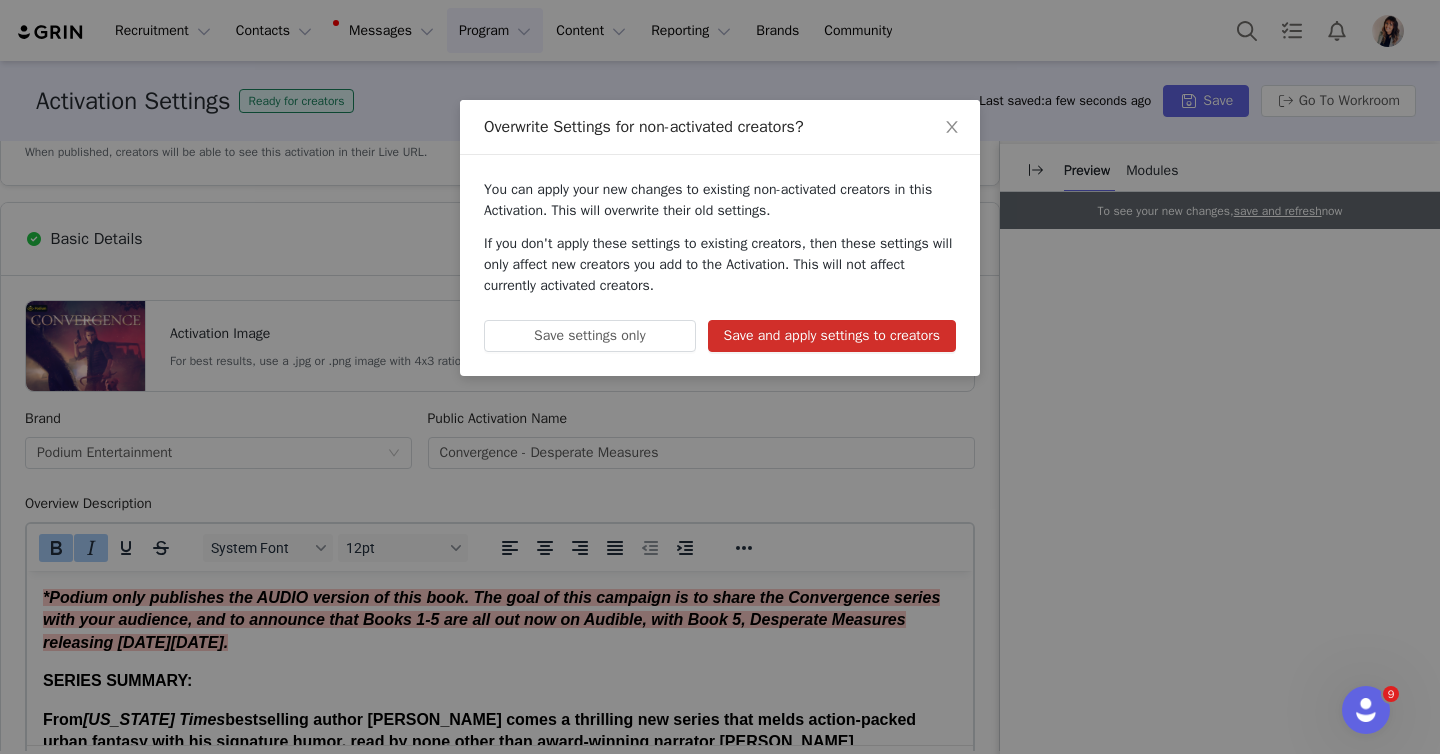 click on "Save and apply settings to creators" at bounding box center (832, 336) 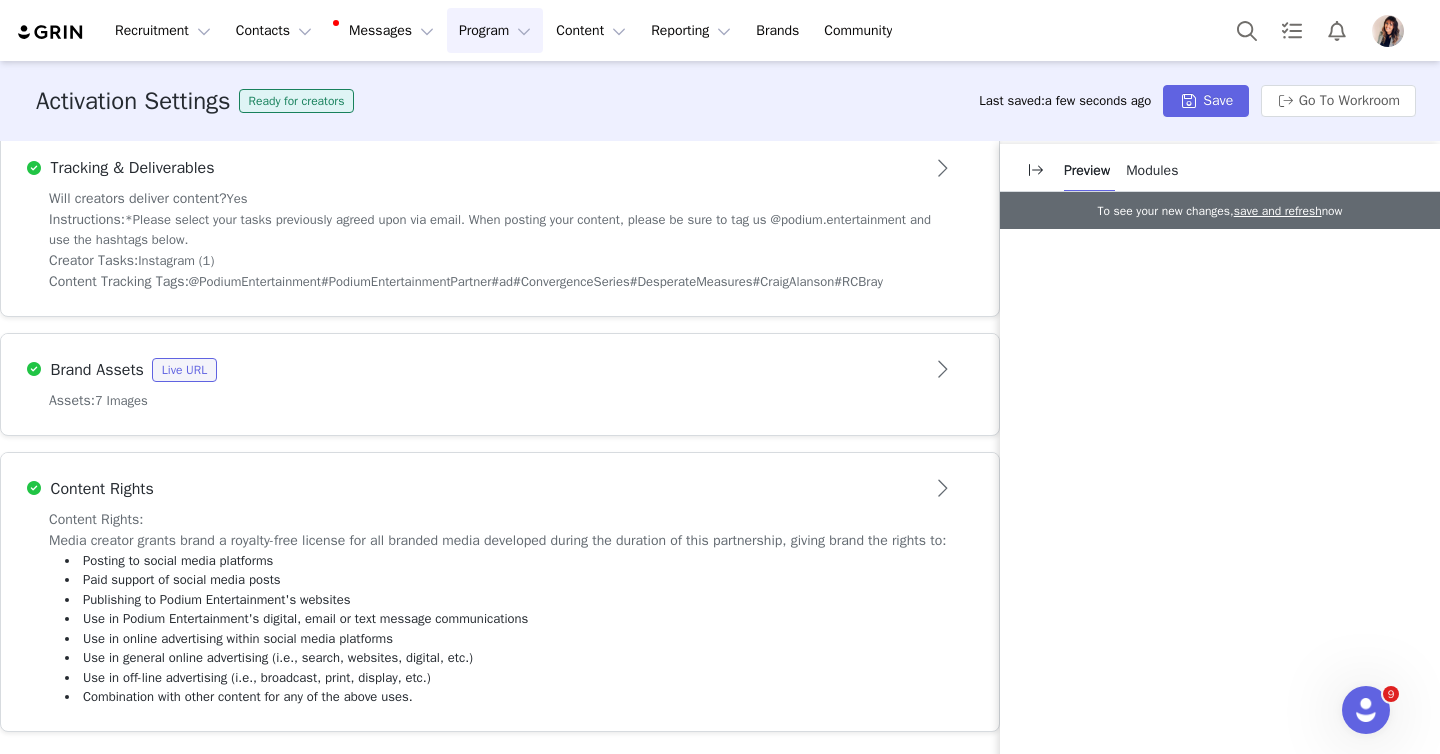 scroll, scrollTop: 1508, scrollLeft: 0, axis: vertical 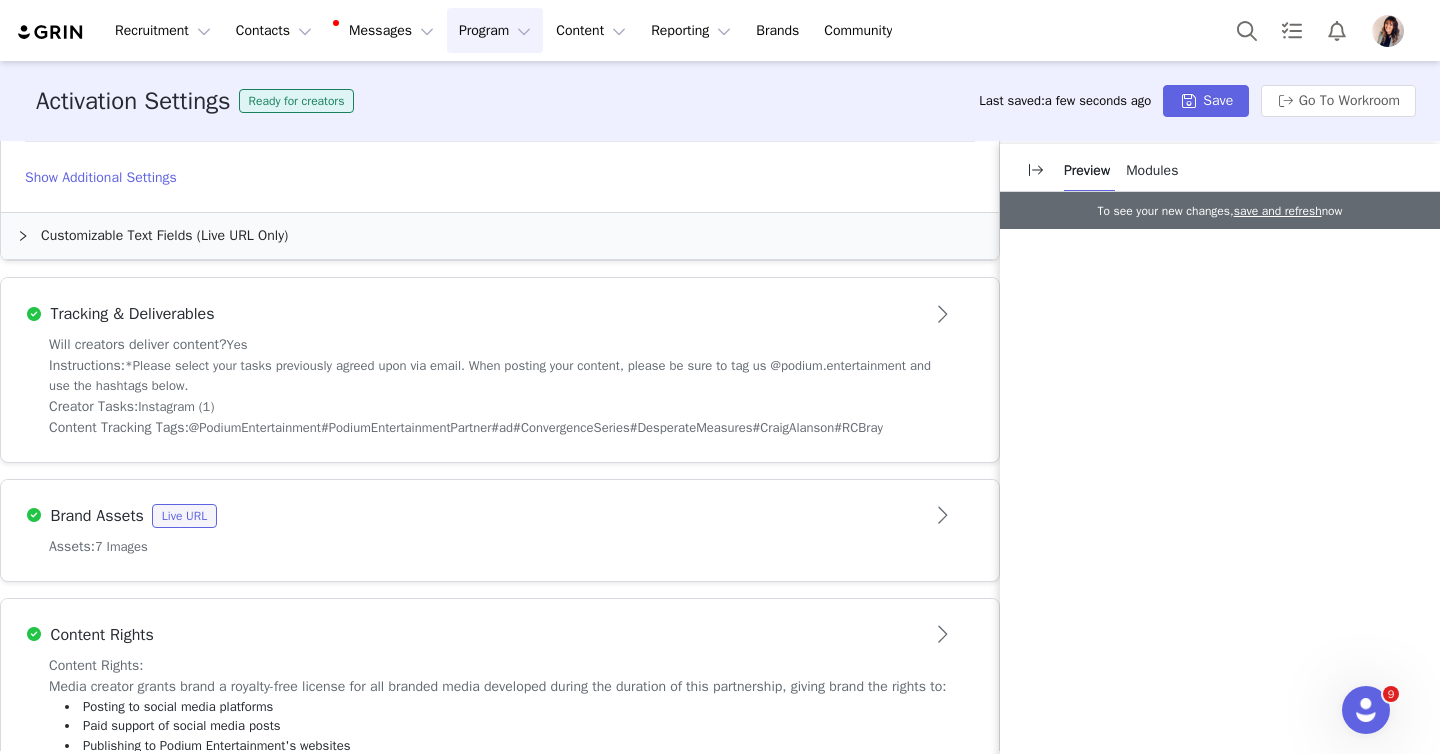 click on "#ConvergenceSeries" at bounding box center (571, 427) 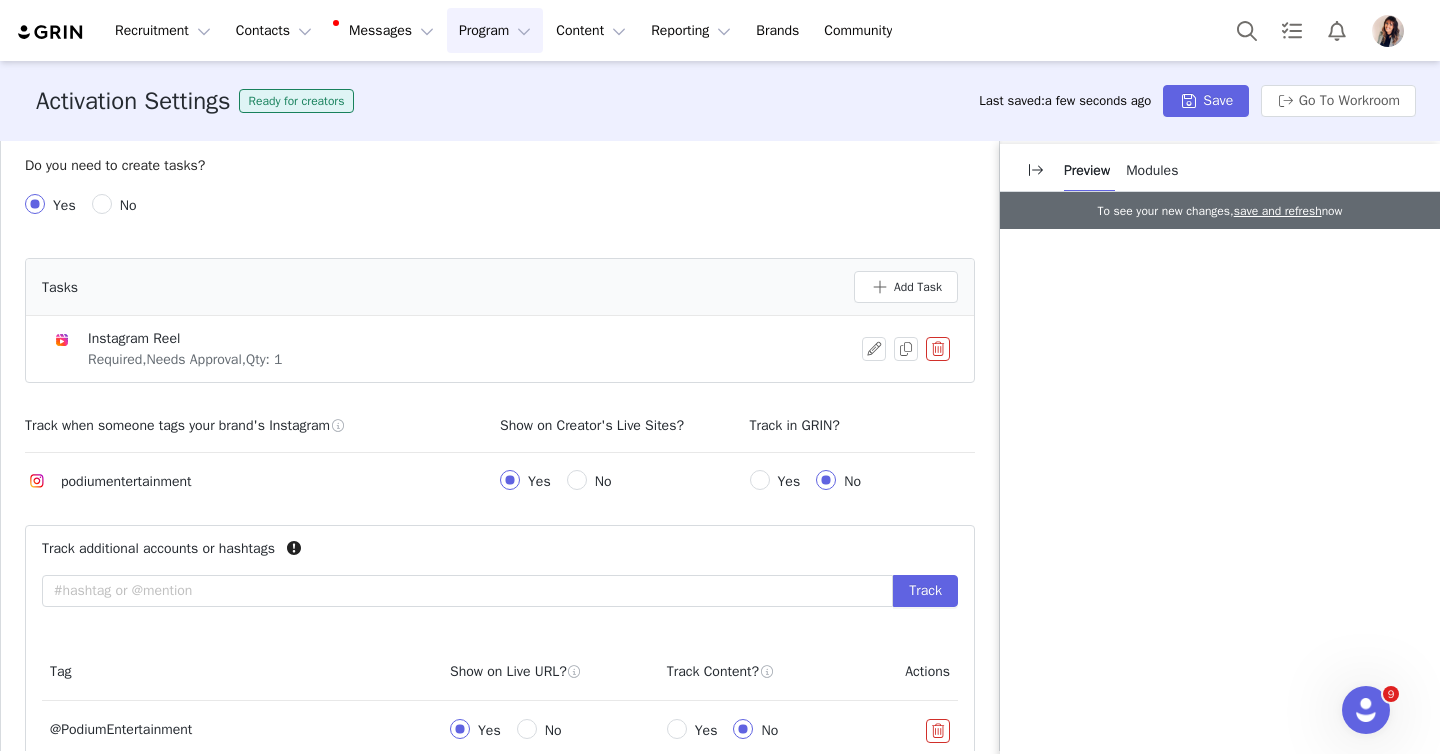 scroll, scrollTop: 681, scrollLeft: 0, axis: vertical 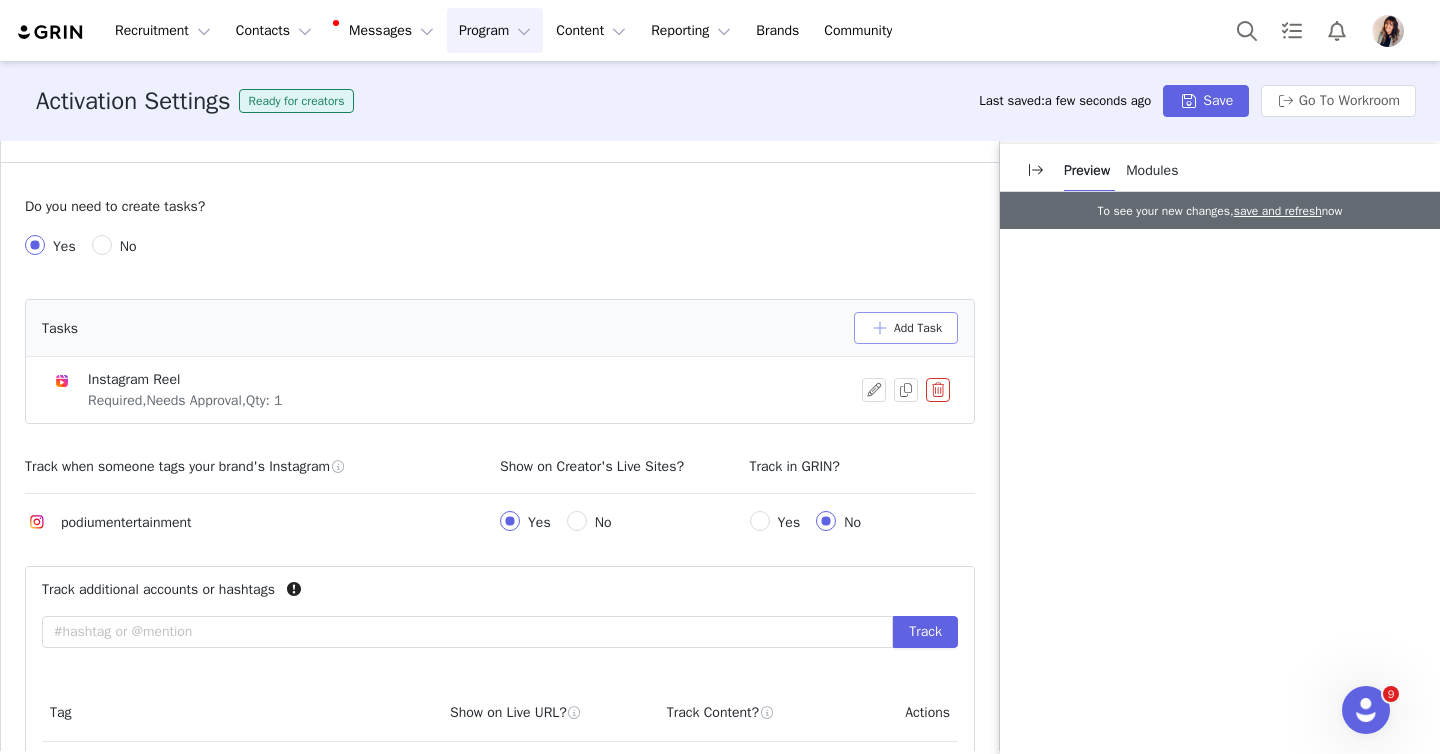 click on "Add Task" at bounding box center (906, 328) 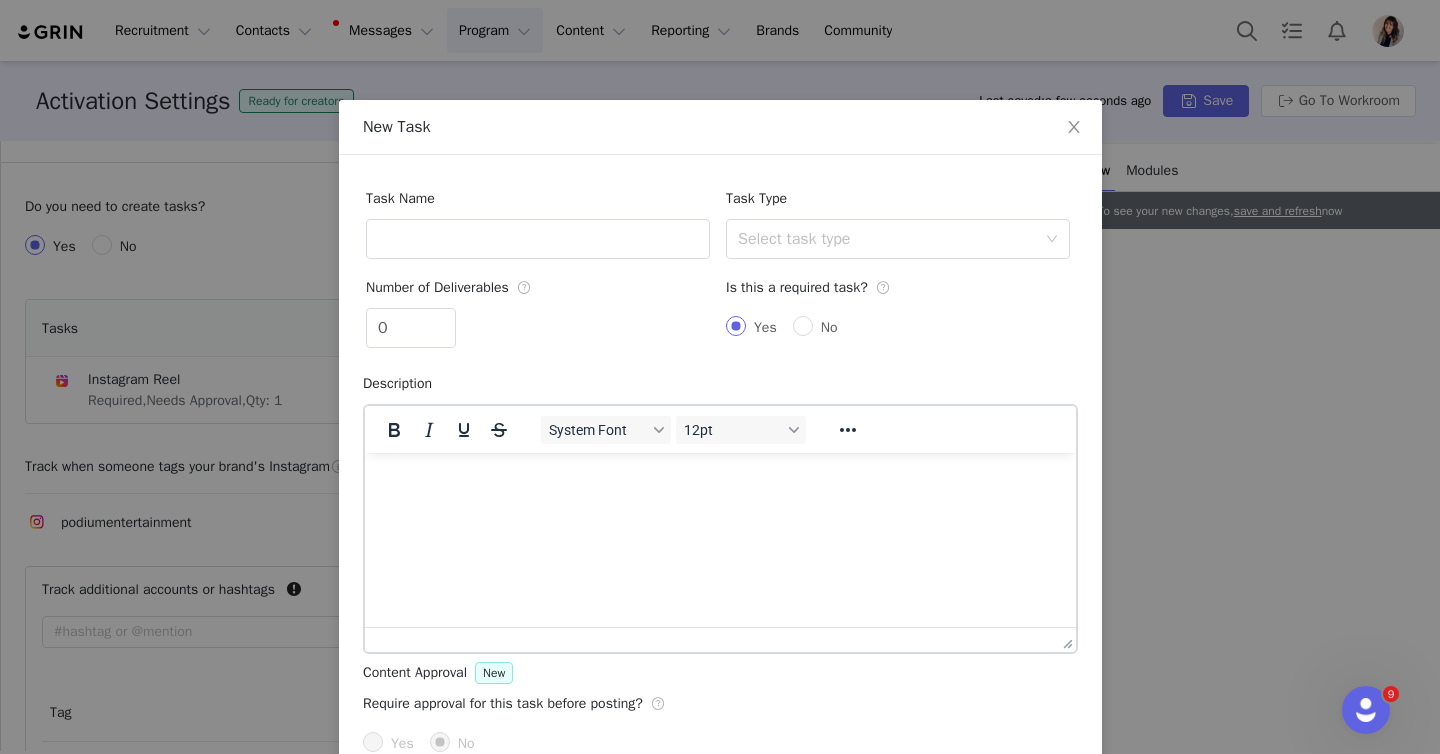 scroll, scrollTop: 0, scrollLeft: 0, axis: both 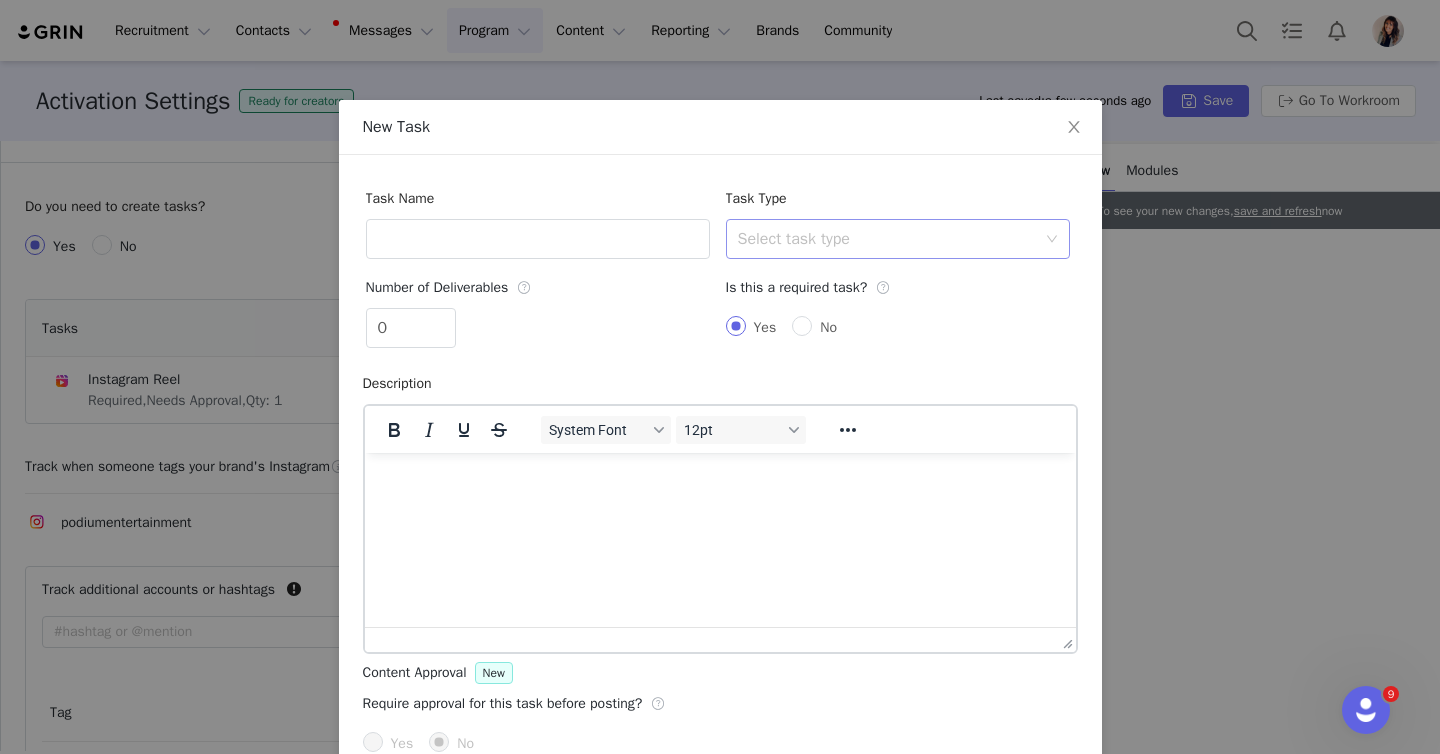 click on "Select task type" at bounding box center (887, 239) 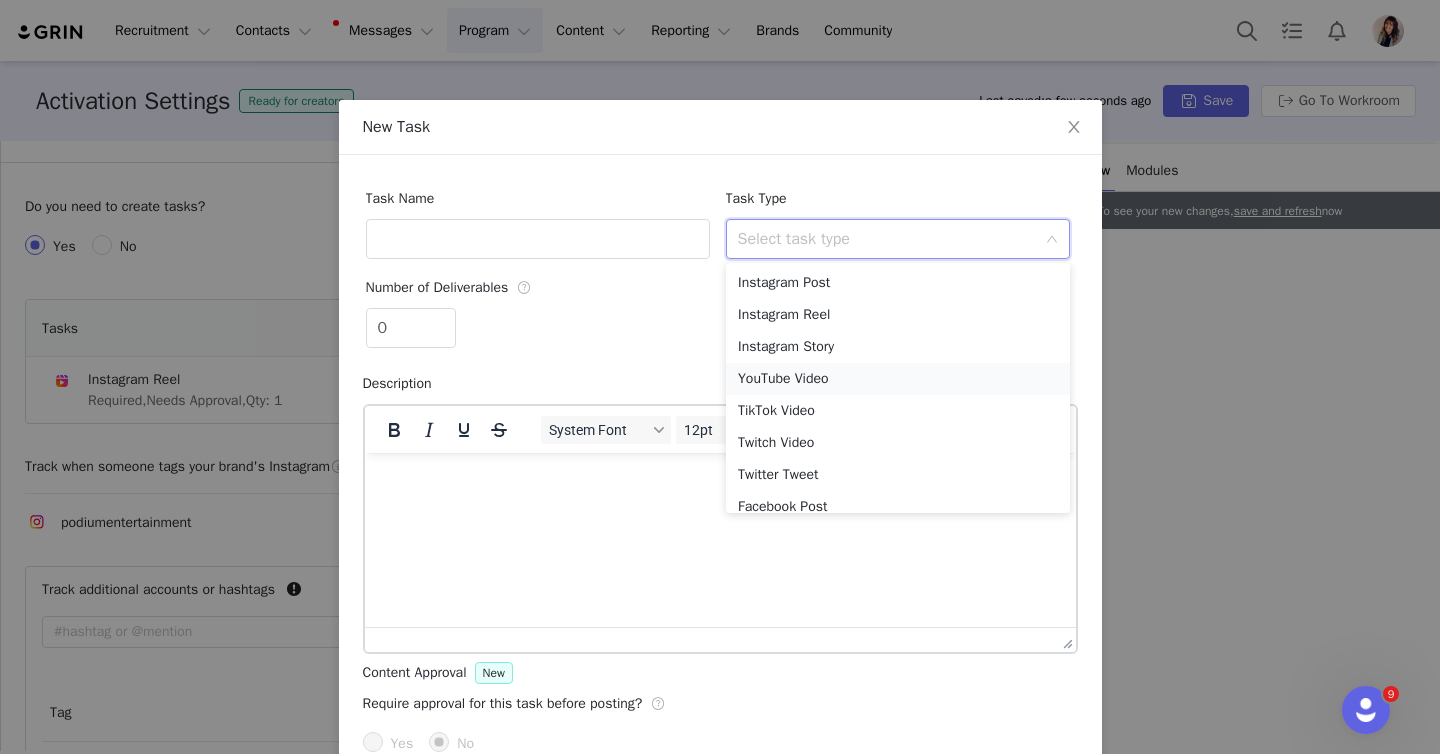 scroll, scrollTop: 10, scrollLeft: 0, axis: vertical 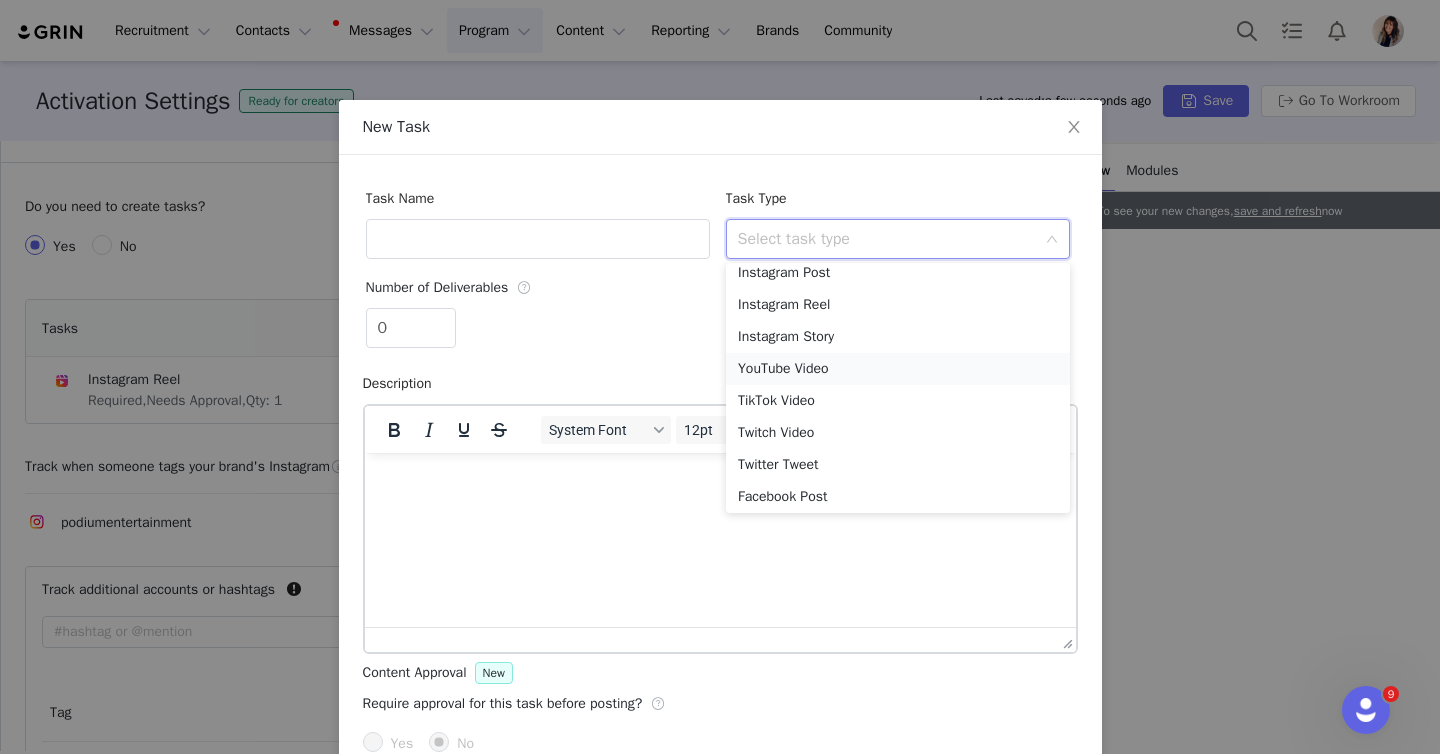 click on "YouTube Video" at bounding box center (898, 369) 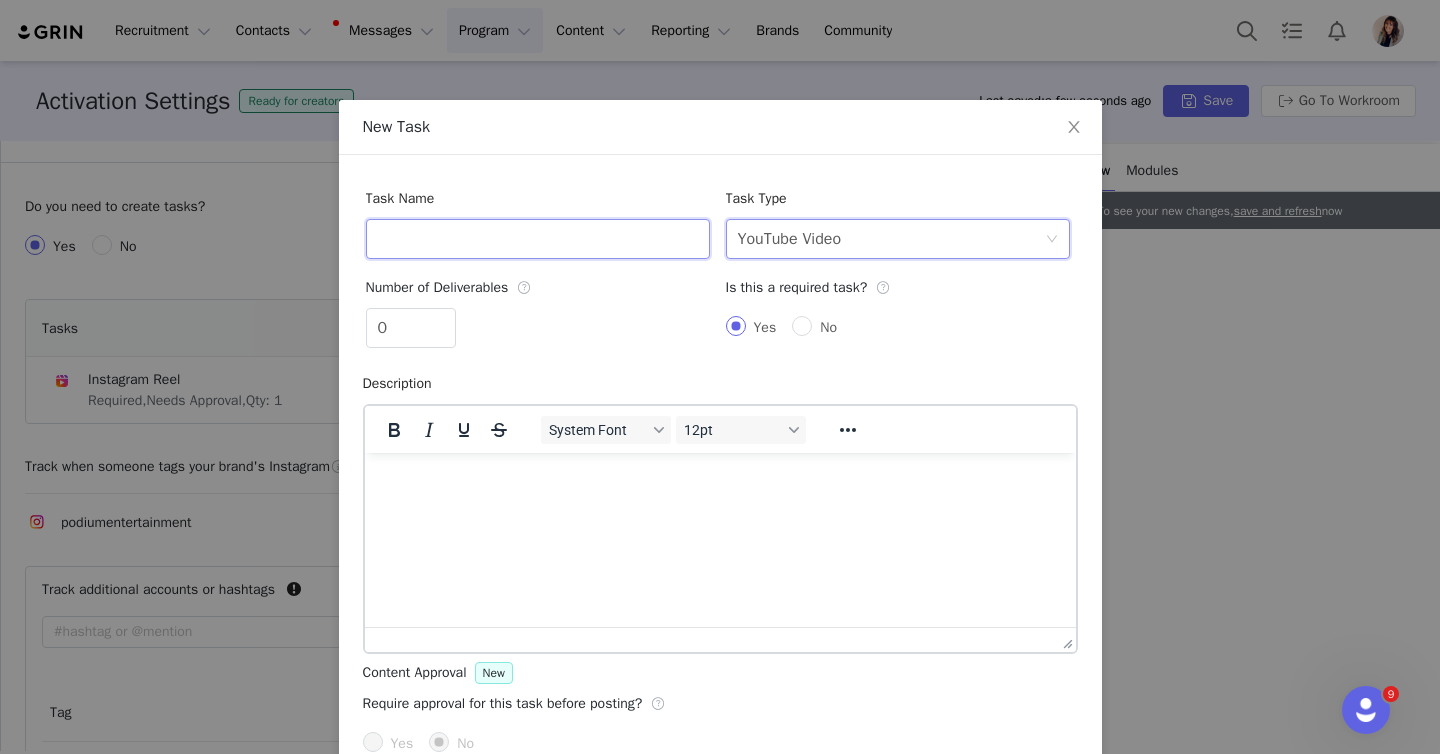 click at bounding box center (538, 239) 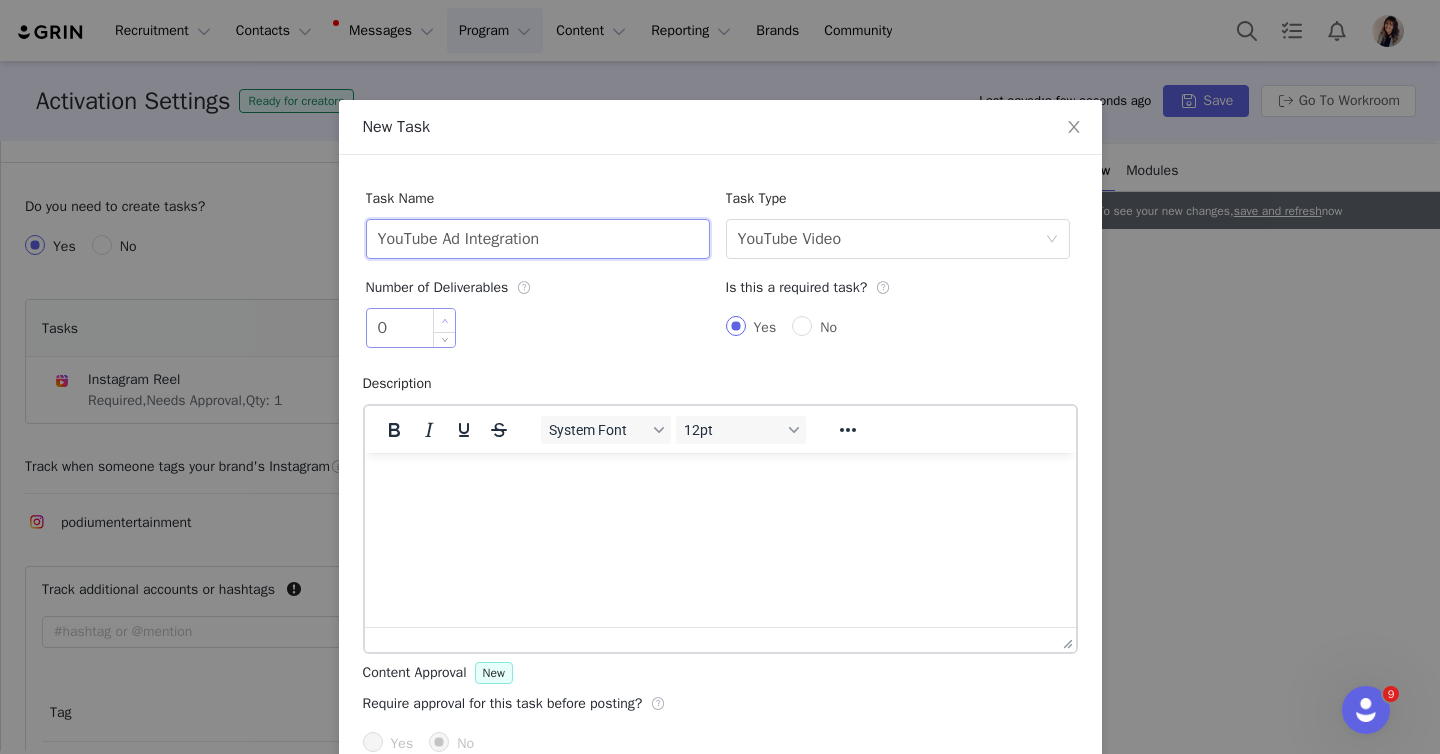 type on "YouTube Ad Integration" 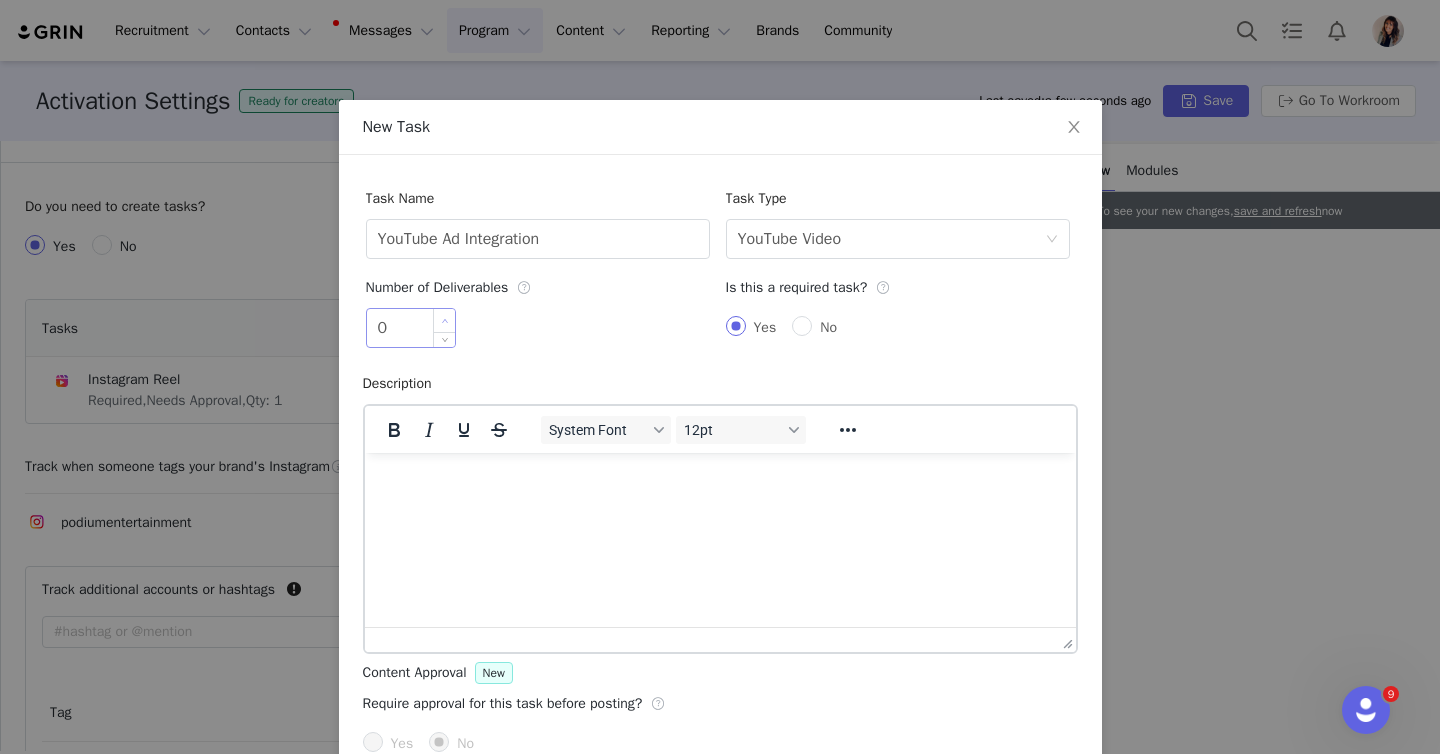 type on "1" 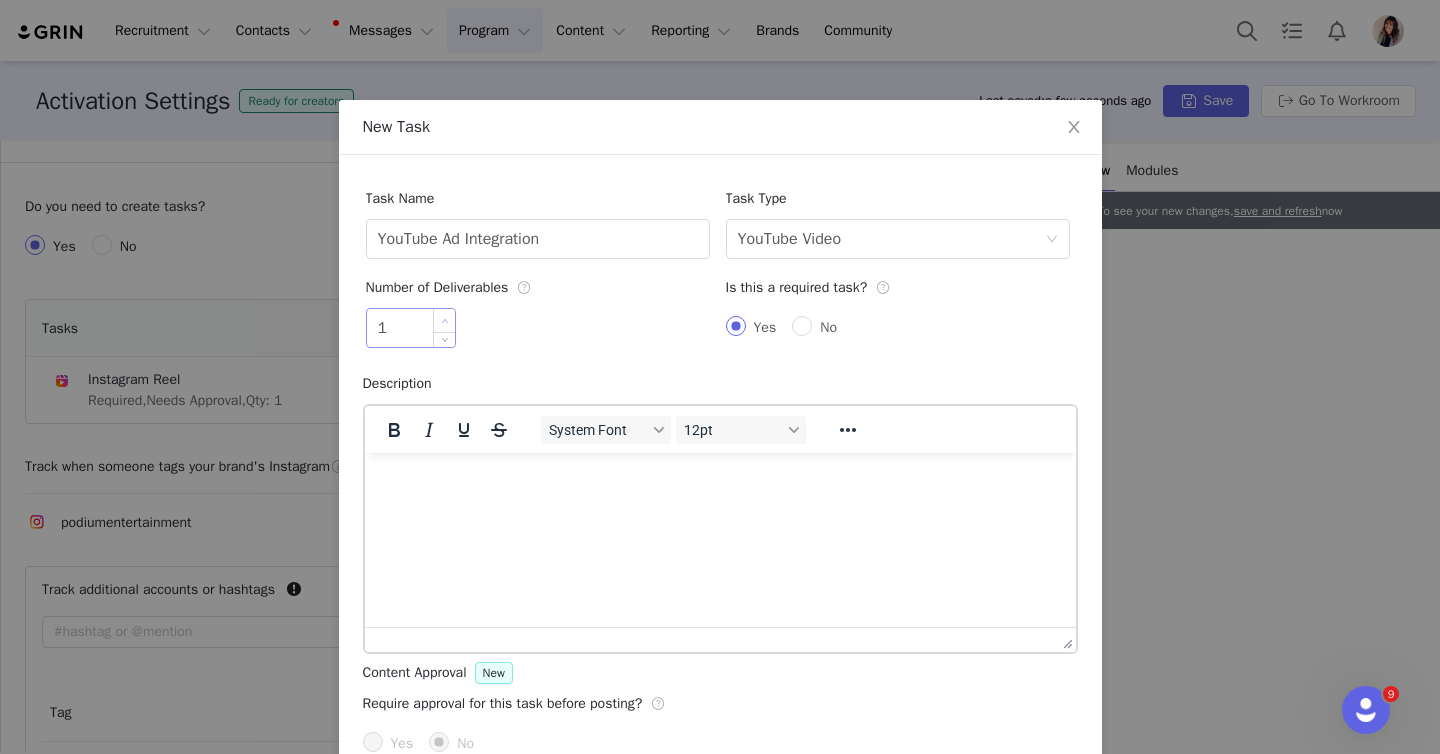 click 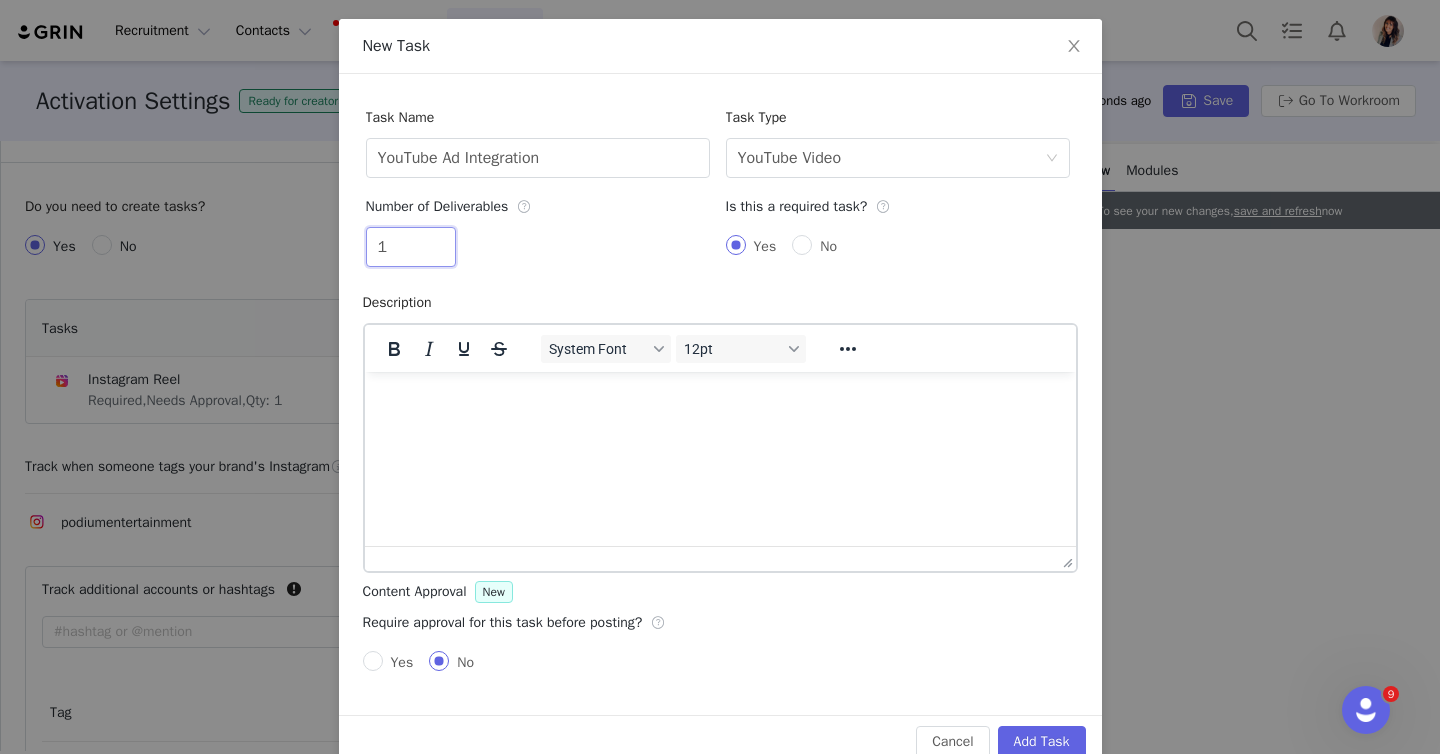 scroll, scrollTop: 120, scrollLeft: 0, axis: vertical 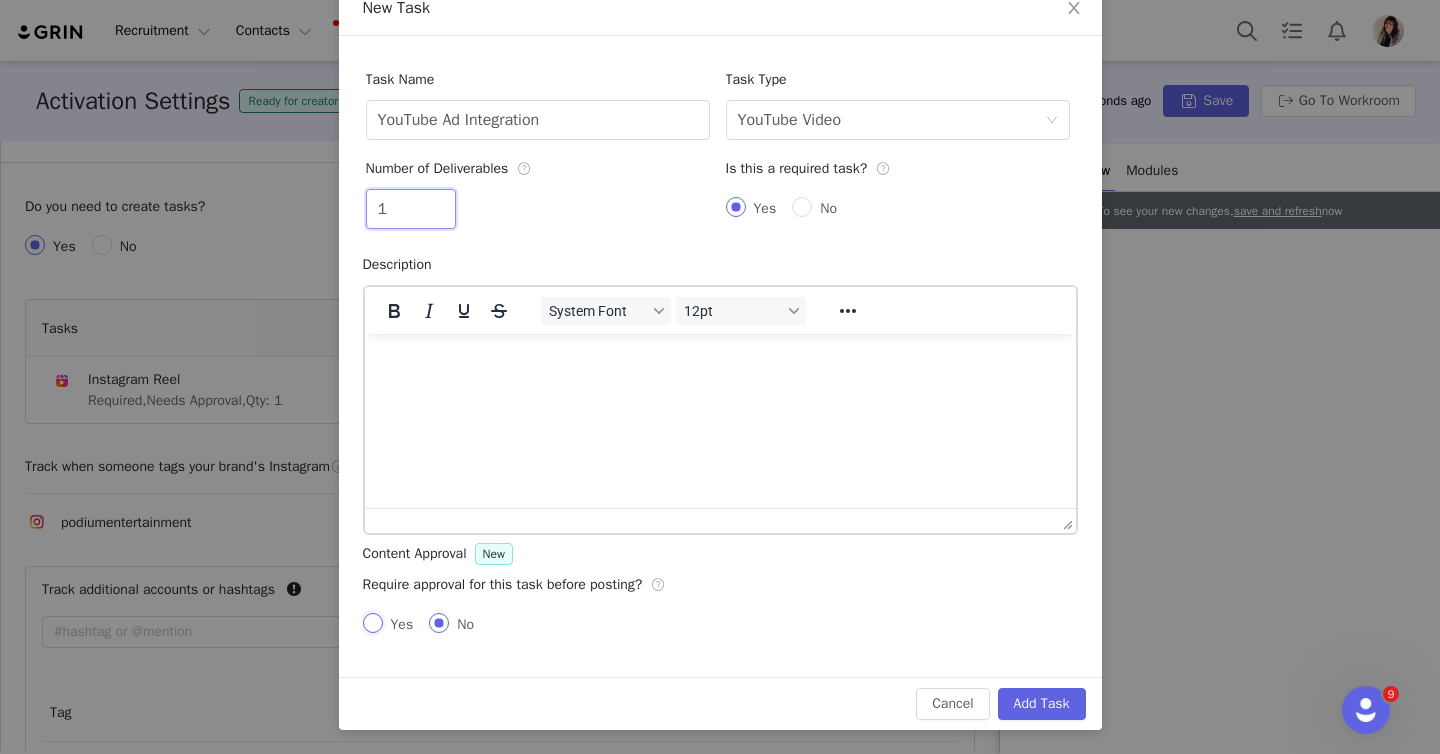 click on "Yes" at bounding box center [373, 623] 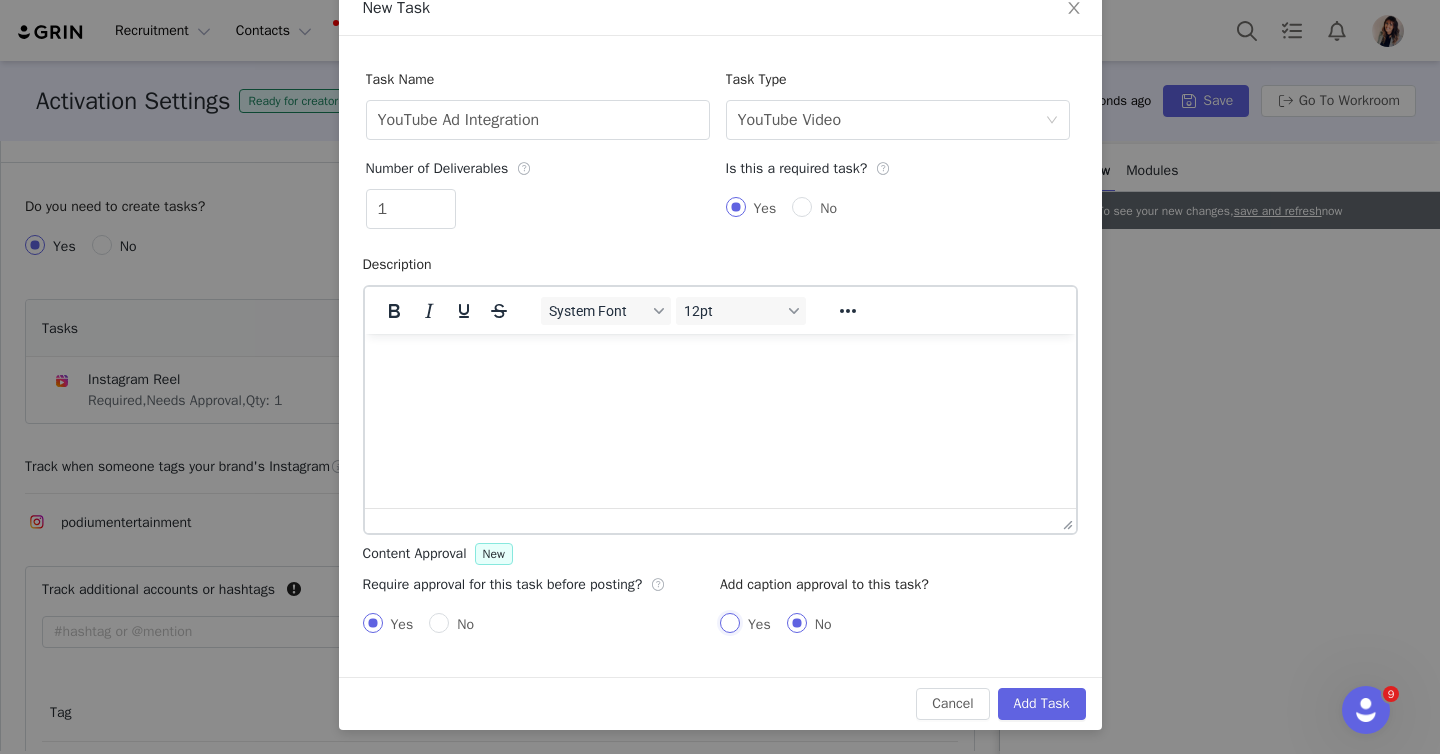 click on "Yes" at bounding box center [730, 623] 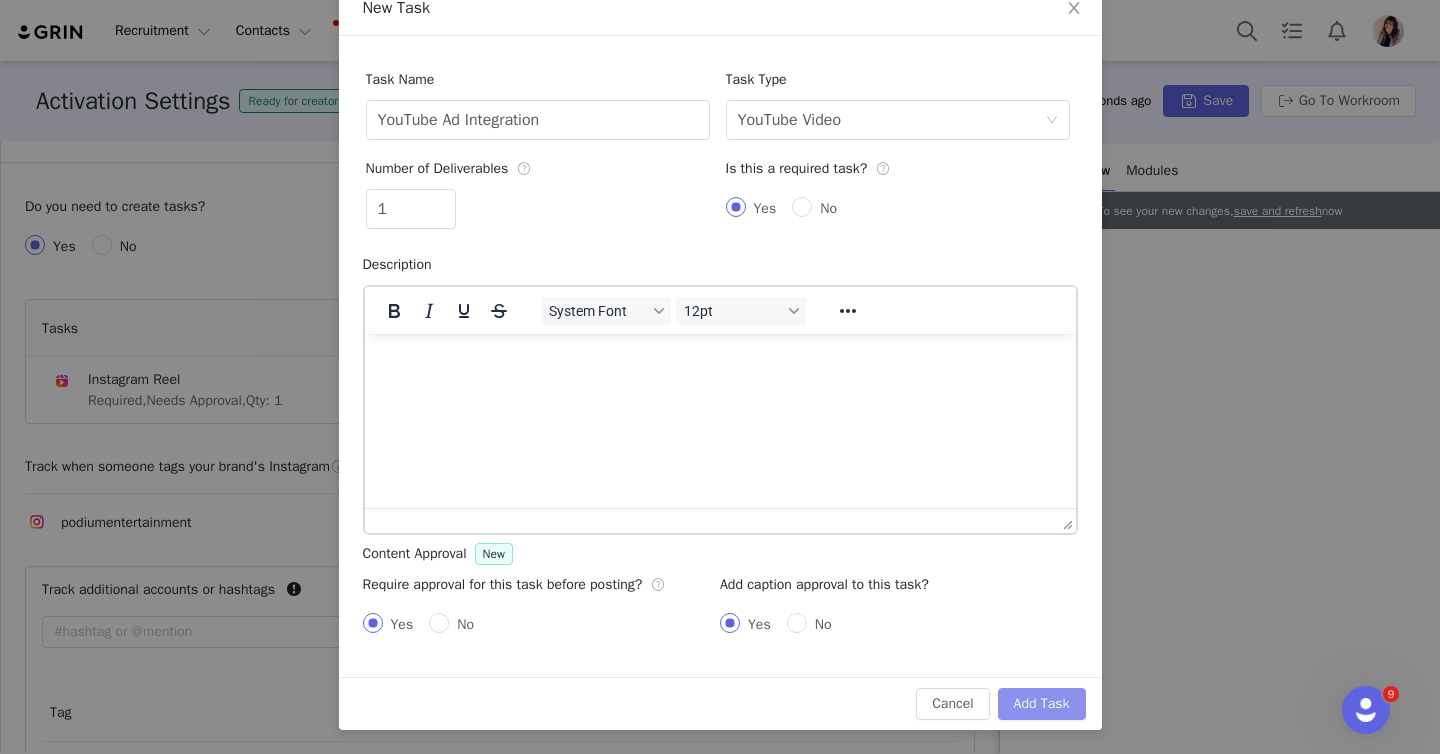 click on "Add Task" at bounding box center [1042, 704] 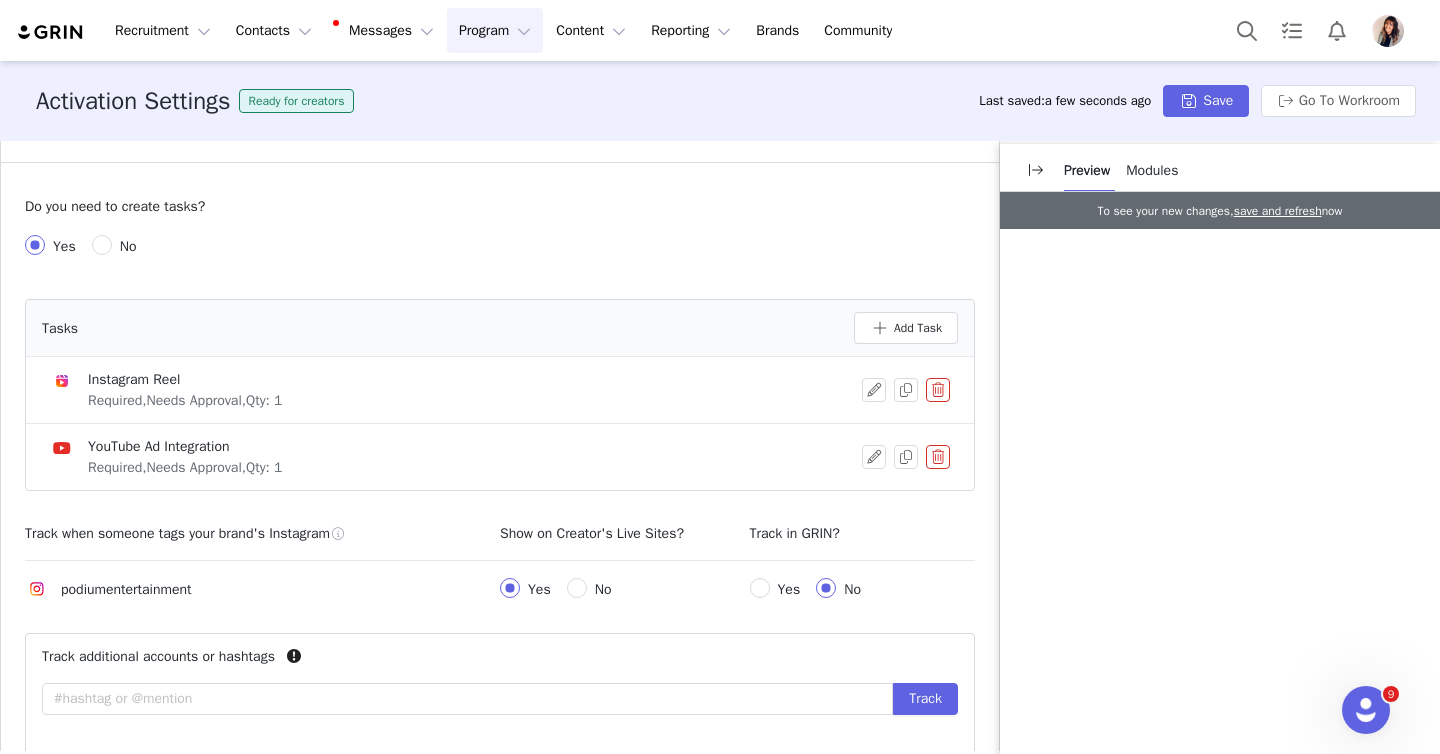 click at bounding box center (938, 390) 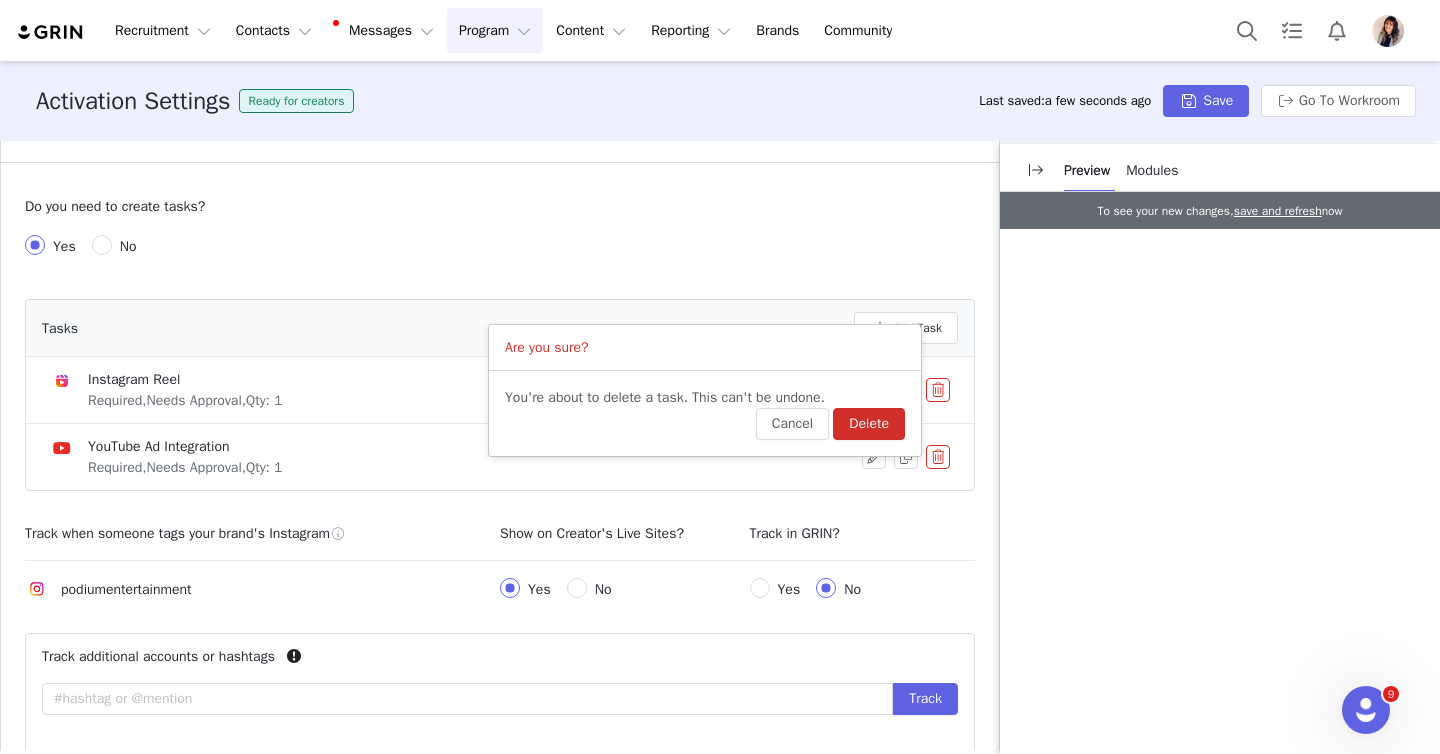 click on "Delete" at bounding box center [869, 424] 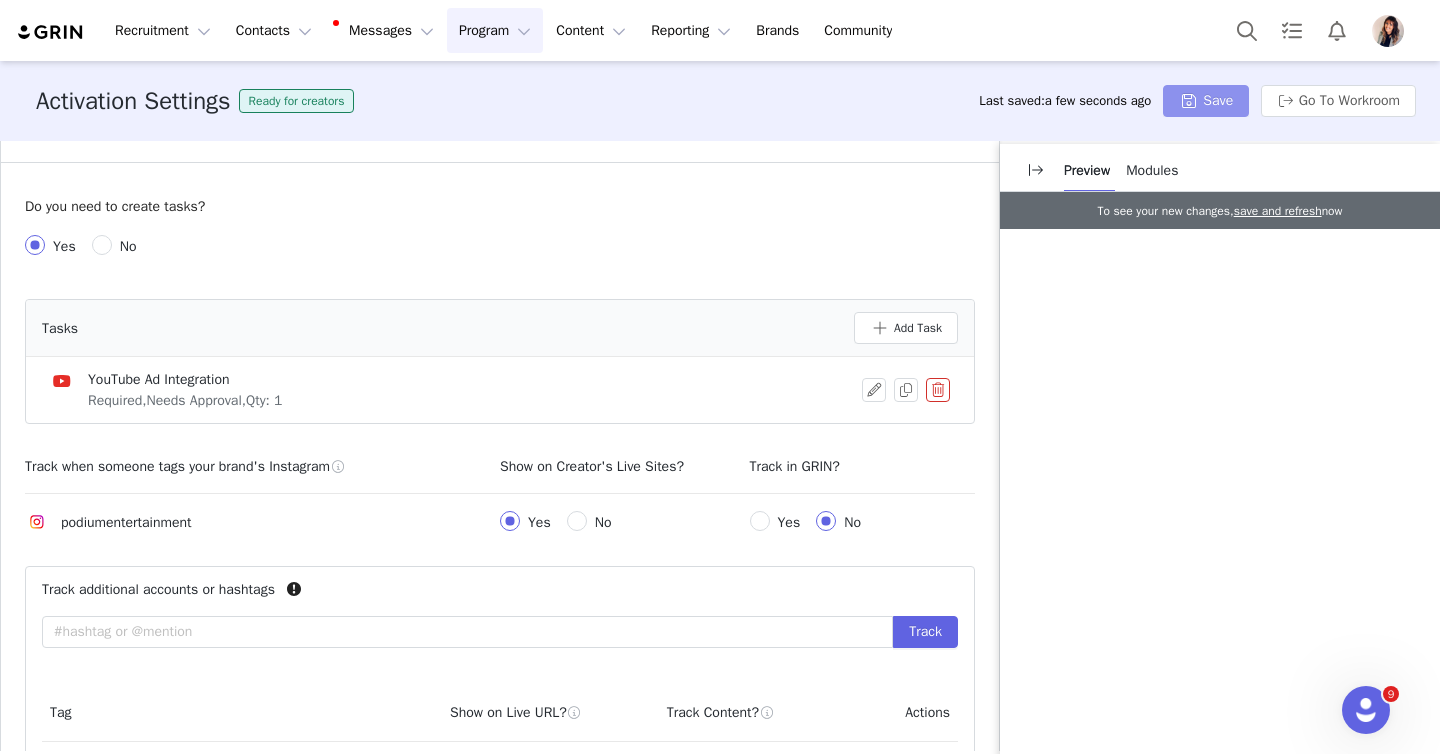 click on "Save" at bounding box center (1206, 101) 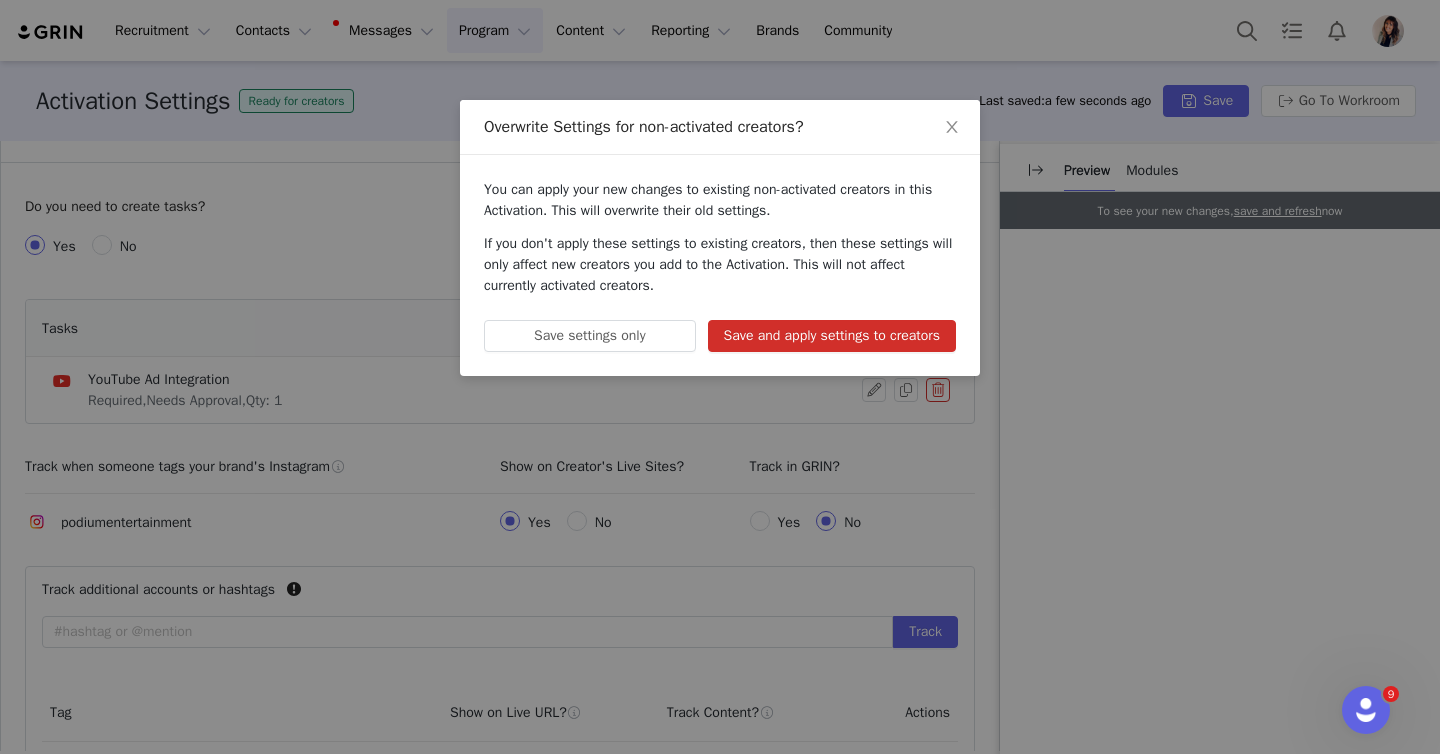 click on "Save and apply settings to creators" at bounding box center (832, 336) 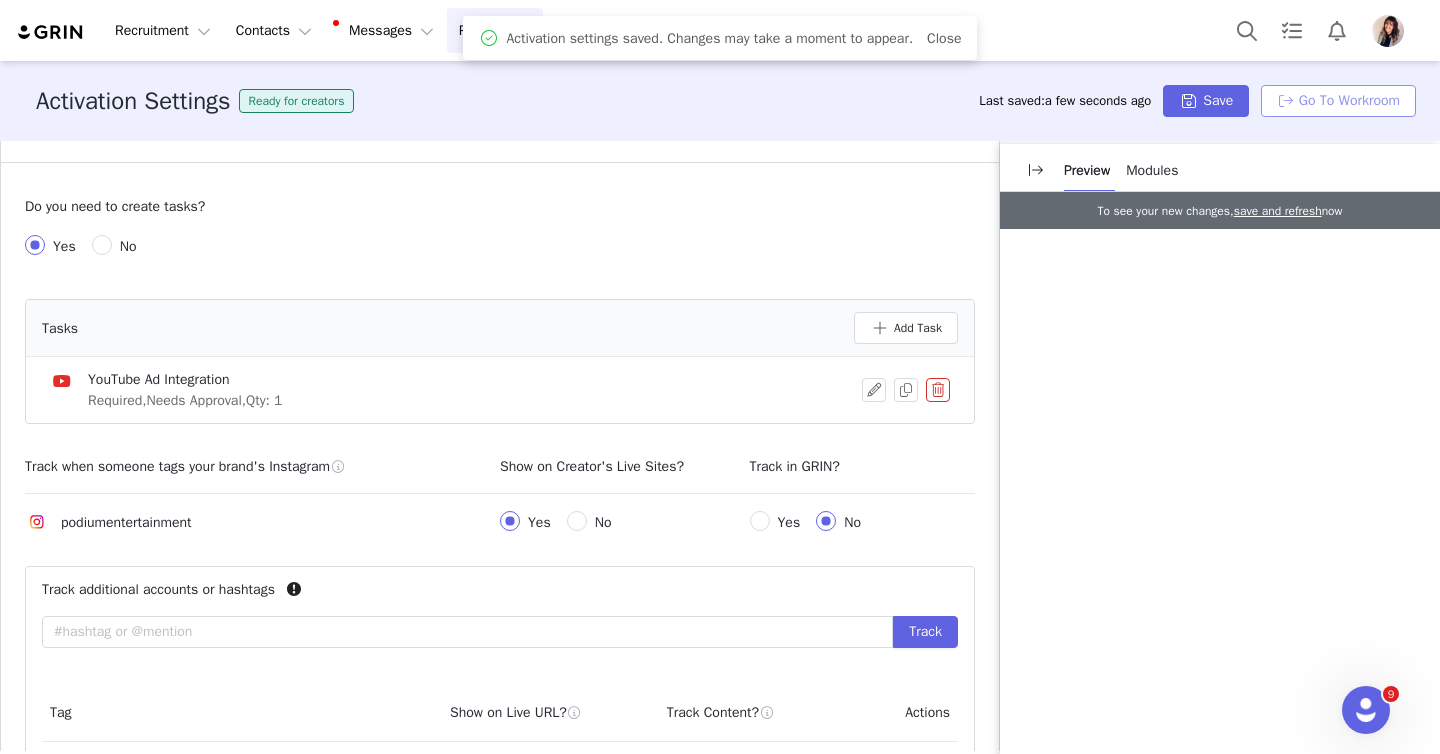 click on "Go To Workroom" at bounding box center [1338, 101] 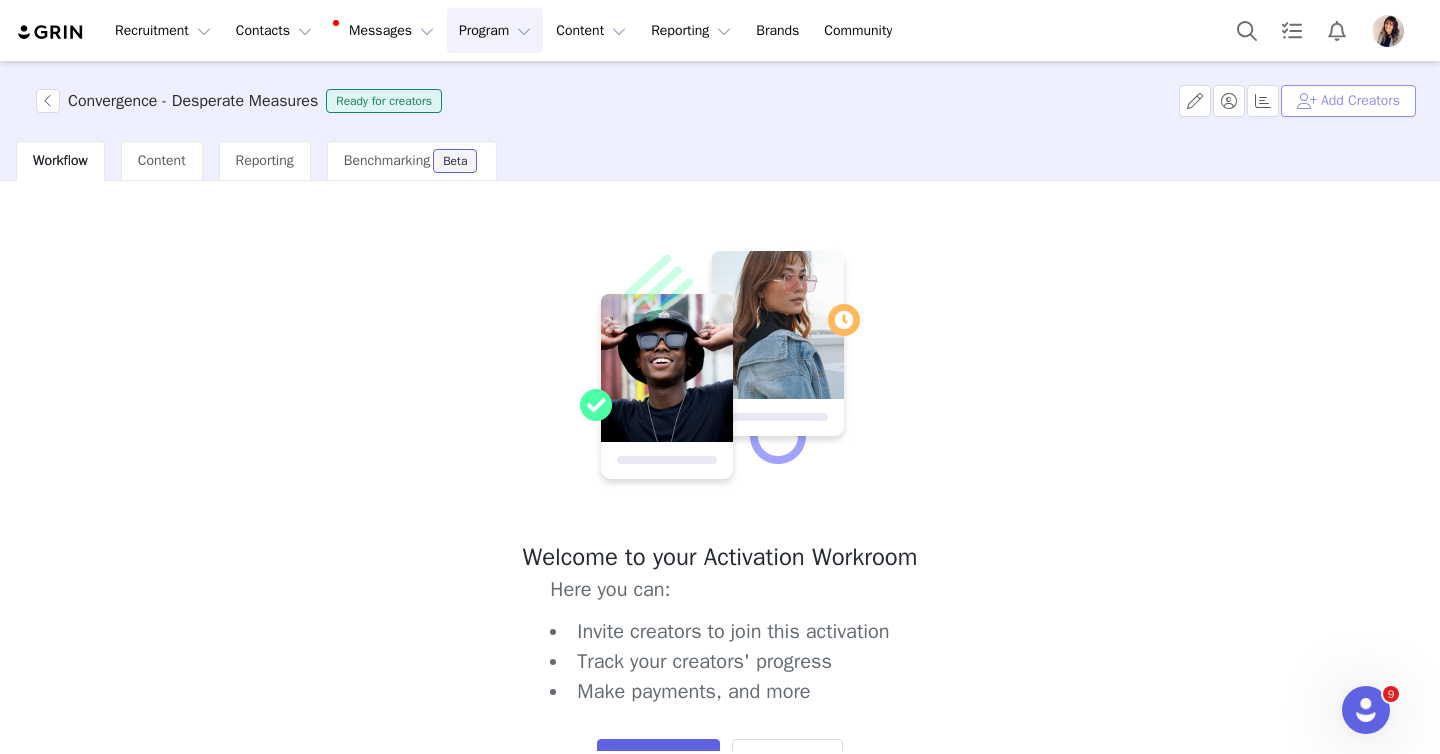 click on "Add Creators" at bounding box center [1348, 101] 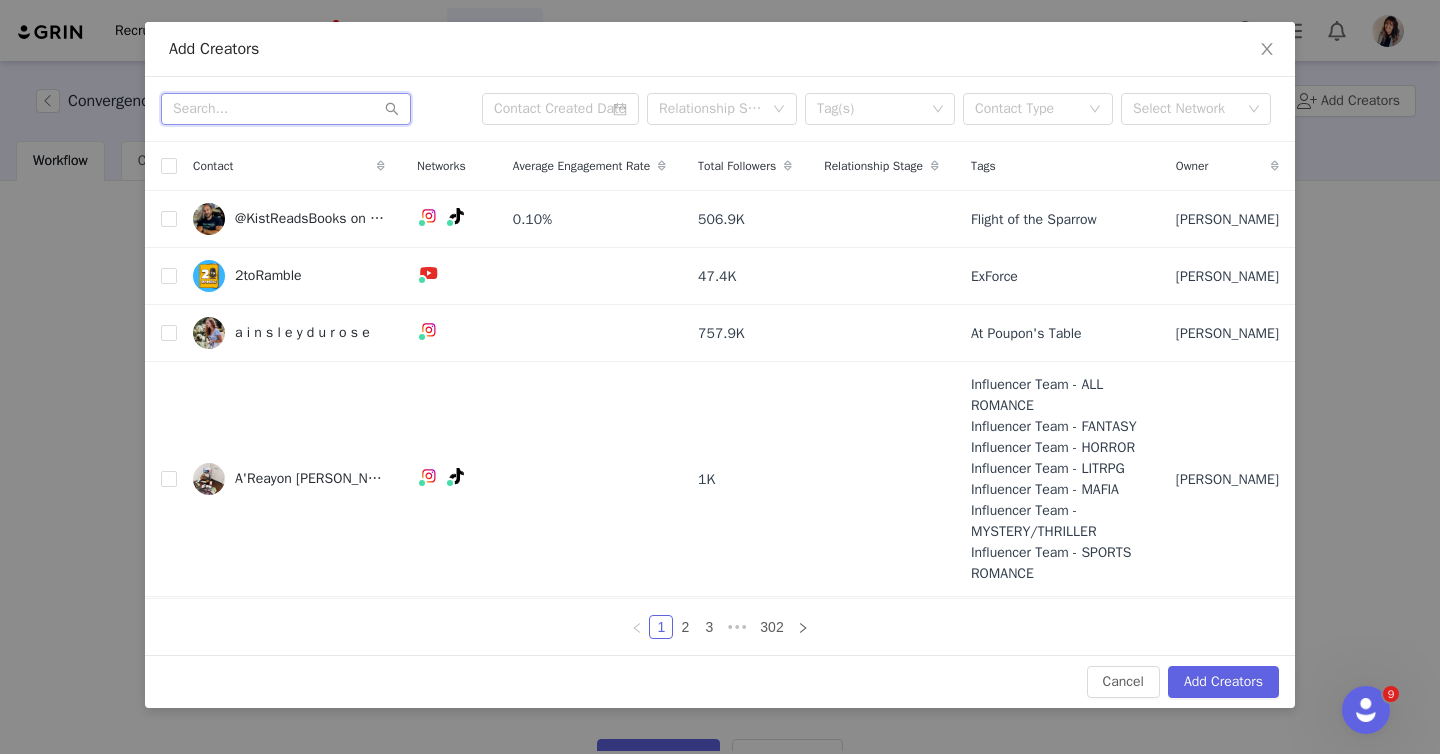 click at bounding box center (286, 109) 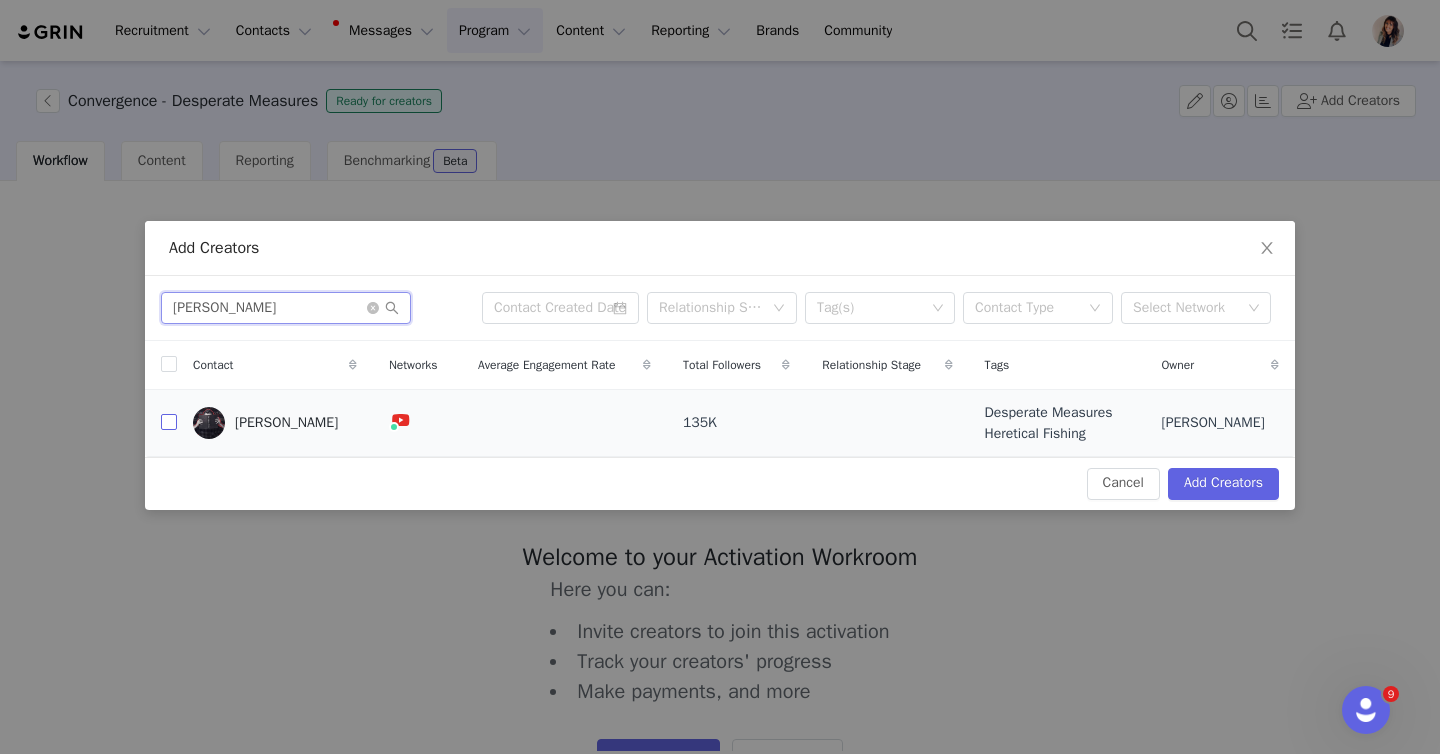 type on "[PERSON_NAME]" 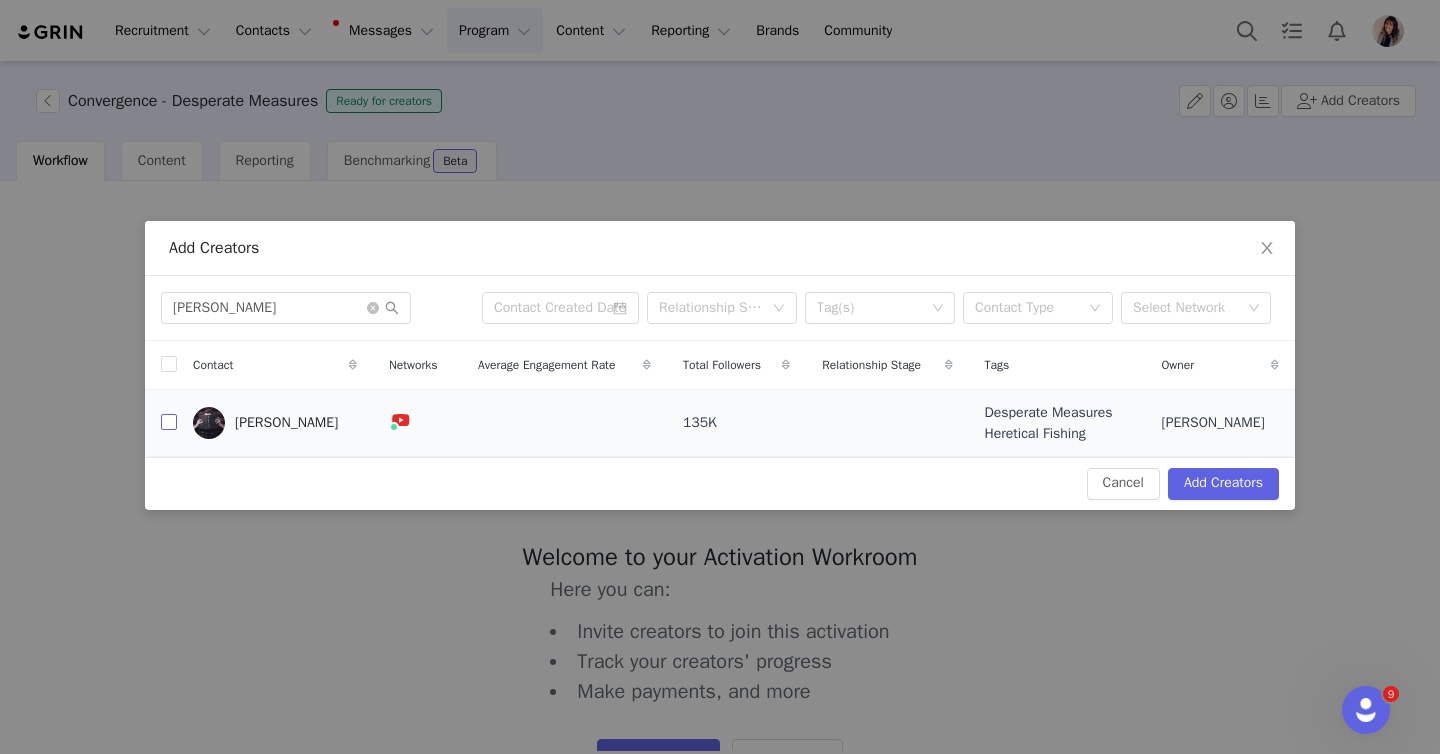 click at bounding box center (169, 422) 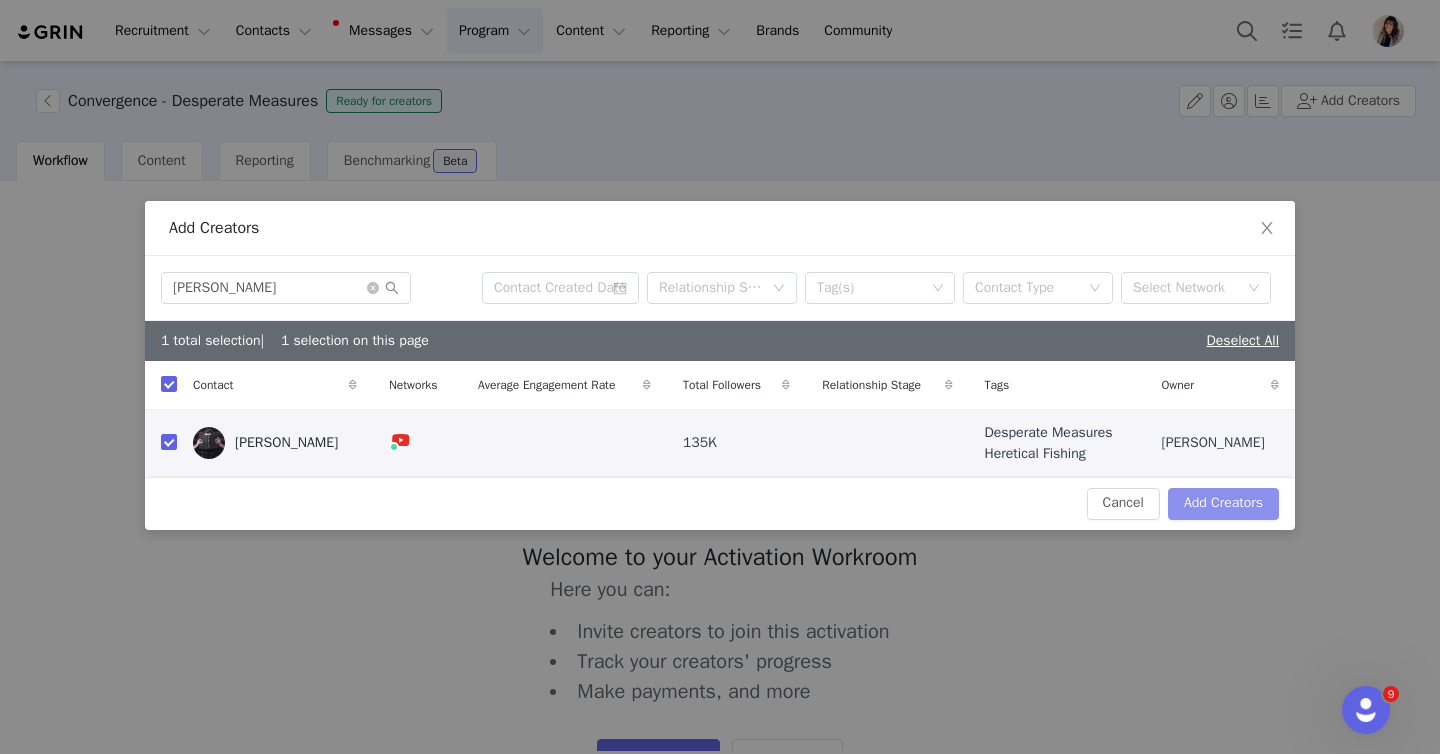 click on "Add Creators" at bounding box center (1223, 504) 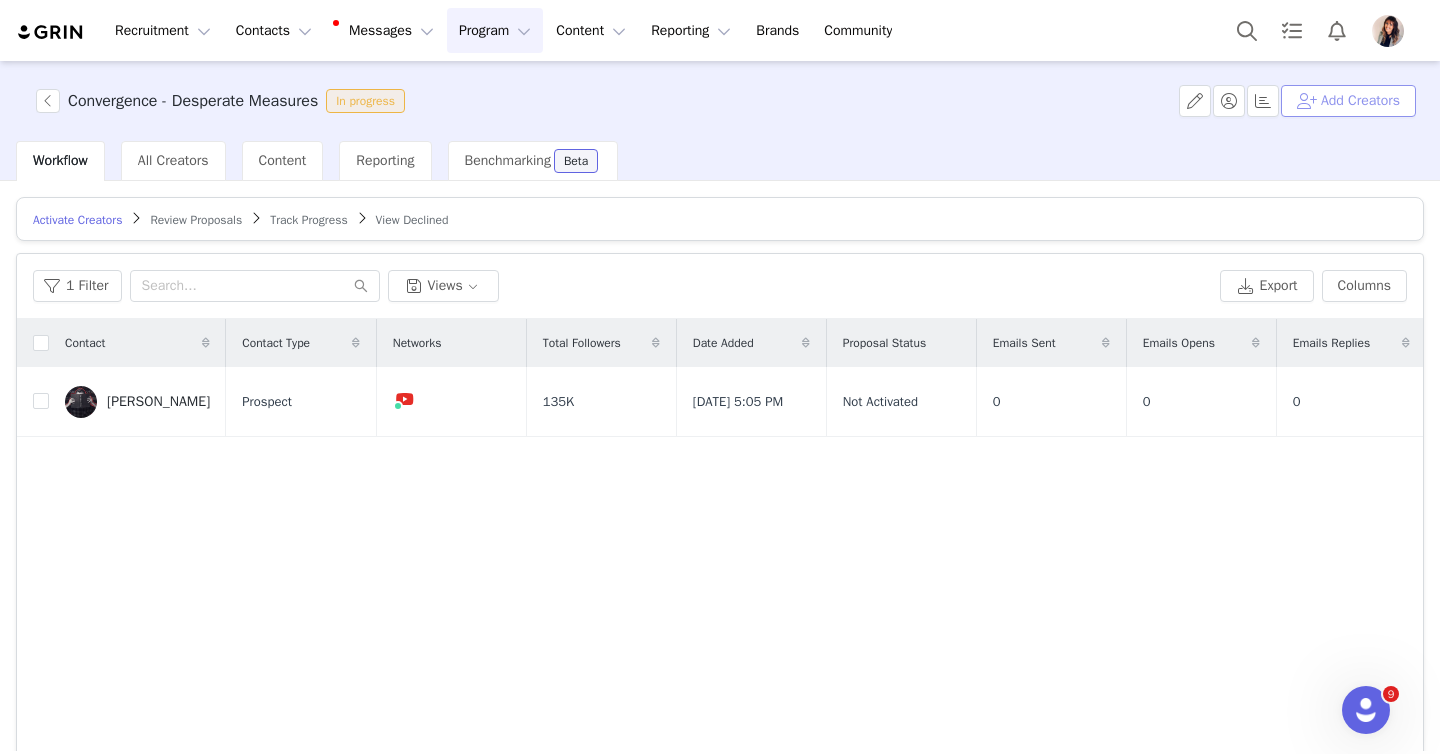 click on "Add Creators" at bounding box center [1348, 101] 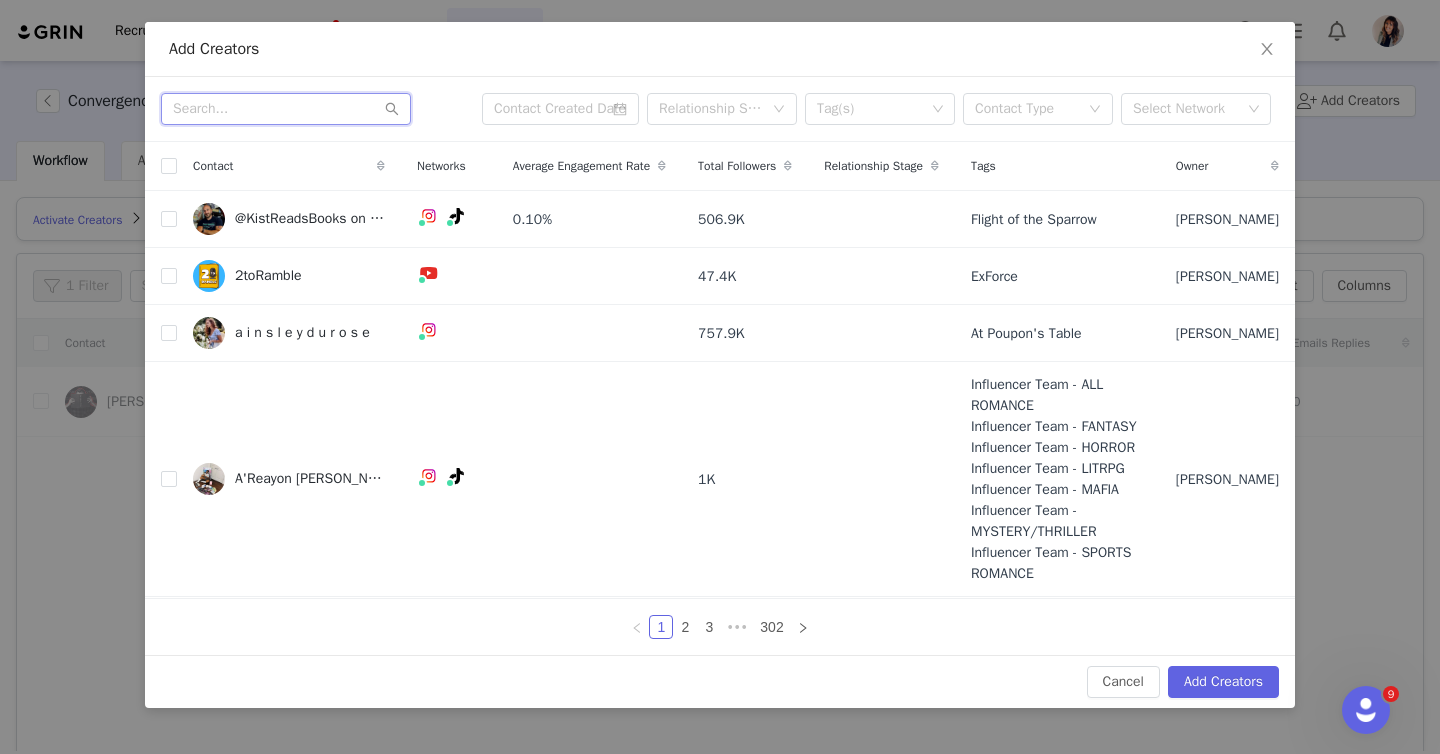 click at bounding box center (286, 109) 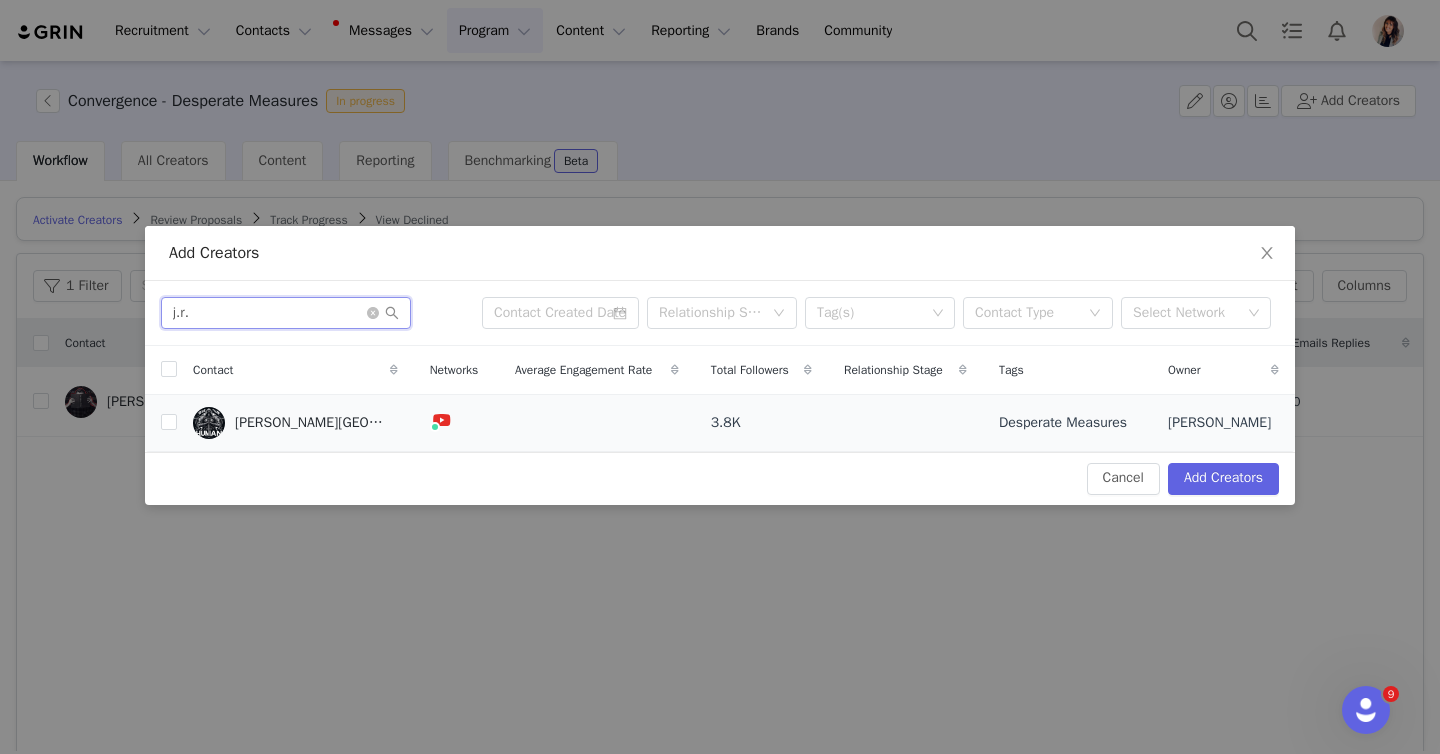 type on "j.r." 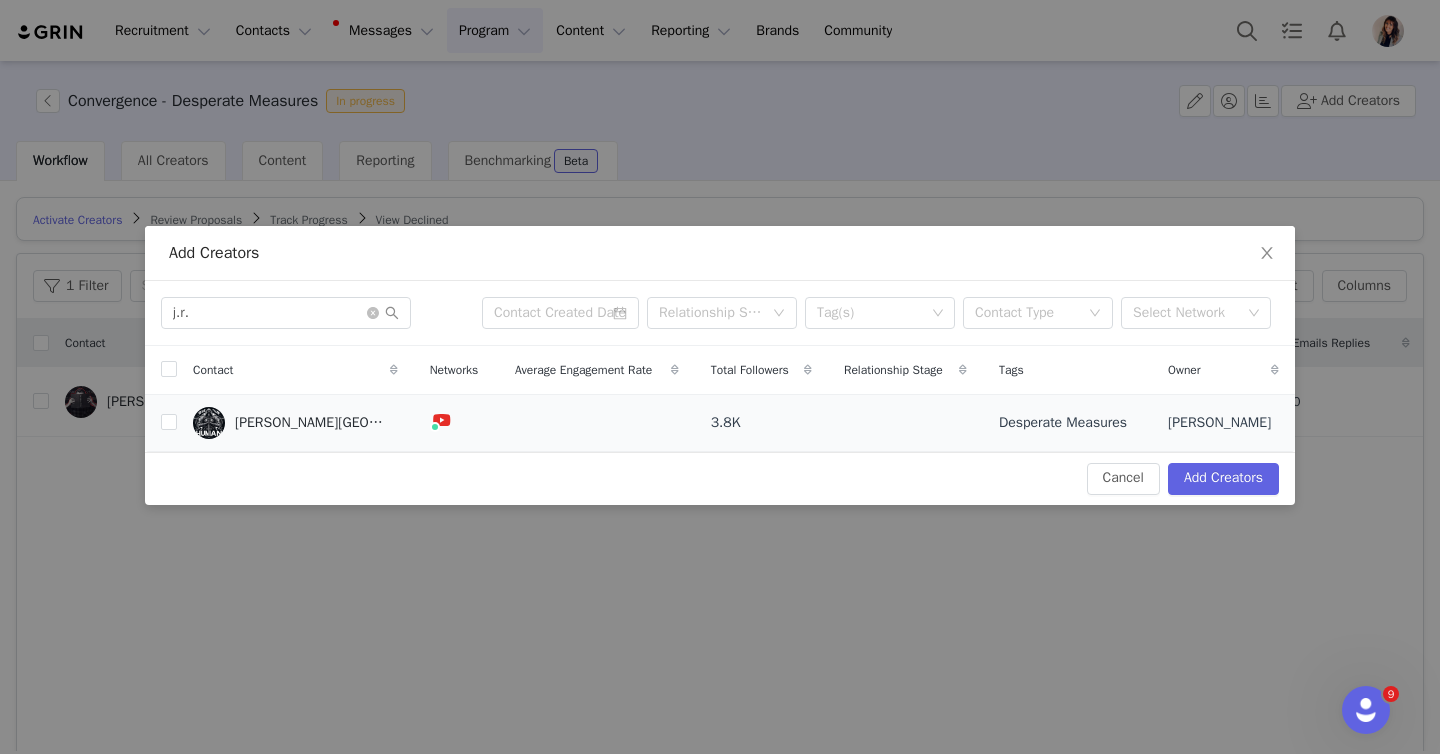 click at bounding box center (161, 422) 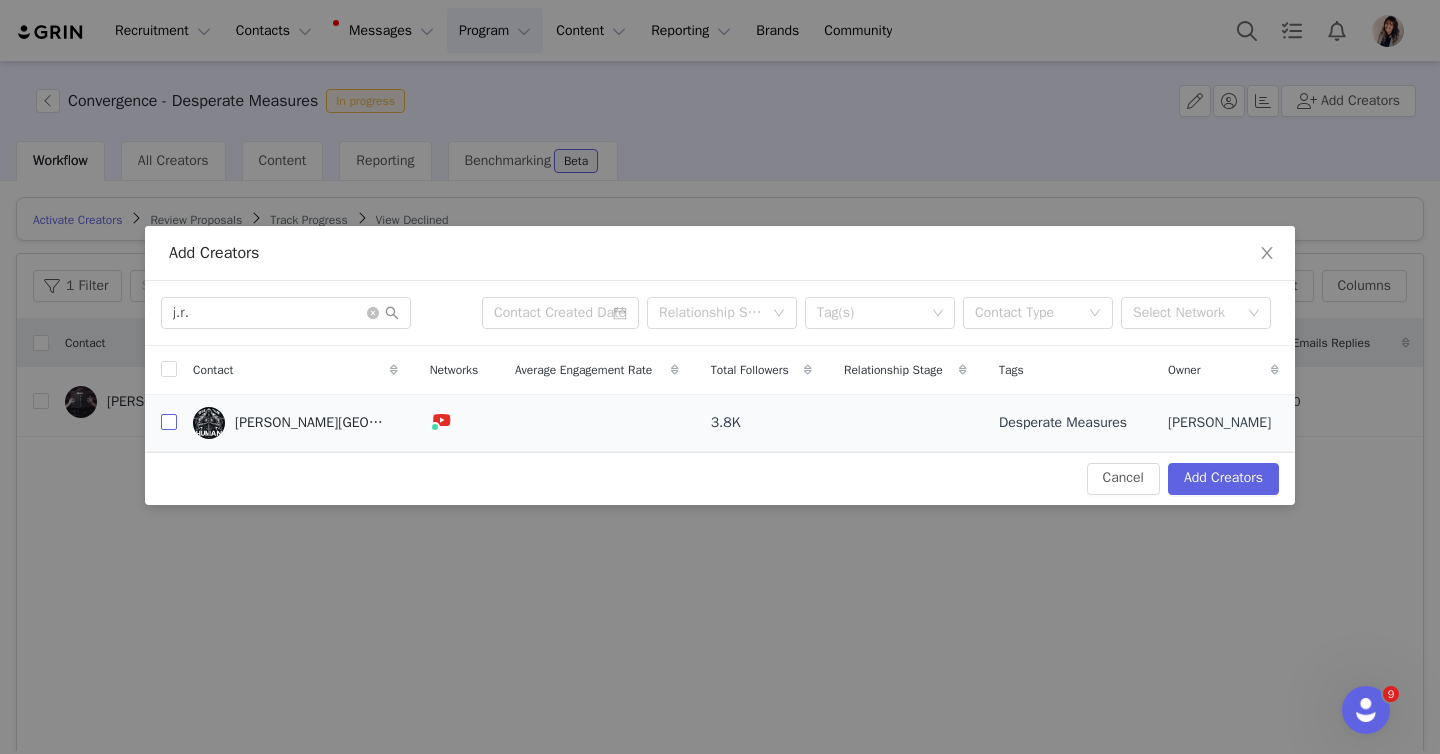 click at bounding box center [169, 422] 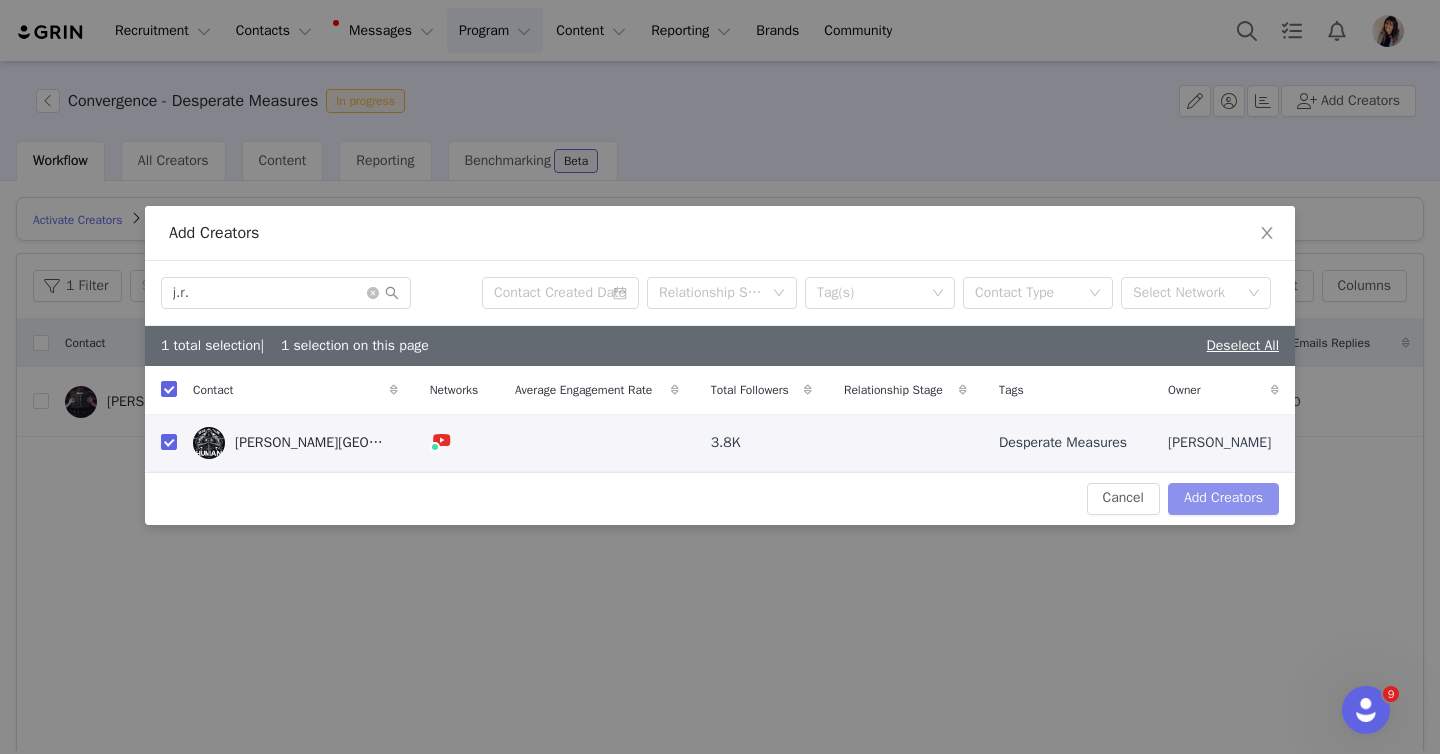 click on "Add Creators" at bounding box center [1223, 499] 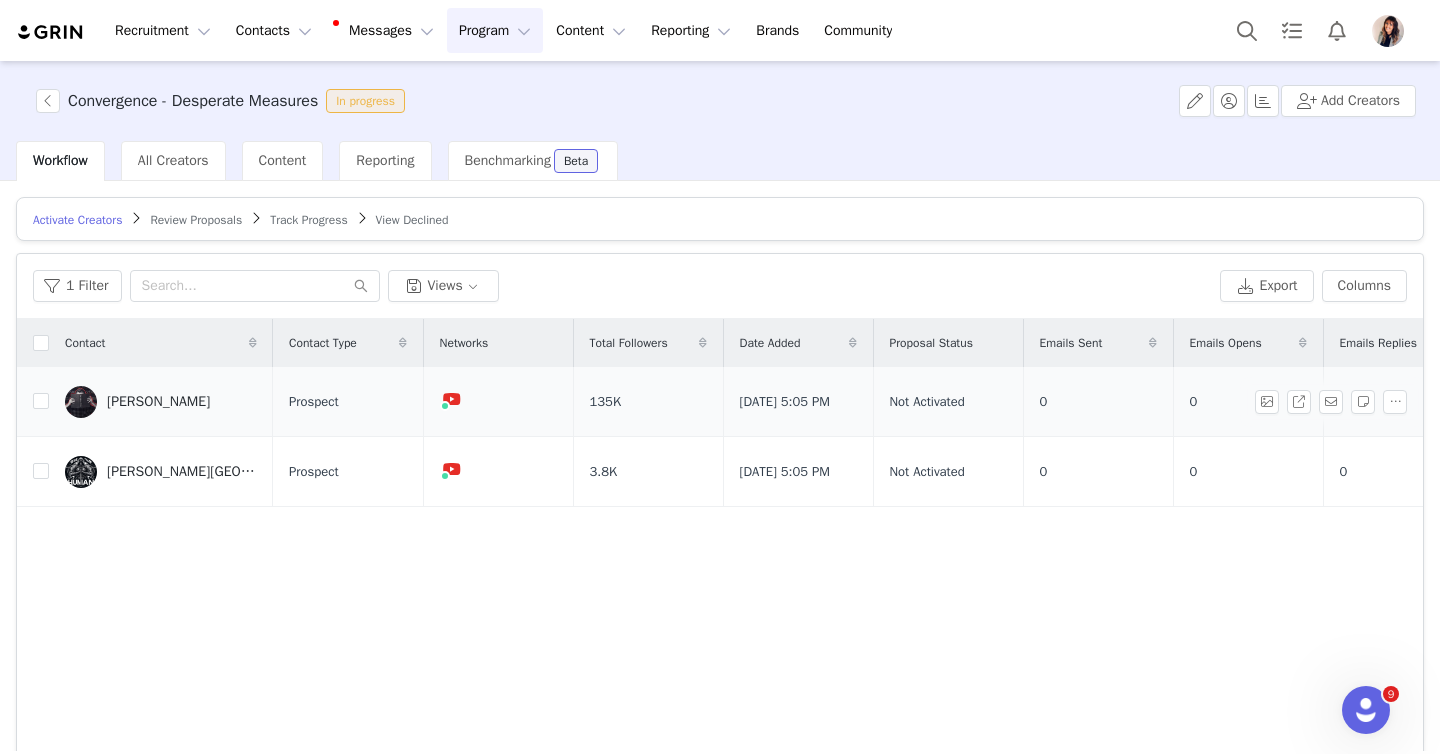 click on "[PERSON_NAME]" at bounding box center [161, 402] 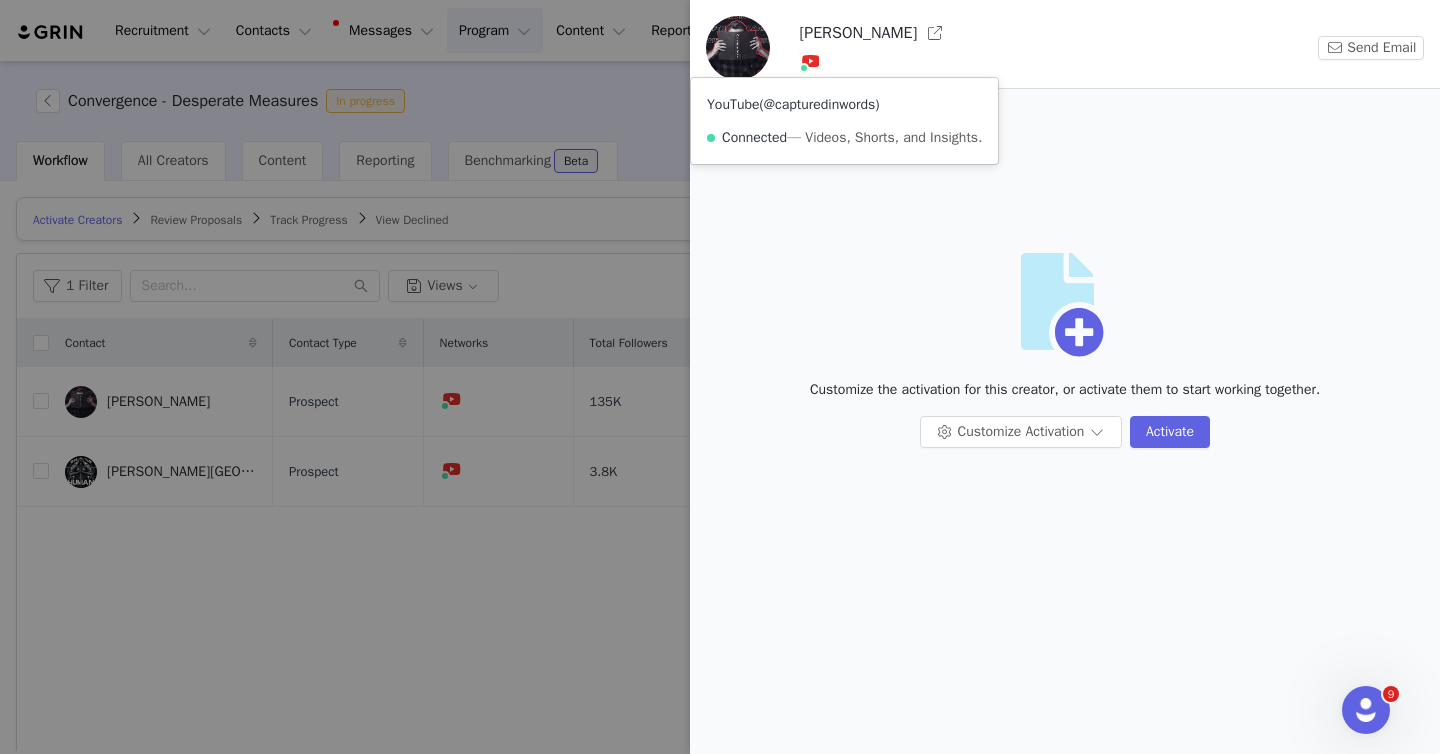 click on "@capturedinwords" at bounding box center [820, 104] 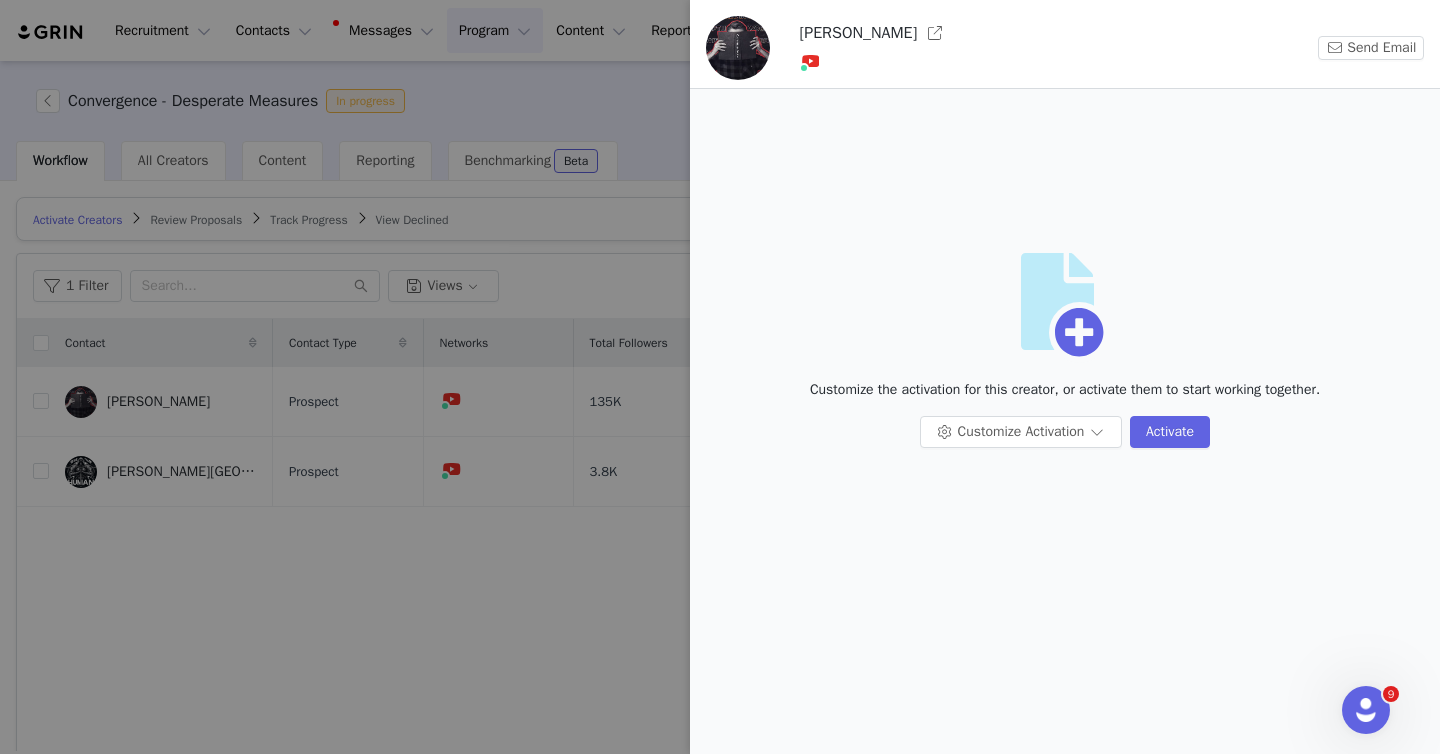 click at bounding box center [720, 377] 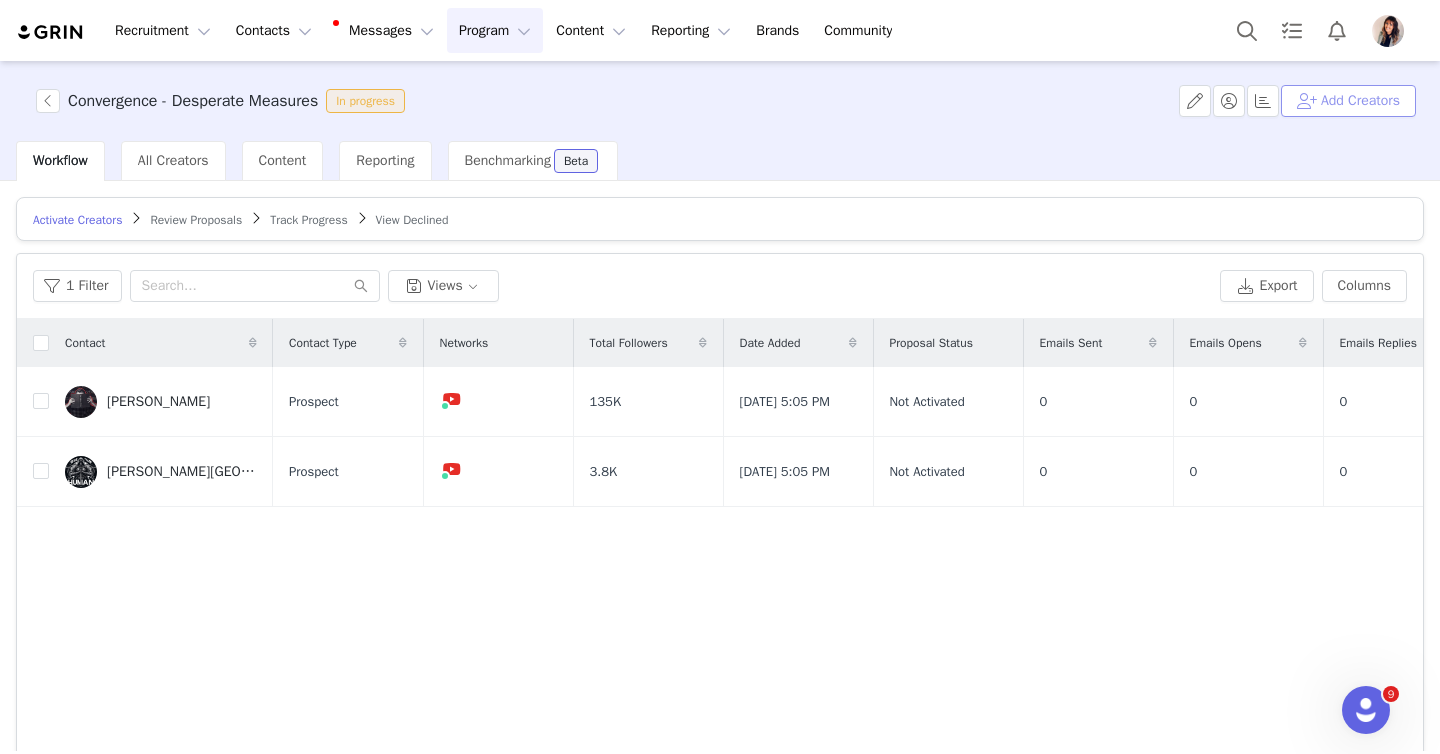 click on "Add Creators" at bounding box center [1348, 101] 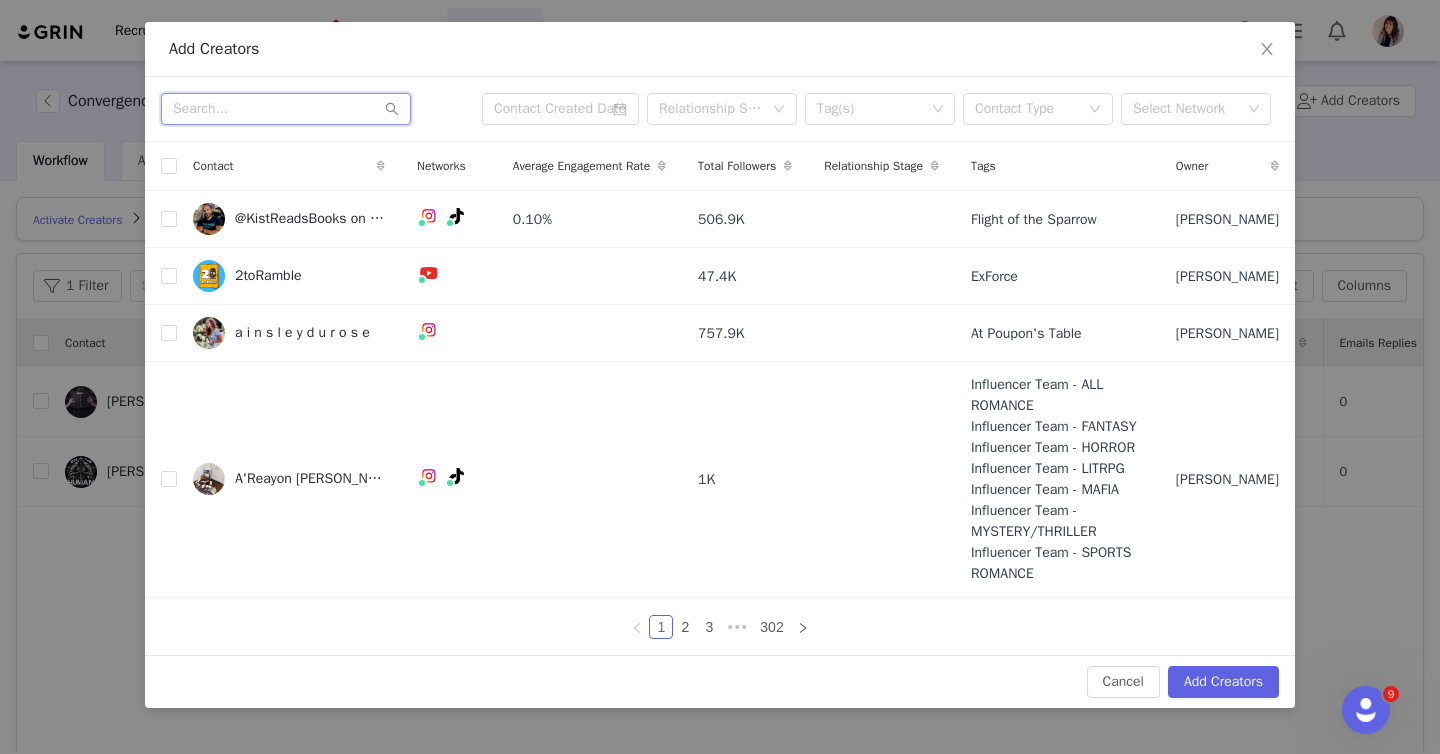 click at bounding box center [286, 109] 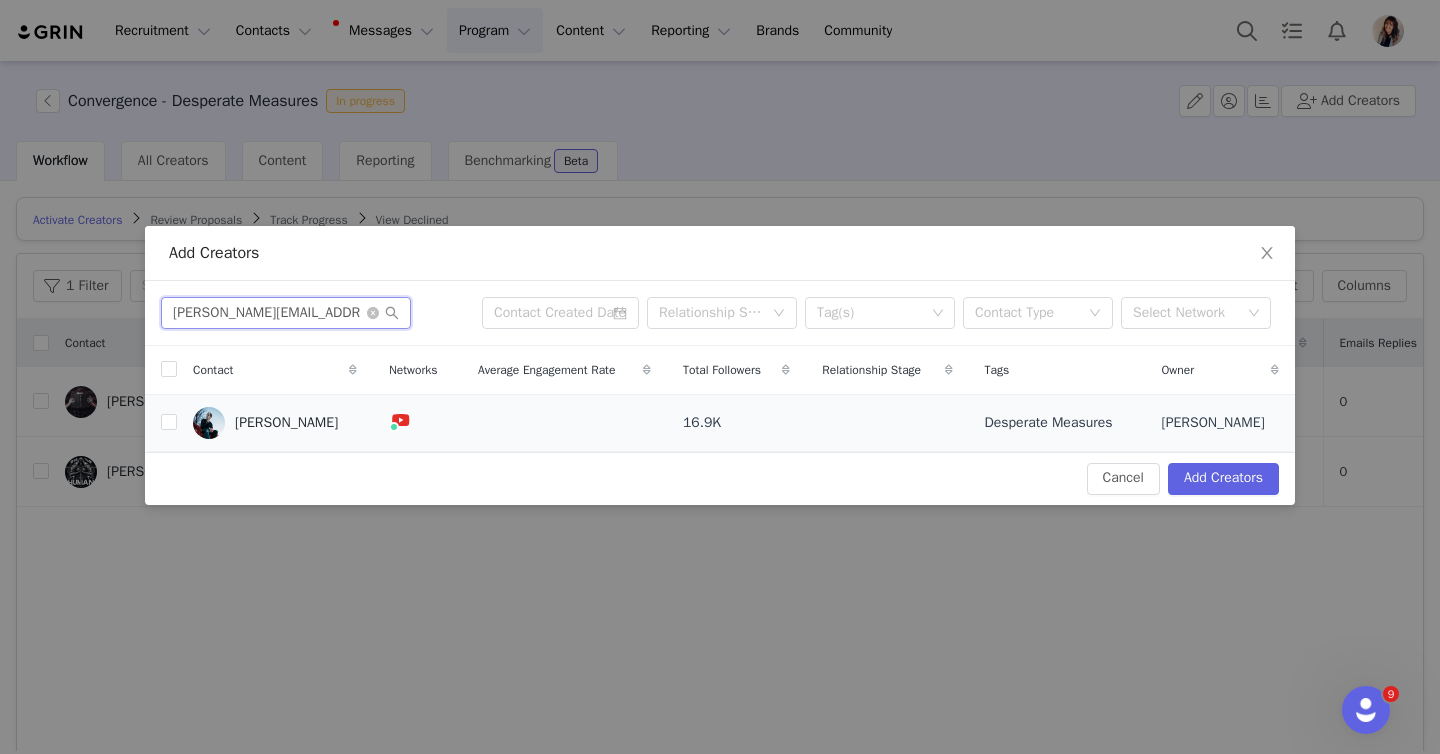 type on "[PERSON_NAME][EMAIL_ADDRESS][PERSON_NAME][DOMAIN_NAME]" 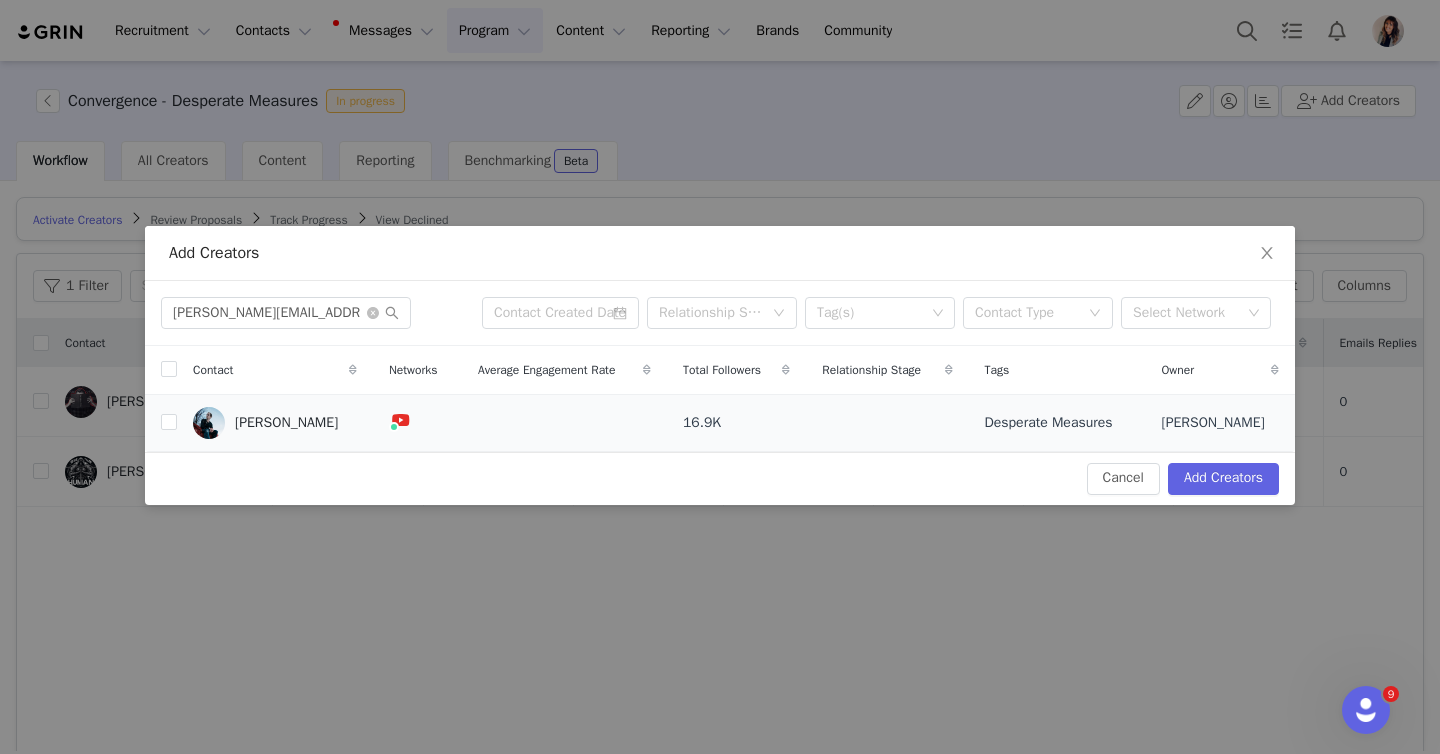 click on "[PERSON_NAME]" at bounding box center [275, 422] 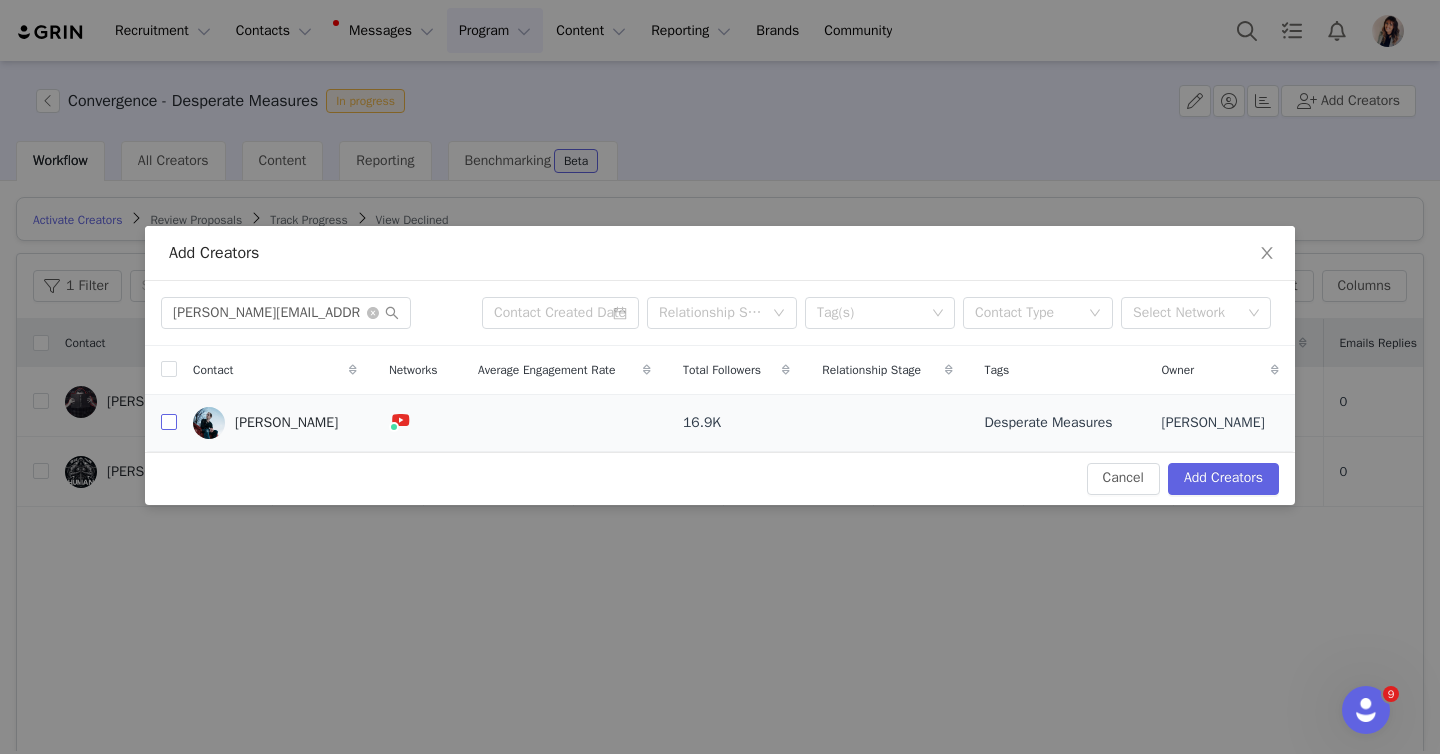 click at bounding box center [169, 422] 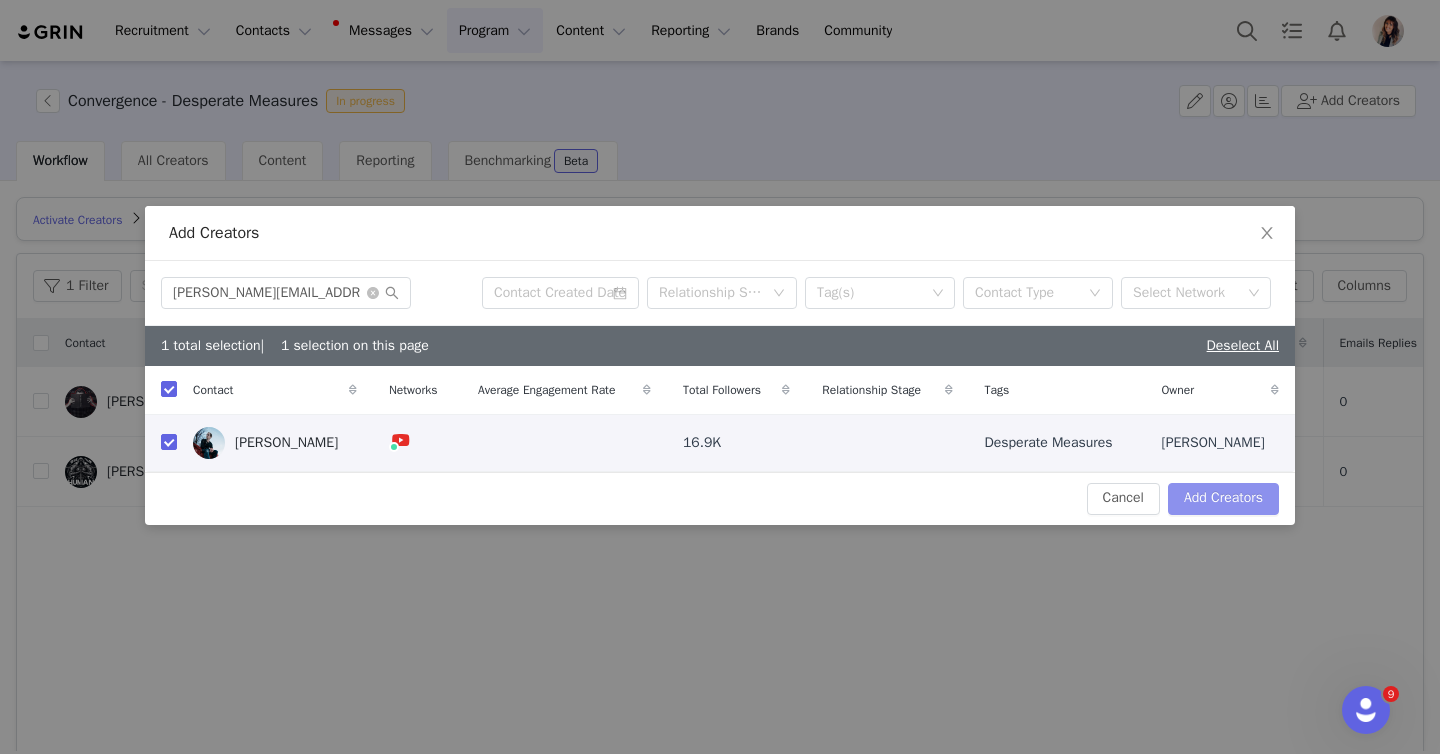 click on "Add Creators" at bounding box center (1223, 499) 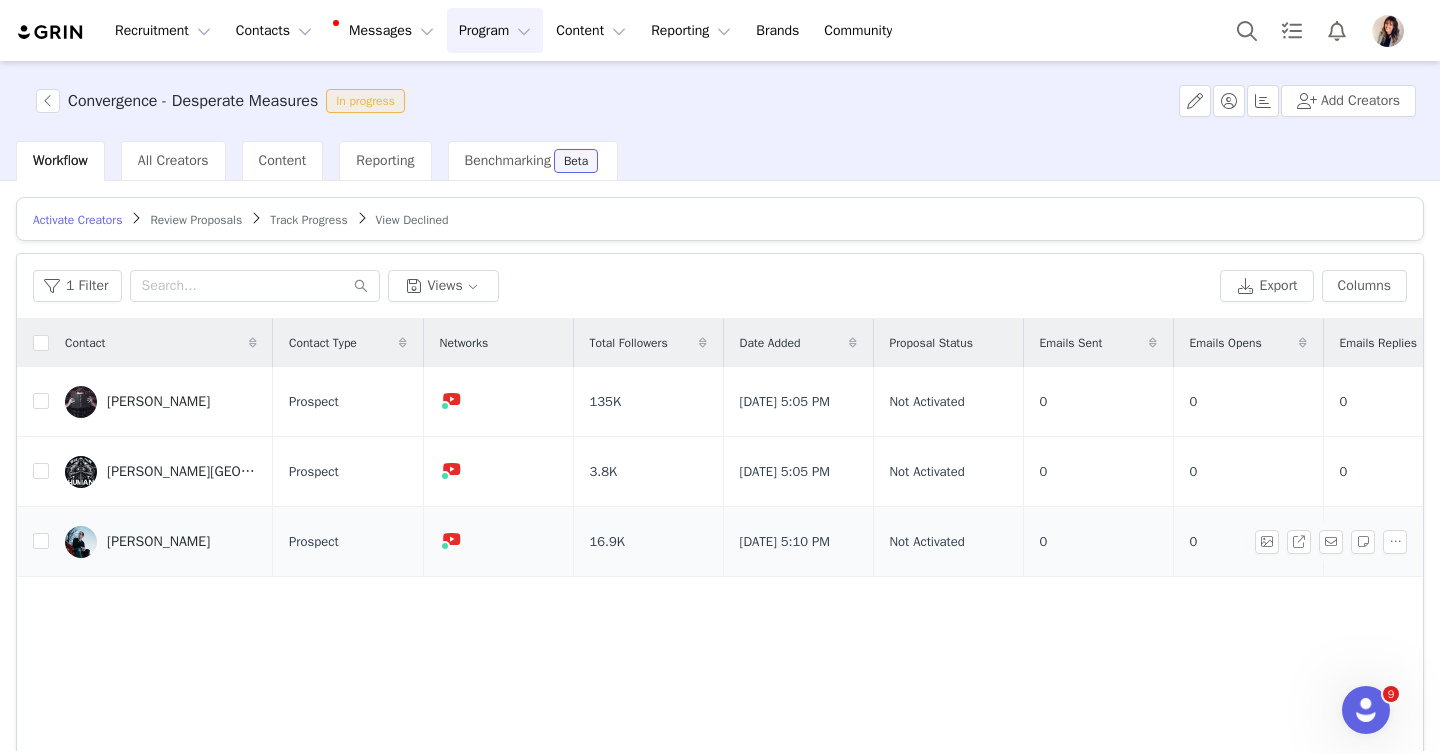 click on "[PERSON_NAME]" at bounding box center (158, 542) 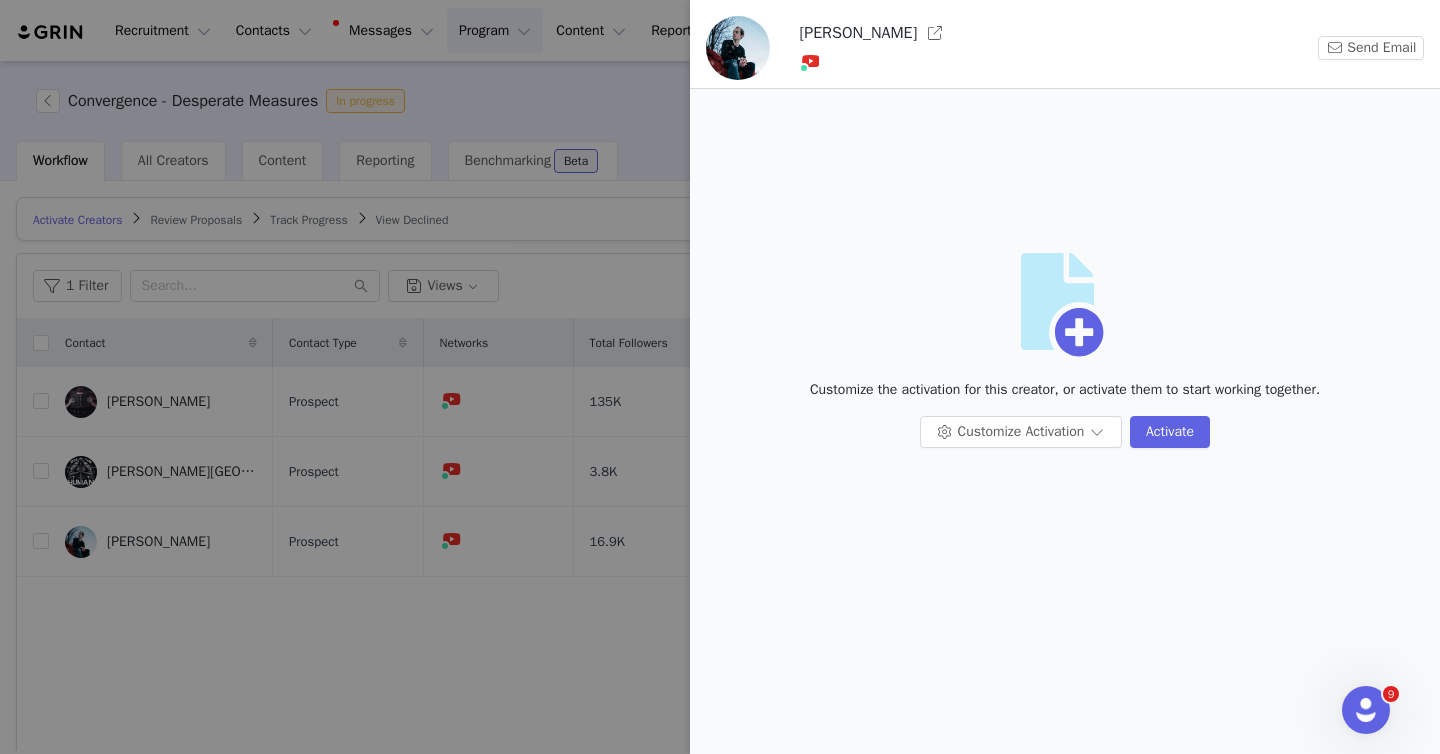 drag, startPoint x: 146, startPoint y: 542, endPoint x: 167, endPoint y: 525, distance: 27.018513 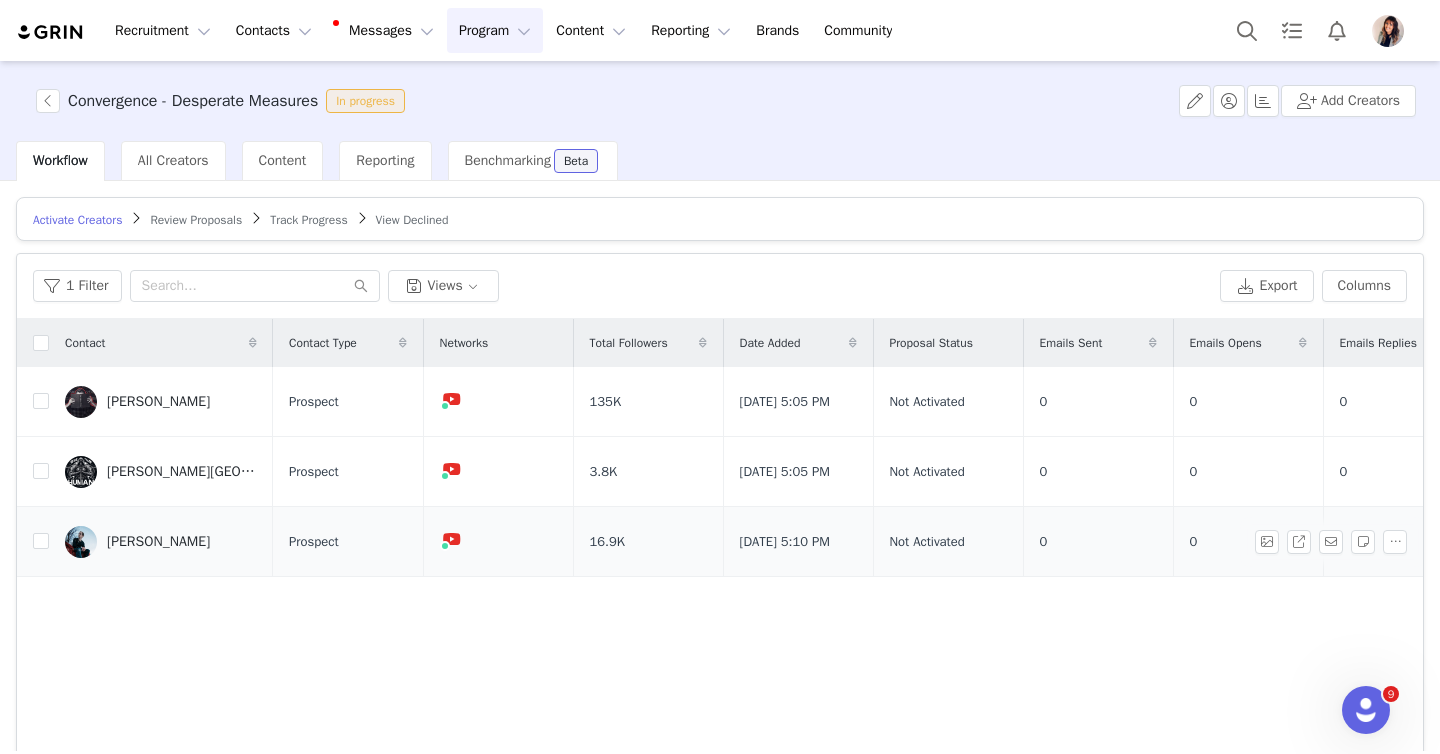 click on "[PERSON_NAME]" at bounding box center [158, 542] 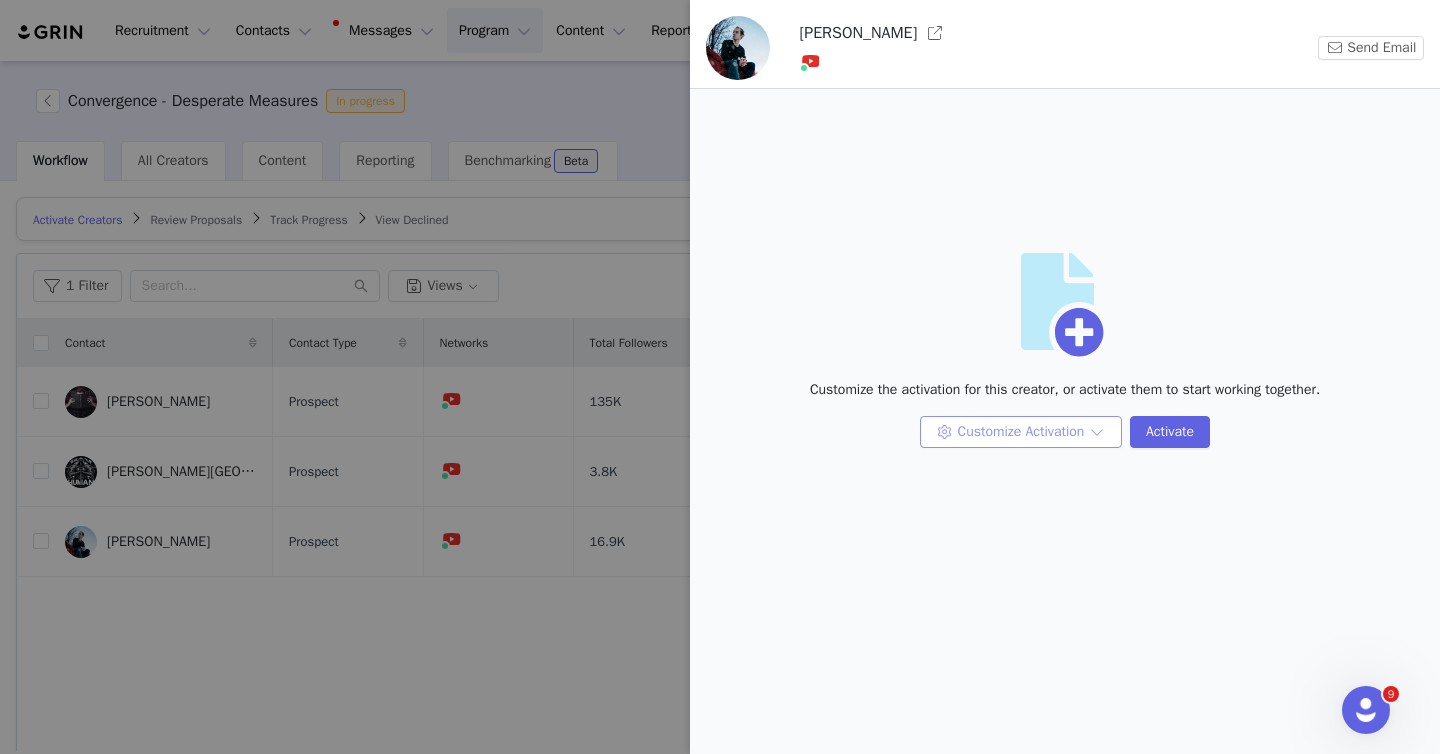 click on "Customize Activation" at bounding box center (1021, 432) 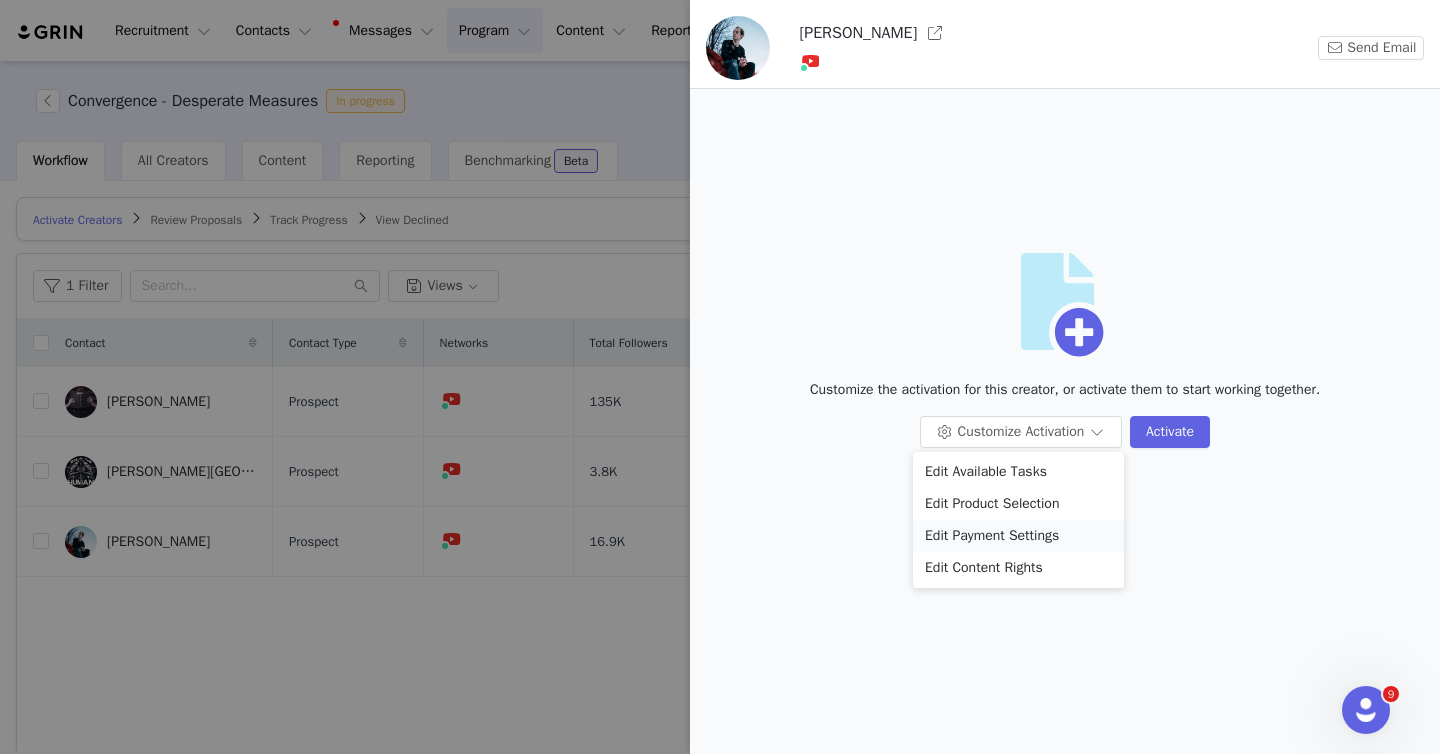click on "Edit Payment Settings" at bounding box center (1018, 536) 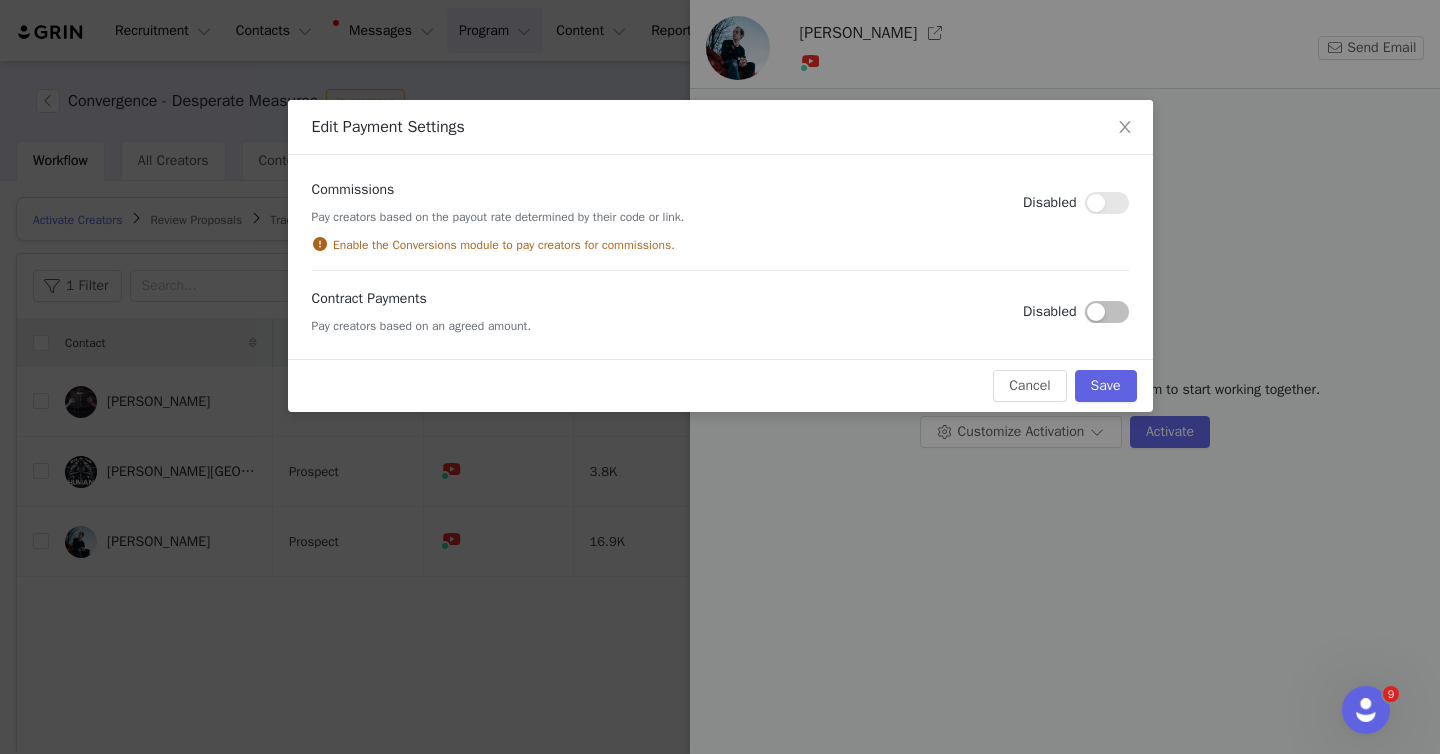 click at bounding box center [1107, 312] 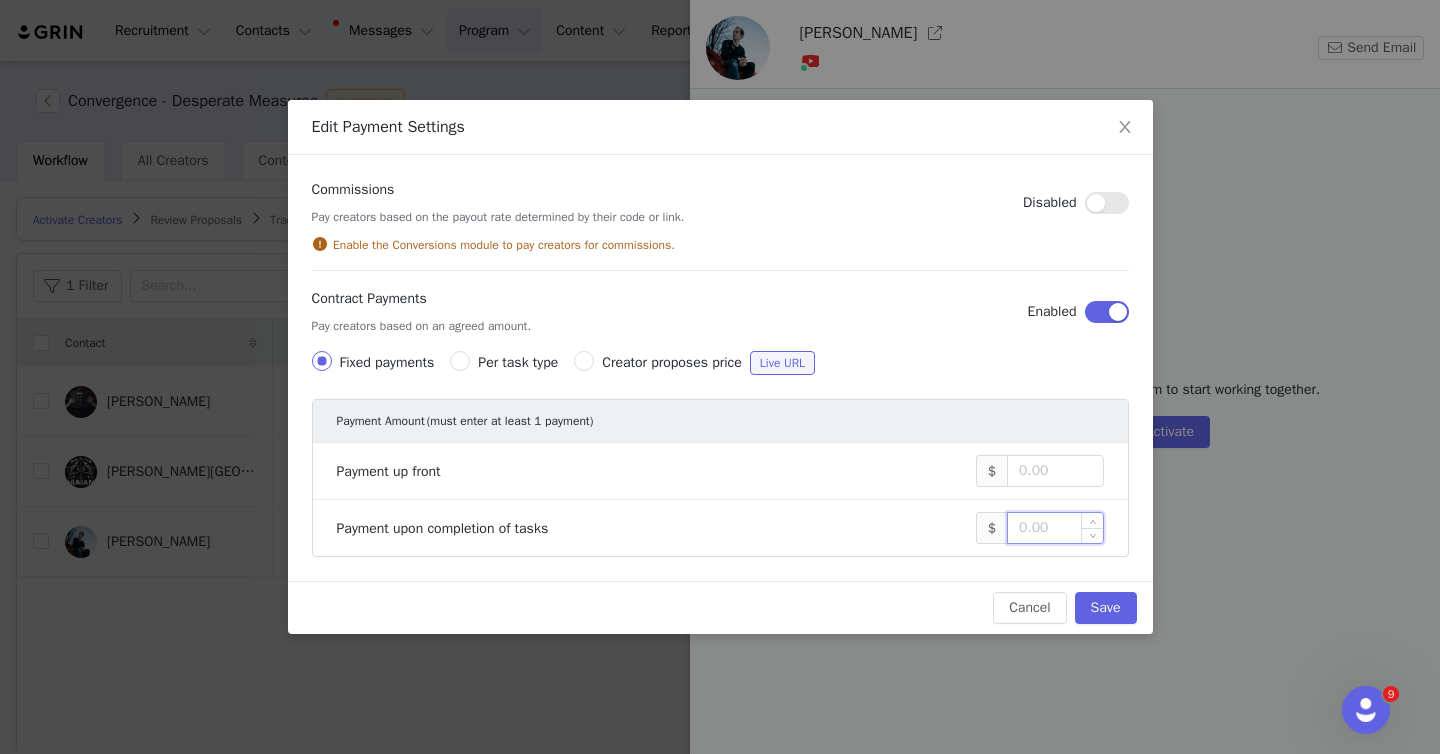 click at bounding box center (1055, 528) 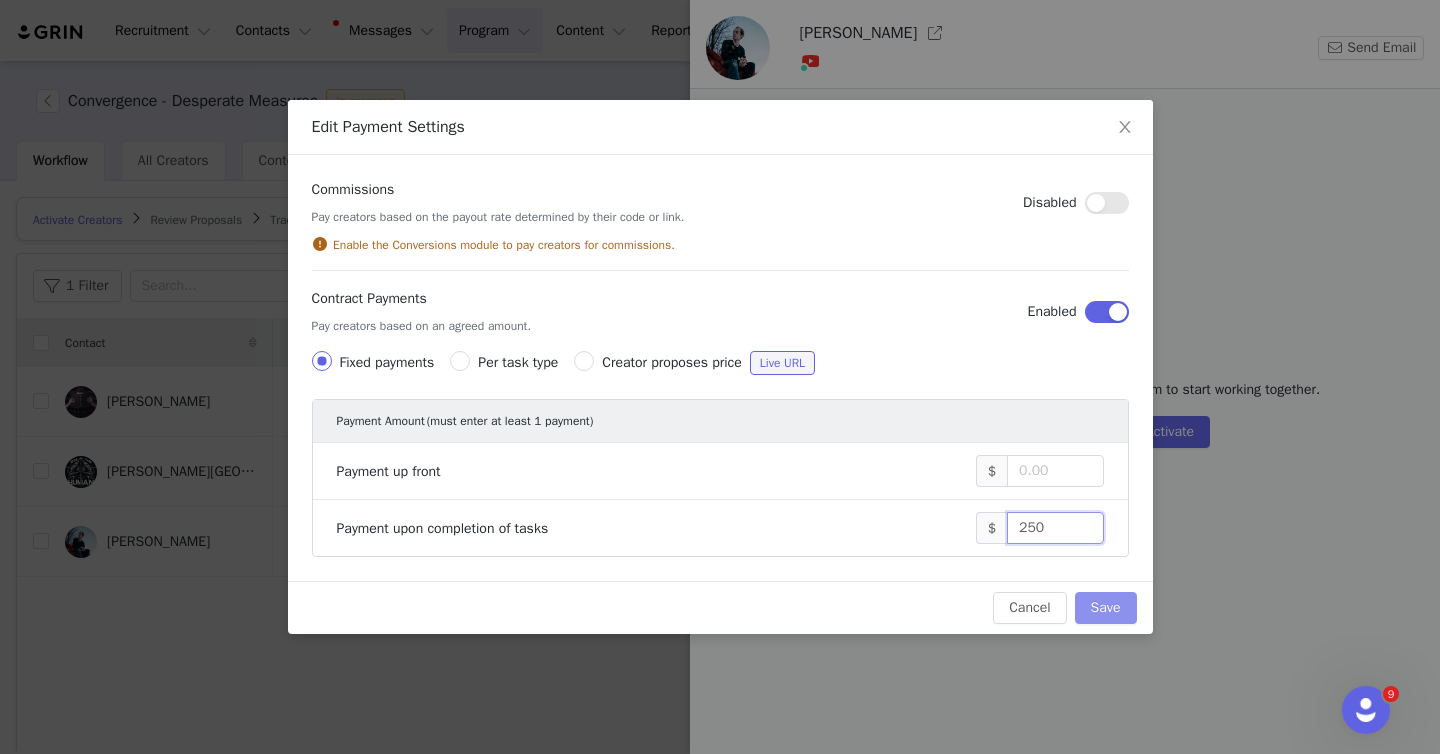 type on "250" 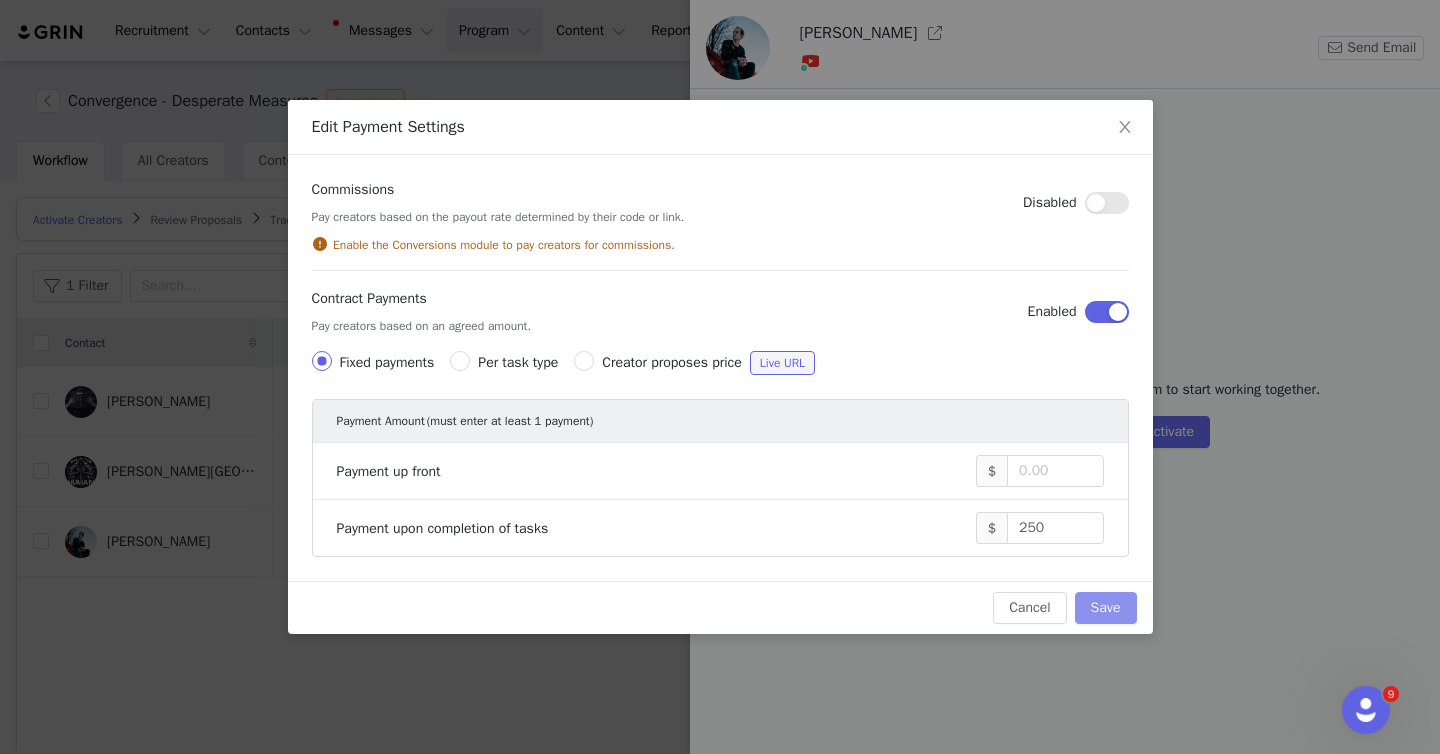 click on "Save" at bounding box center (1106, 608) 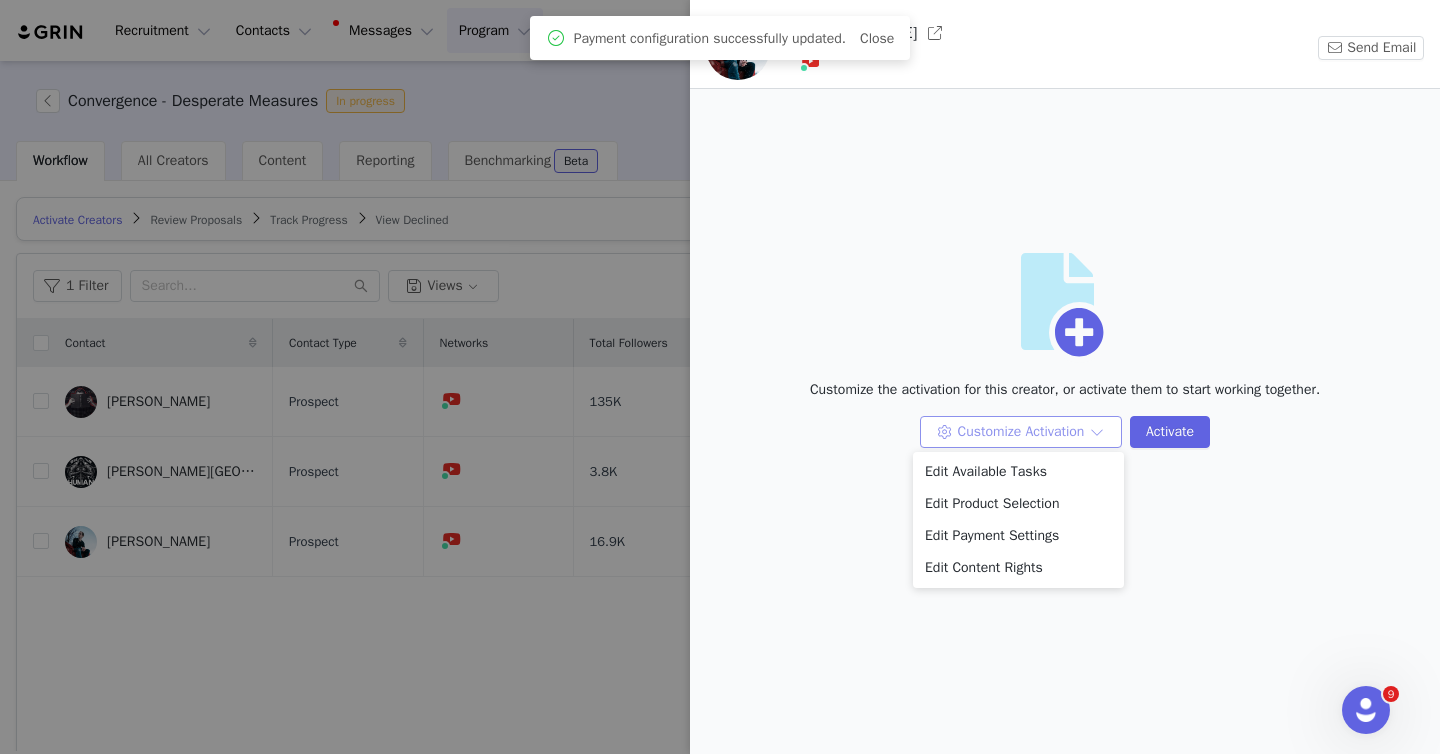 click on "Customize Activation" at bounding box center [1021, 432] 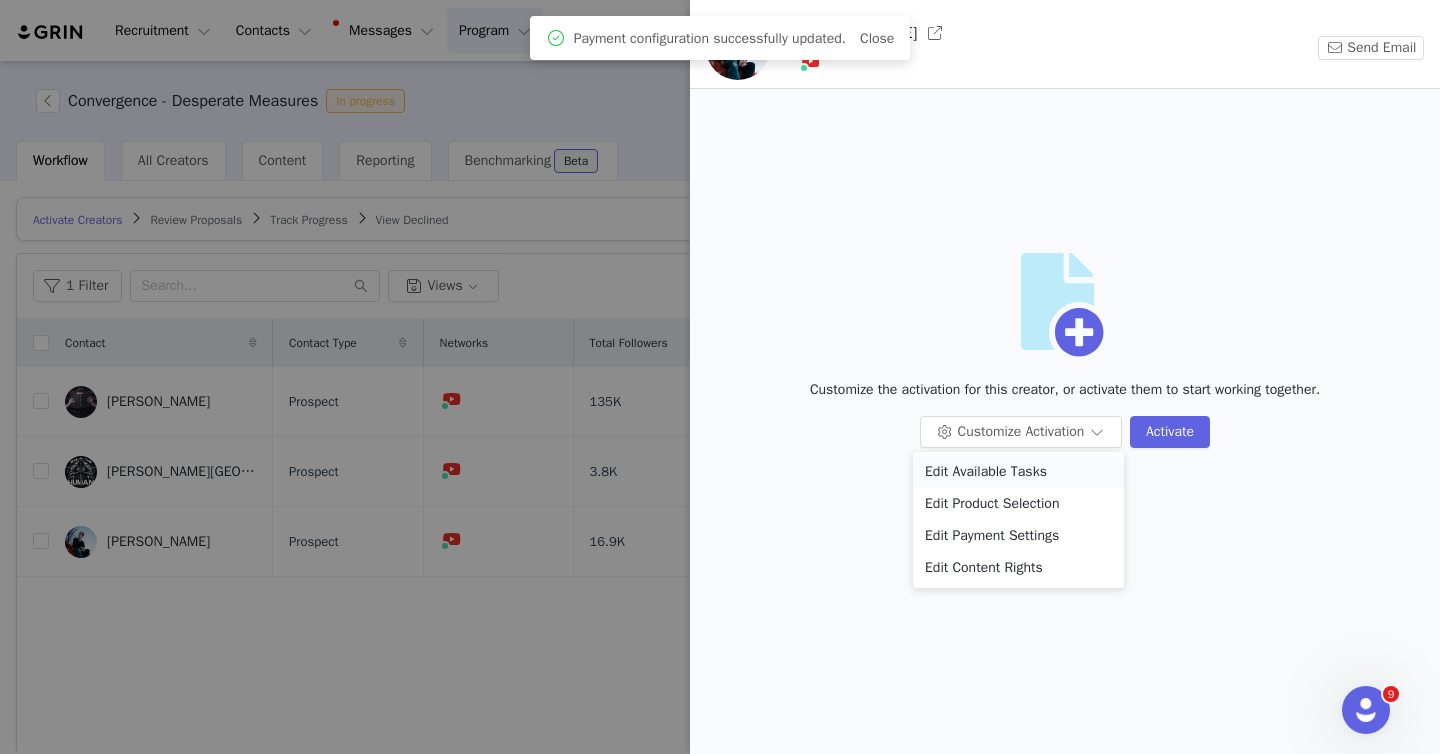 click on "Edit Available Tasks" at bounding box center (1018, 472) 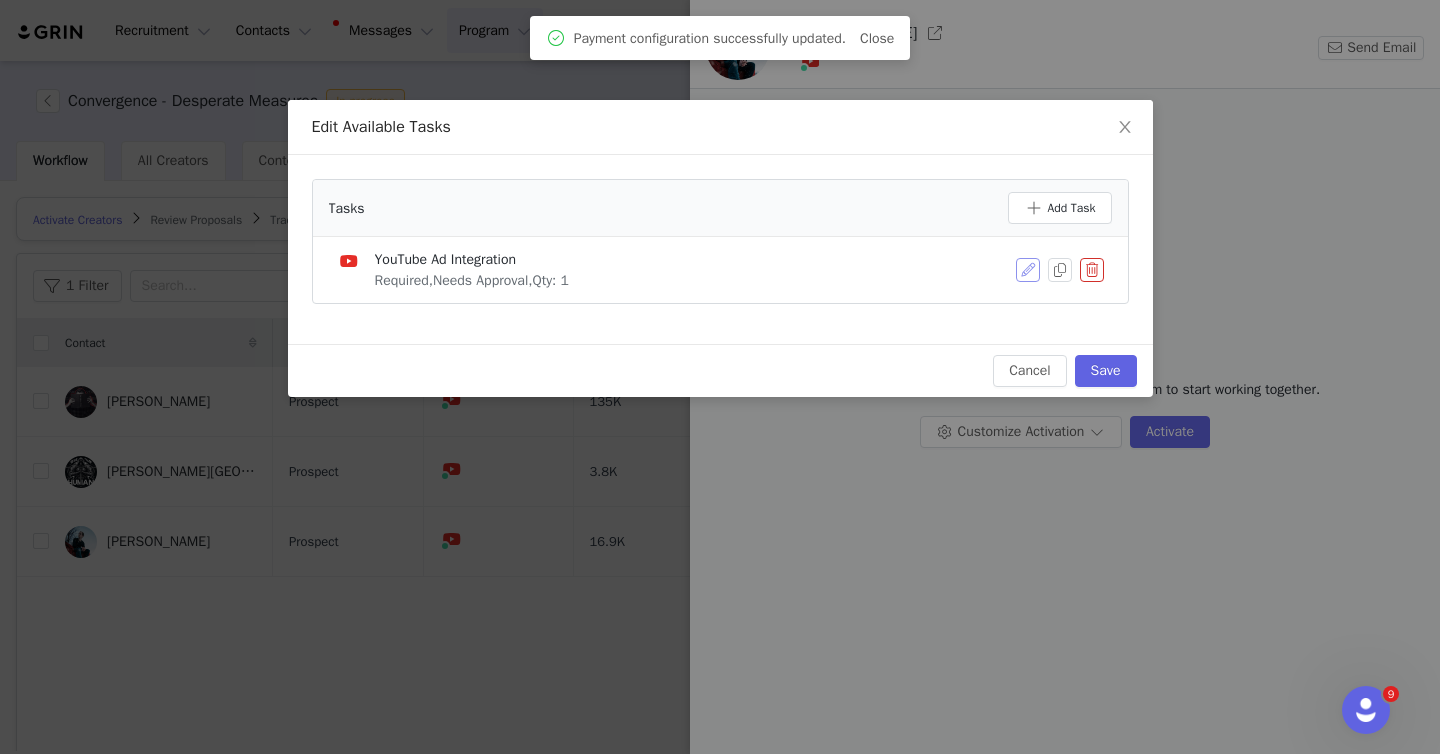 click at bounding box center [1028, 270] 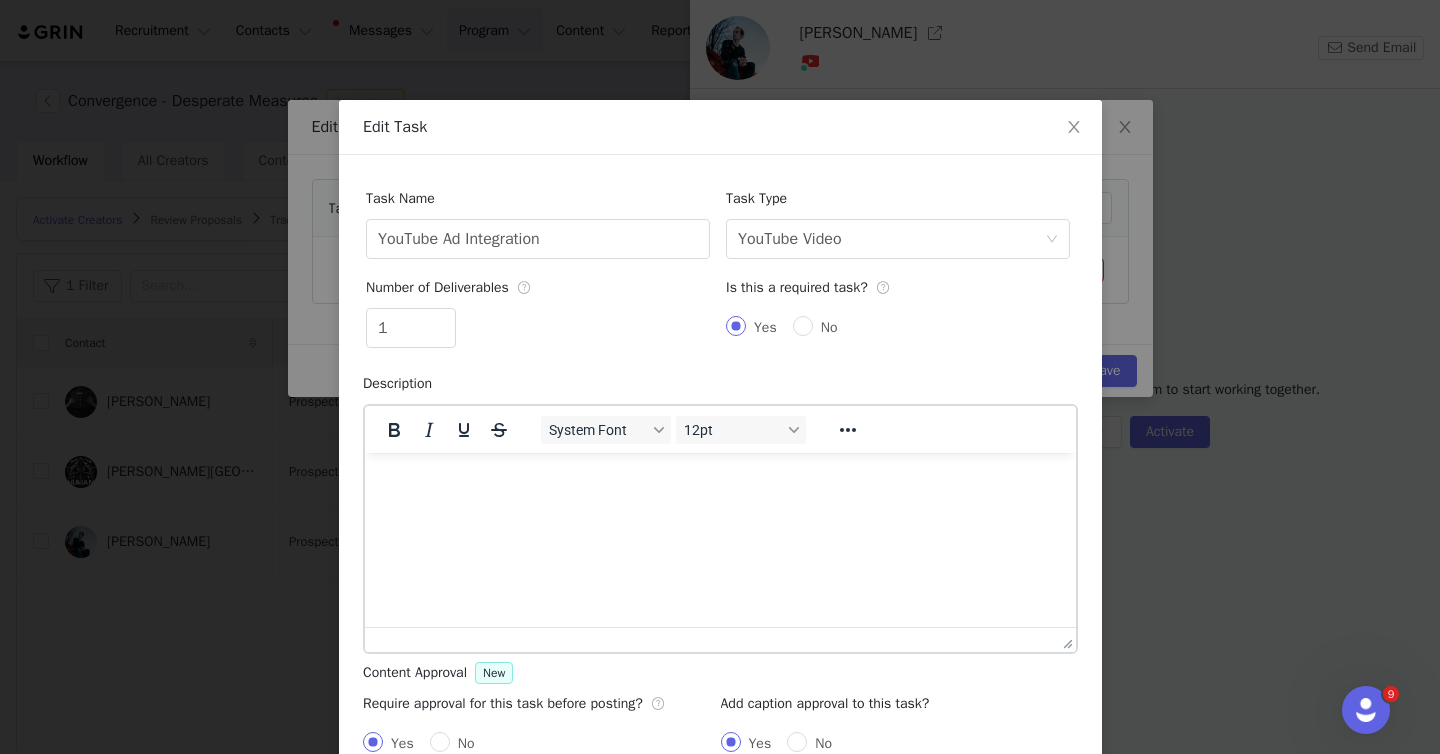 scroll, scrollTop: 0, scrollLeft: 0, axis: both 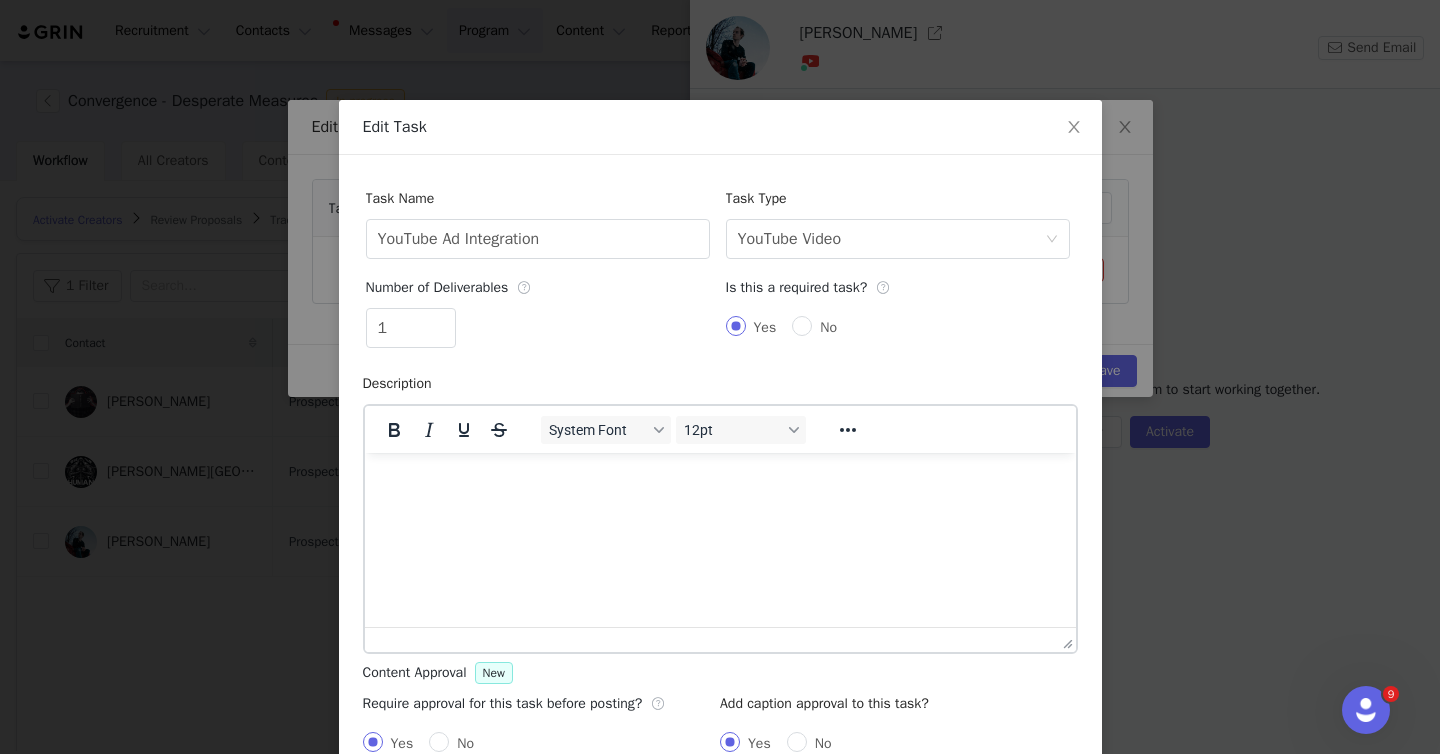 click at bounding box center (719, 480) 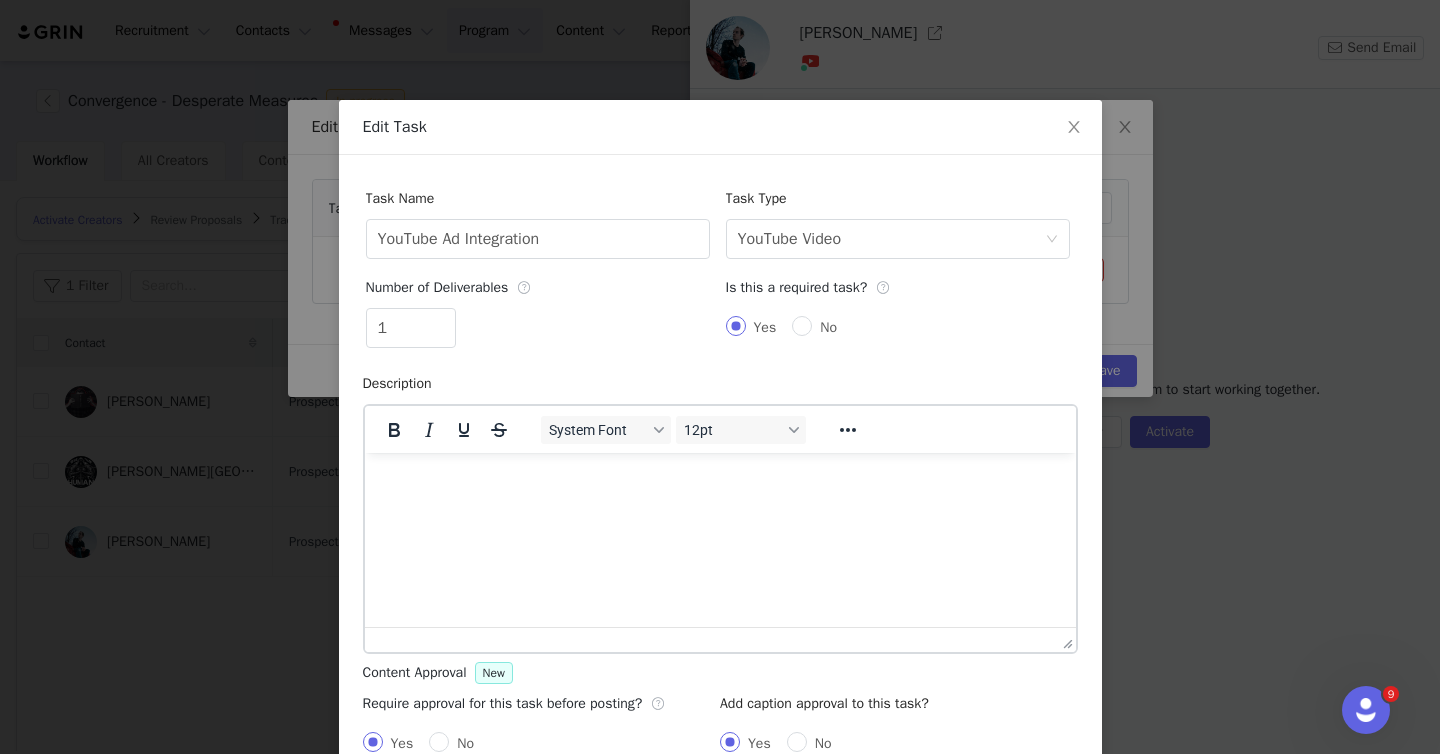 type 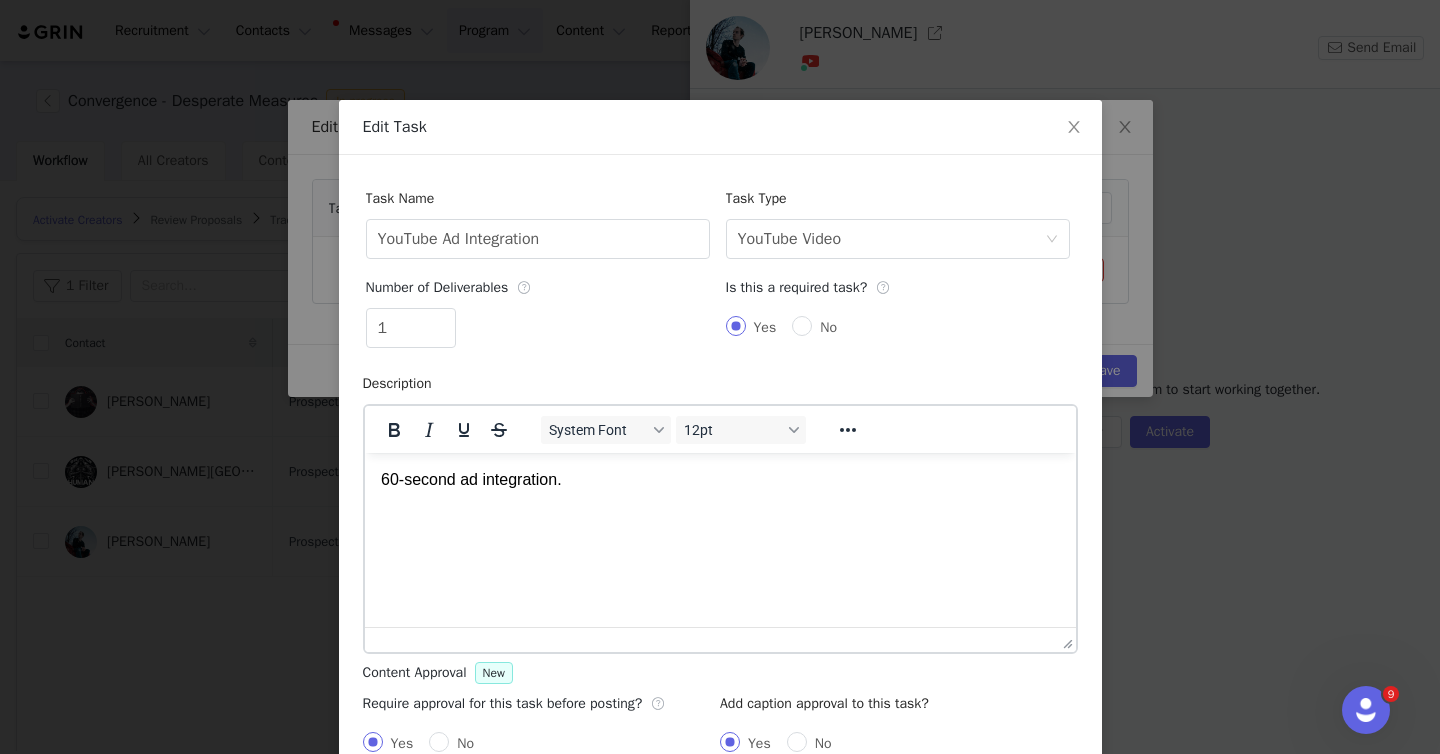 scroll, scrollTop: 120, scrollLeft: 0, axis: vertical 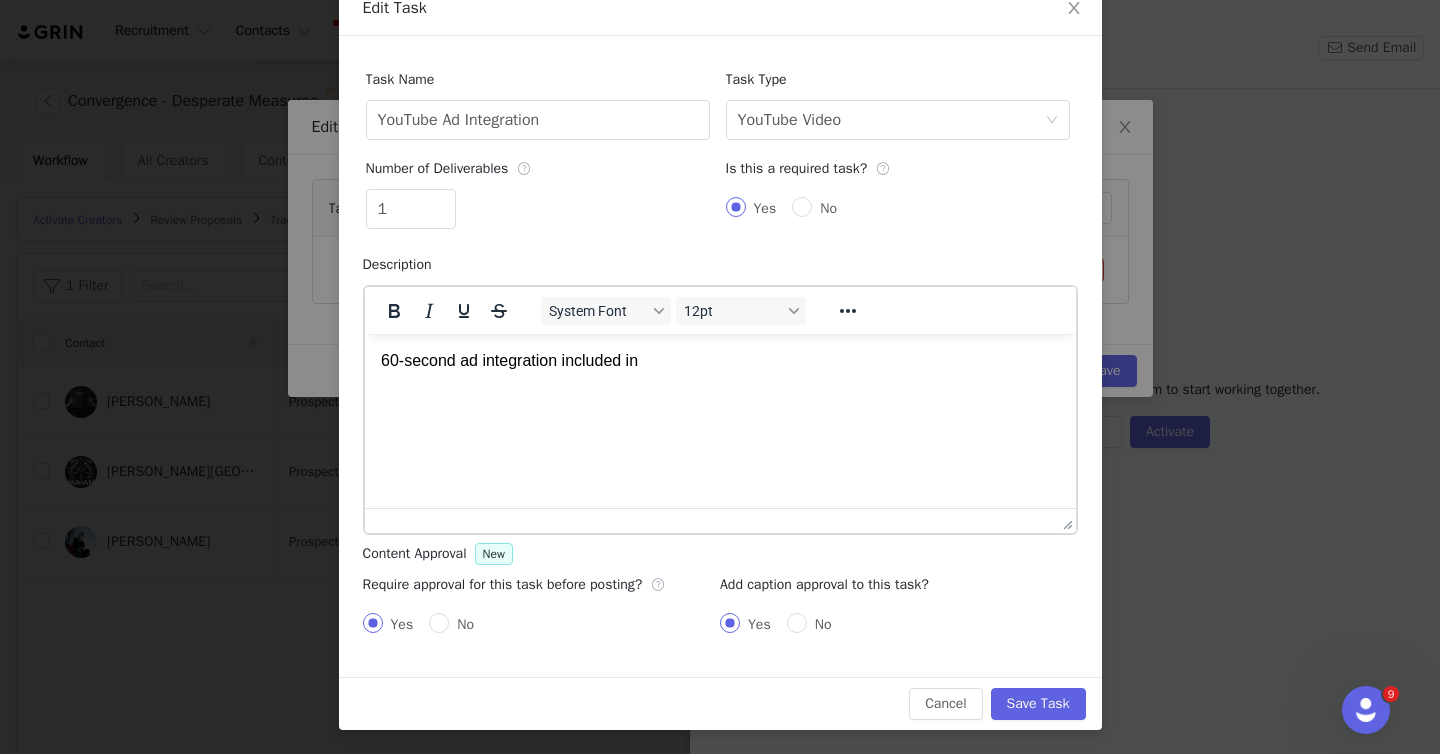 click on "60-second ad integration included in" at bounding box center [719, 361] 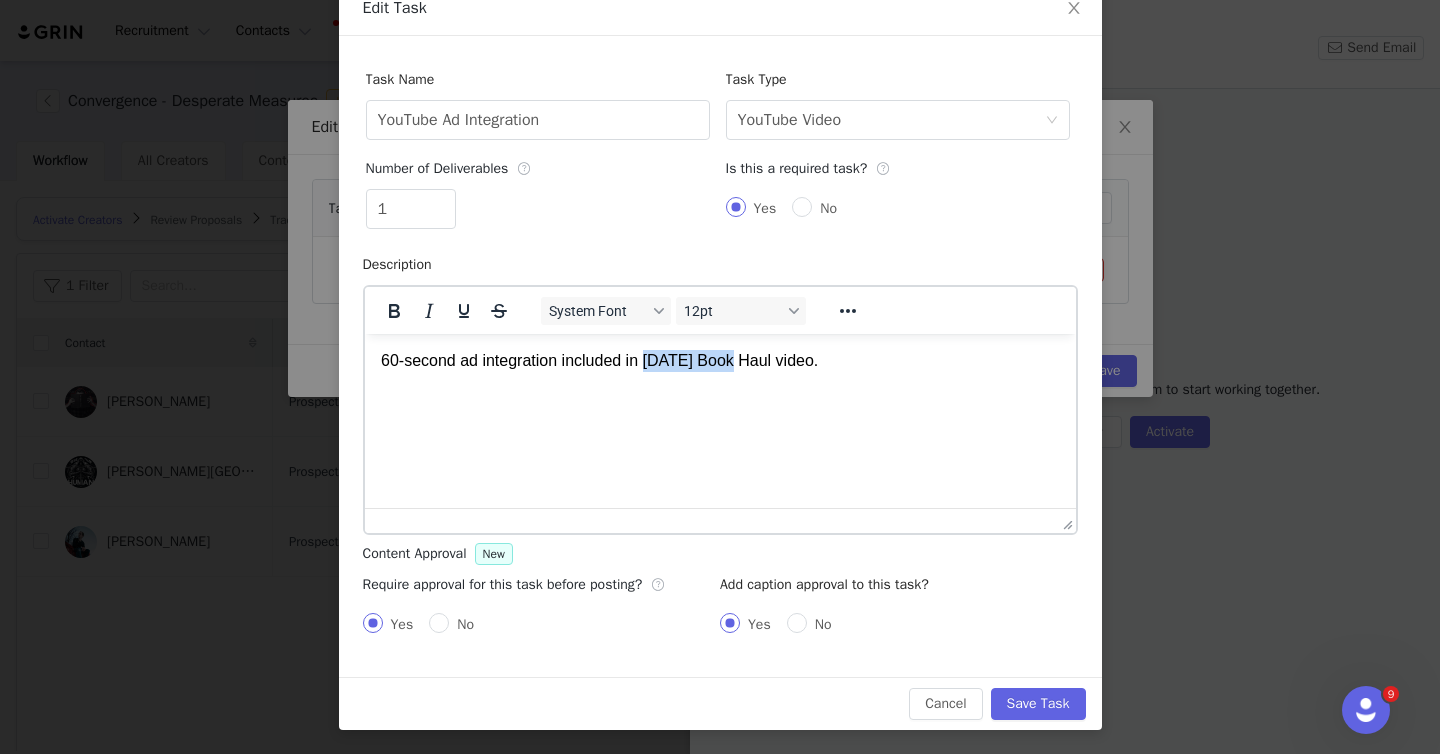 drag, startPoint x: 738, startPoint y: 356, endPoint x: 654, endPoint y: 361, distance: 84.14868 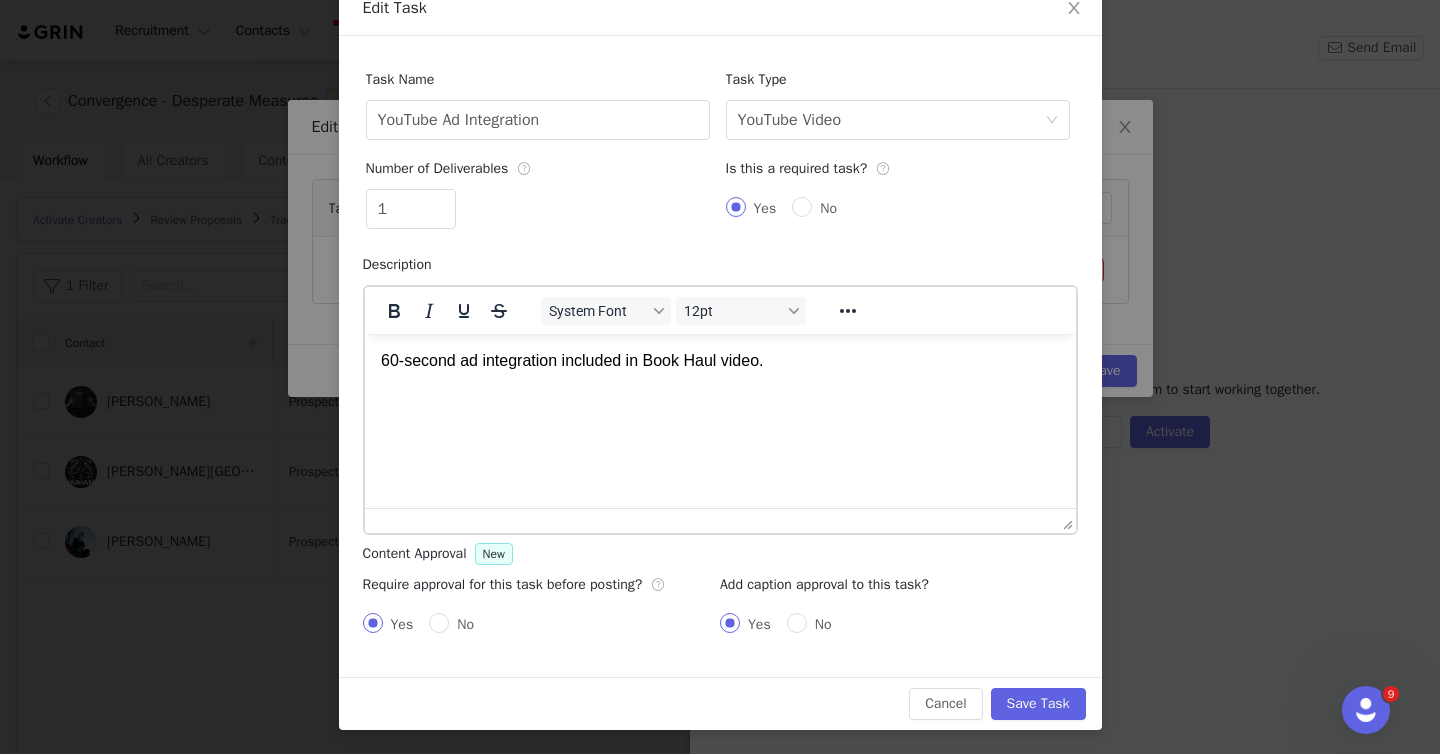 click on "60-second ad integration included in Book Haul video." at bounding box center [719, 361] 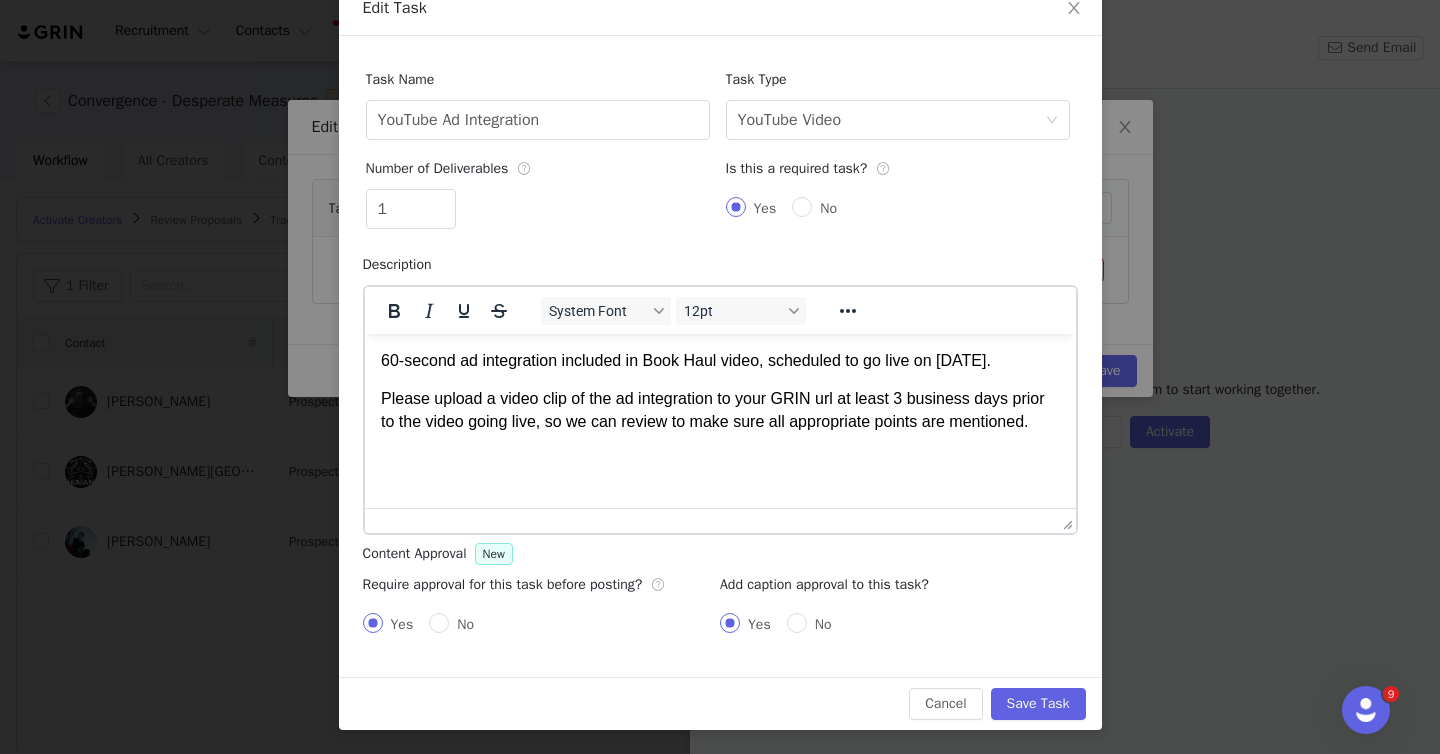 scroll, scrollTop: 0, scrollLeft: 0, axis: both 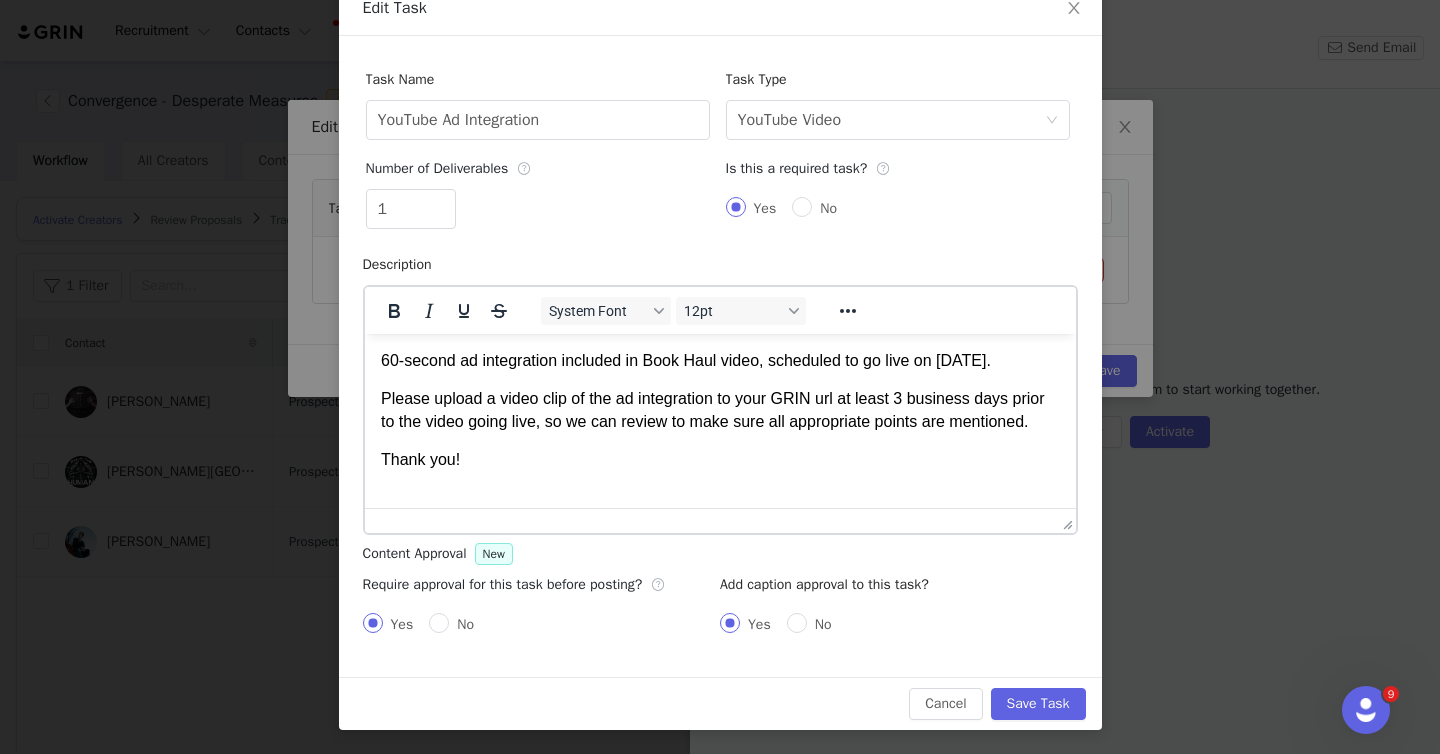 click on "Thank you!" at bounding box center (719, 460) 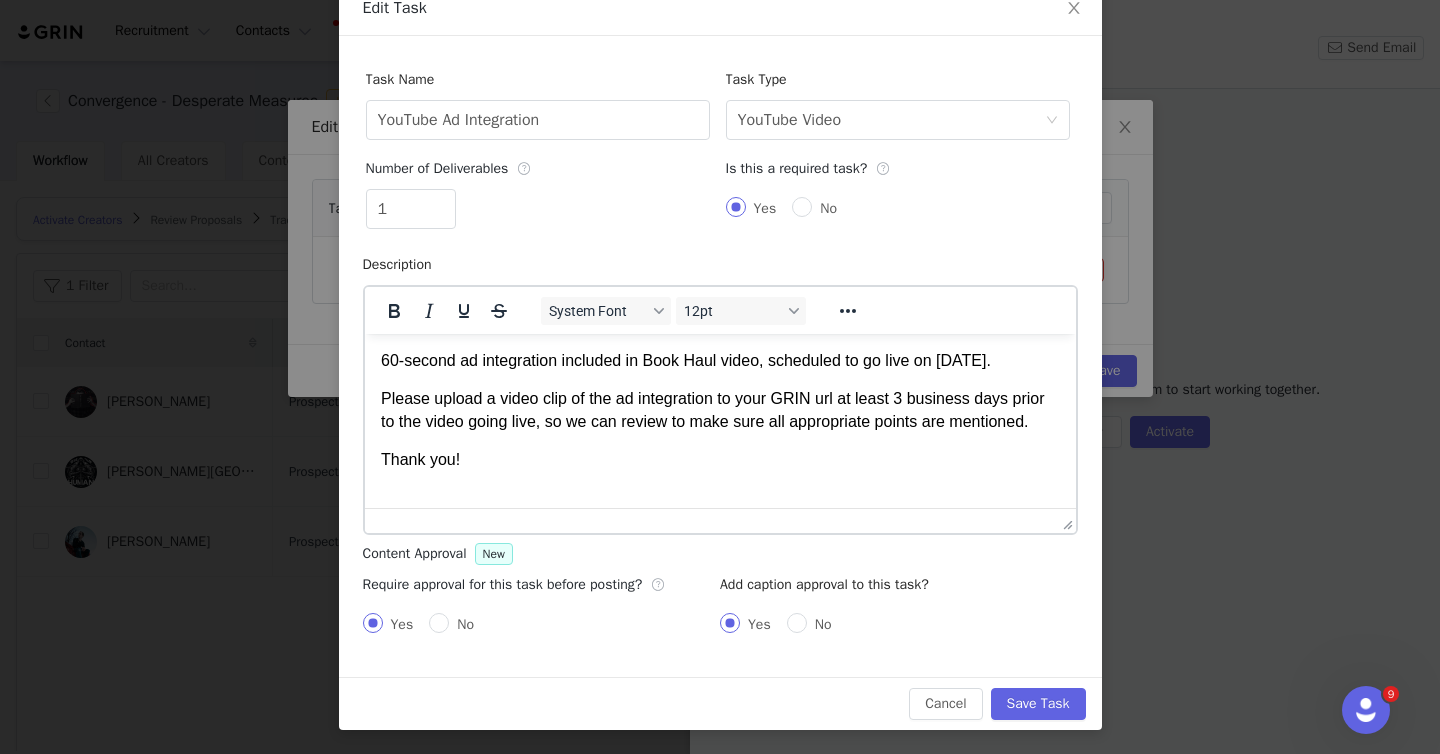 click on "Please upload a video clip of the ad integration to your GRIN url at least 3 business days prior to the video going live, so we can review to make sure all appropriate points are mentioned." at bounding box center (719, 410) 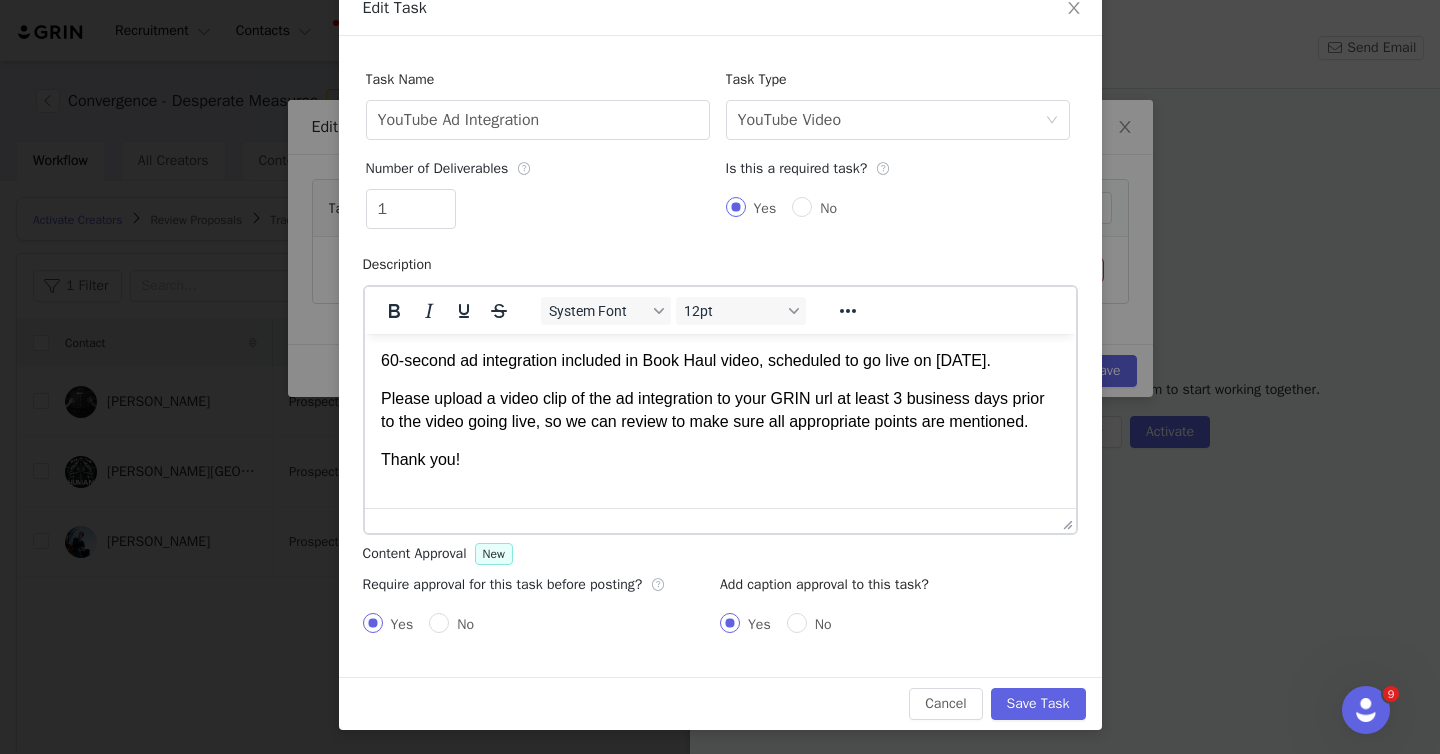 click on "Thank you!" at bounding box center (719, 460) 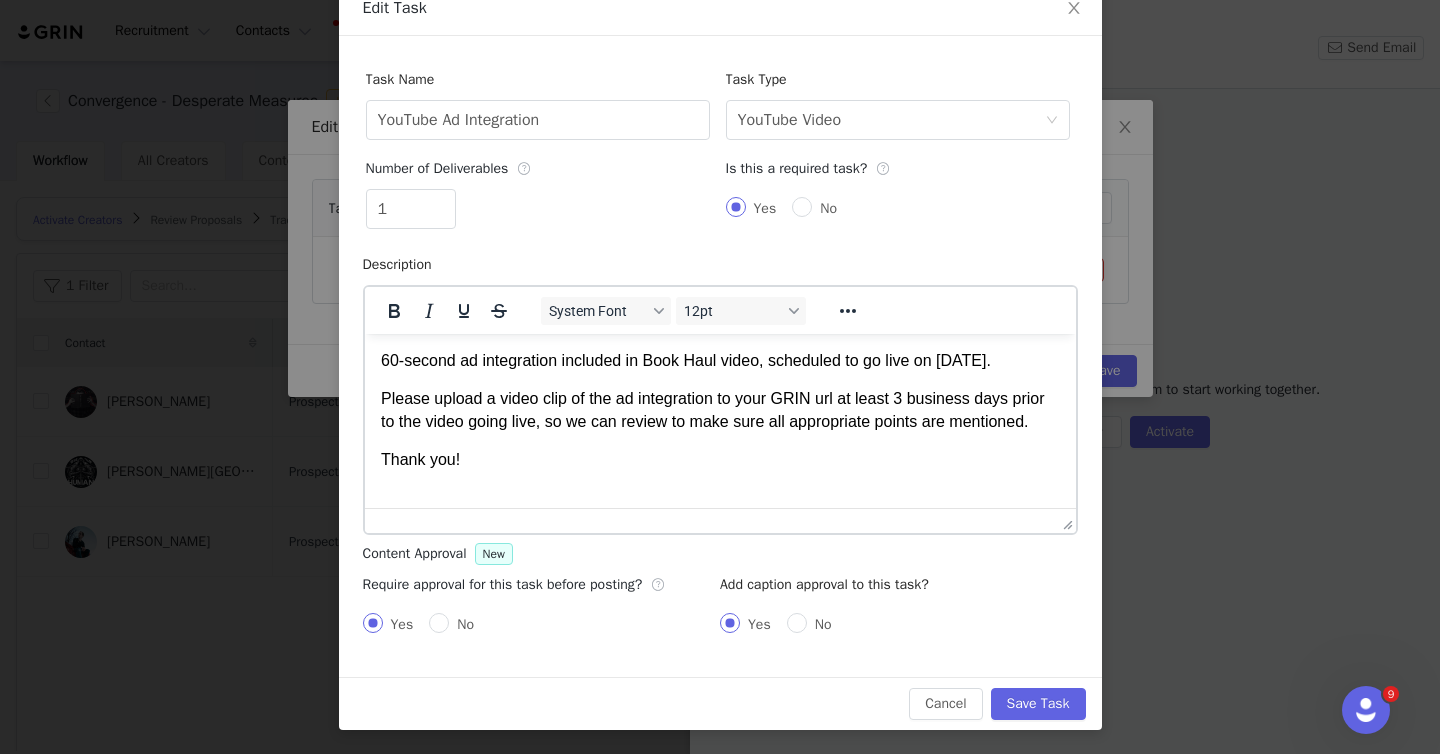 drag, startPoint x: 512, startPoint y: 450, endPoint x: 366, endPoint y: 345, distance: 179.83603 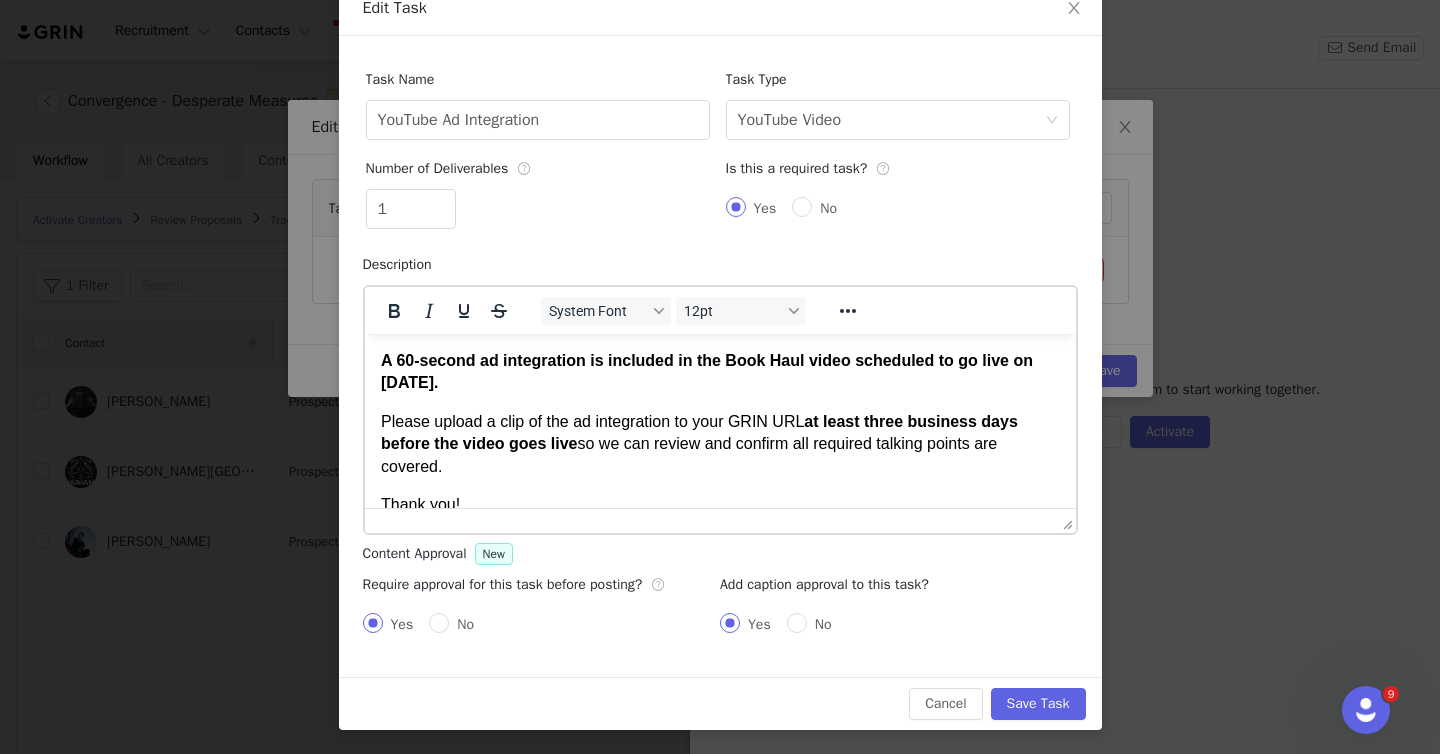 scroll, scrollTop: 24, scrollLeft: 0, axis: vertical 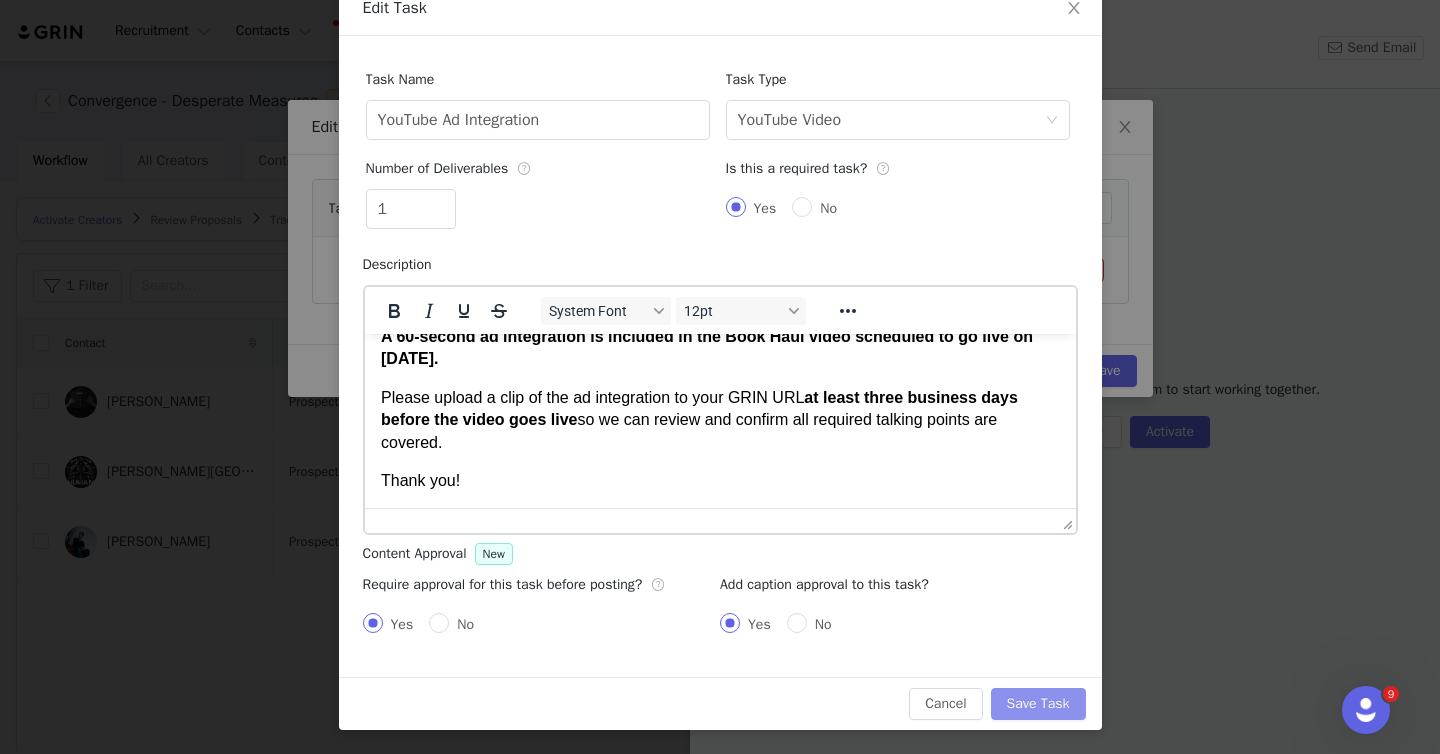 click on "Save Task" at bounding box center [1038, 704] 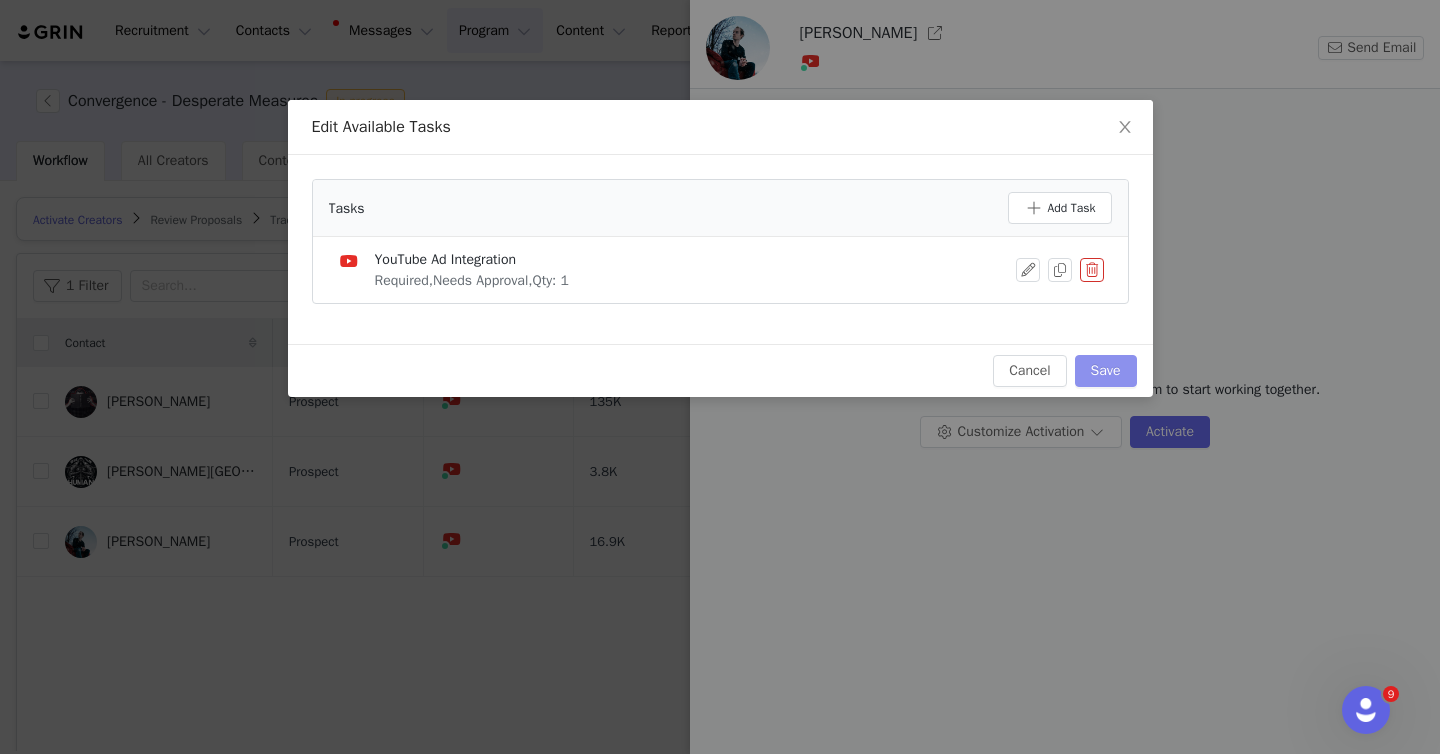 click on "Save" at bounding box center (1106, 371) 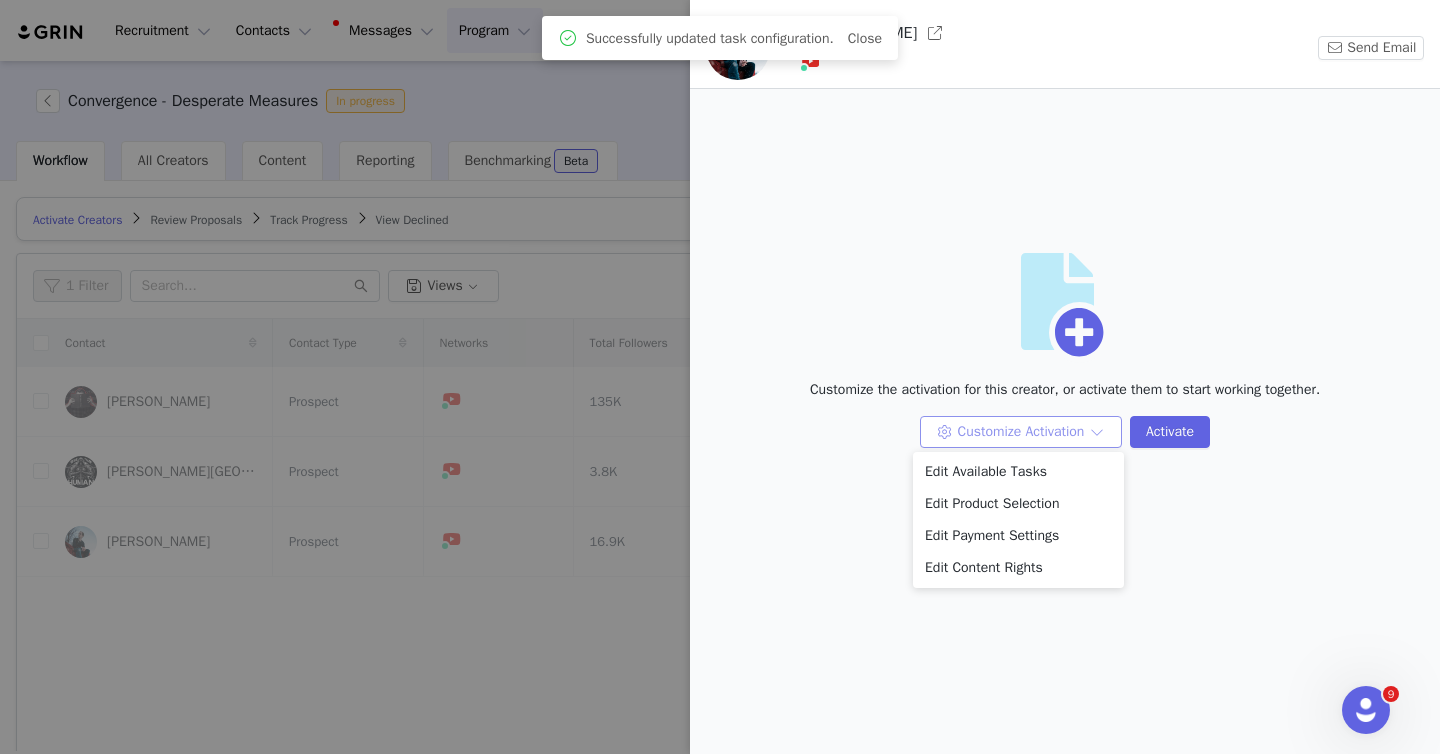 click on "Customize Activation" at bounding box center [1021, 432] 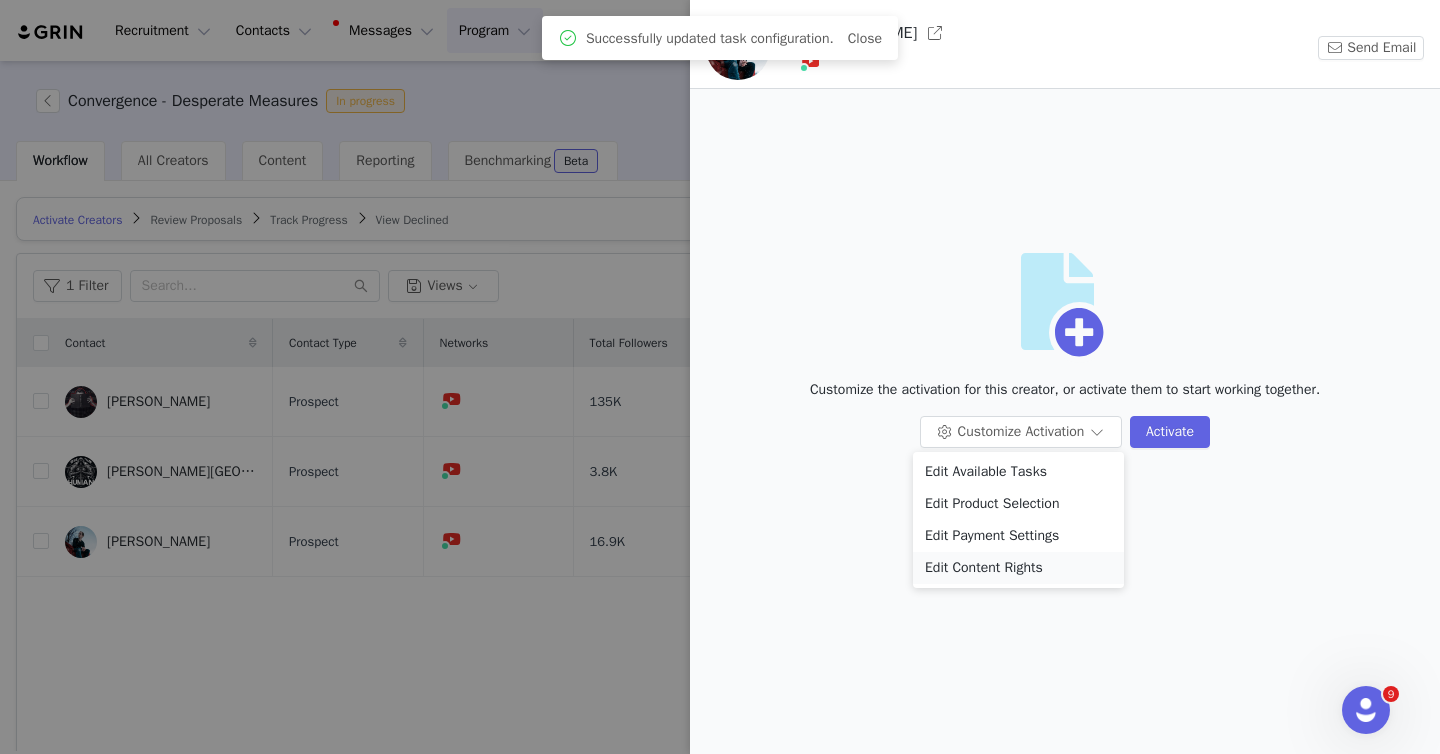 click on "Edit Content Rights" at bounding box center (1018, 568) 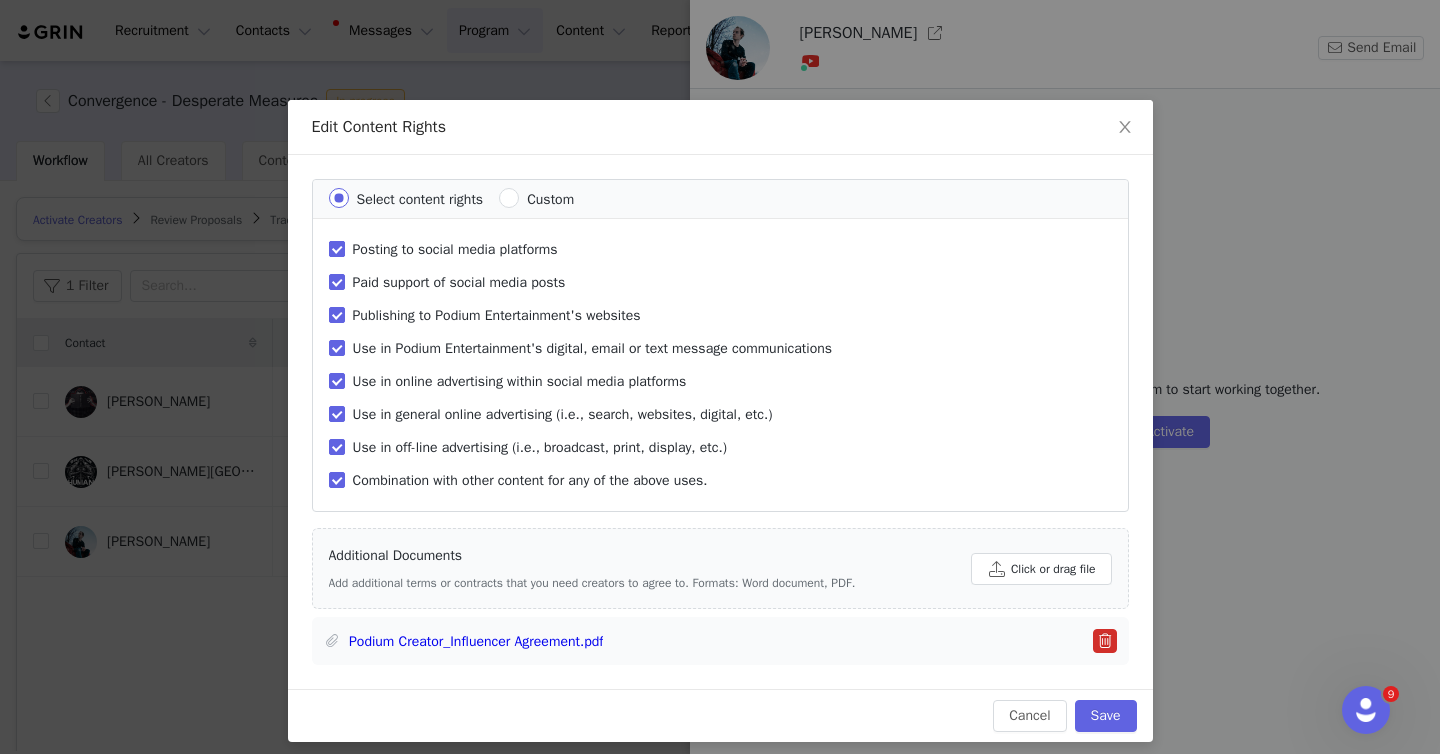 click on "Posting to social media platforms" at bounding box center (337, 249) 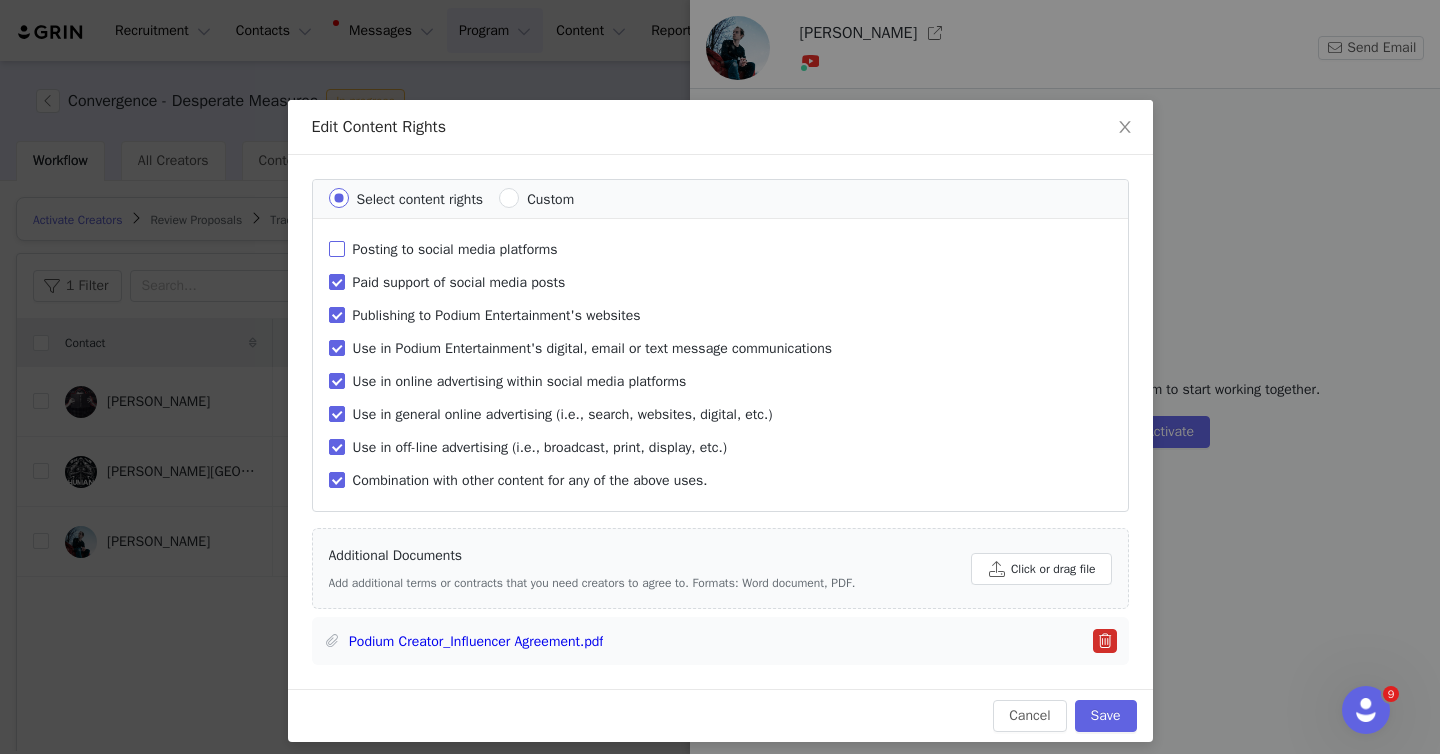 click on "Posting to social media platforms" at bounding box center [337, 249] 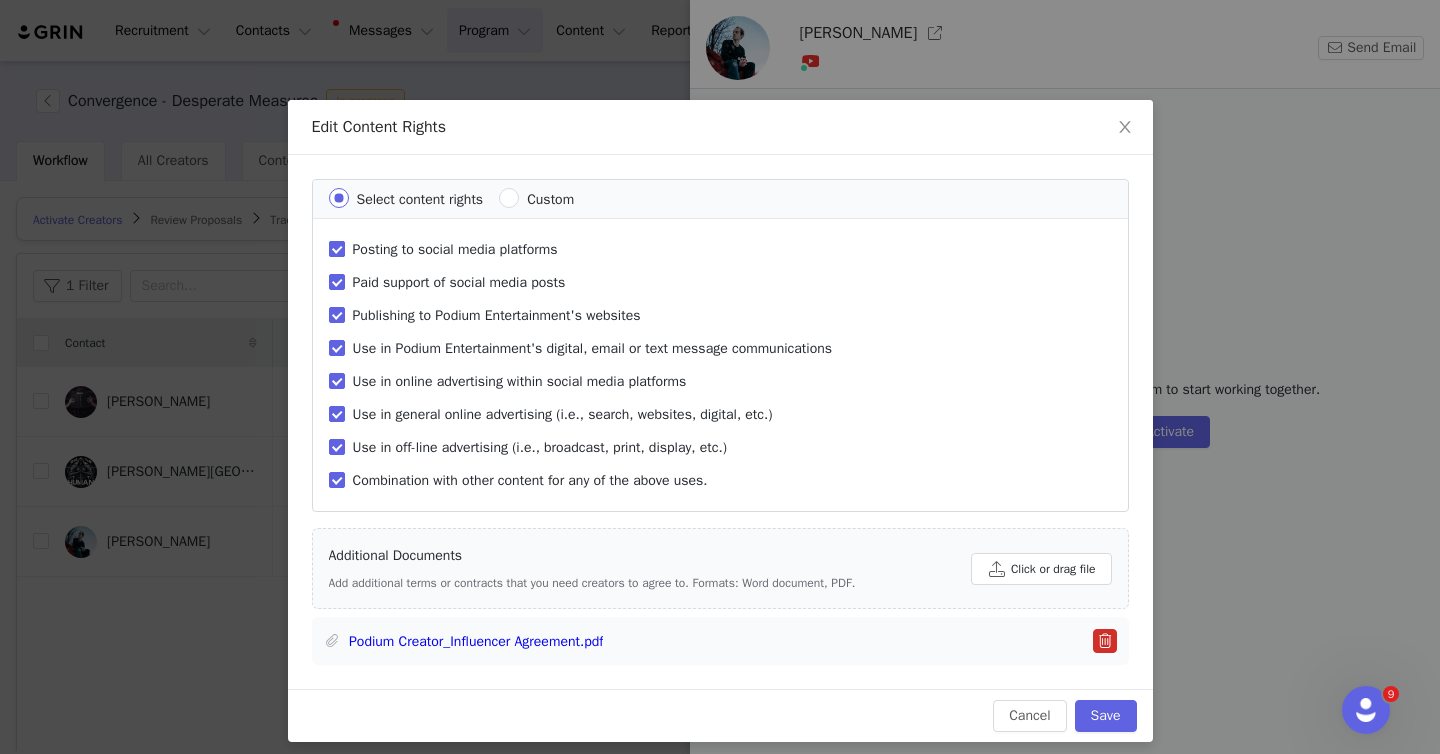 click on "Posting to social media platforms" at bounding box center [337, 249] 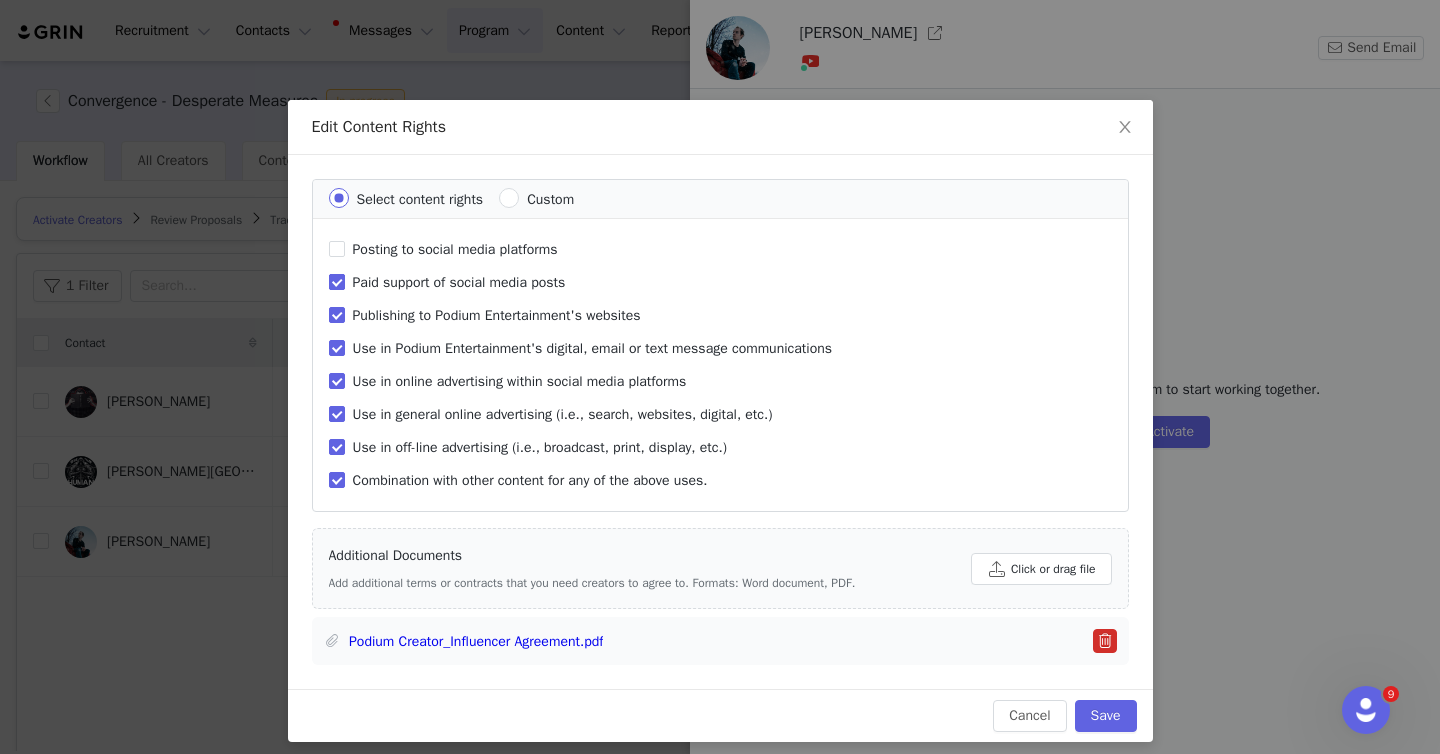 click on "Paid support of social media posts" at bounding box center [337, 282] 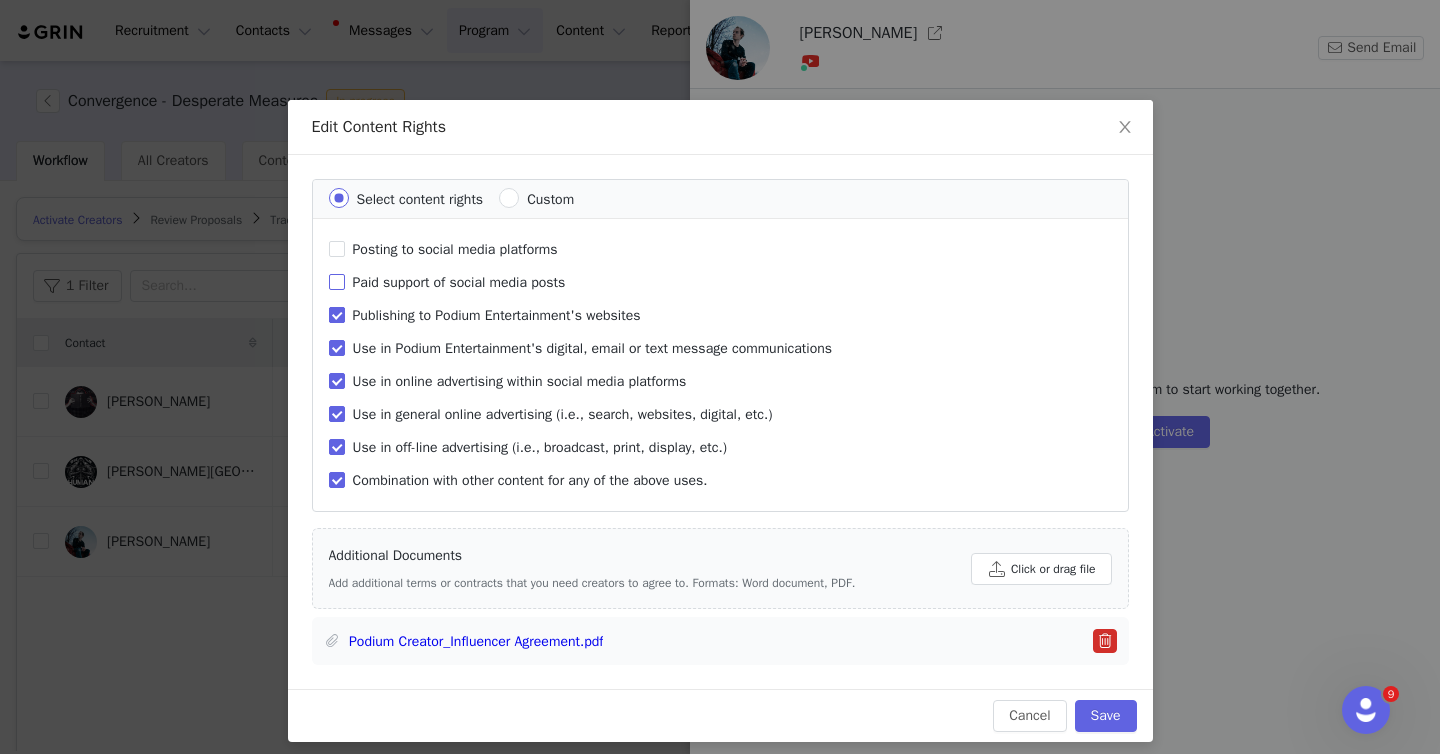 scroll, scrollTop: 12, scrollLeft: 0, axis: vertical 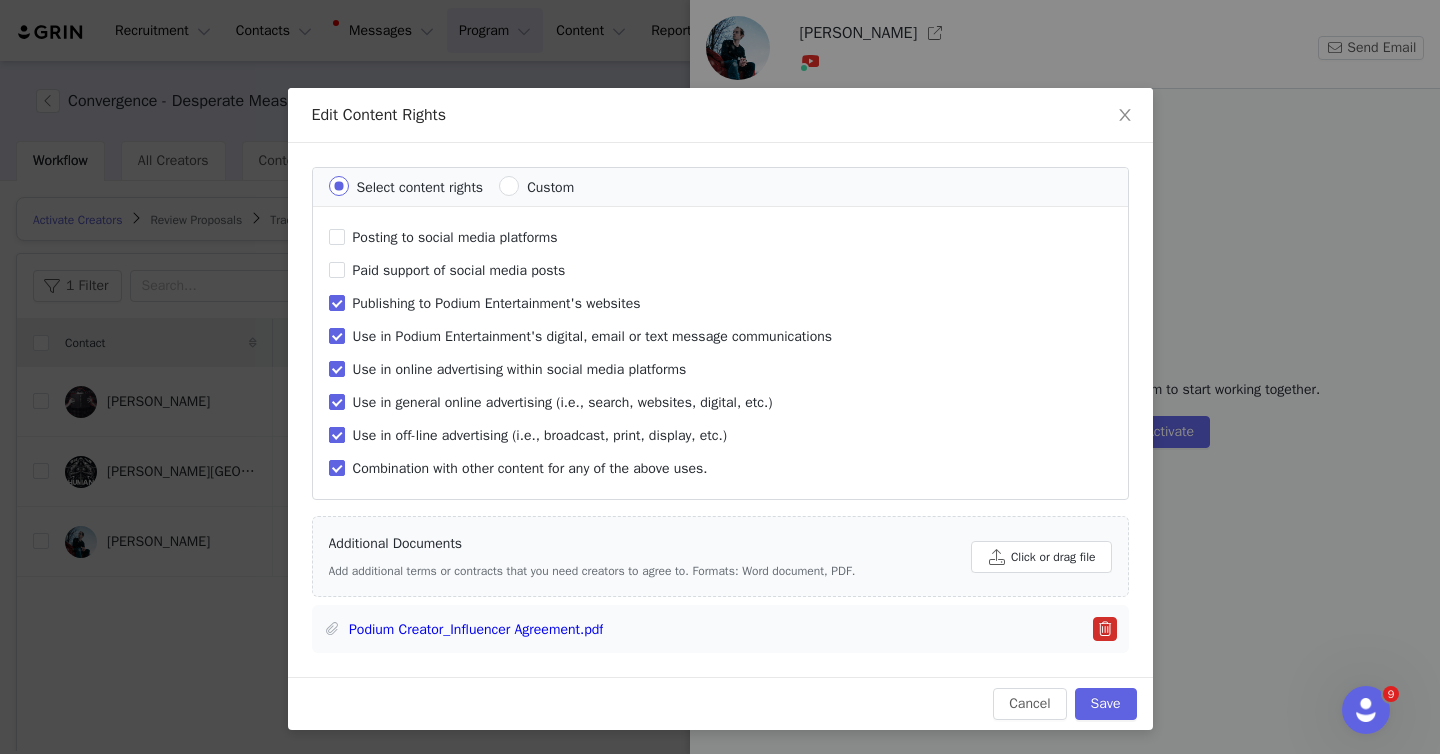 click on "Use in off-line advertising (i.e., broadcast, print, display, etc.)" at bounding box center [337, 435] 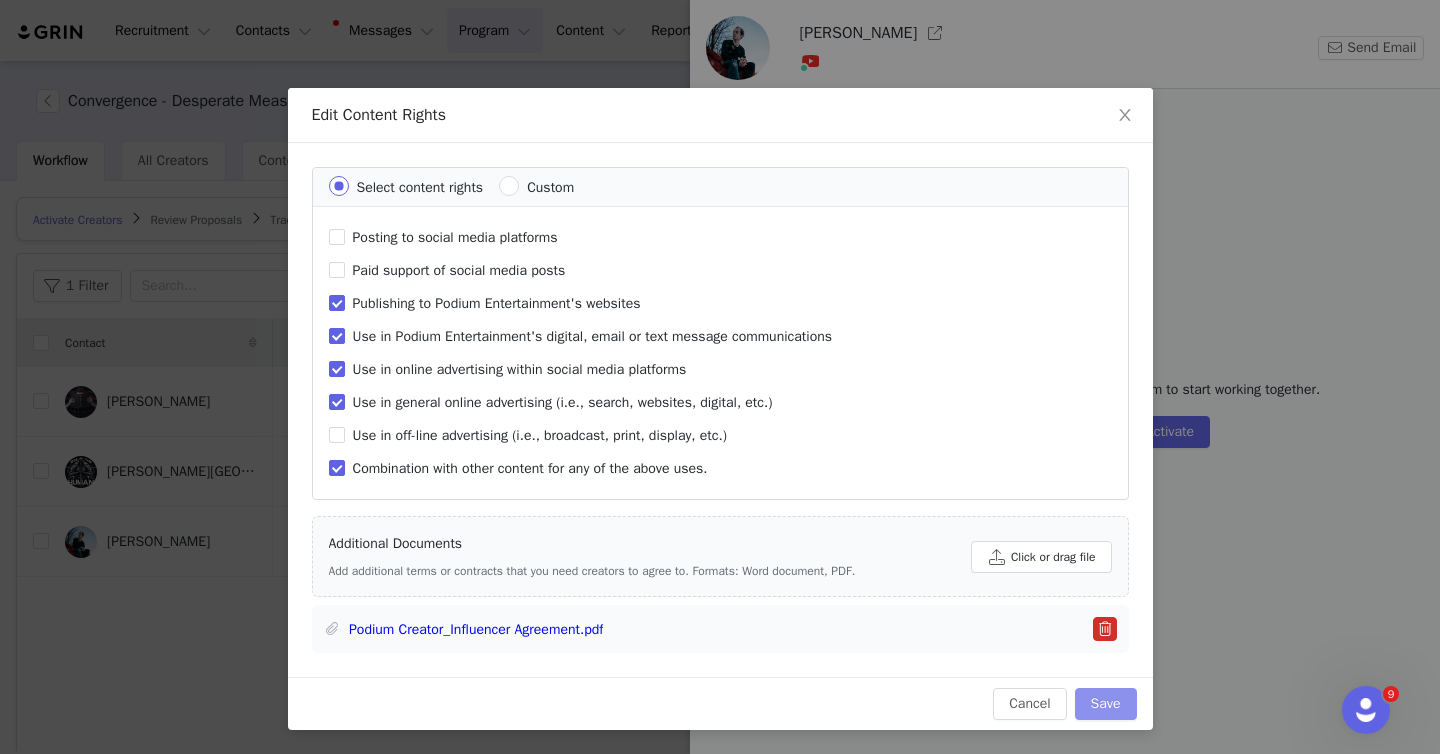 click on "Save" at bounding box center [1106, 704] 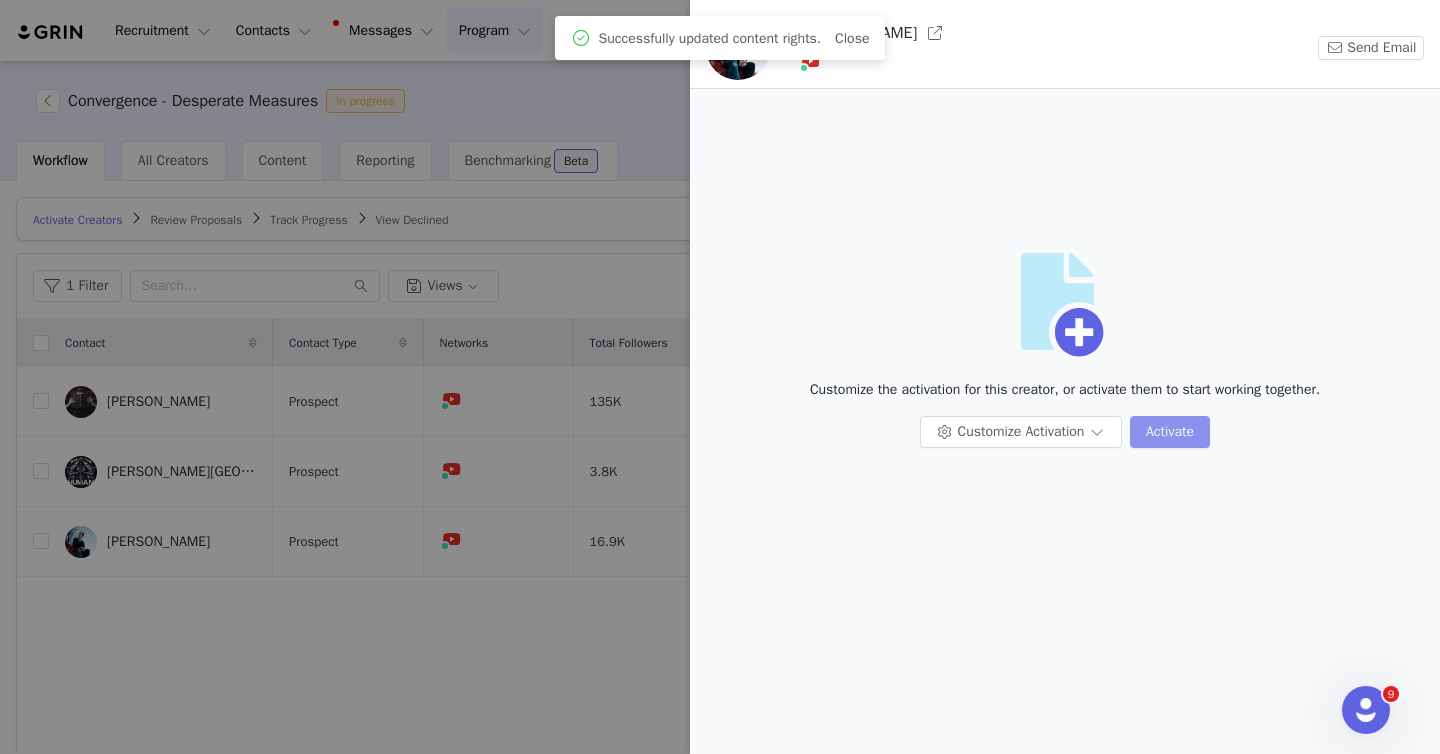 click on "Activate" at bounding box center (1170, 432) 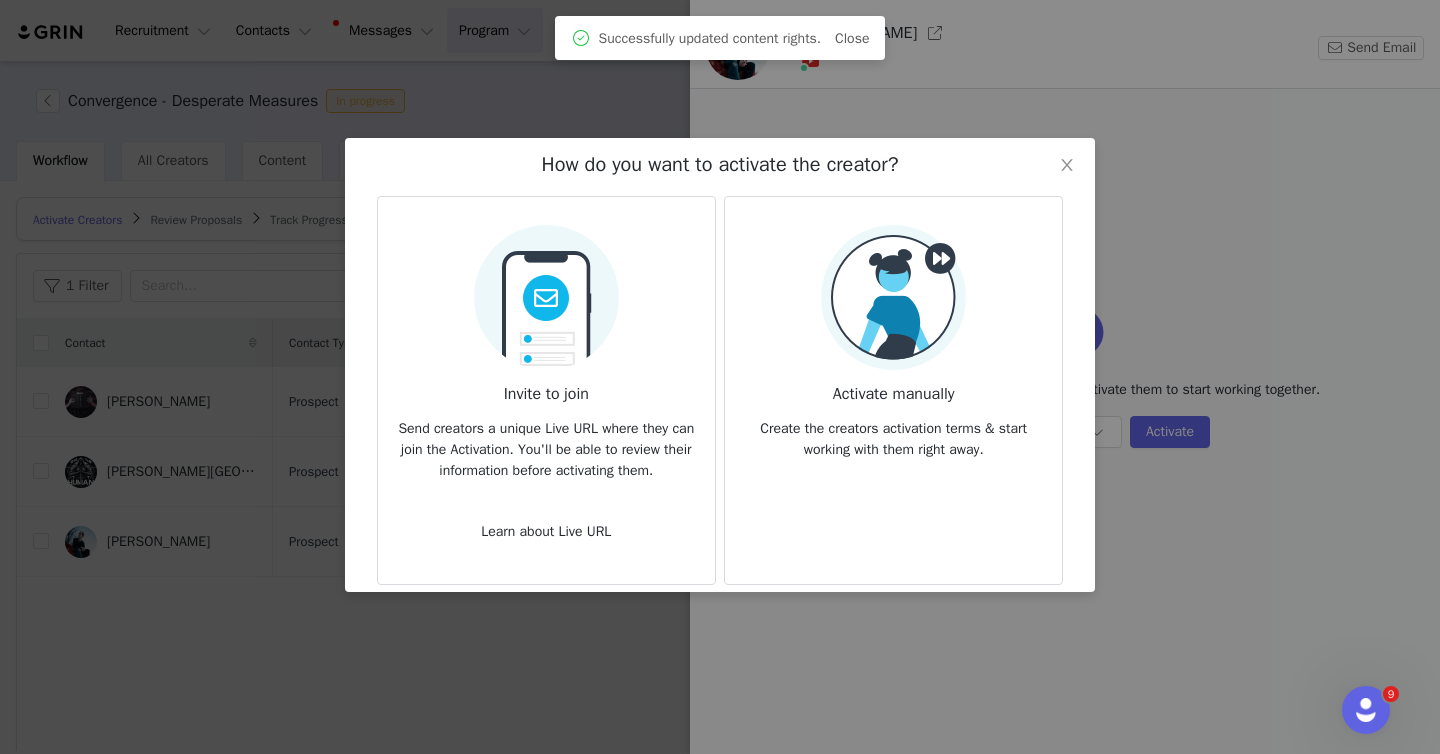 click at bounding box center [546, 291] 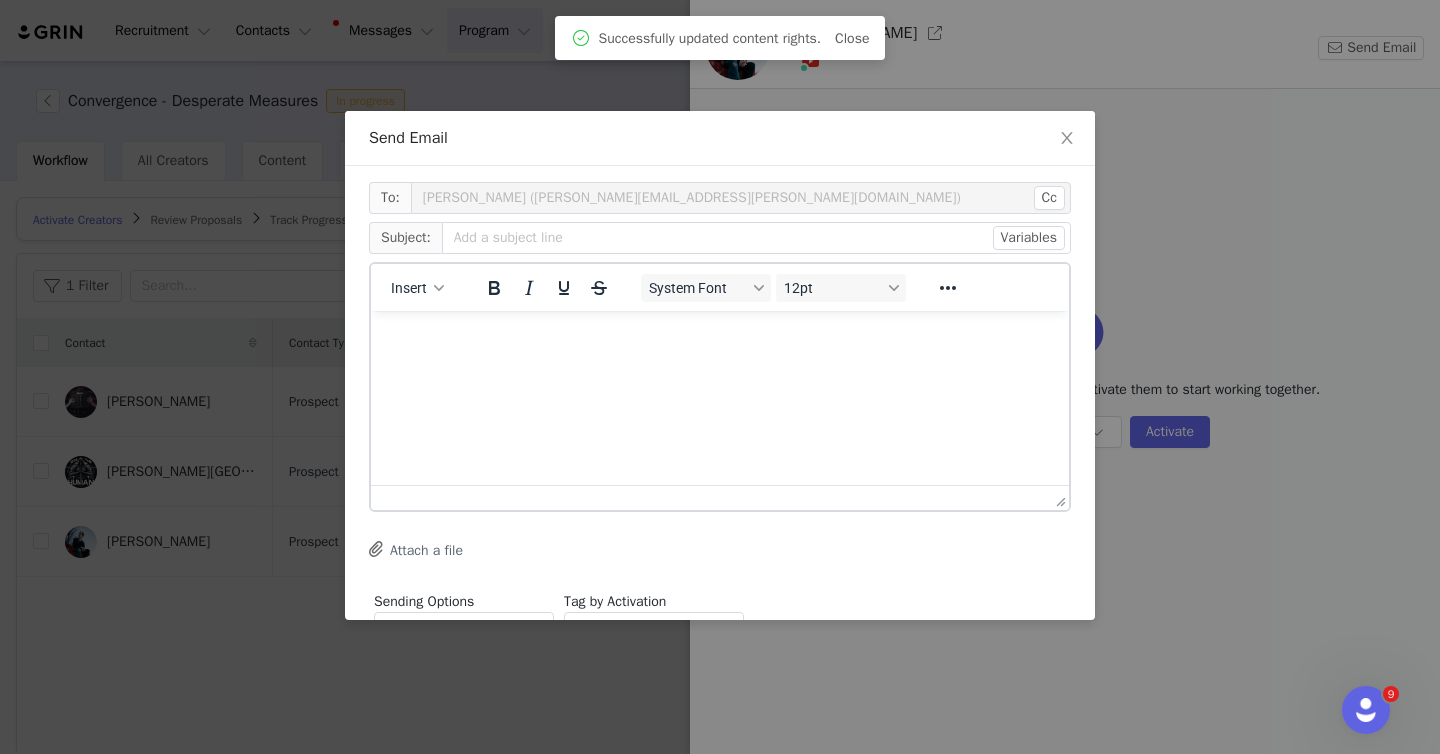 scroll, scrollTop: 0, scrollLeft: 0, axis: both 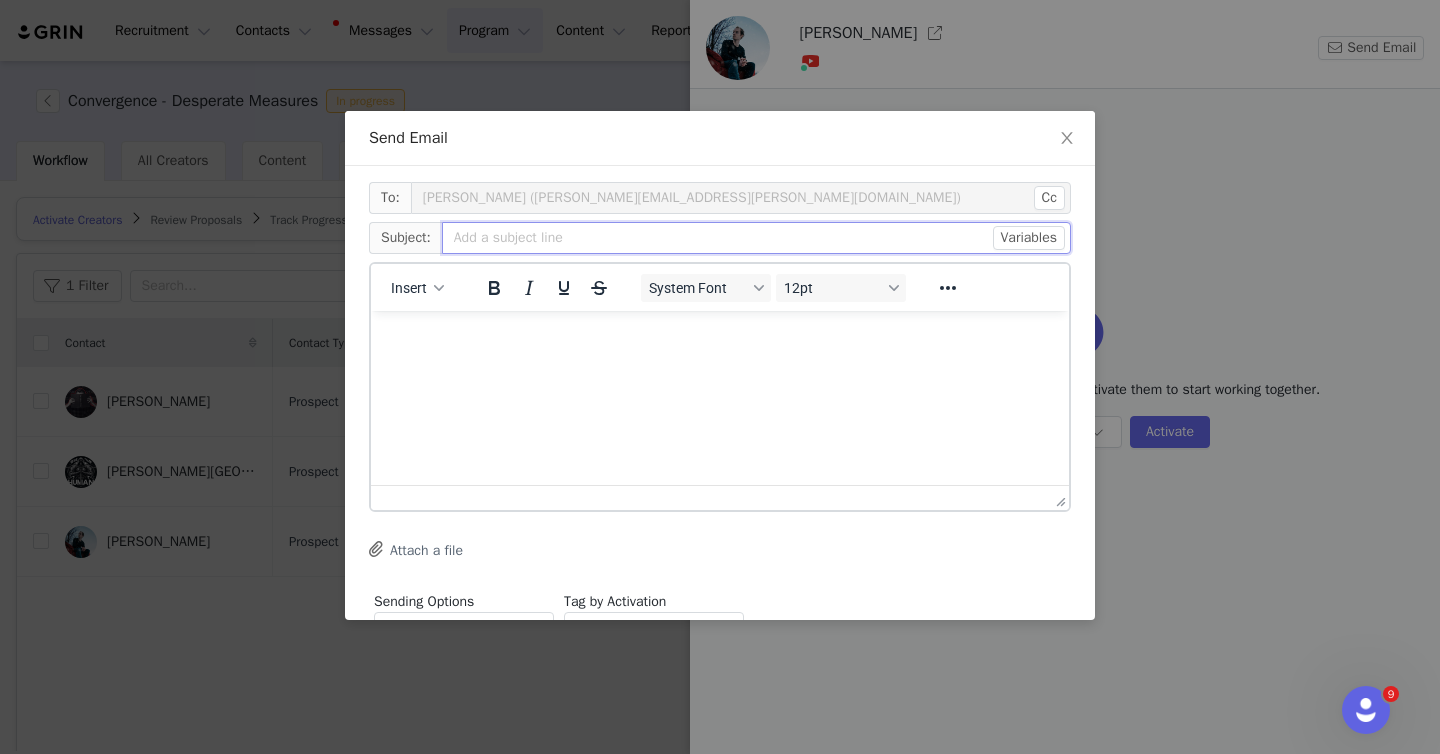 click at bounding box center (756, 238) 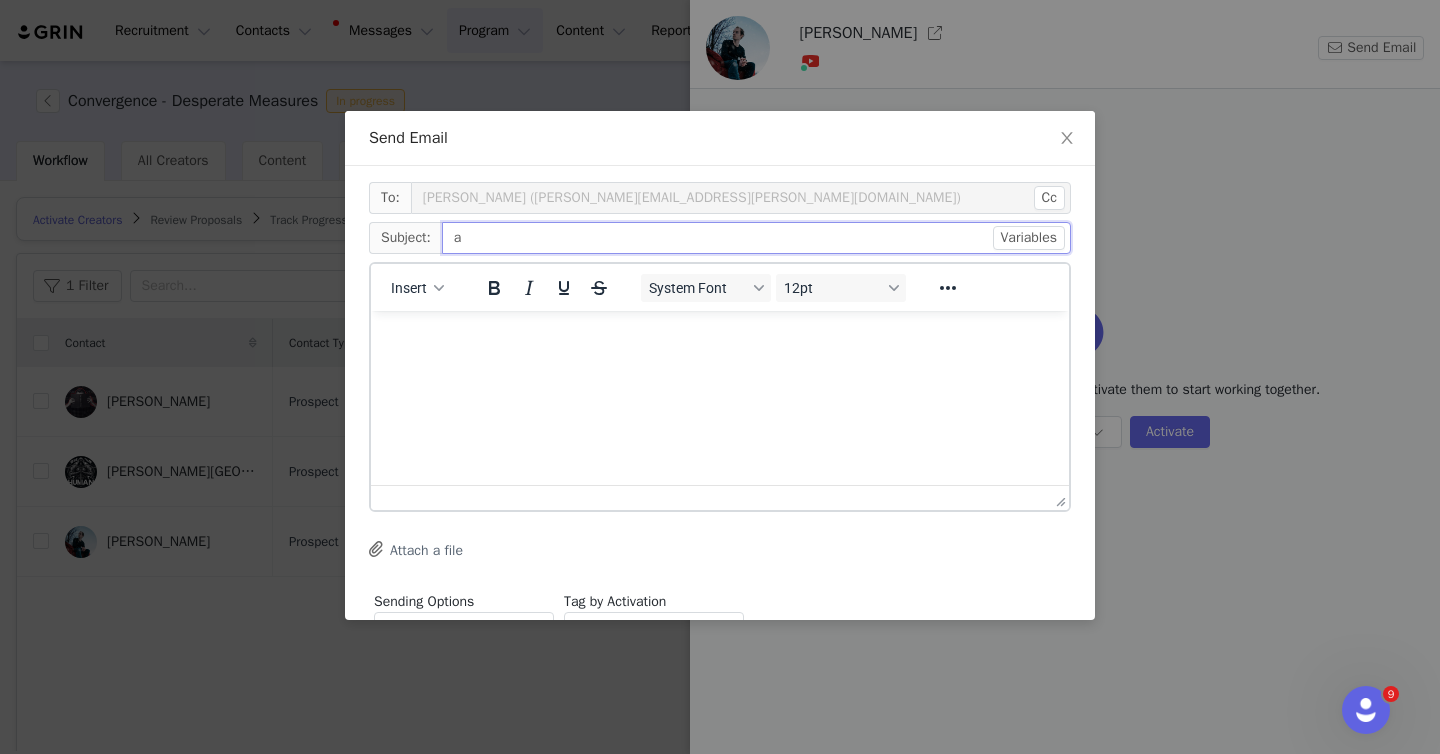 type on "a" 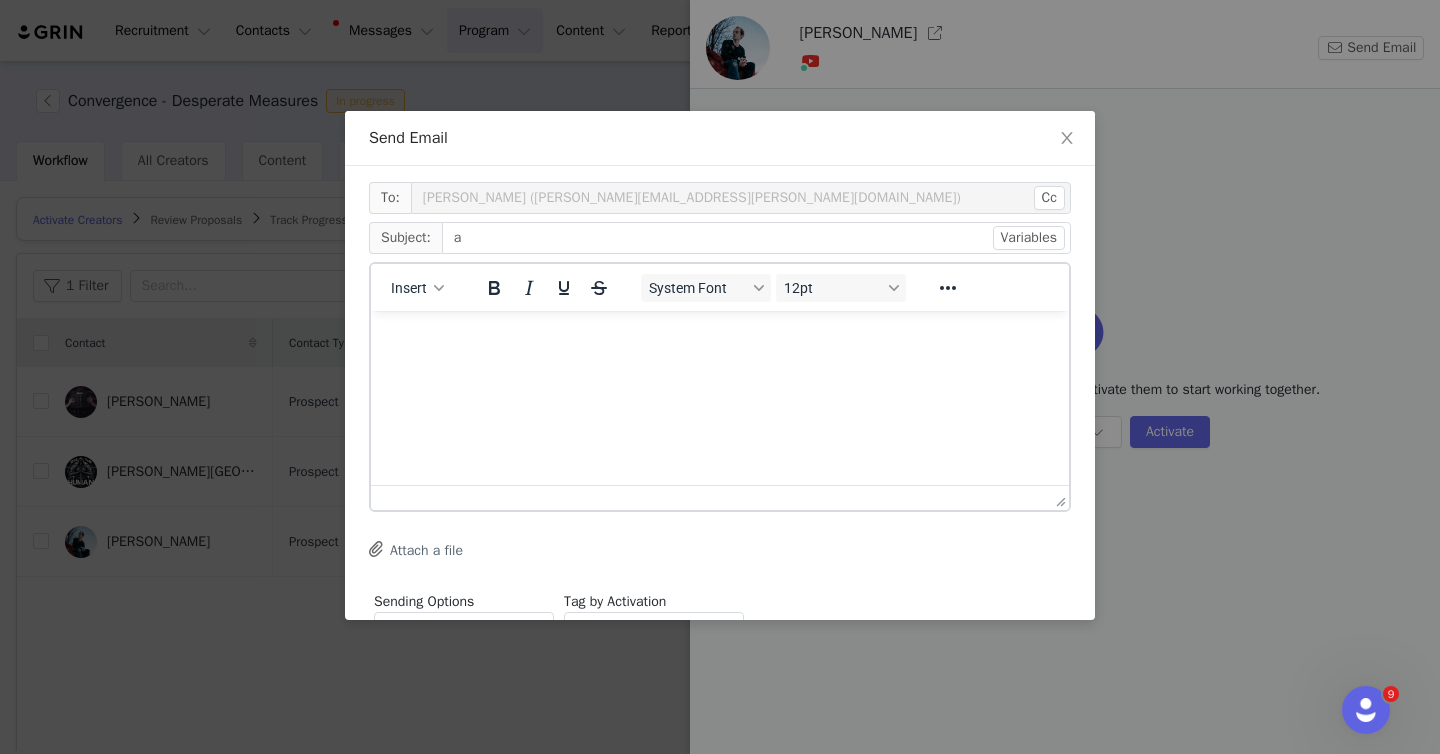 click on "Insert" at bounding box center (418, 287) 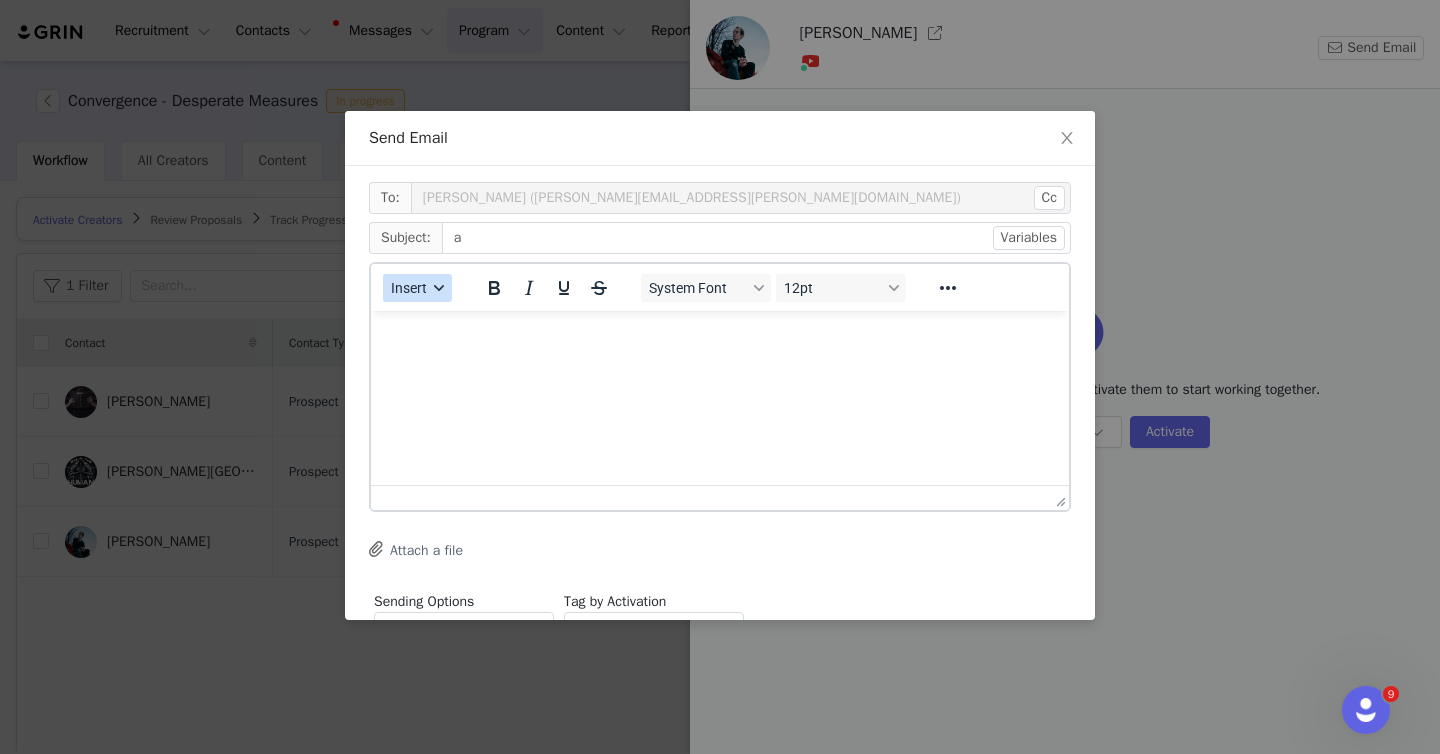 click on "Insert" at bounding box center (409, 288) 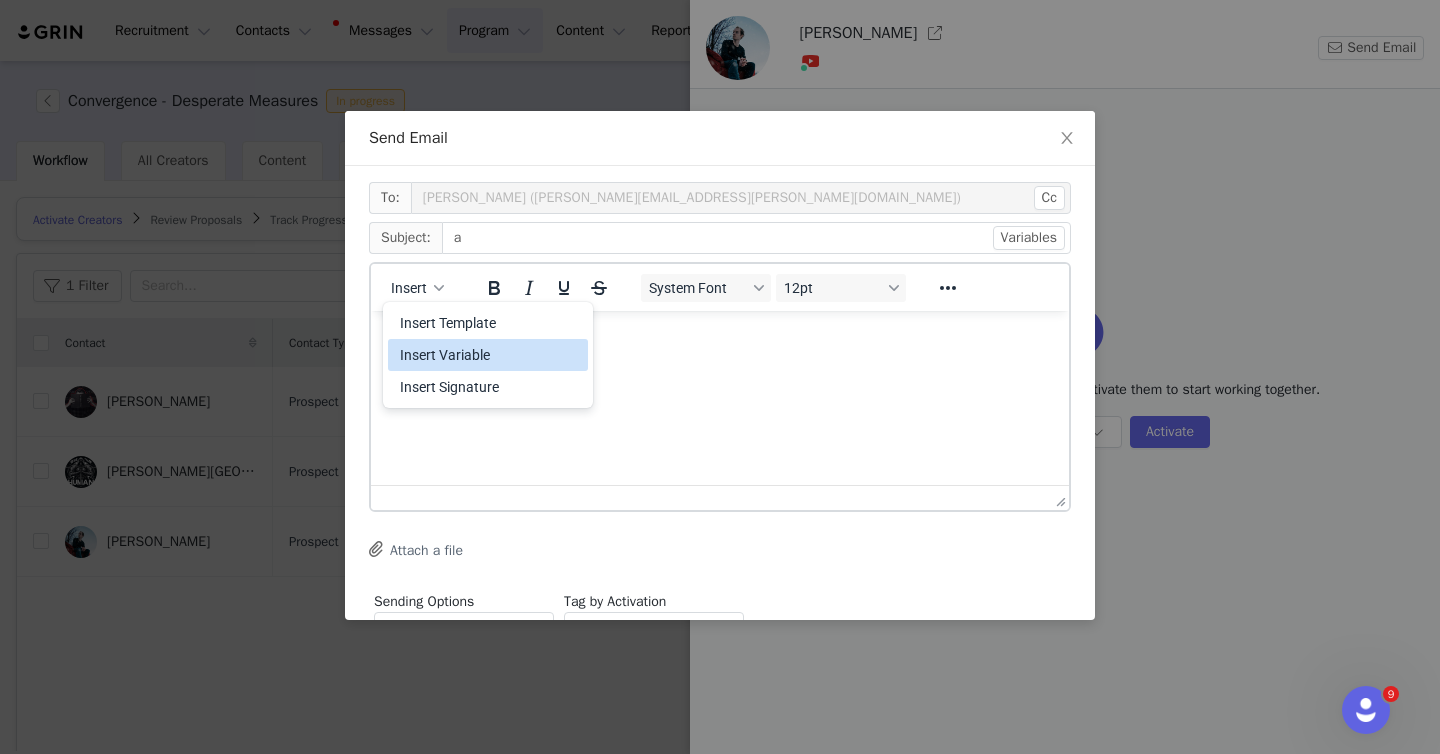 click on "Insert Variable" at bounding box center [490, 355] 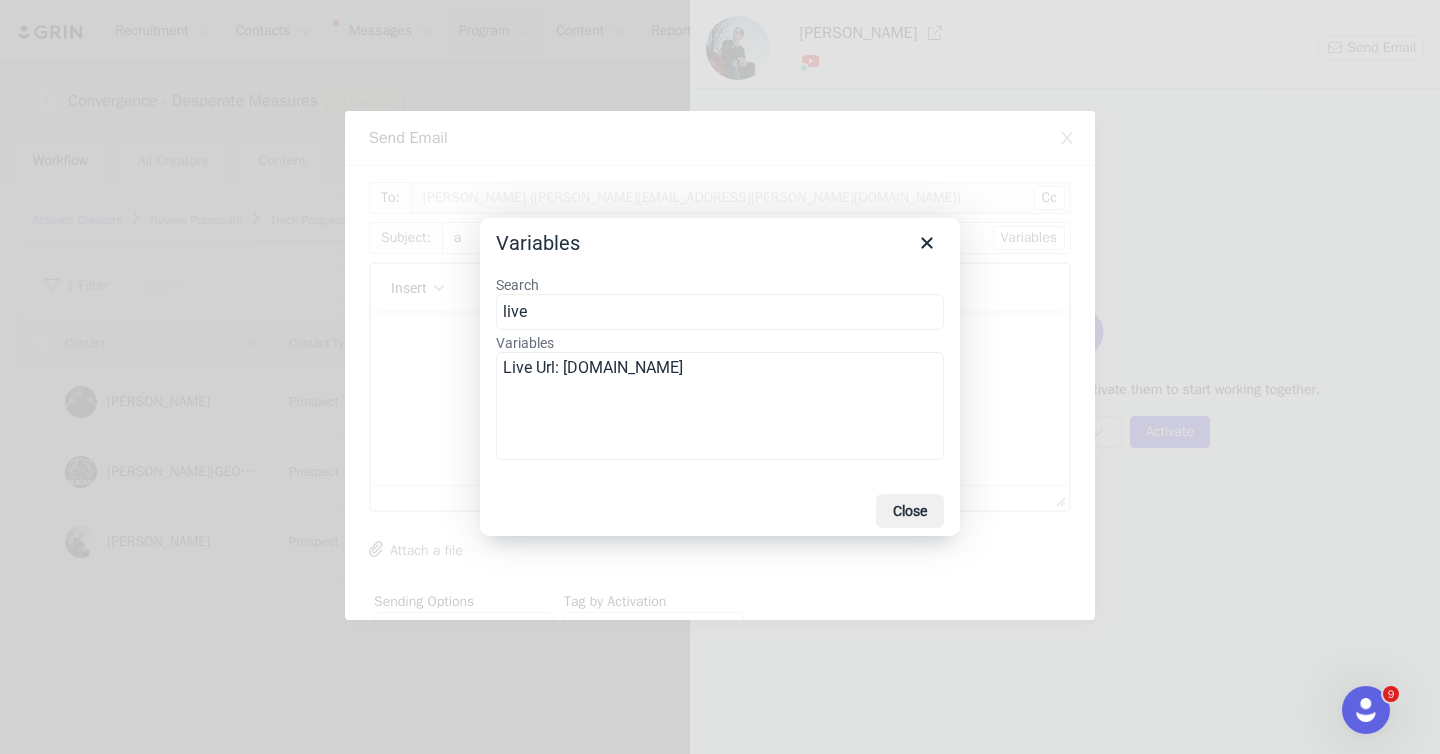 type on "live" 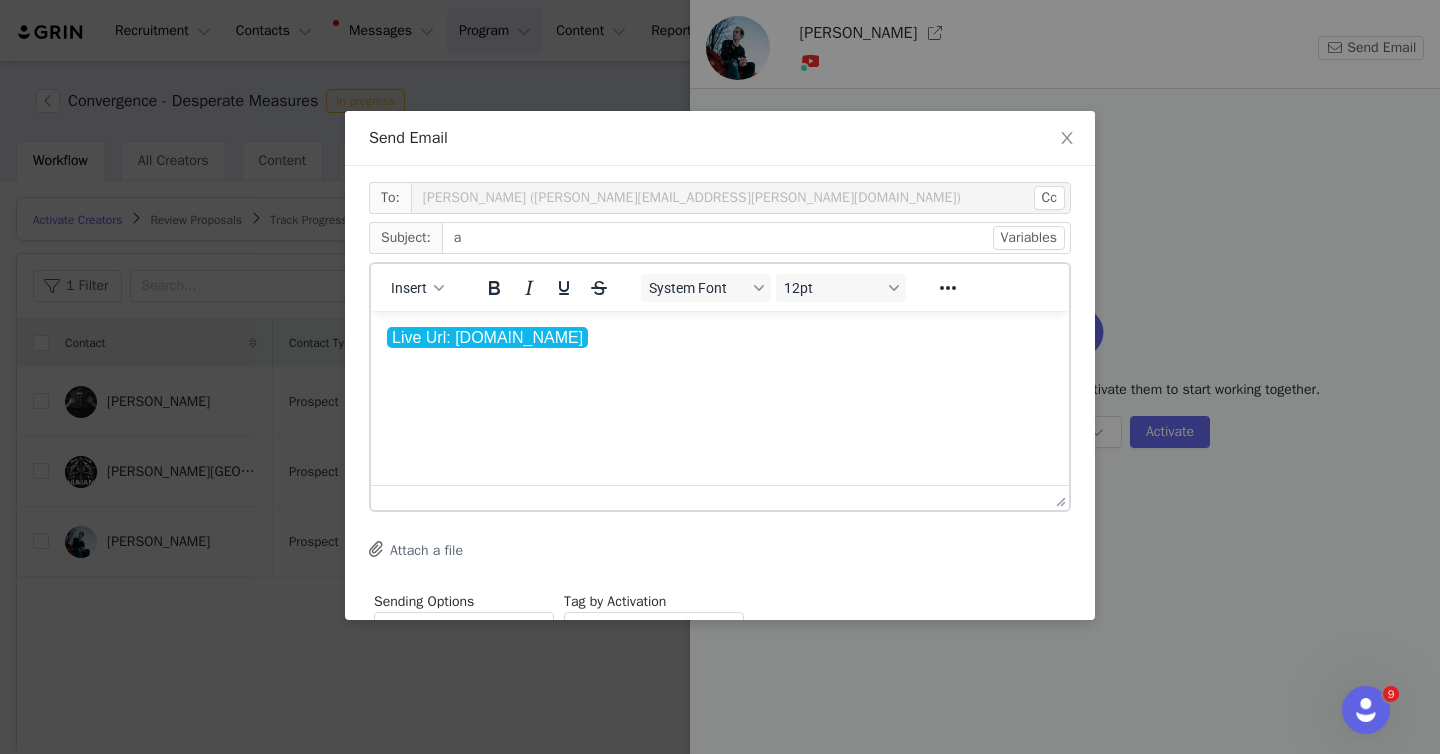 scroll, scrollTop: 118, scrollLeft: 0, axis: vertical 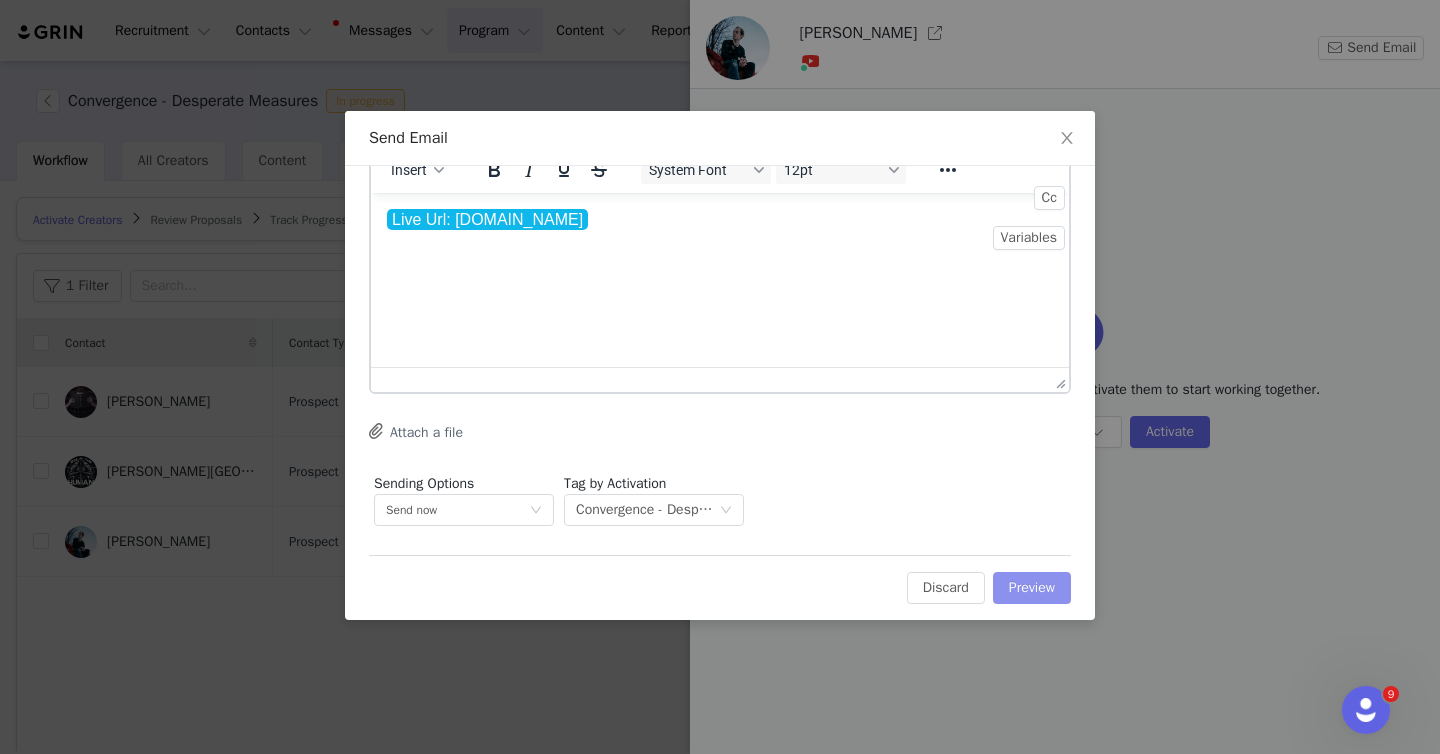 click on "Preview" at bounding box center (1032, 588) 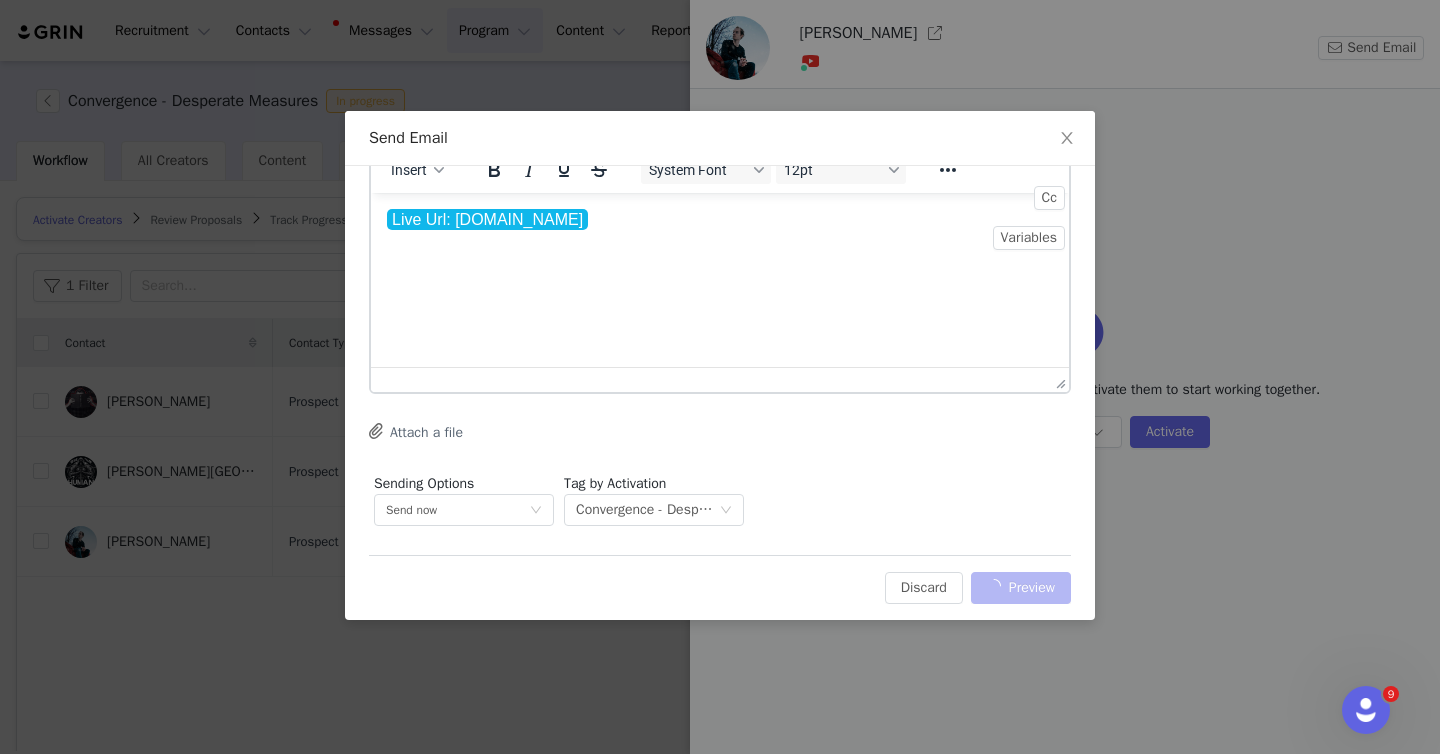 scroll, scrollTop: 0, scrollLeft: 0, axis: both 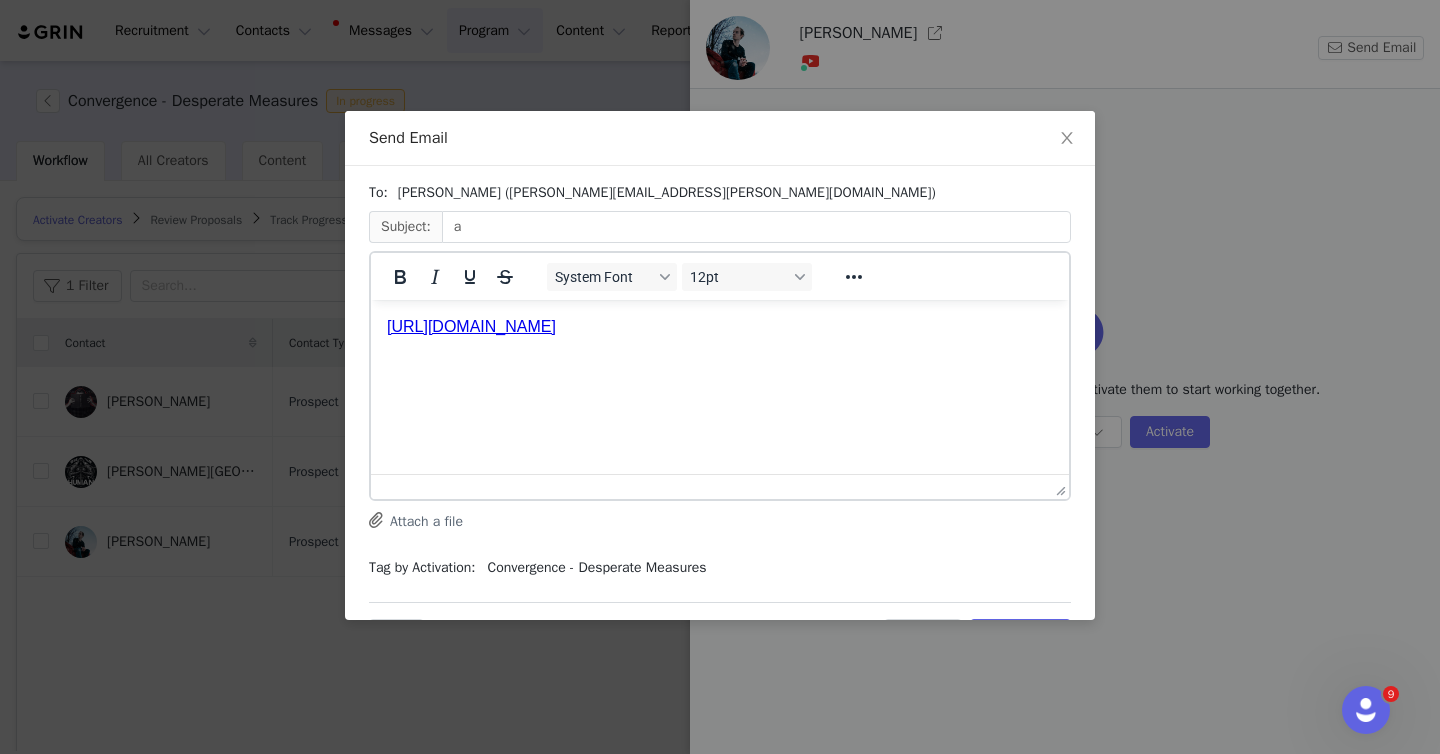 click on "[URL][DOMAIN_NAME]" at bounding box center (720, 326) 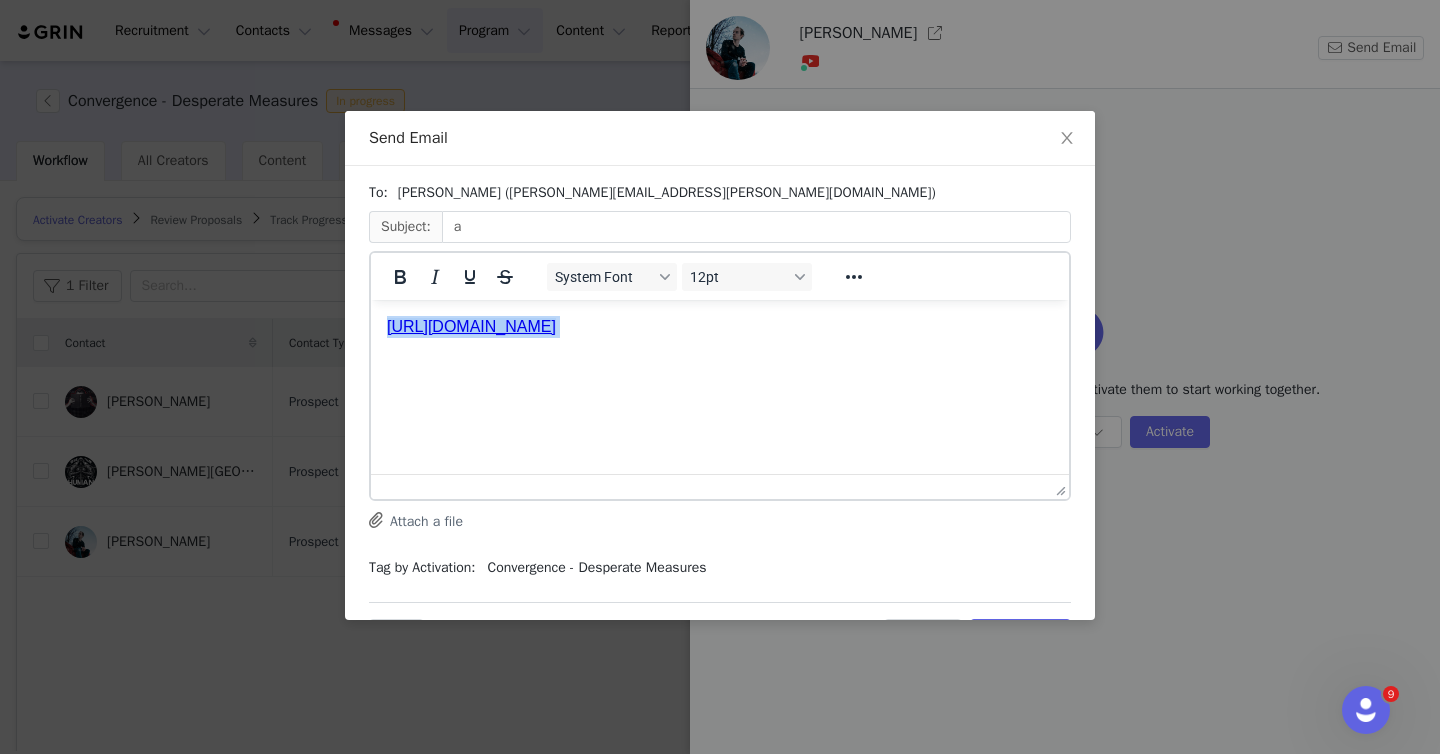 drag, startPoint x: 716, startPoint y: 356, endPoint x: 376, endPoint y: 329, distance: 341.07037 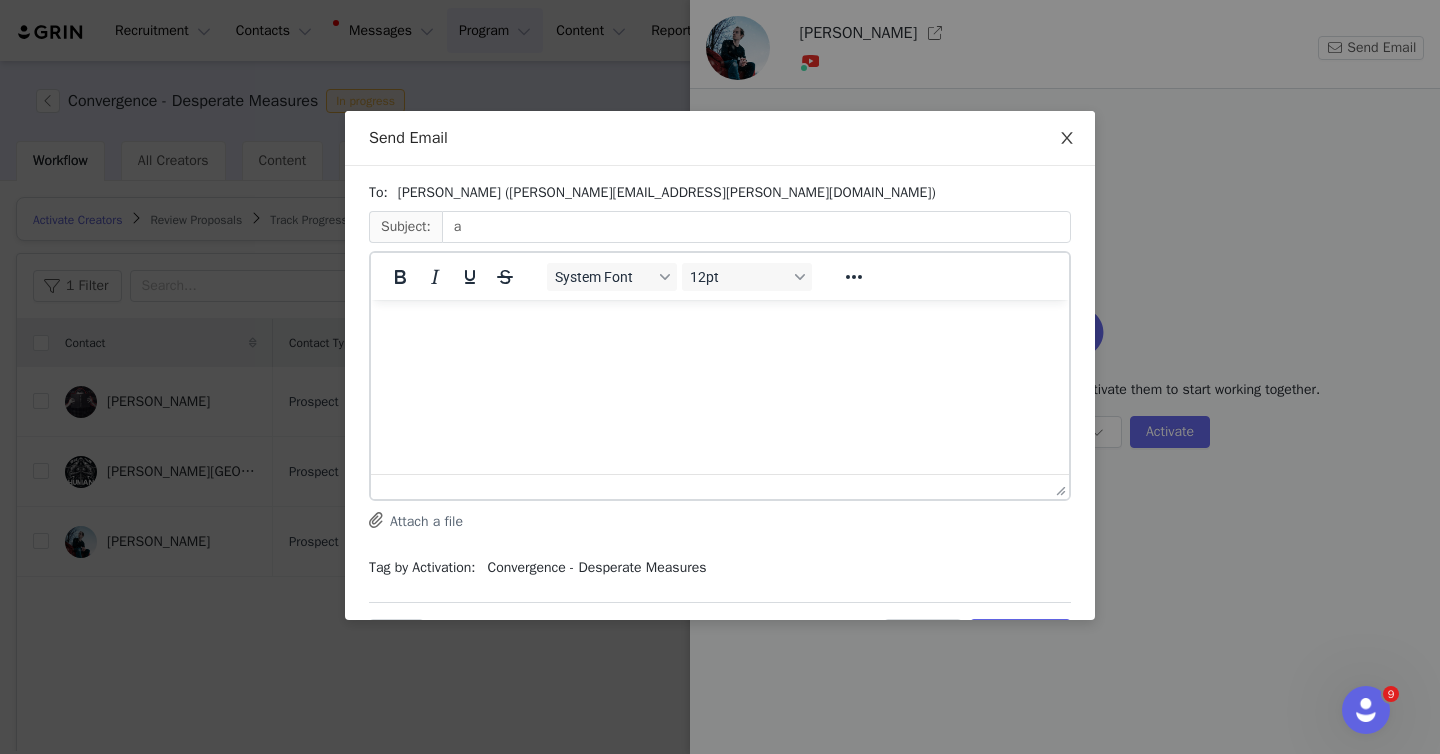 click 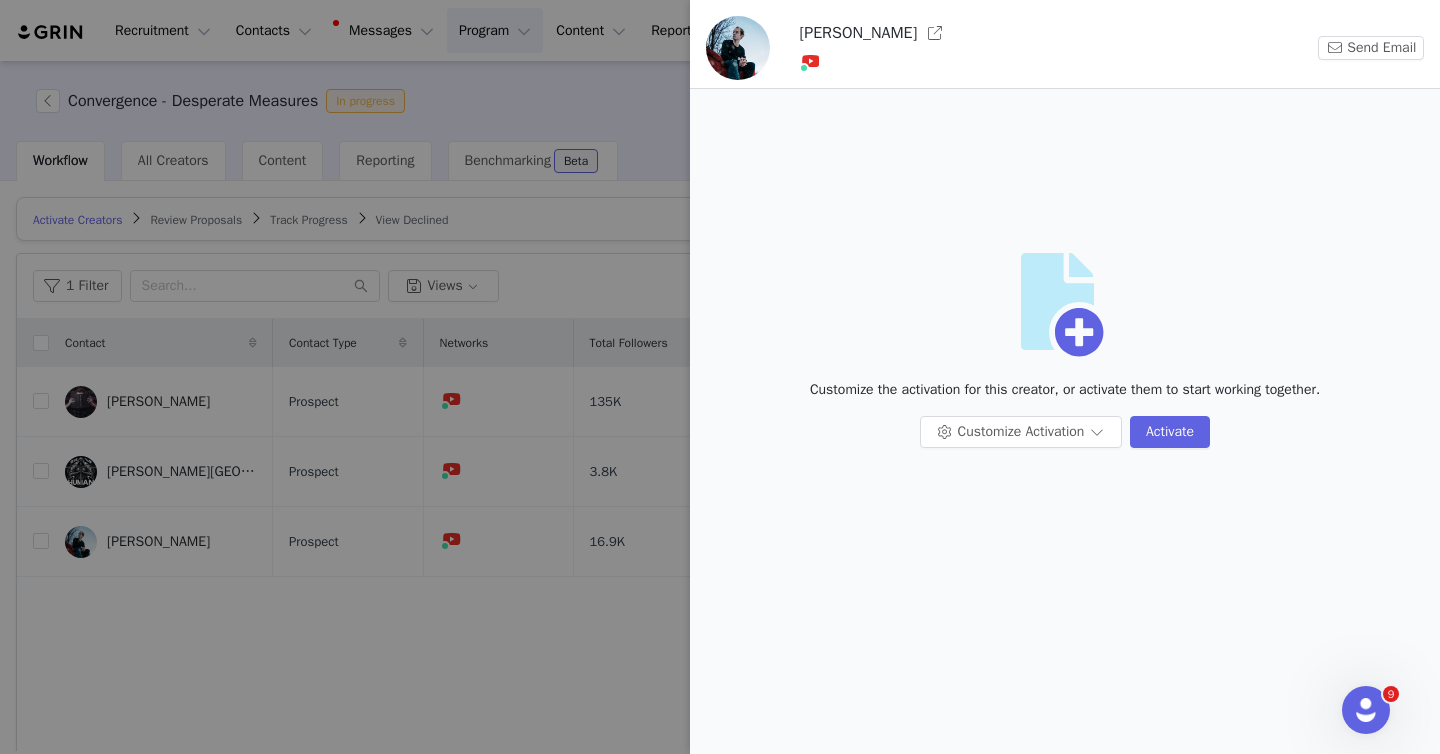 click at bounding box center [720, 377] 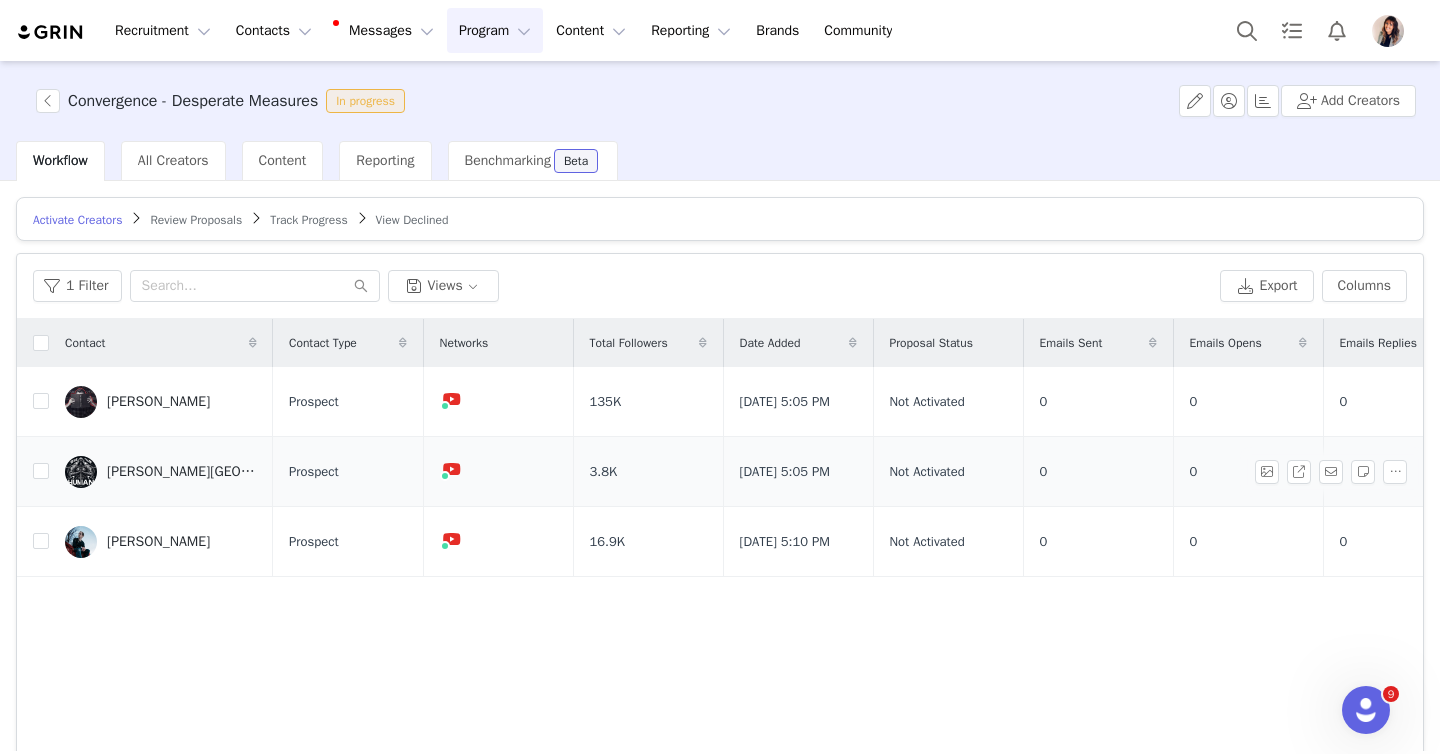 click on "[PERSON_NAME][GEOGRAPHIC_DATA]" at bounding box center (182, 472) 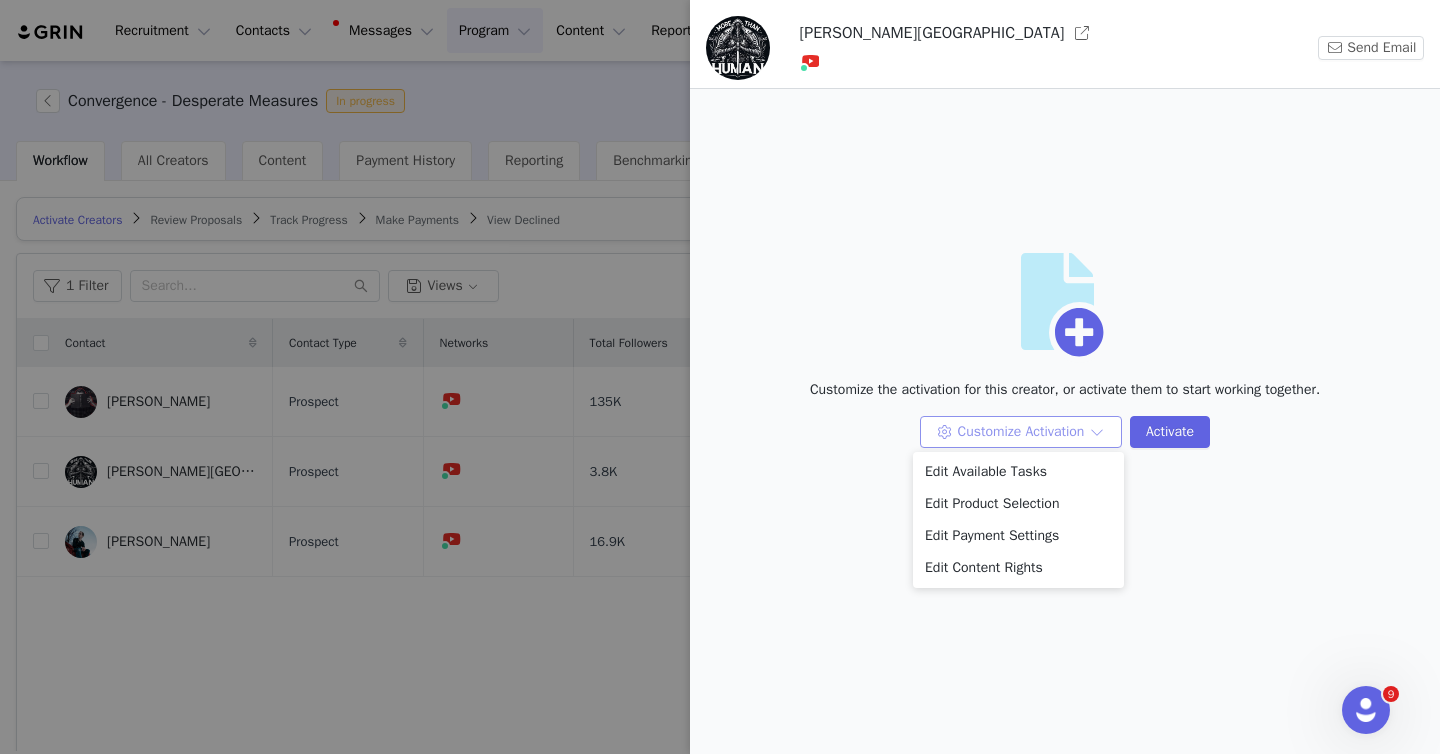 click on "Customize Activation" at bounding box center (1021, 432) 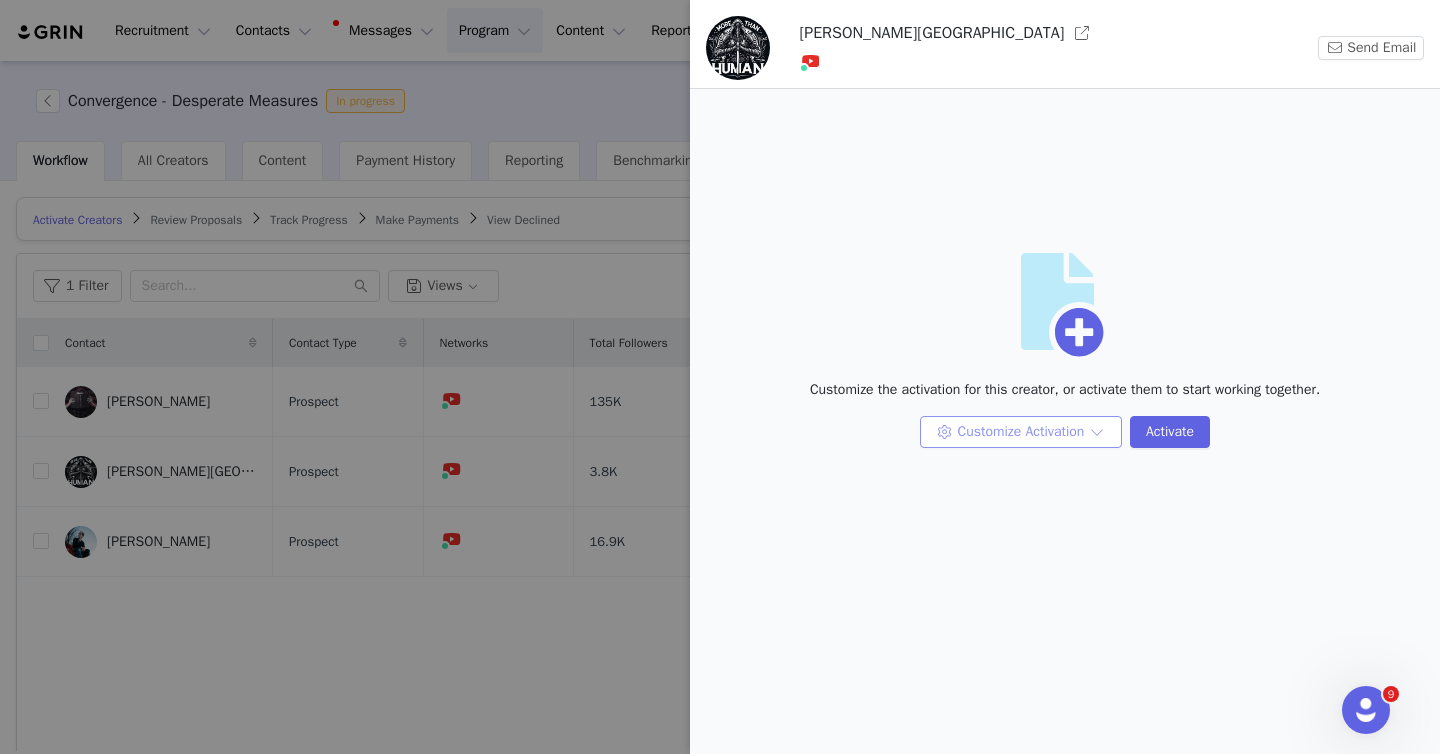 click on "Customize Activation" at bounding box center (1021, 432) 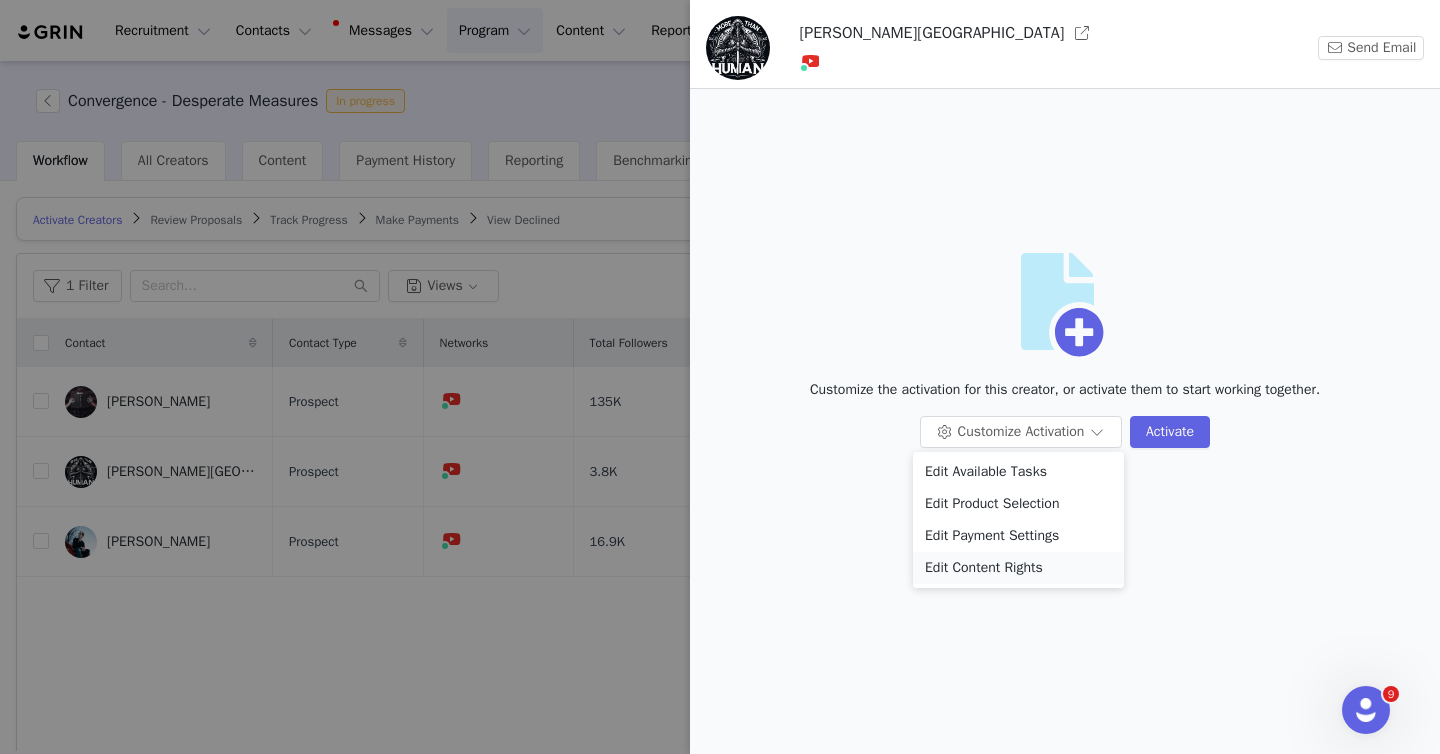 click on "Edit Content Rights" at bounding box center (1018, 568) 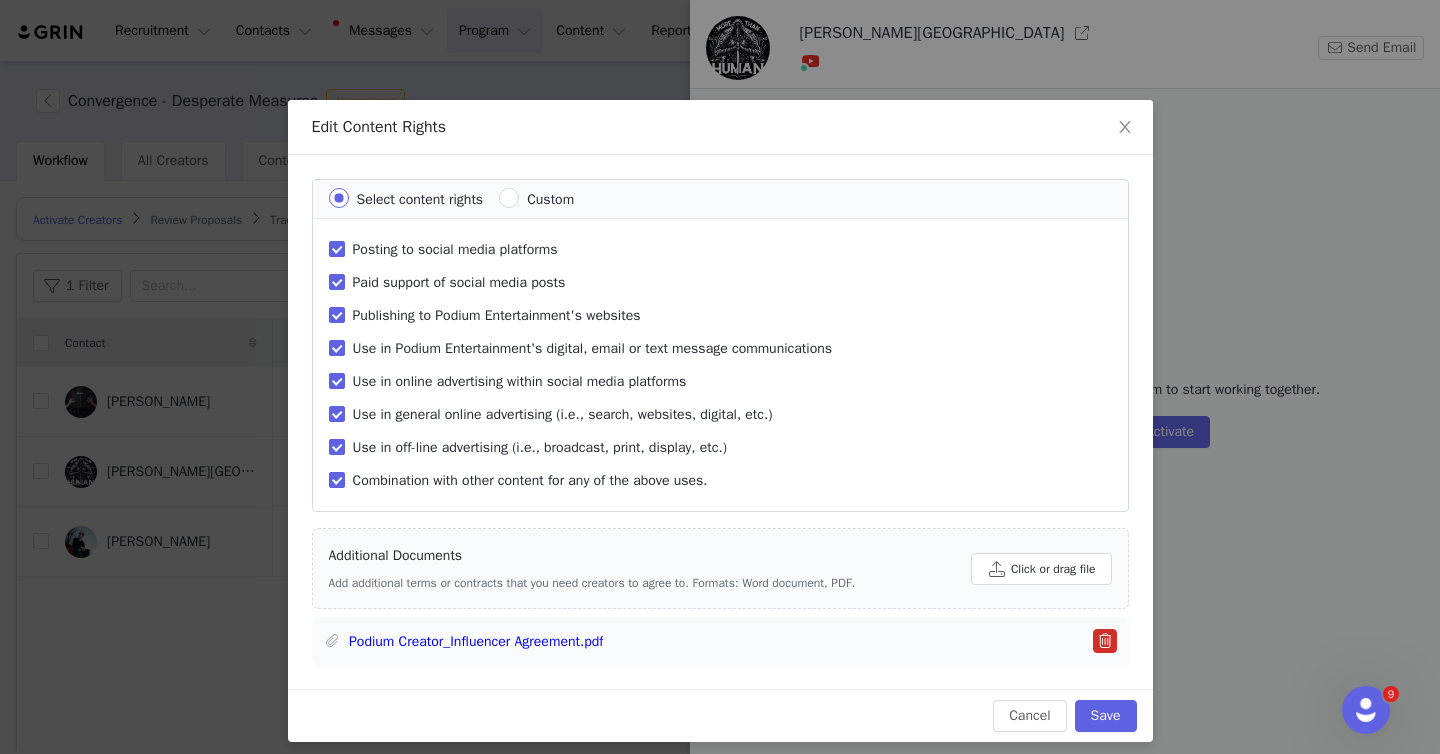 click on "Edit Content Rights Select content rights Custom     Posting to social media platforms Paid support of social media posts Publishing to Podium Entertainment's websites Use in Podium Entertainment's digital, email or text message communications Use in online advertising within social media platforms Use in general online advertising (i.e., search, websites, digital, etc.) Use in off-line advertising (i.e., broadcast, print, display, etc.) Combination with other content for any of the above uses. Additional Documents   Add additional terms or contracts that you need creators to agree to. Formats: Word document, PDF.       Click or drag file     Podium Creator_Influencer Agreement.pdf             Cancel Save" at bounding box center (720, 377) 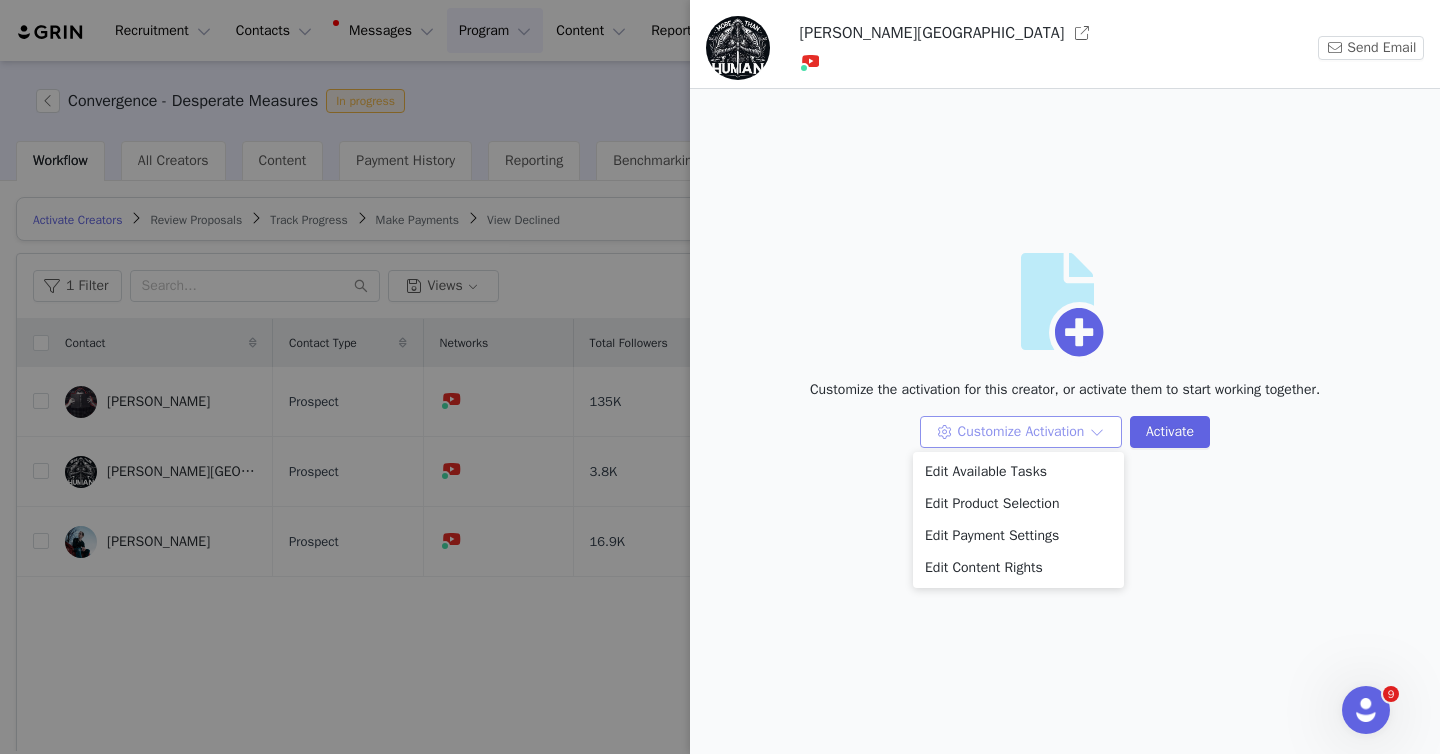 click on "Customize Activation" at bounding box center [1021, 432] 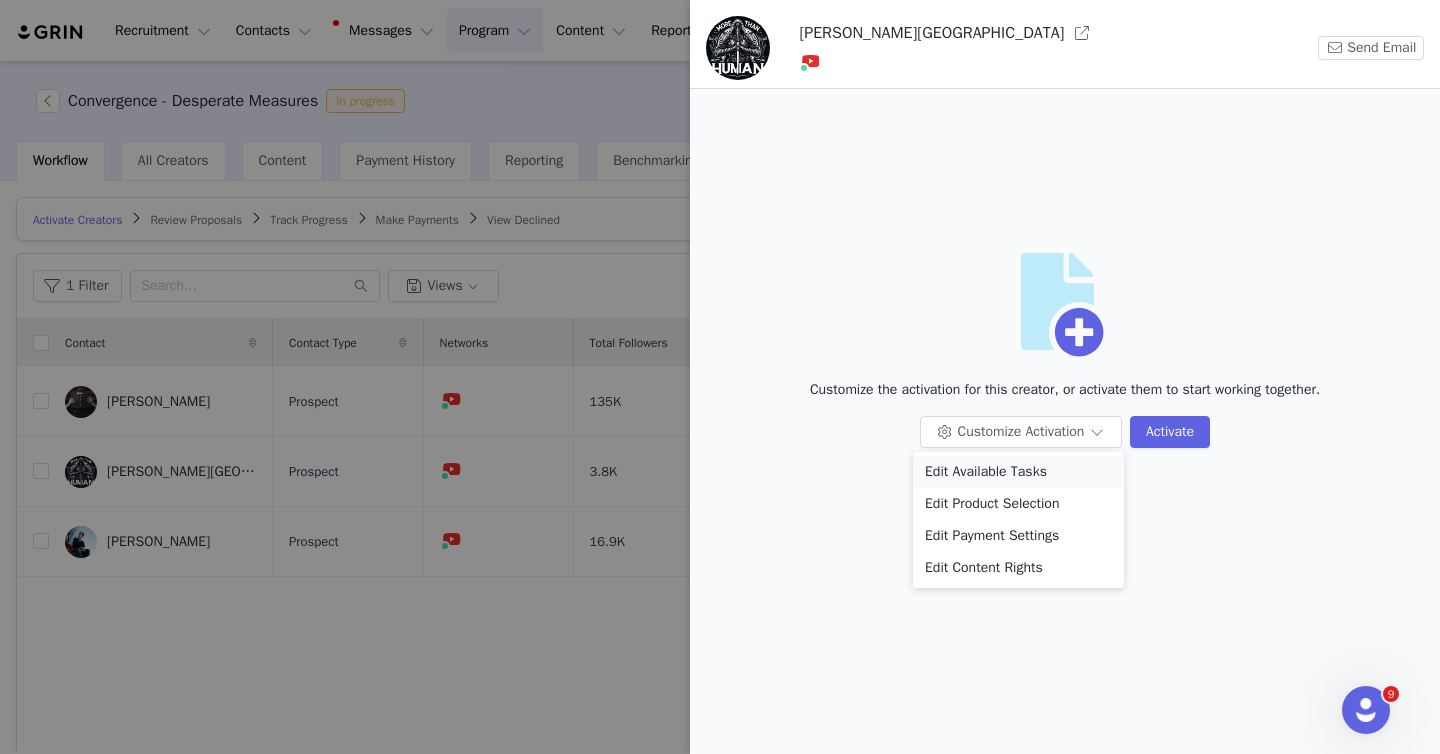 click on "Edit Available Tasks" at bounding box center (1018, 472) 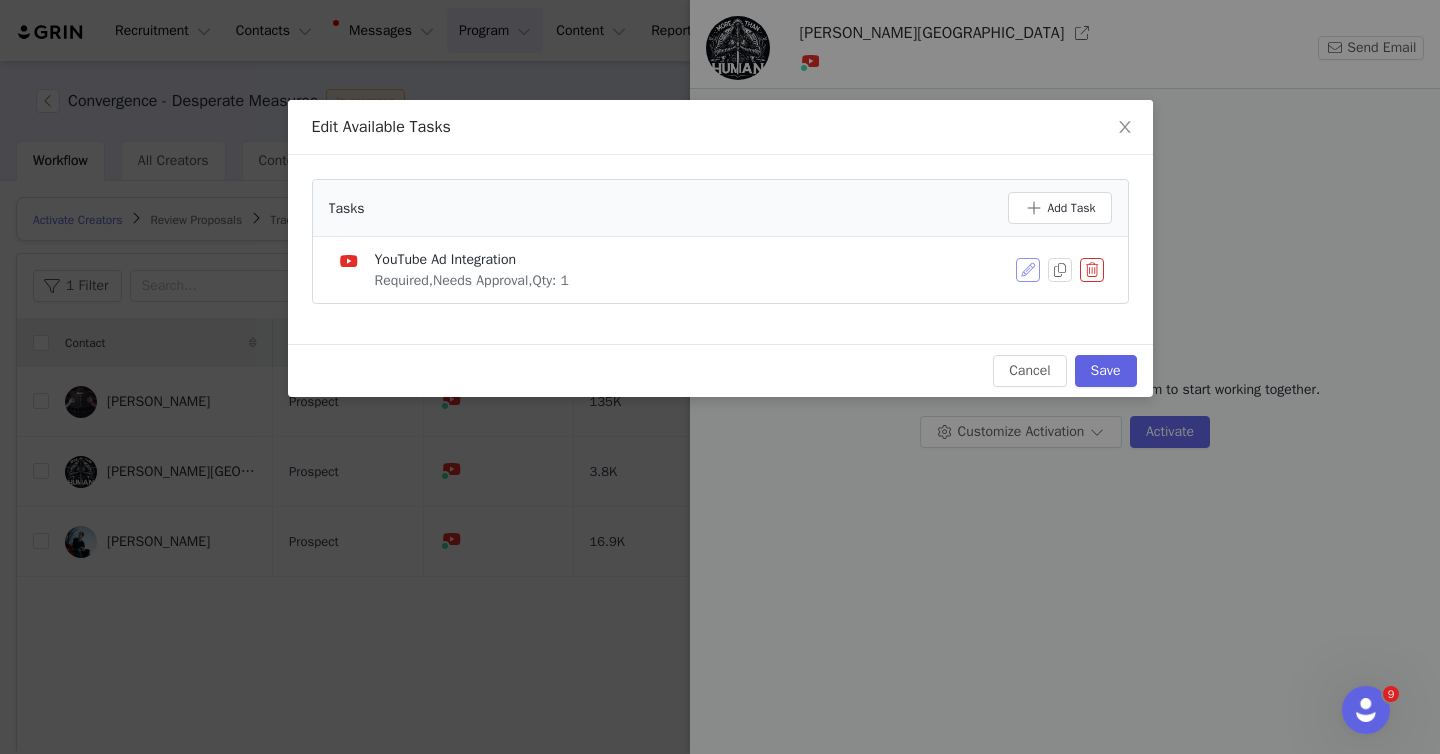 click at bounding box center [1028, 270] 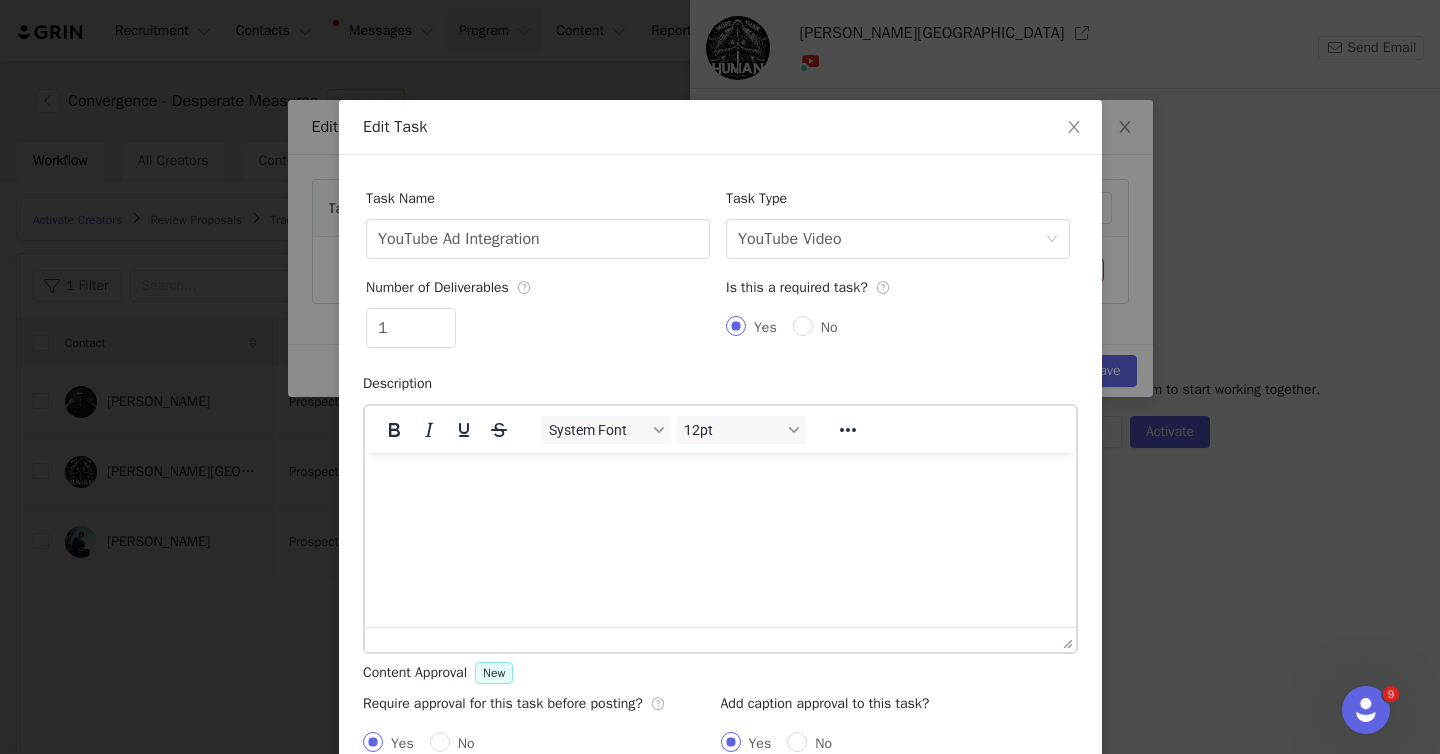 scroll, scrollTop: 0, scrollLeft: 0, axis: both 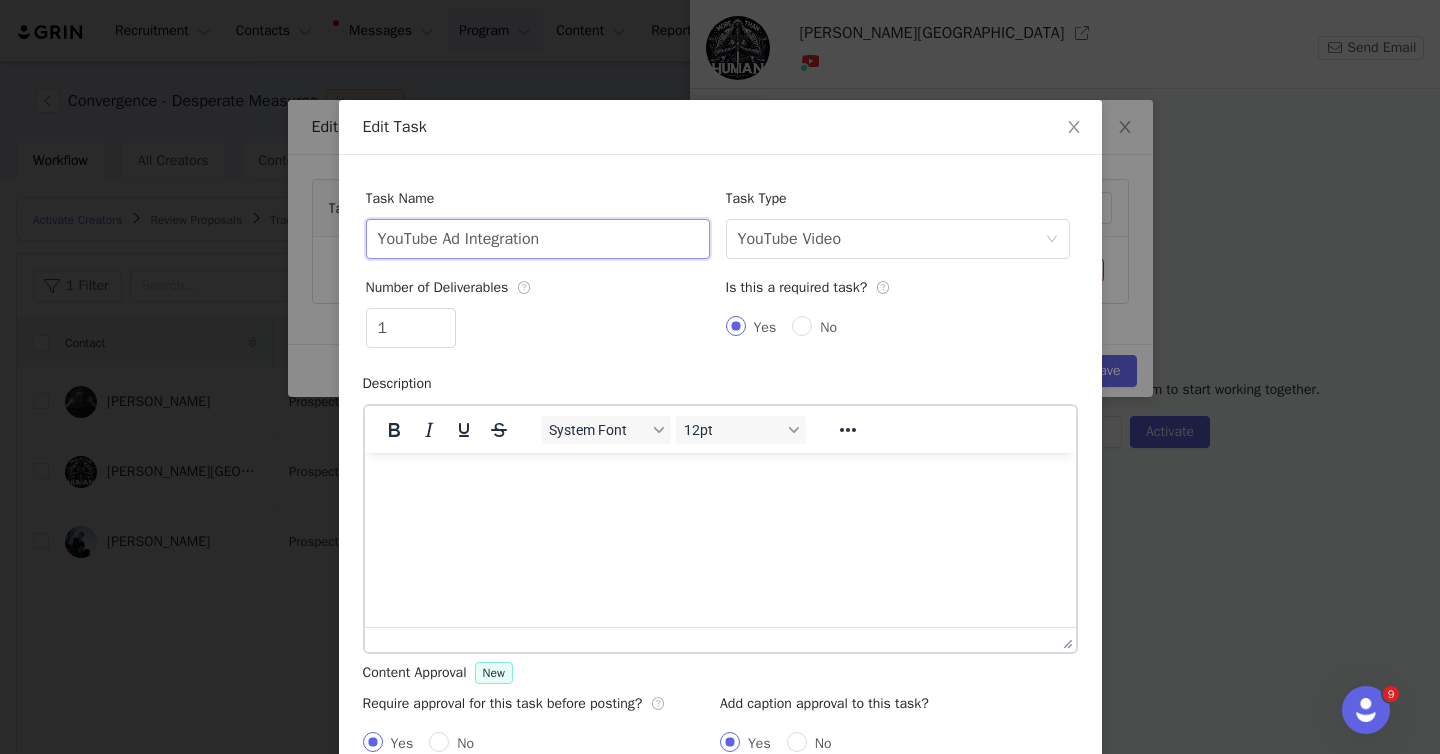 drag, startPoint x: 566, startPoint y: 244, endPoint x: 443, endPoint y: 243, distance: 123.00407 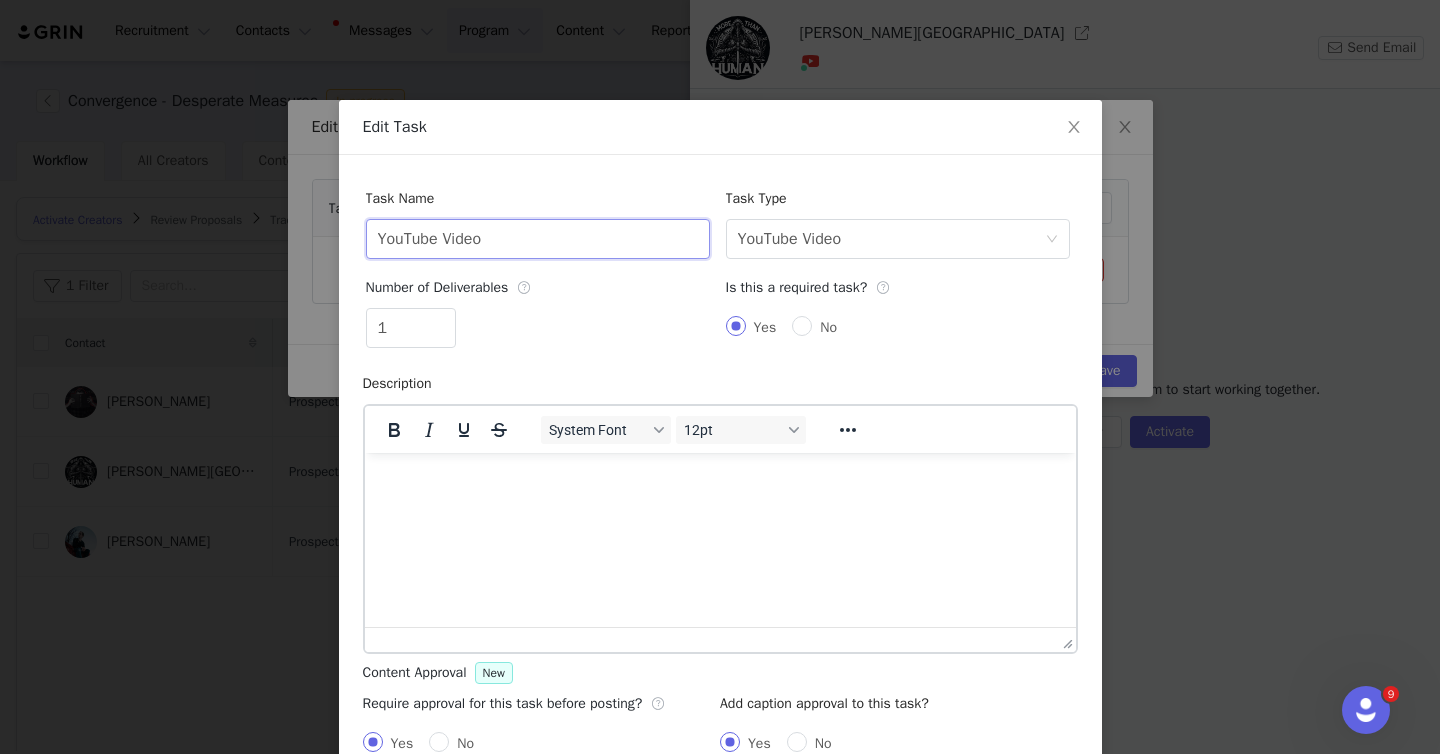 type on "YouTube Video" 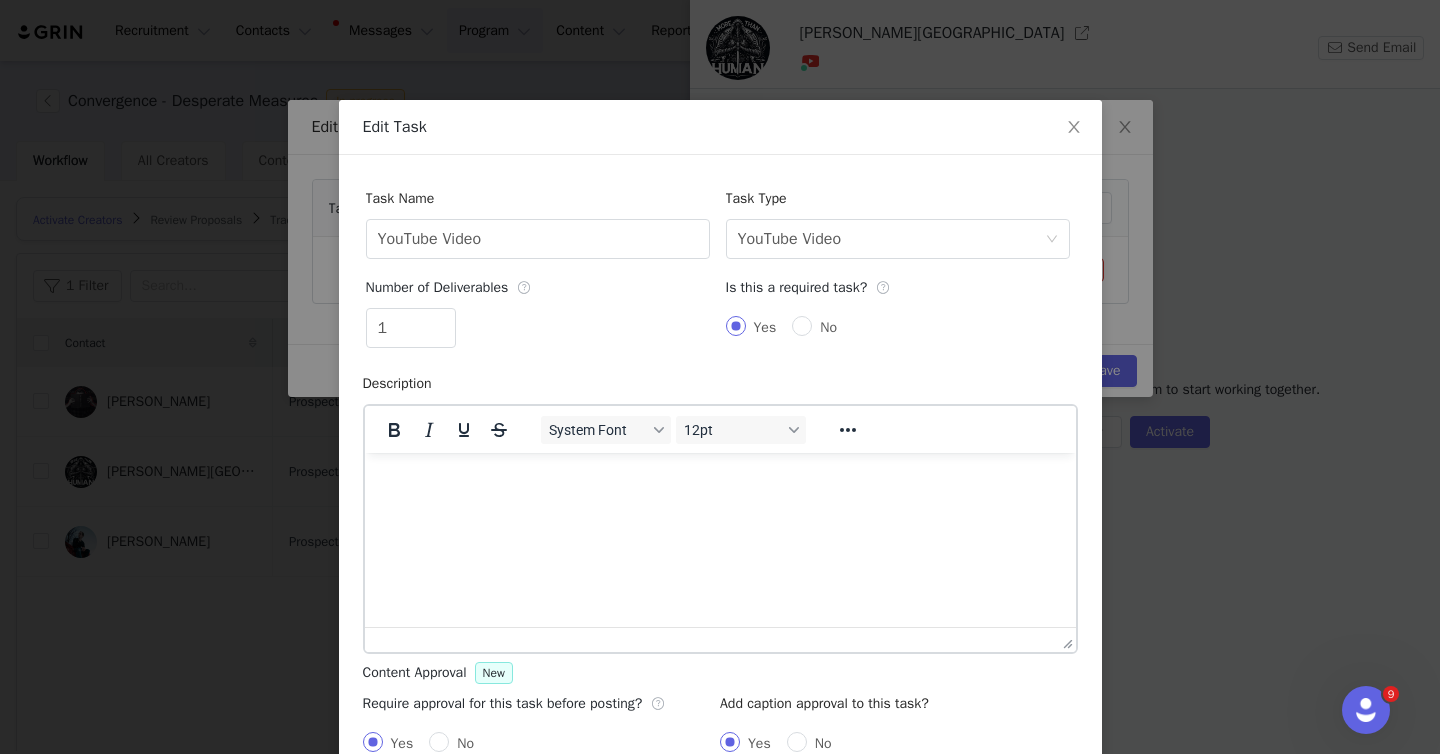 click at bounding box center [719, 480] 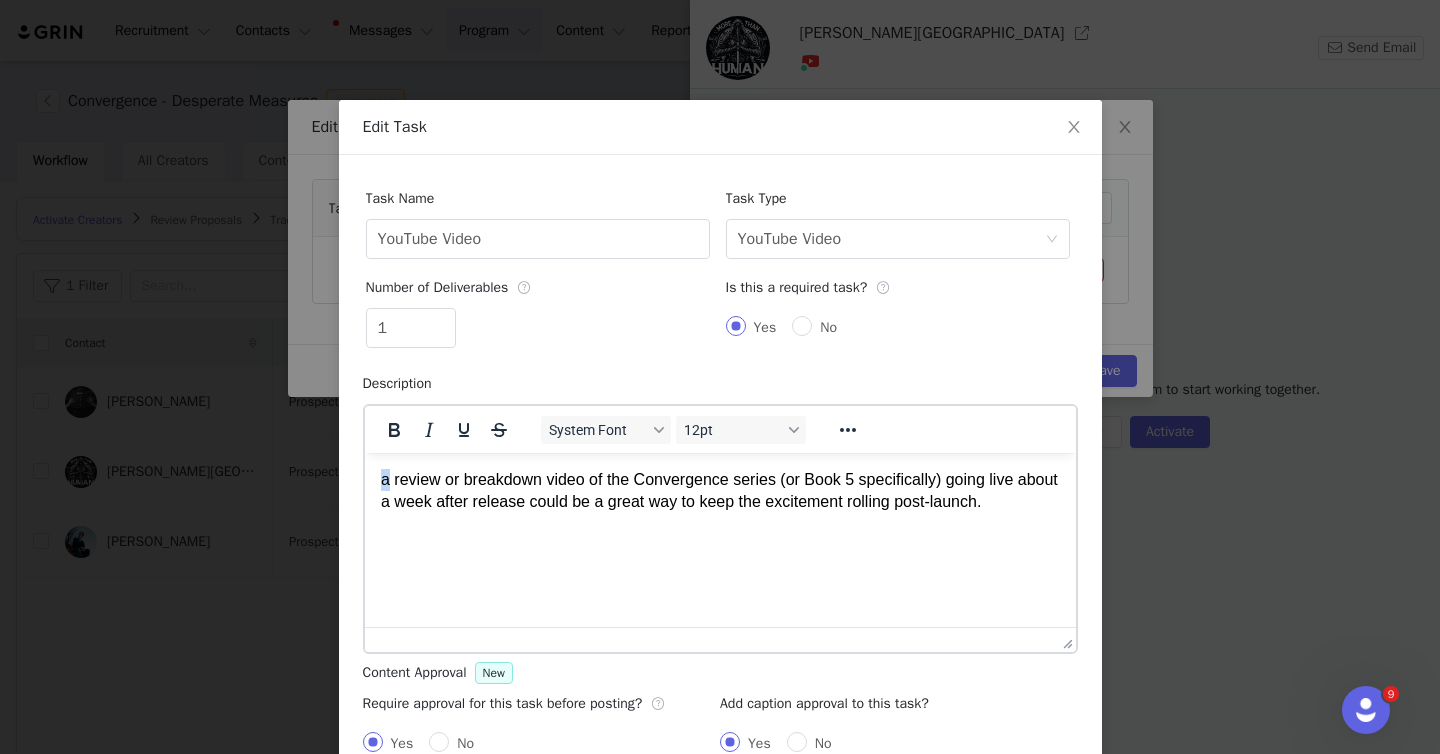 drag, startPoint x: 389, startPoint y: 484, endPoint x: 376, endPoint y: 483, distance: 13.038404 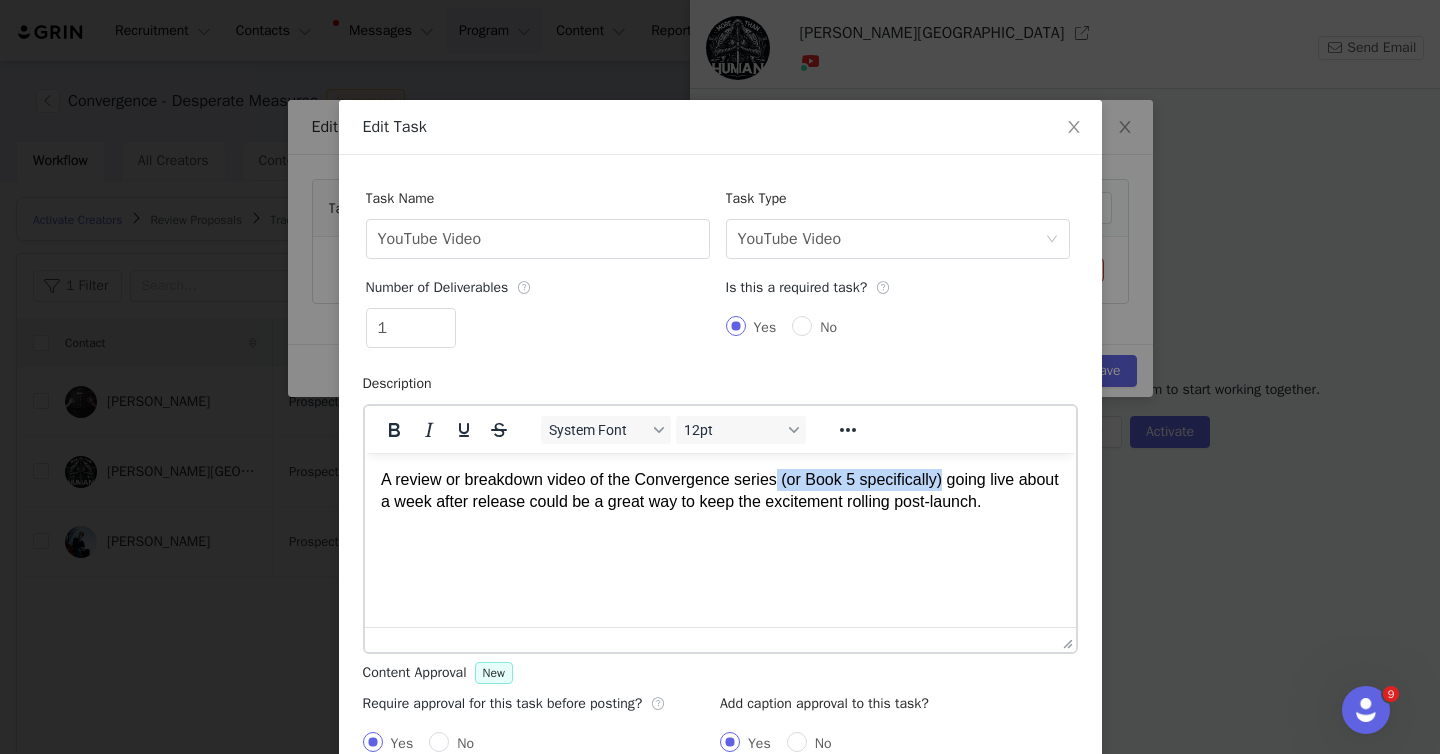 drag, startPoint x: 781, startPoint y: 483, endPoint x: 951, endPoint y: 485, distance: 170.01176 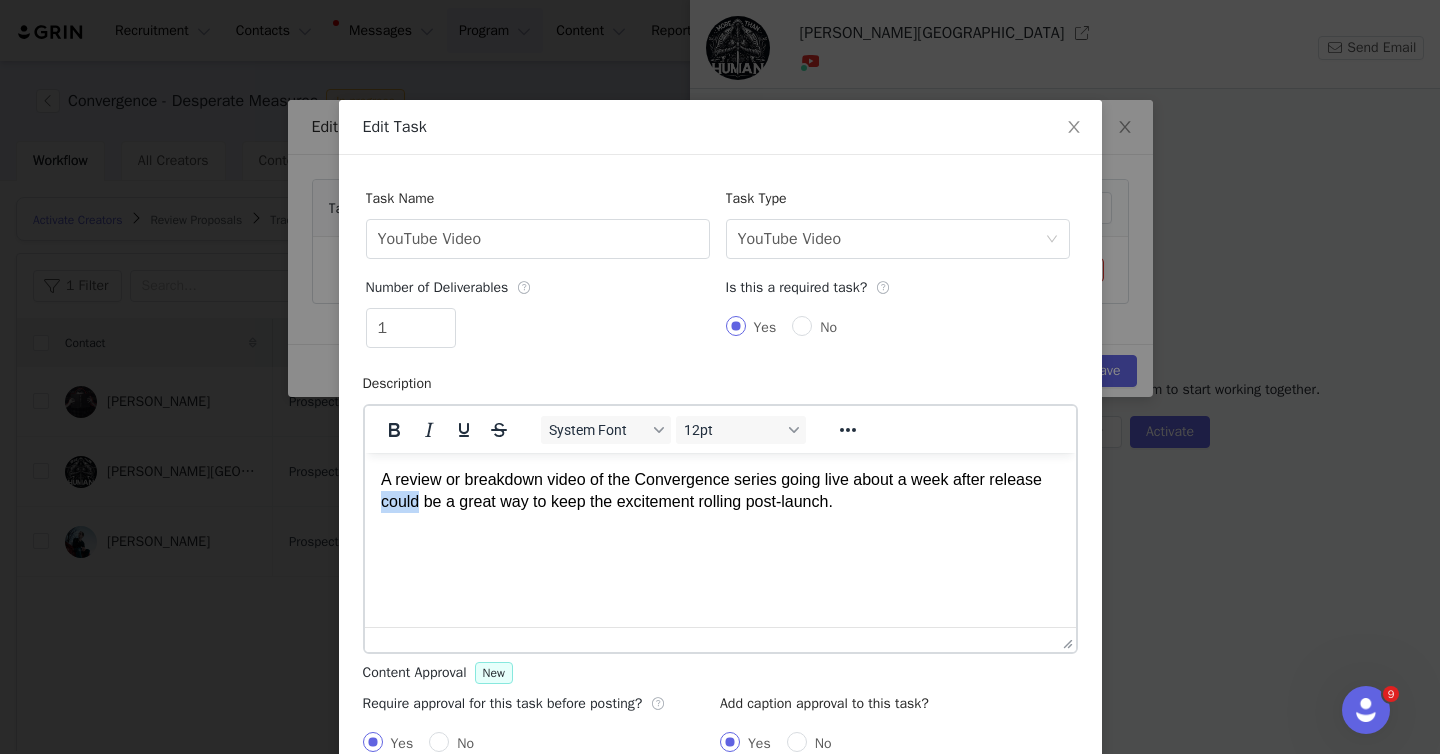 drag, startPoint x: 419, startPoint y: 506, endPoint x: 352, endPoint y: 504, distance: 67.02985 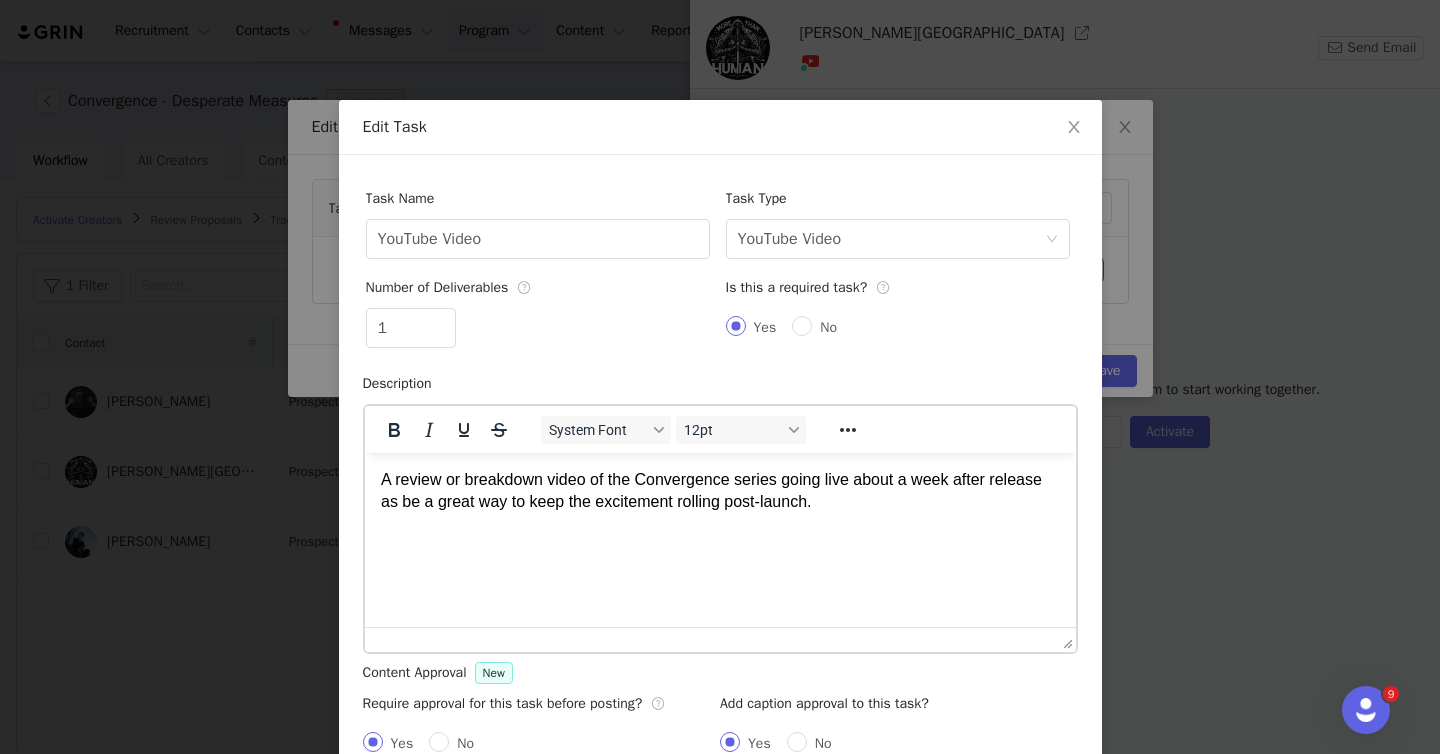 click on "A review or breakdown video of the Convergence series going live about a week after release as be a great way to keep the excitement rolling post-launch." at bounding box center (719, 491) 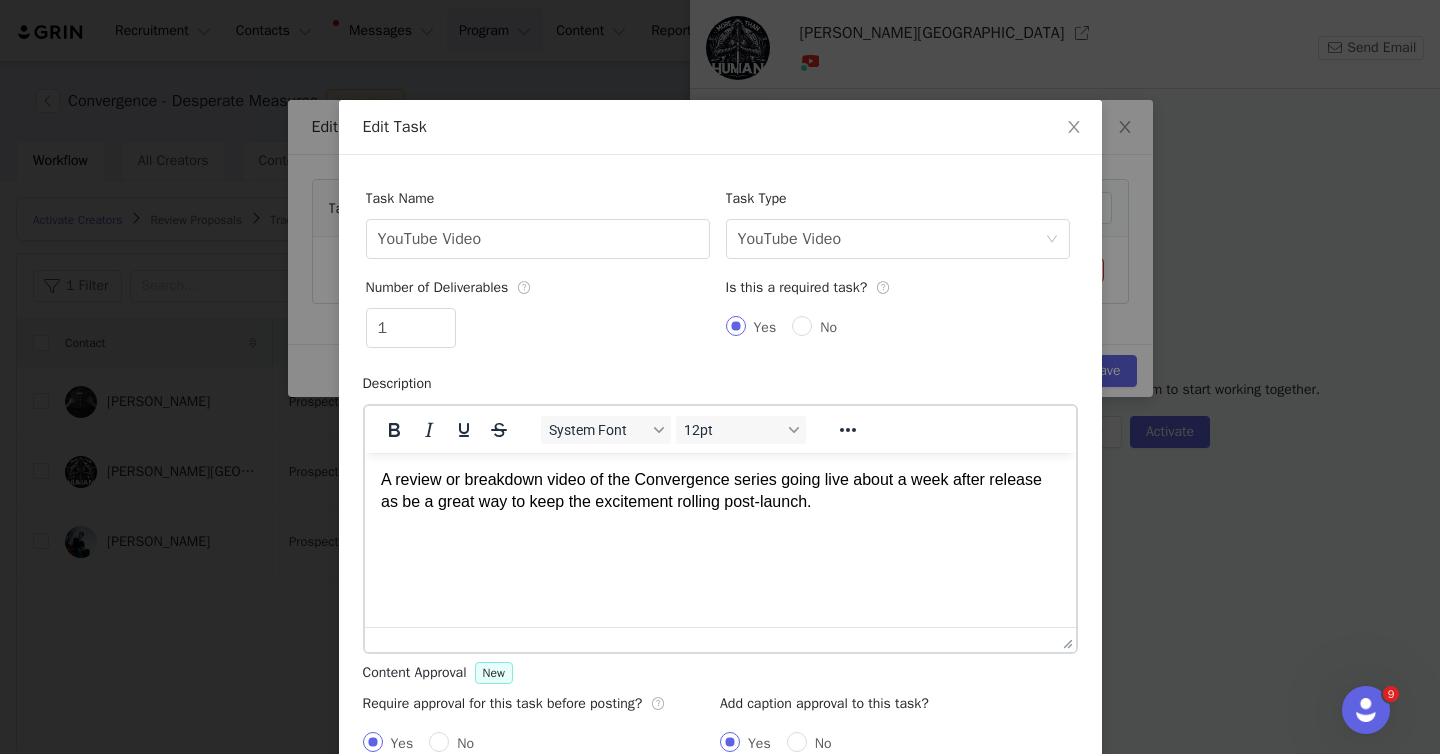 drag, startPoint x: 883, startPoint y: 509, endPoint x: 299, endPoint y: 510, distance: 584.00085 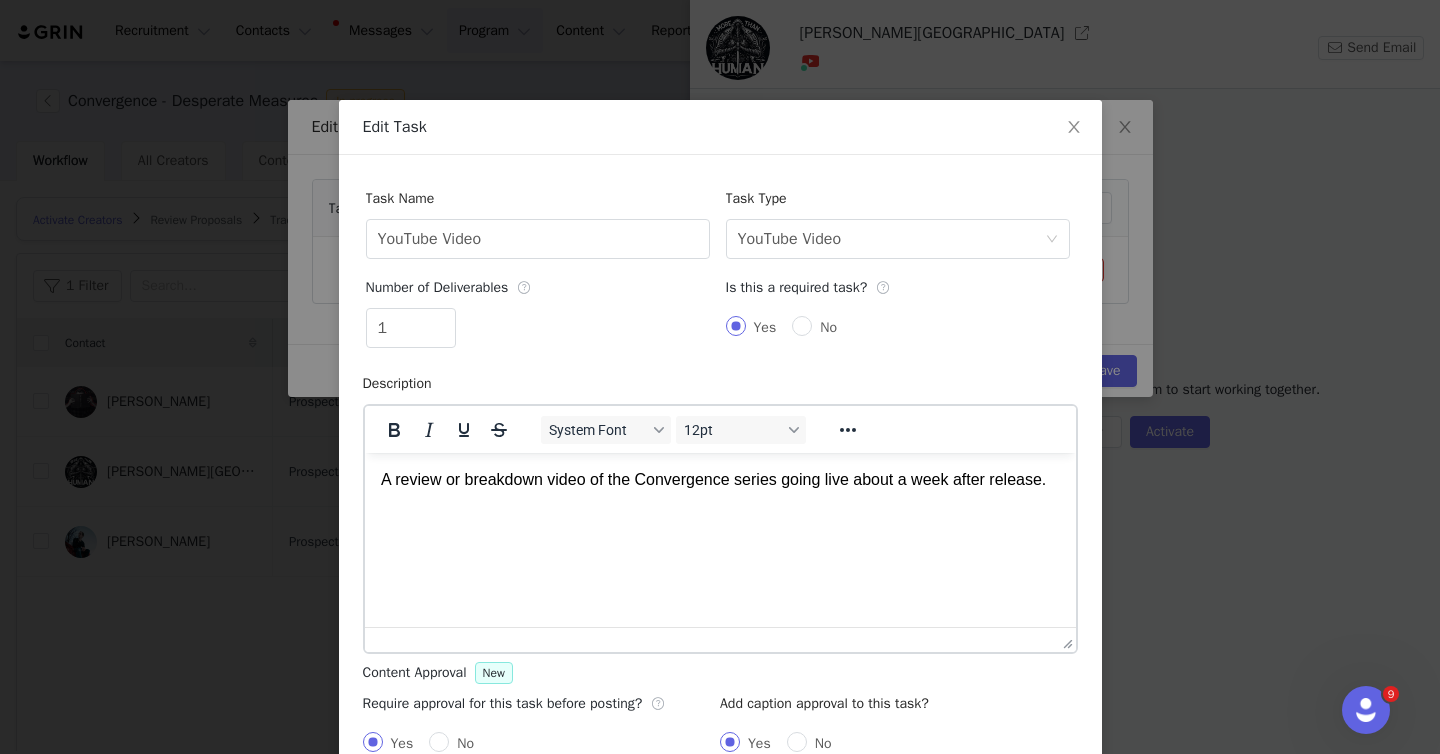 drag, startPoint x: 624, startPoint y: 514, endPoint x: 861, endPoint y: 486, distance: 238.64827 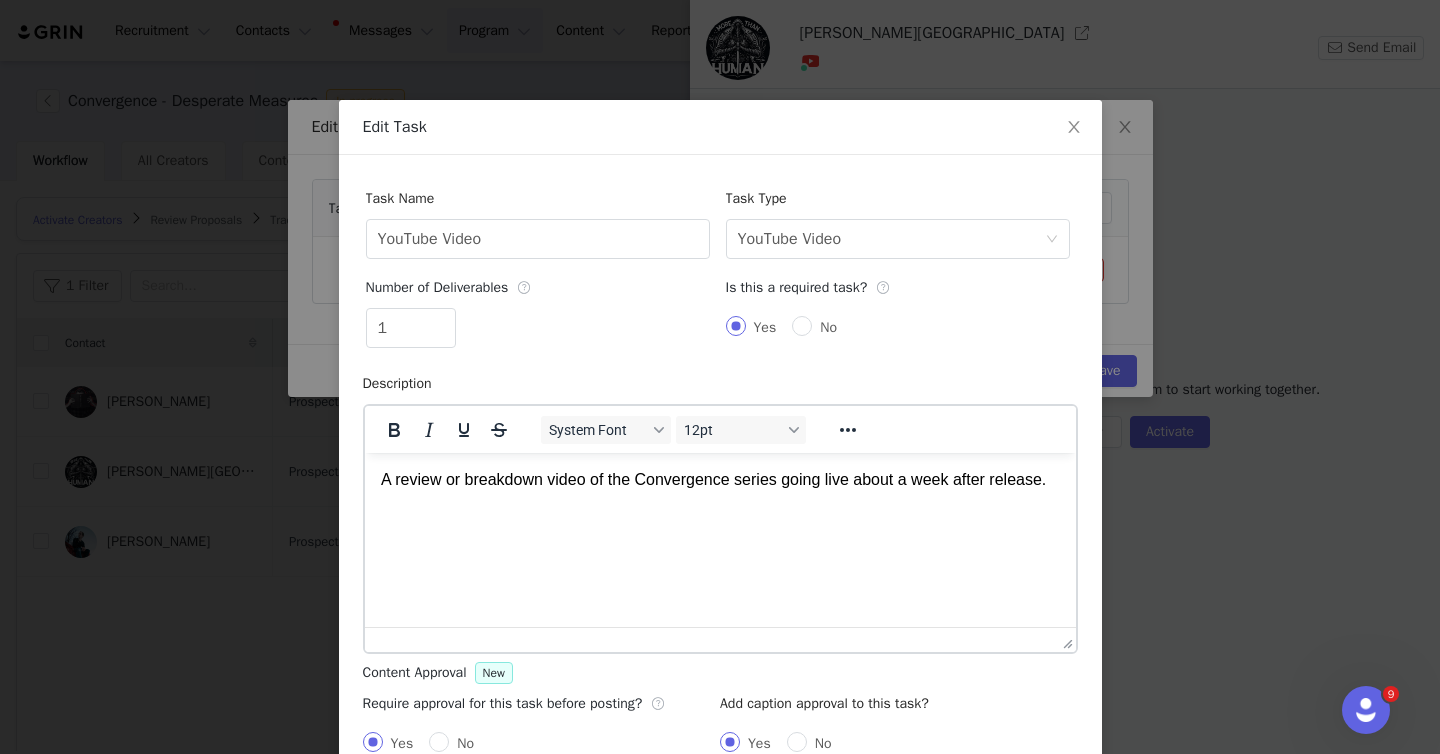 drag, startPoint x: 861, startPoint y: 486, endPoint x: 872, endPoint y: 509, distance: 25.495098 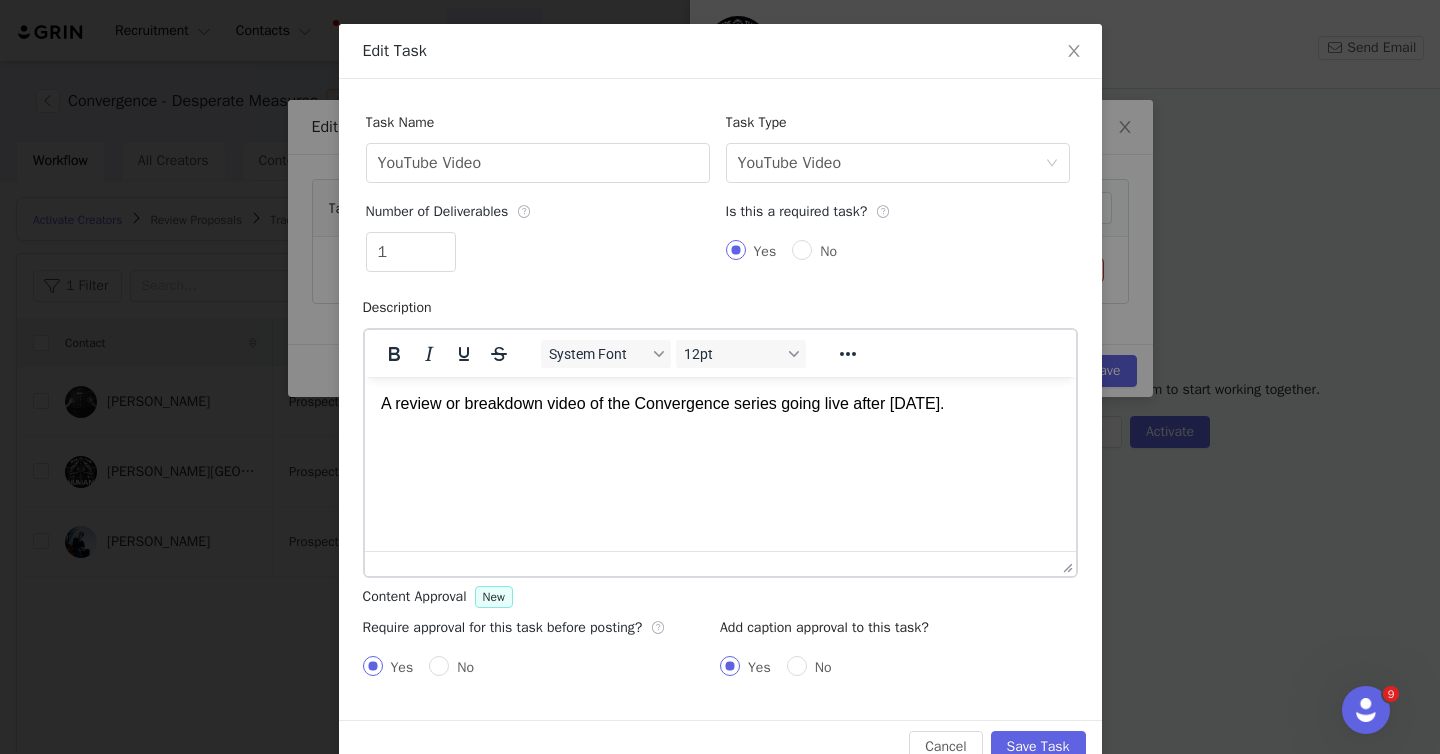 scroll, scrollTop: 75, scrollLeft: 0, axis: vertical 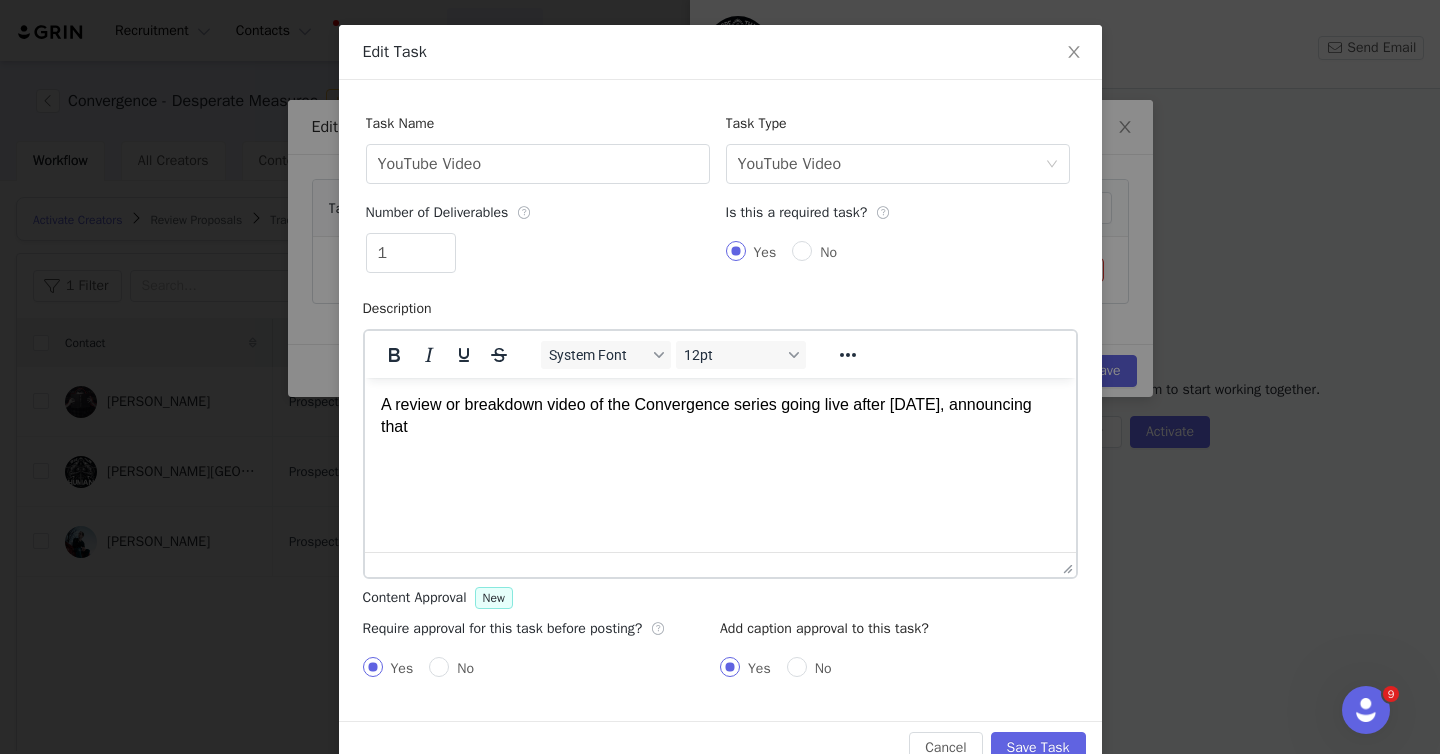 click on "A review or breakdown video of the Convergence series going live after [DATE], announcing that" at bounding box center (719, 416) 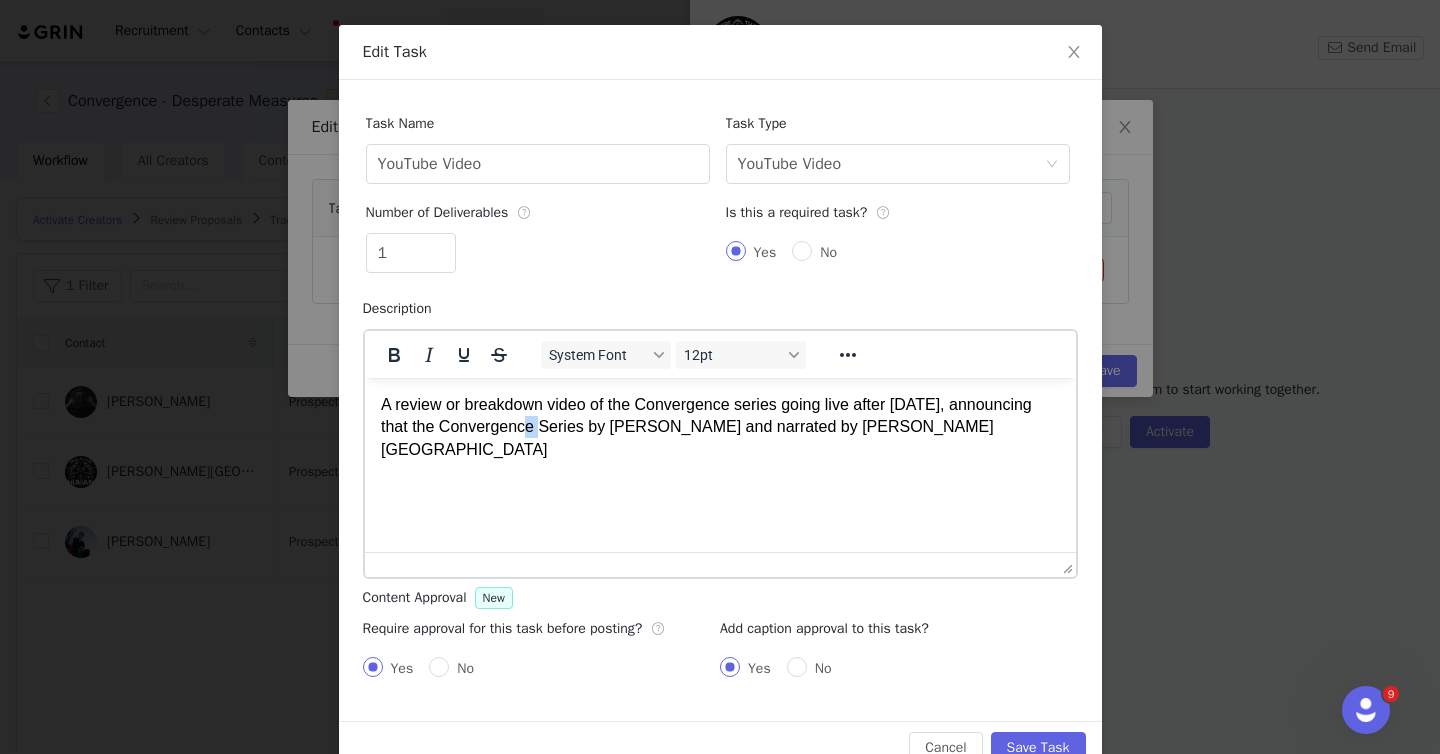 drag, startPoint x: 523, startPoint y: 424, endPoint x: 509, endPoint y: 424, distance: 14 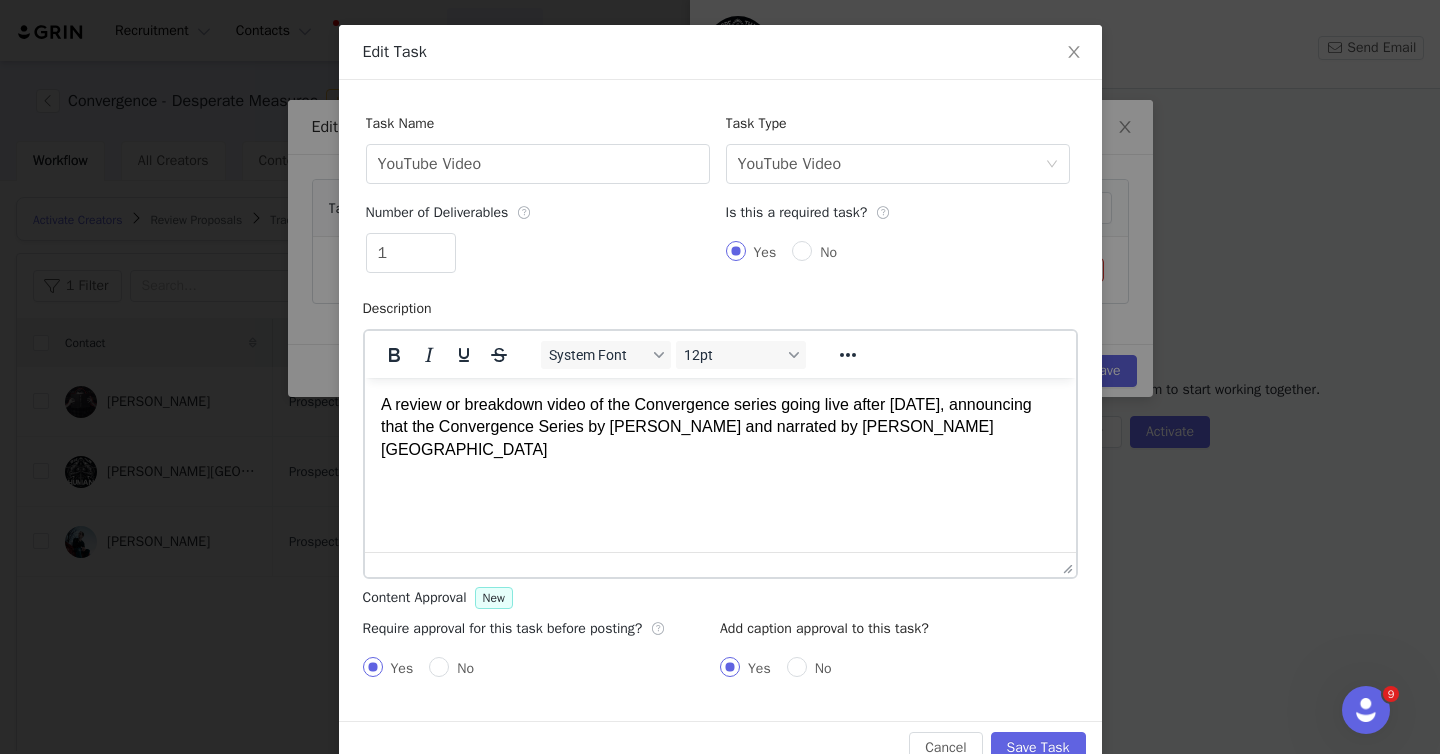 click on "A review or breakdown video of the Convergence series going live after [DATE], announcing that the Convergence Series by [PERSON_NAME] and narrated by [PERSON_NAME][GEOGRAPHIC_DATA]" at bounding box center (719, 427) 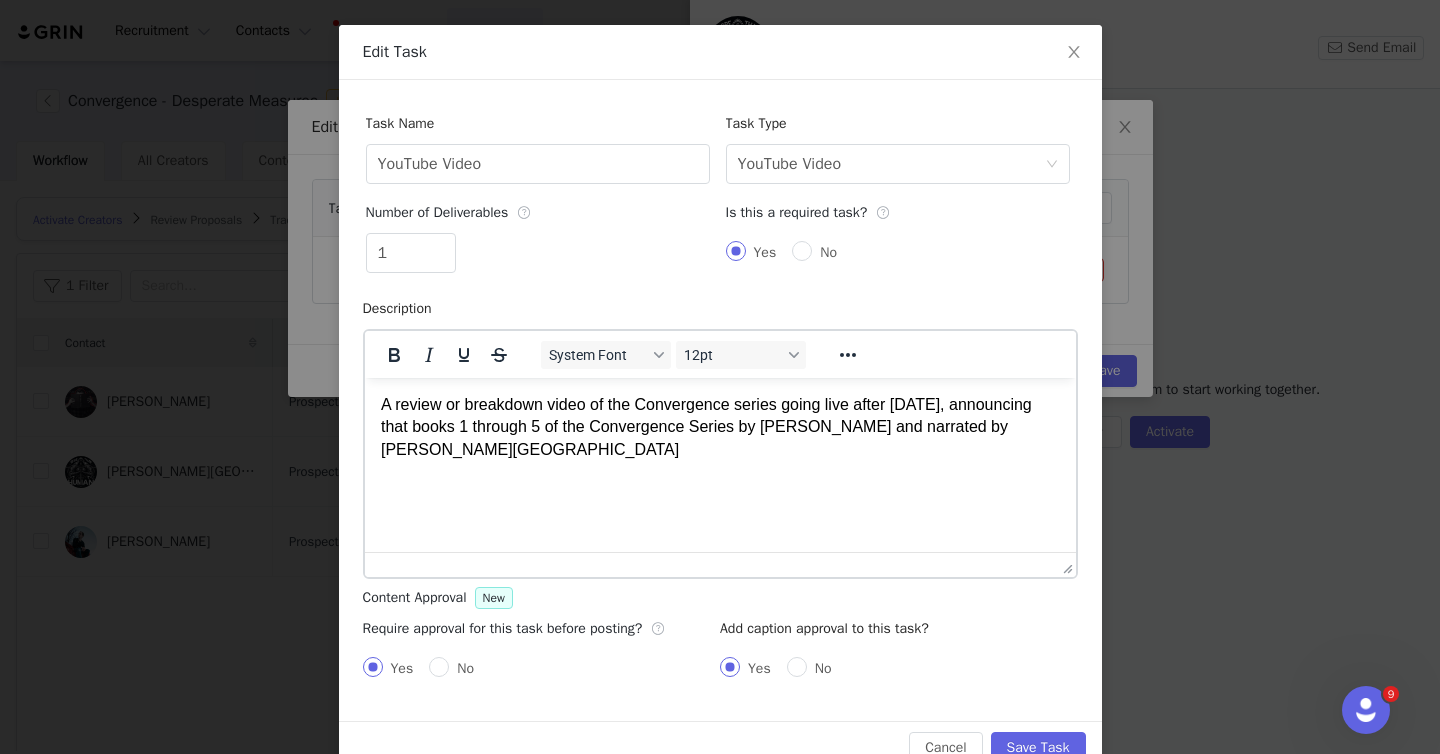 click on "A review or breakdown video of the Convergence series going live after [DATE], announcing that books 1 through 5 of the Convergence Series by [PERSON_NAME] and narrated by [PERSON_NAME][GEOGRAPHIC_DATA]" at bounding box center (719, 427) 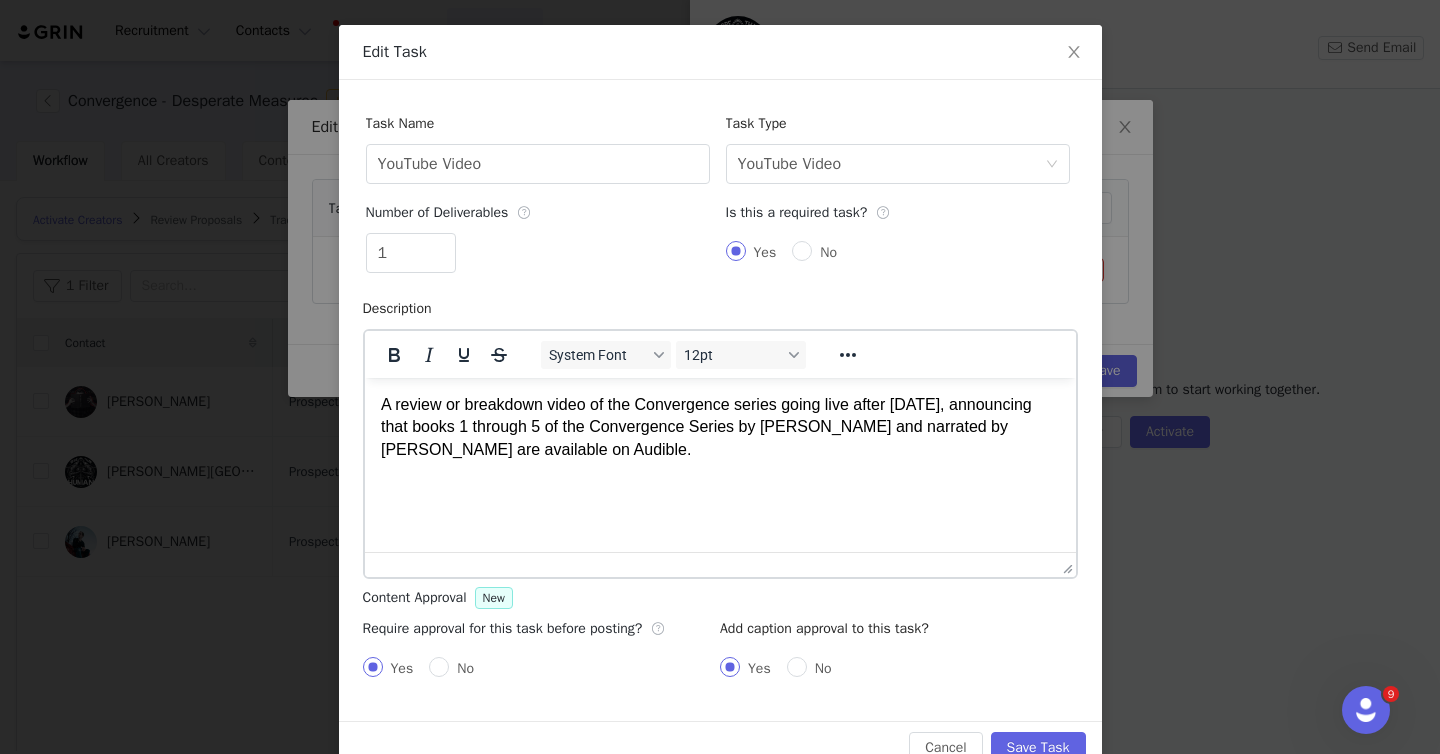 scroll, scrollTop: 120, scrollLeft: 0, axis: vertical 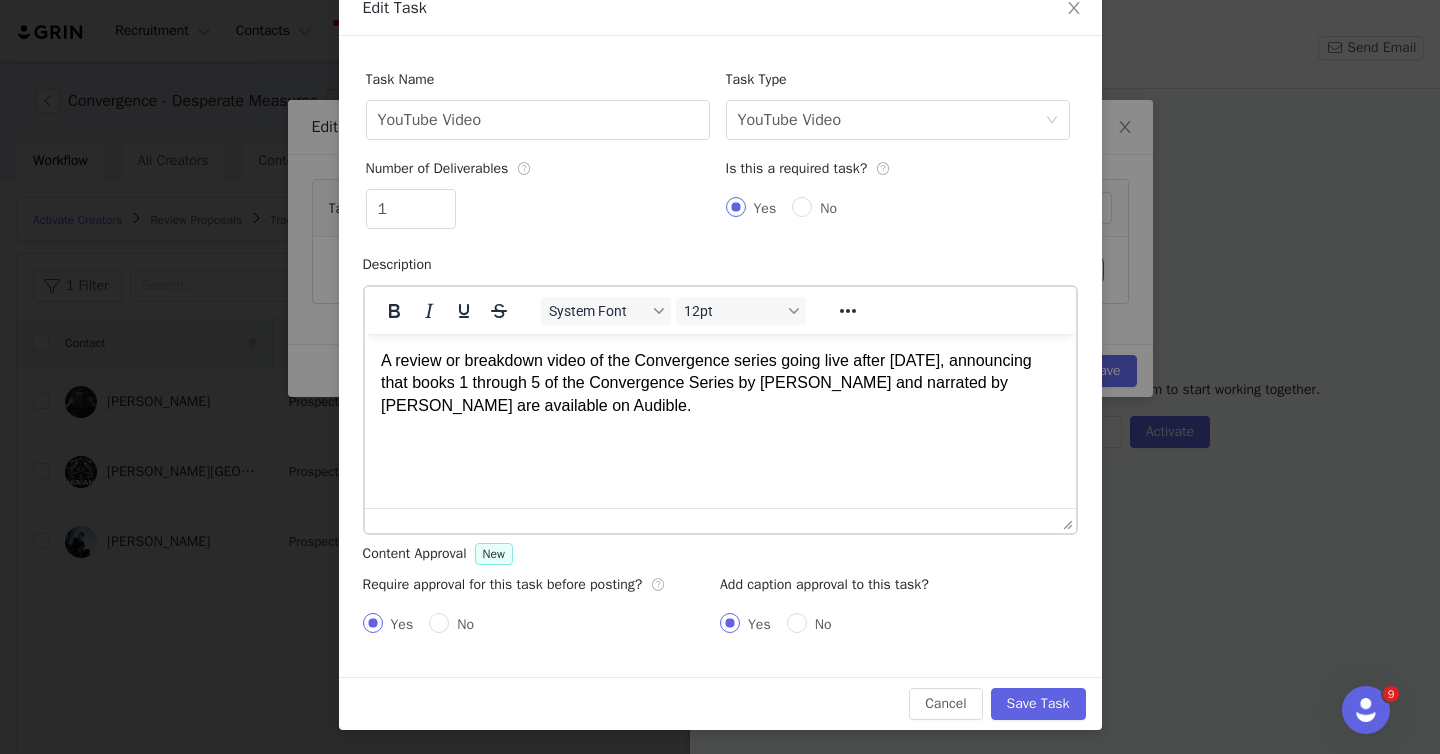 click on "Cancel Save Task" at bounding box center (720, 703) 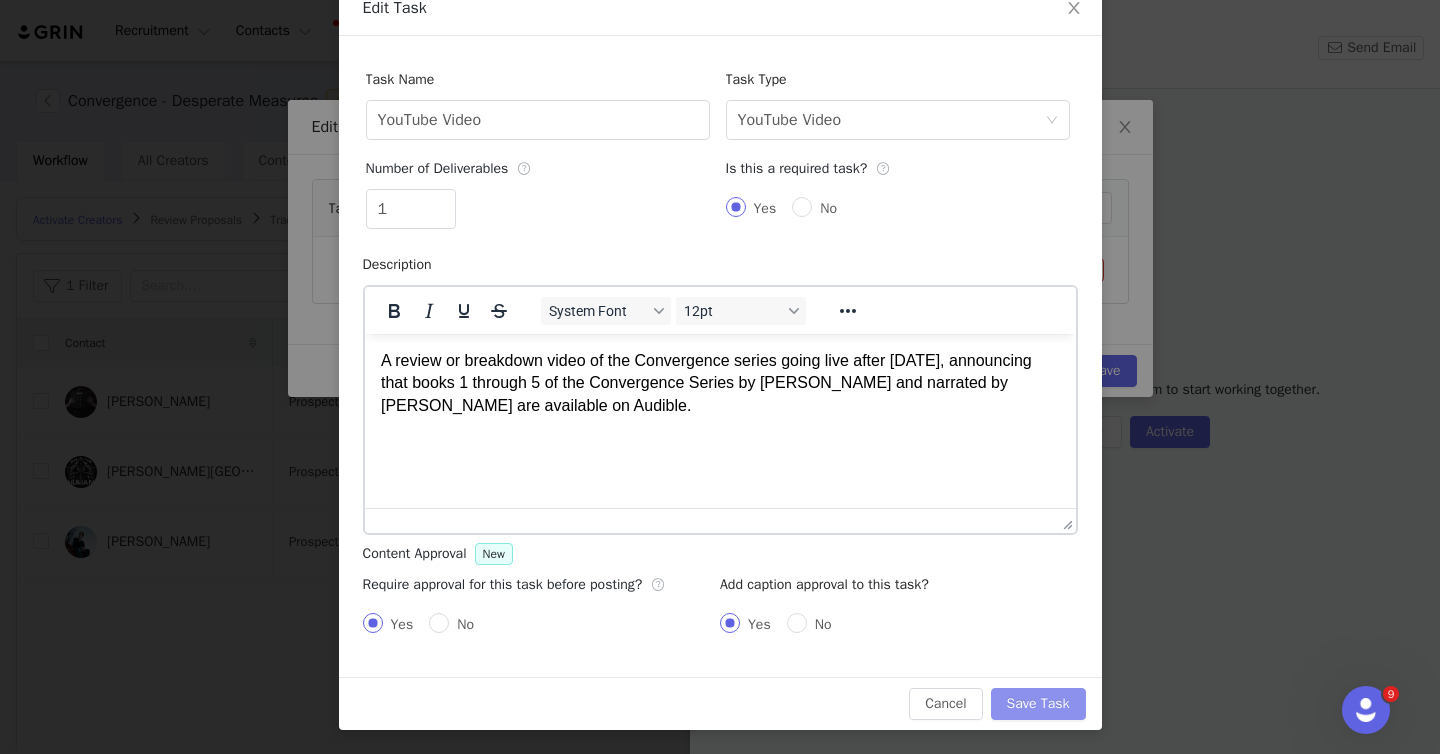 click on "Save Task" at bounding box center (1038, 704) 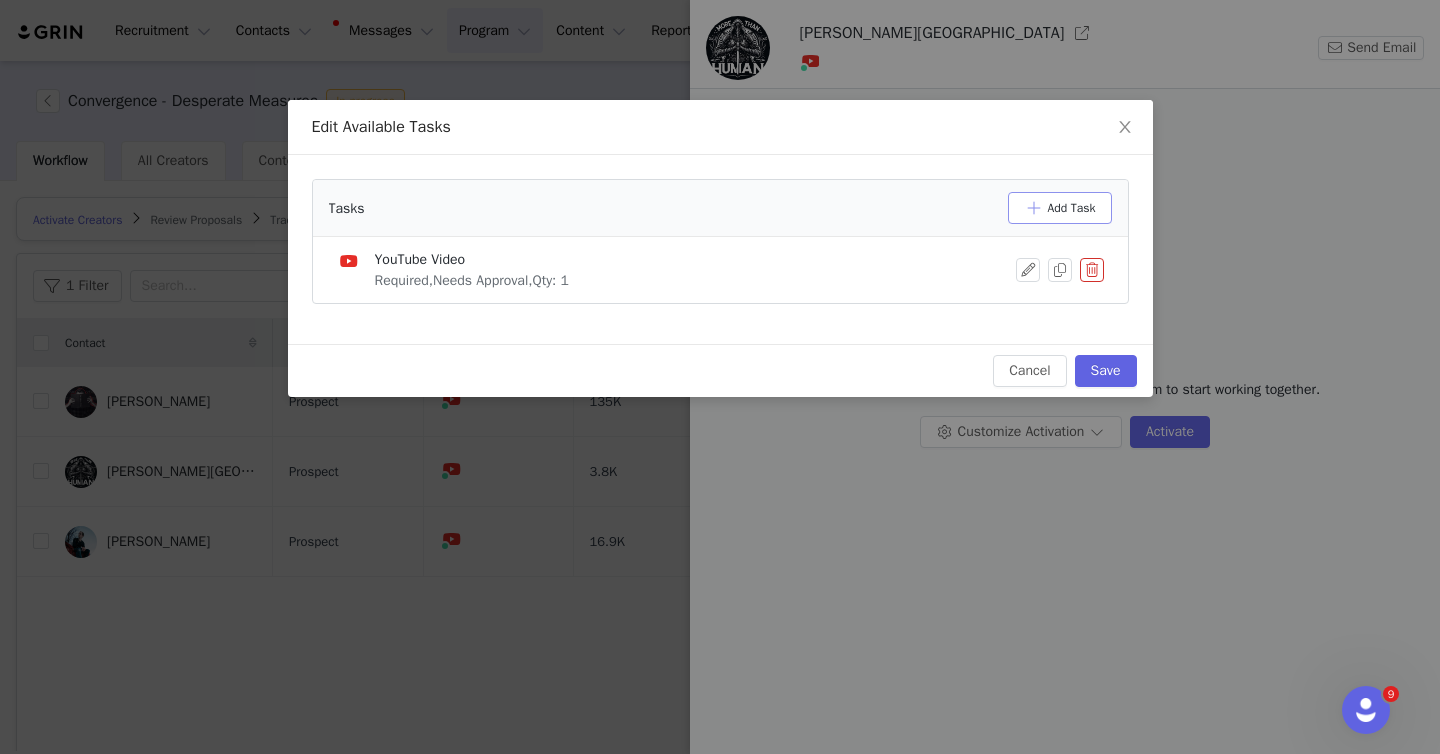 click on "Add Task" at bounding box center [1060, 208] 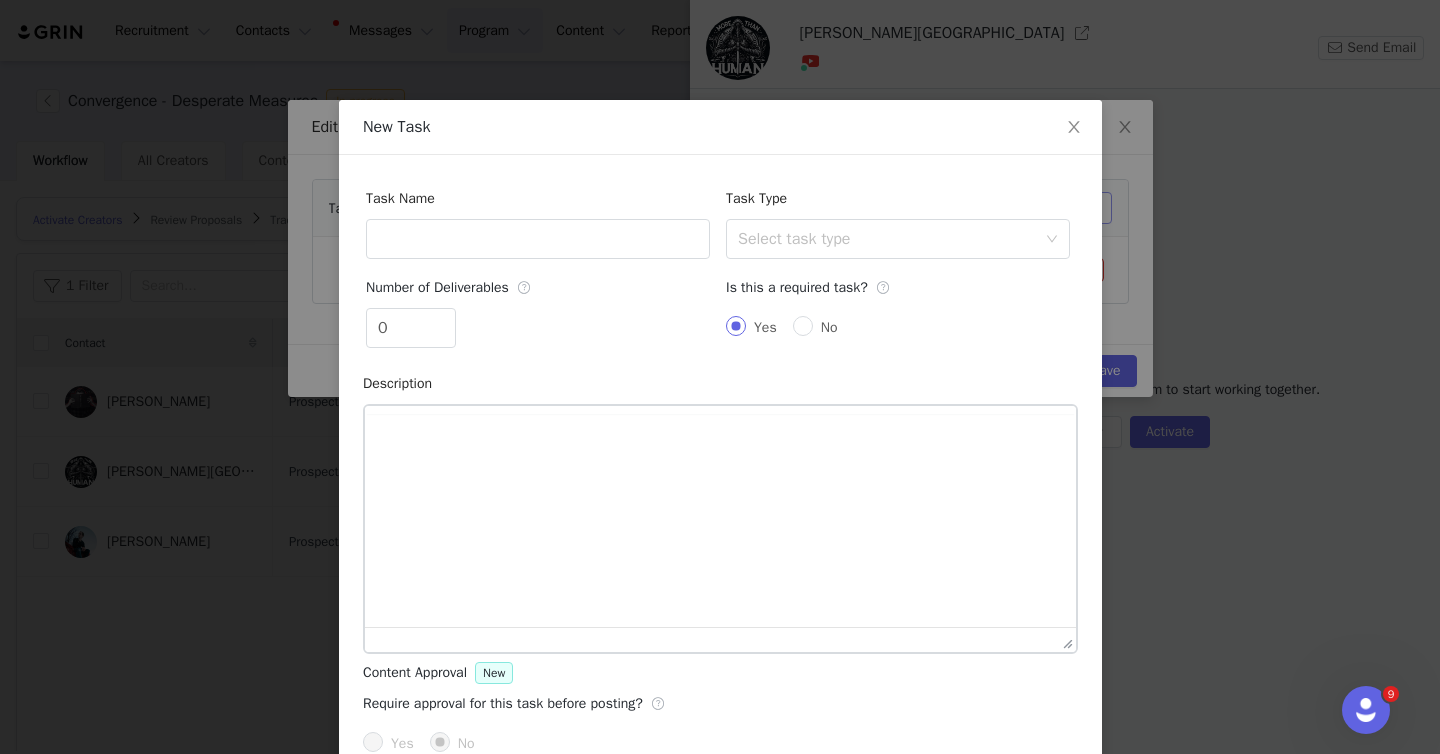 scroll, scrollTop: 0, scrollLeft: 0, axis: both 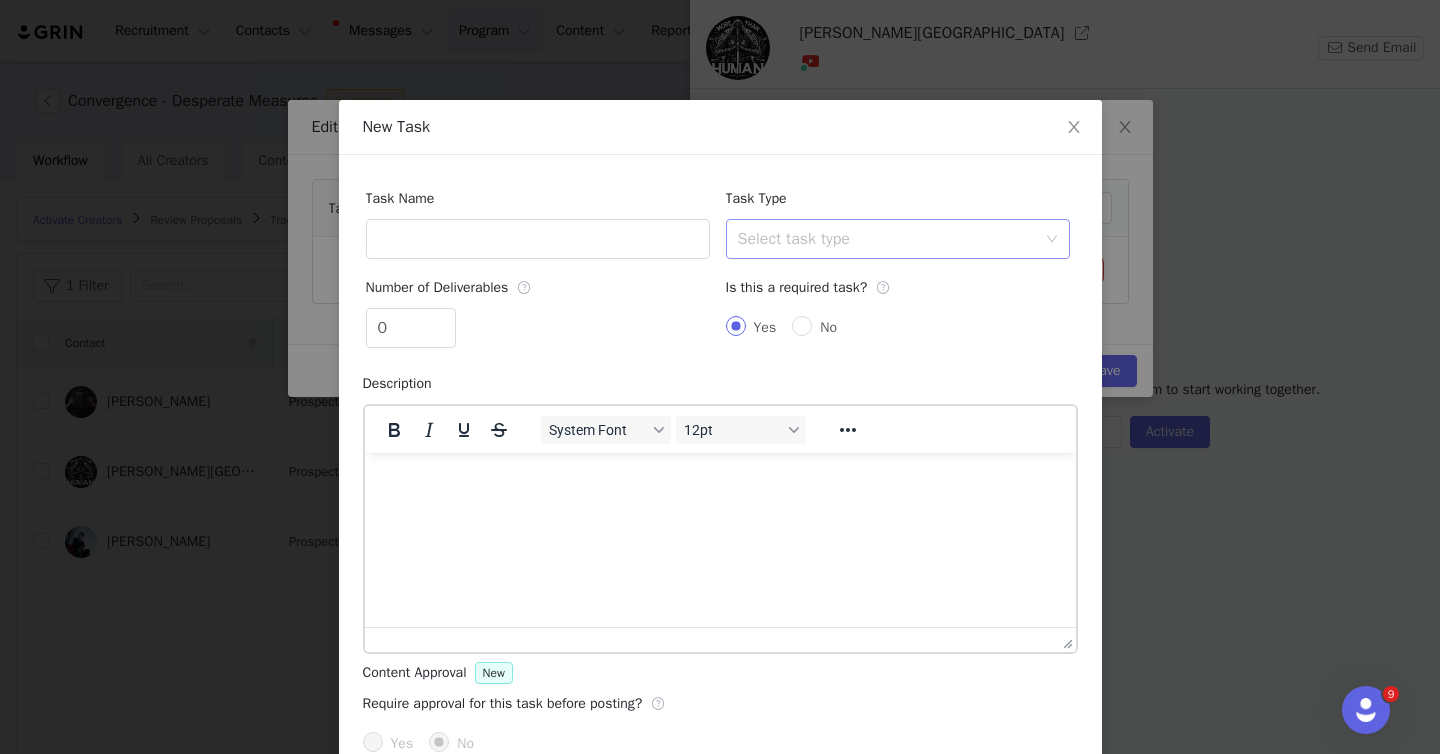 click on "Select task type" at bounding box center (887, 239) 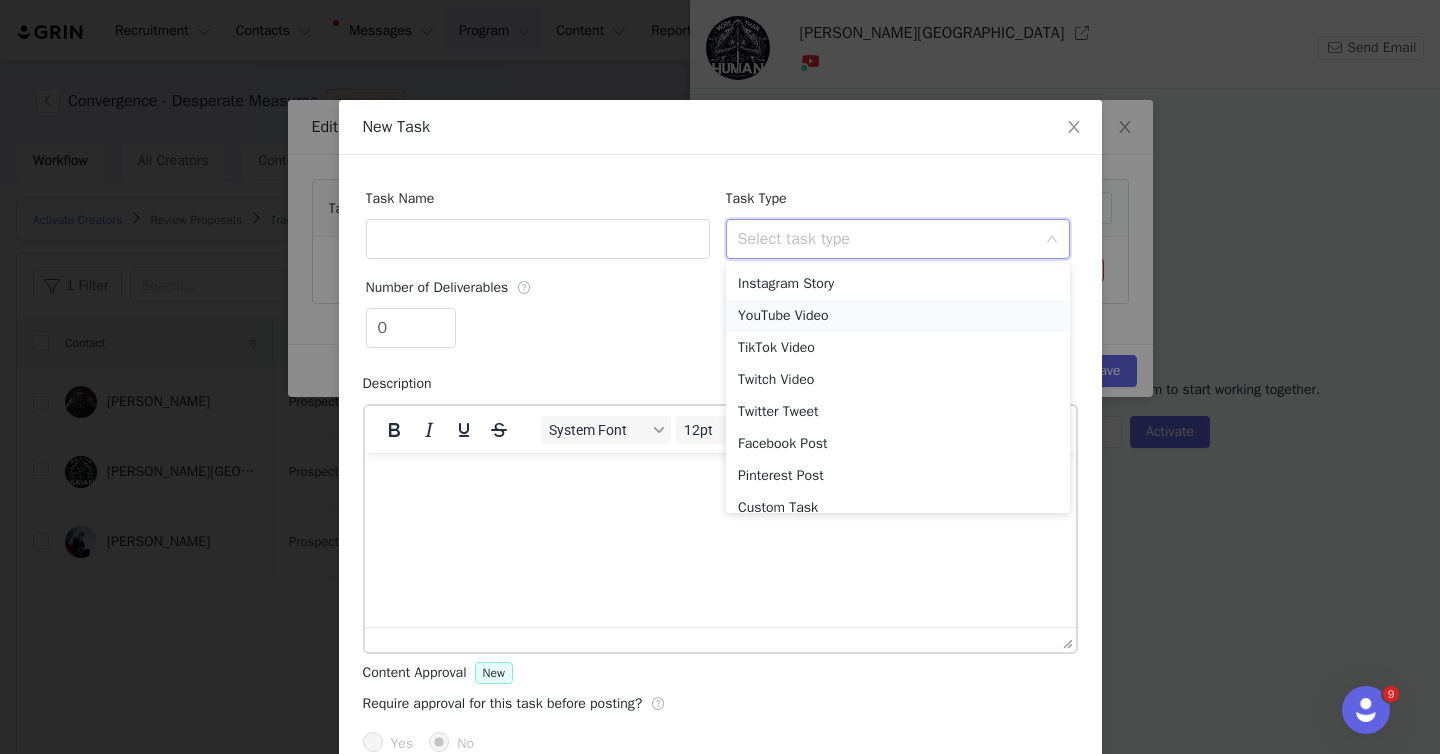 scroll, scrollTop: 78, scrollLeft: 0, axis: vertical 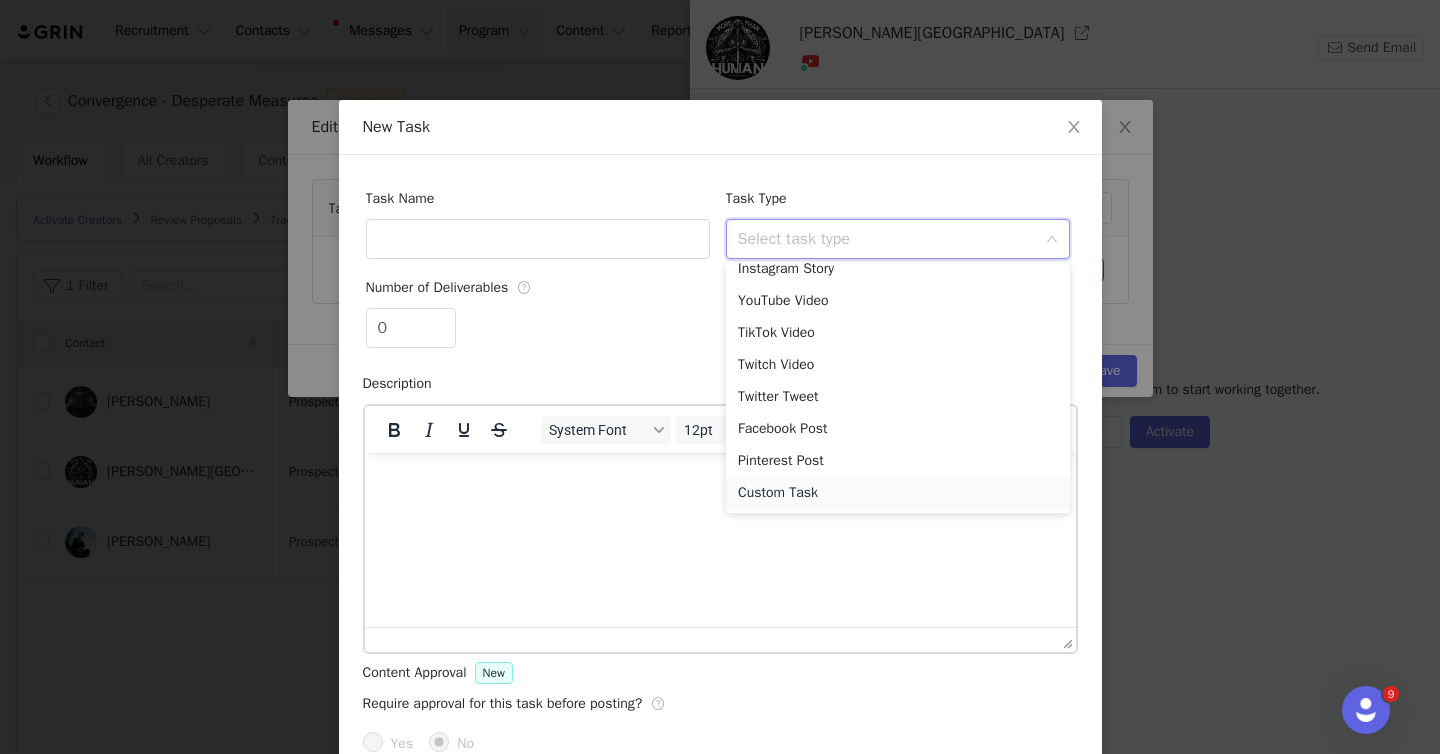 click on "Custom Task" at bounding box center [898, 493] 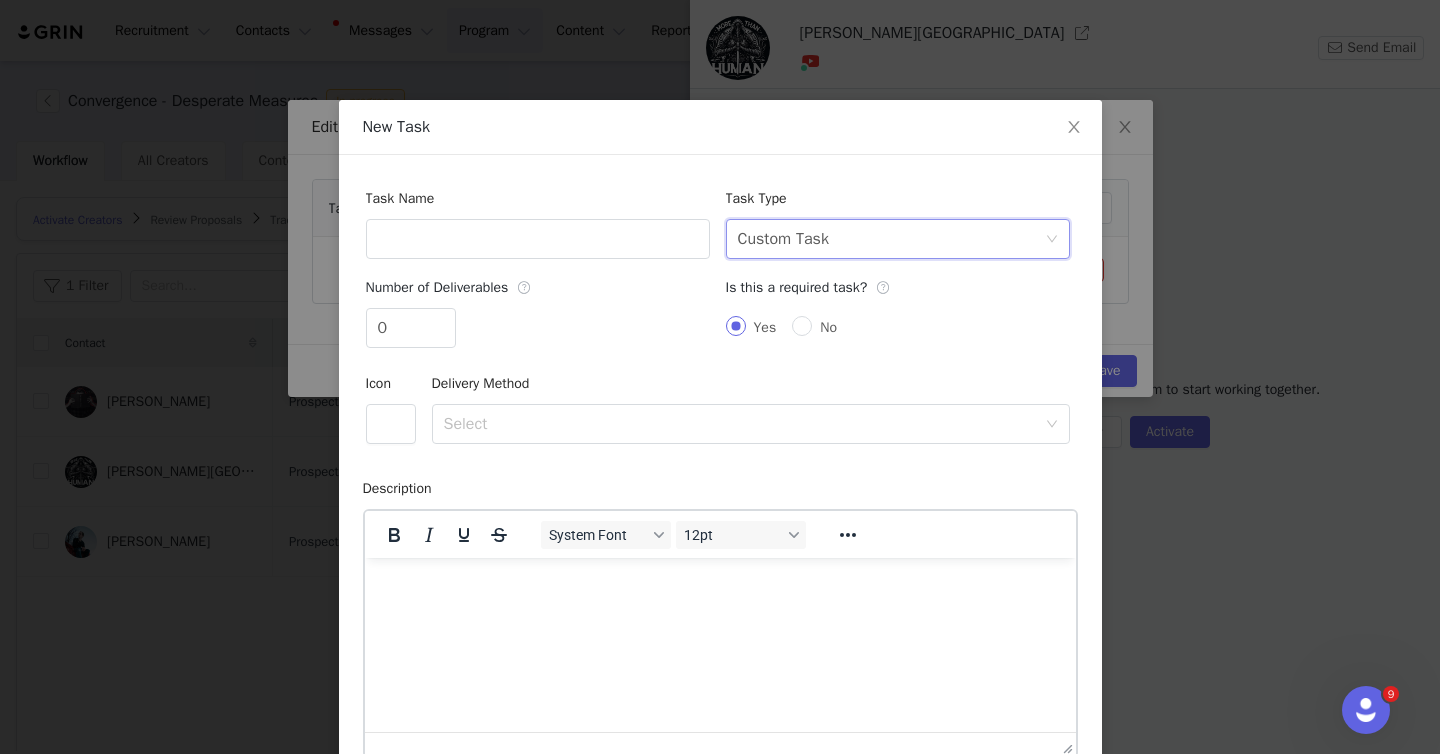 scroll, scrollTop: 0, scrollLeft: 0, axis: both 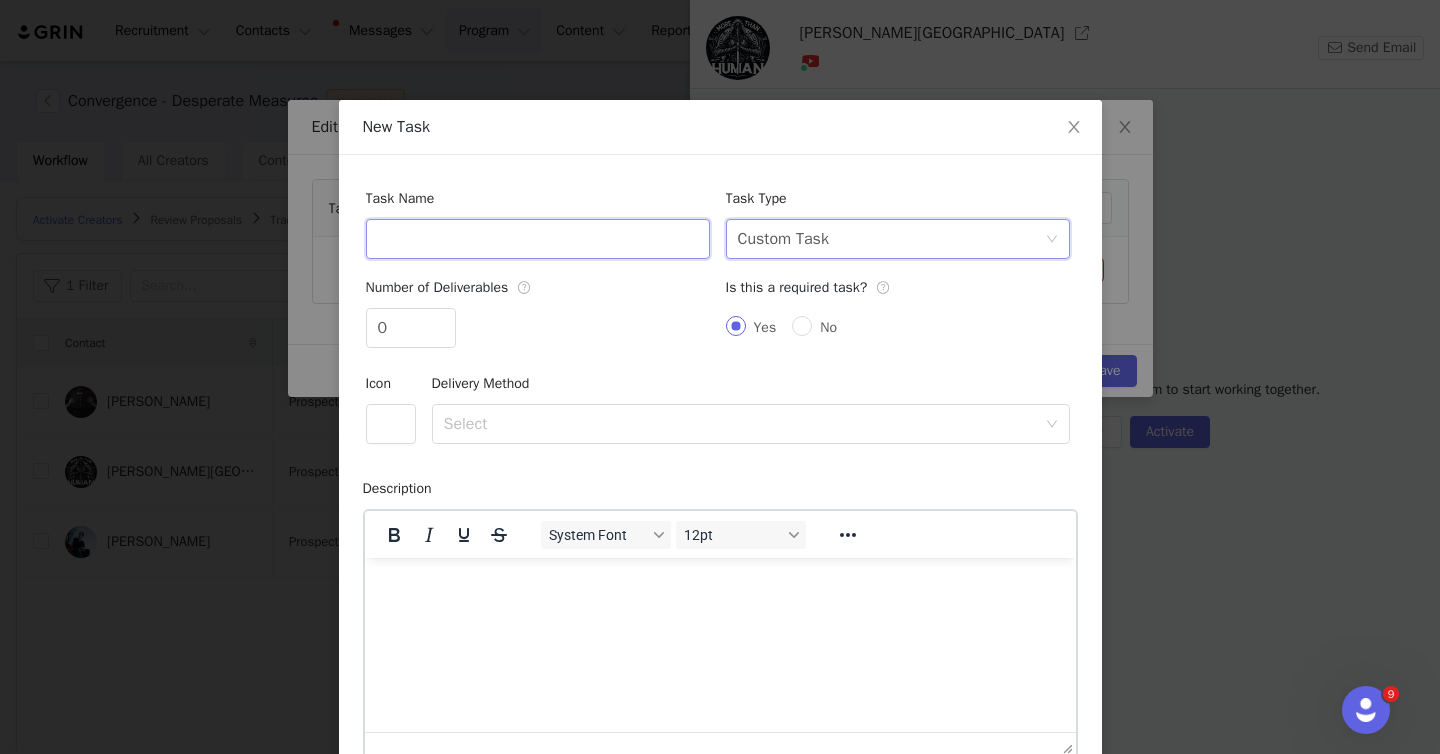 click at bounding box center [538, 239] 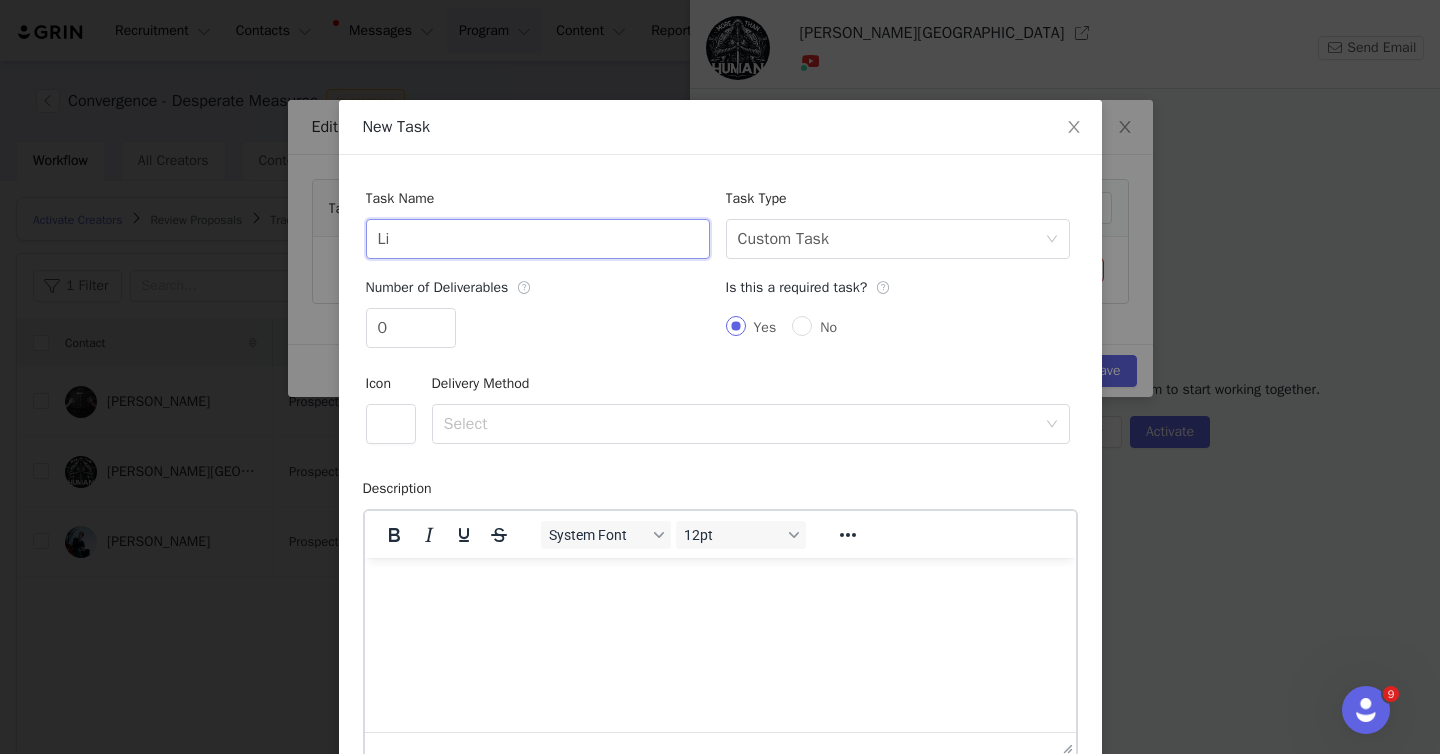type on "L" 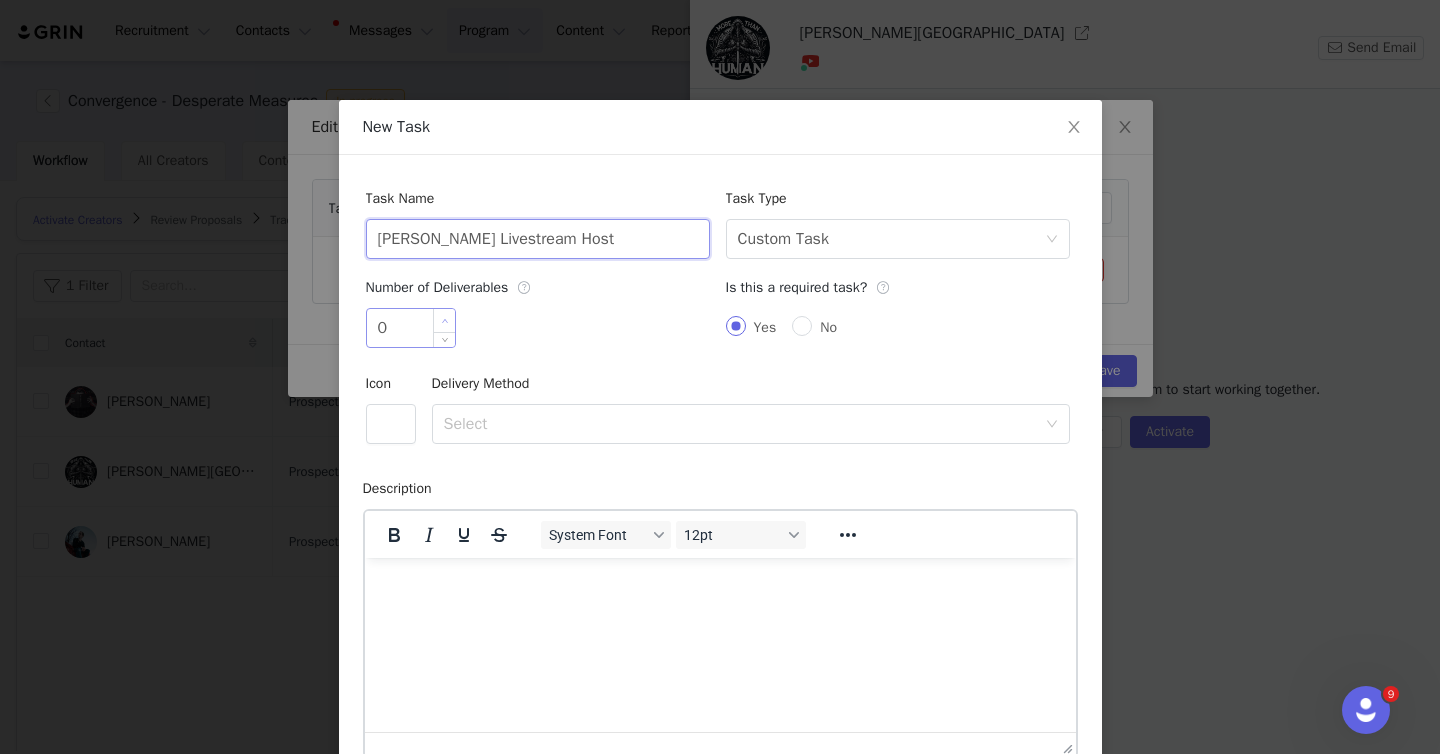 type on "[PERSON_NAME] Livestream Host" 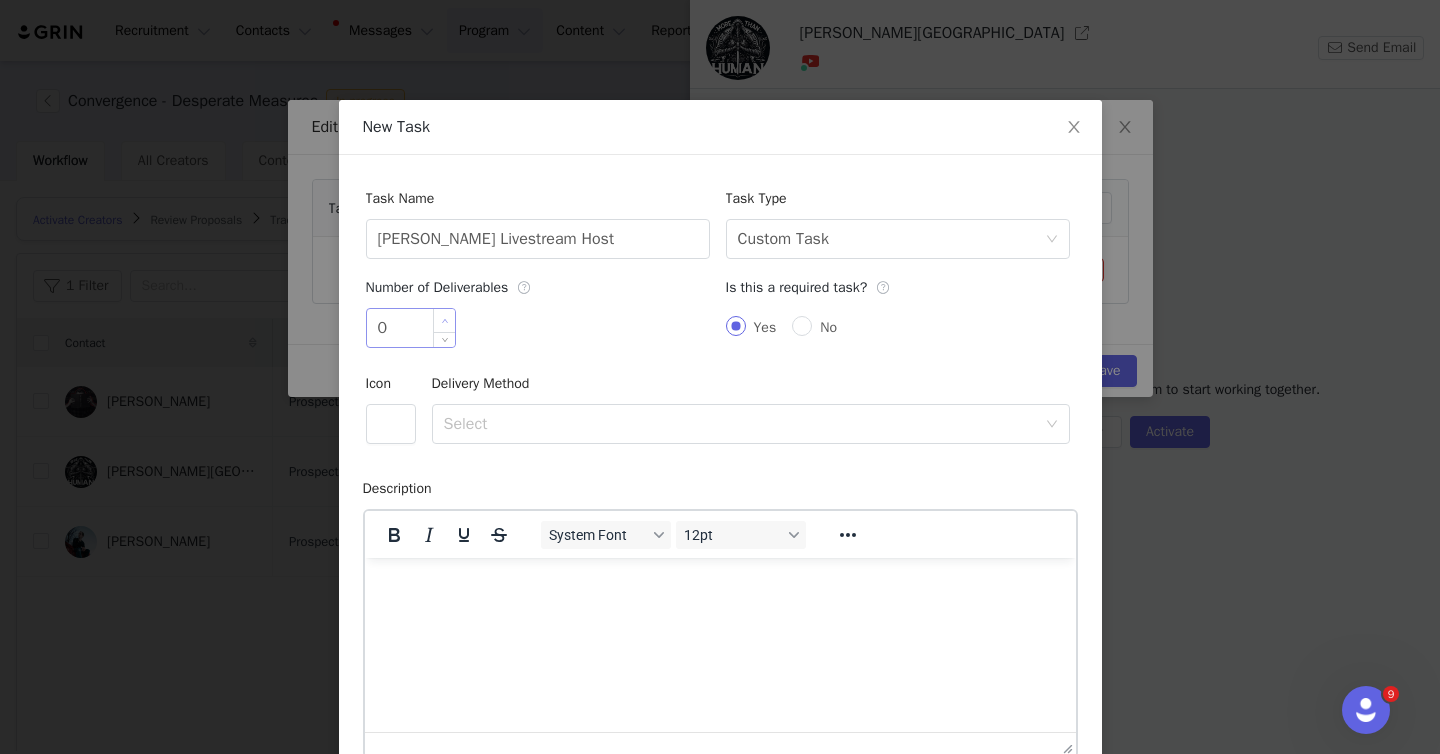 type on "1" 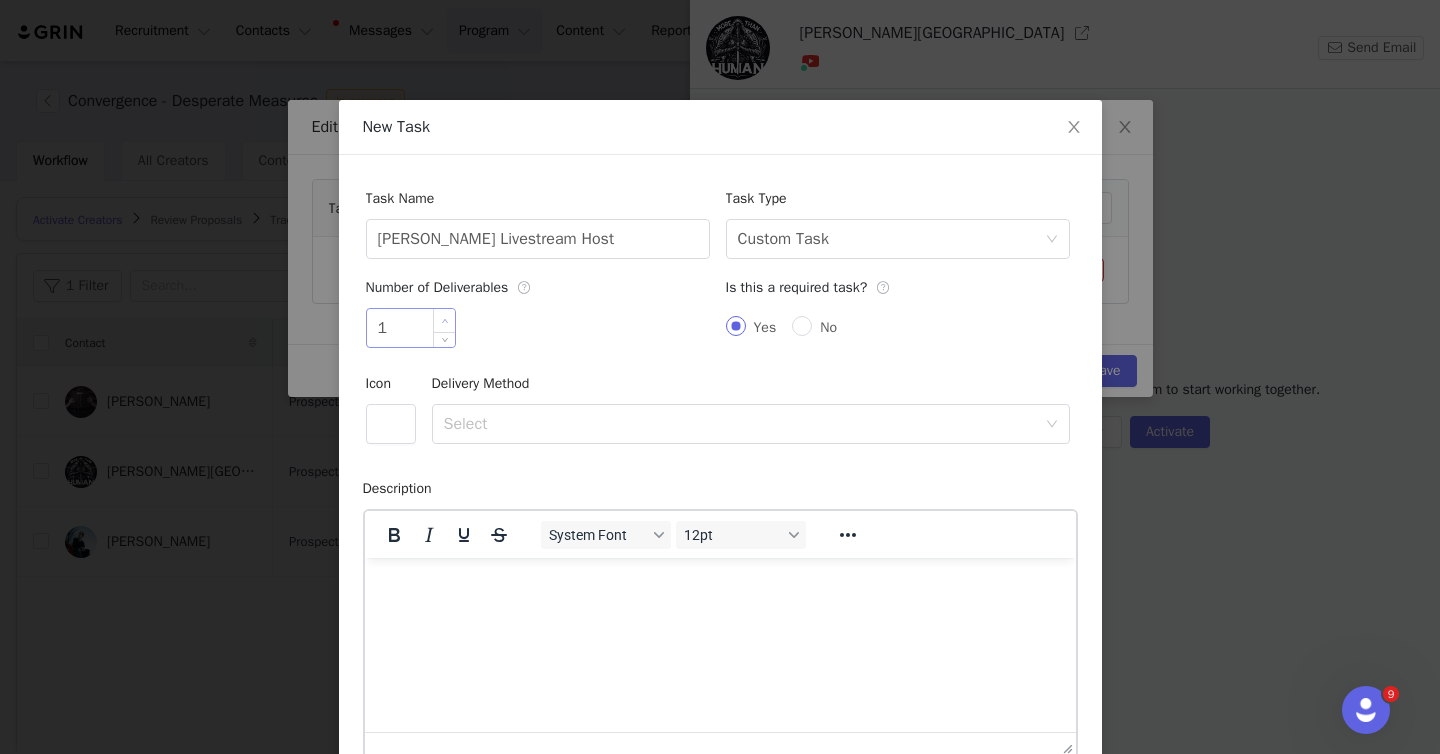 click at bounding box center [444, 320] 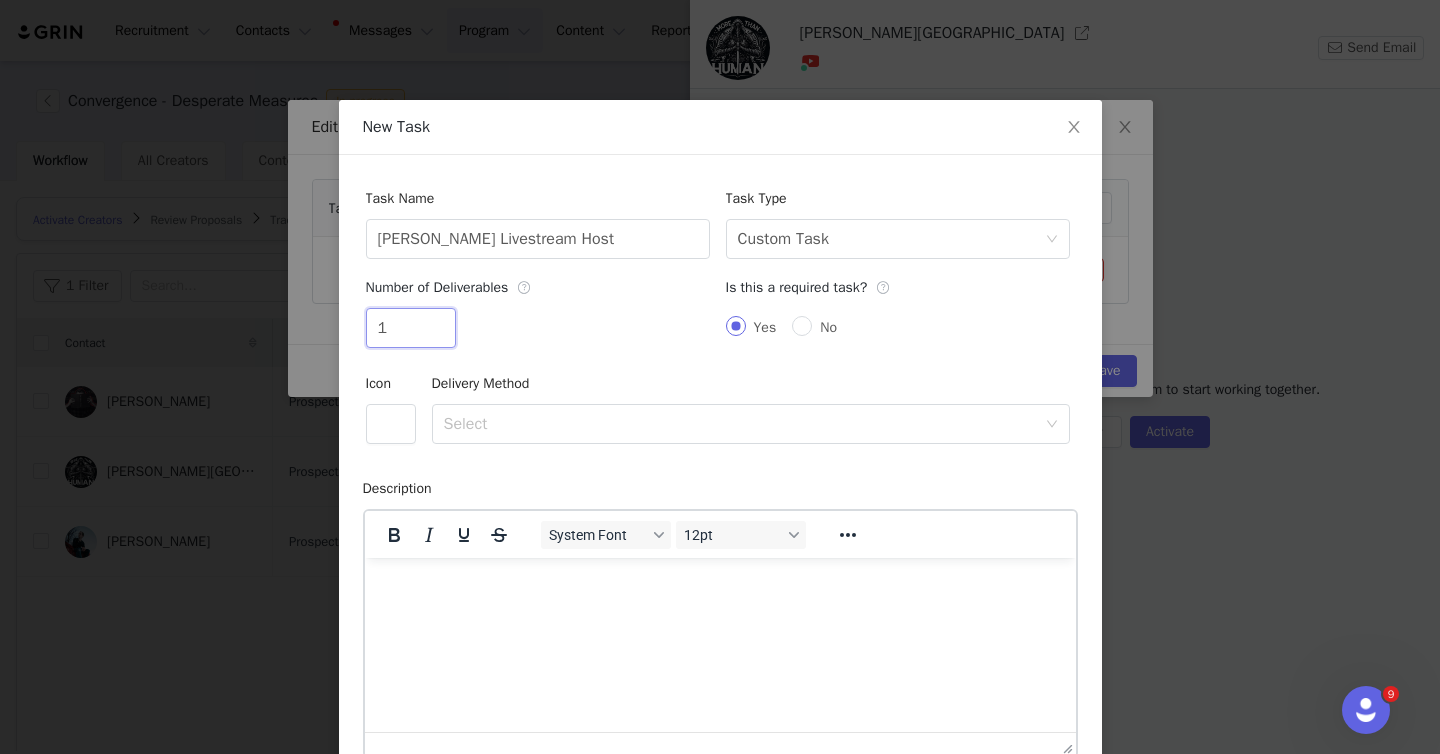 scroll, scrollTop: 114, scrollLeft: 0, axis: vertical 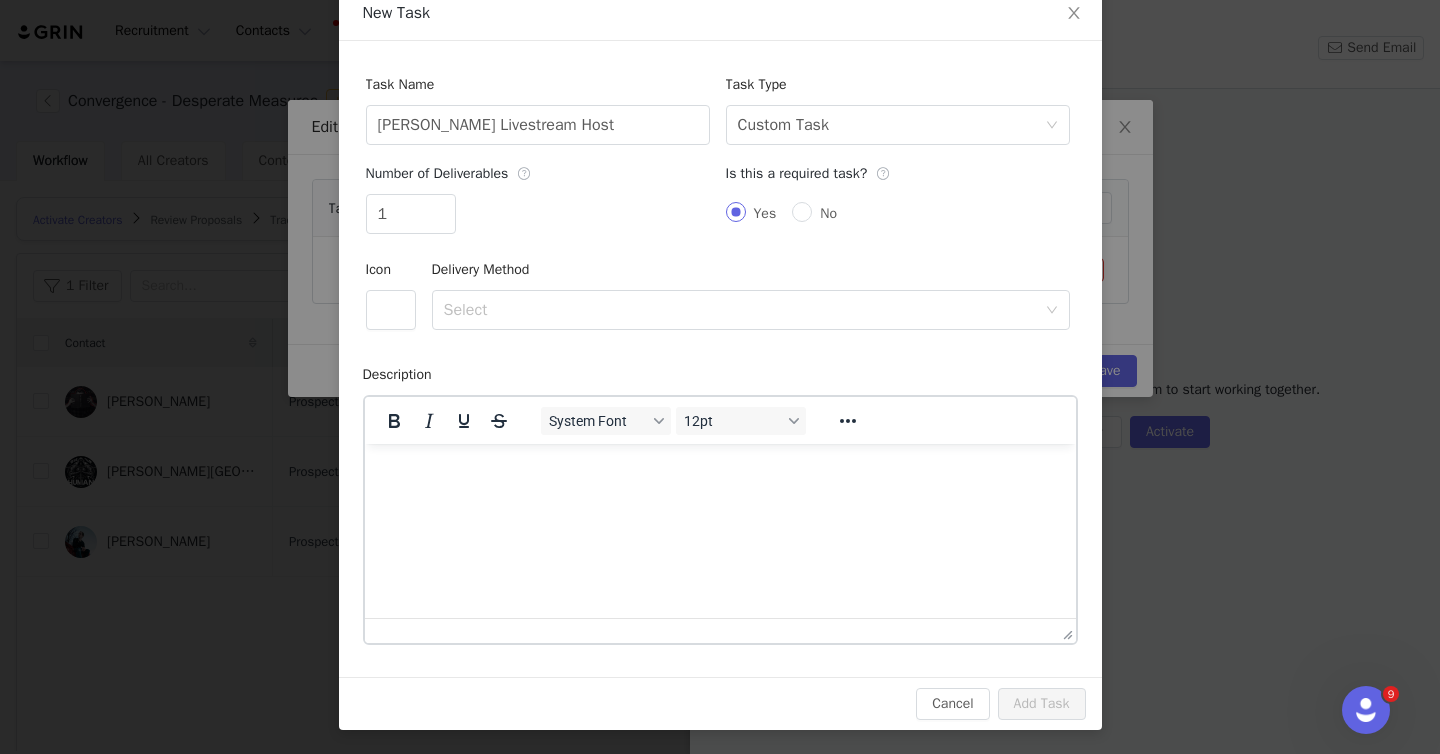 click at bounding box center [719, 471] 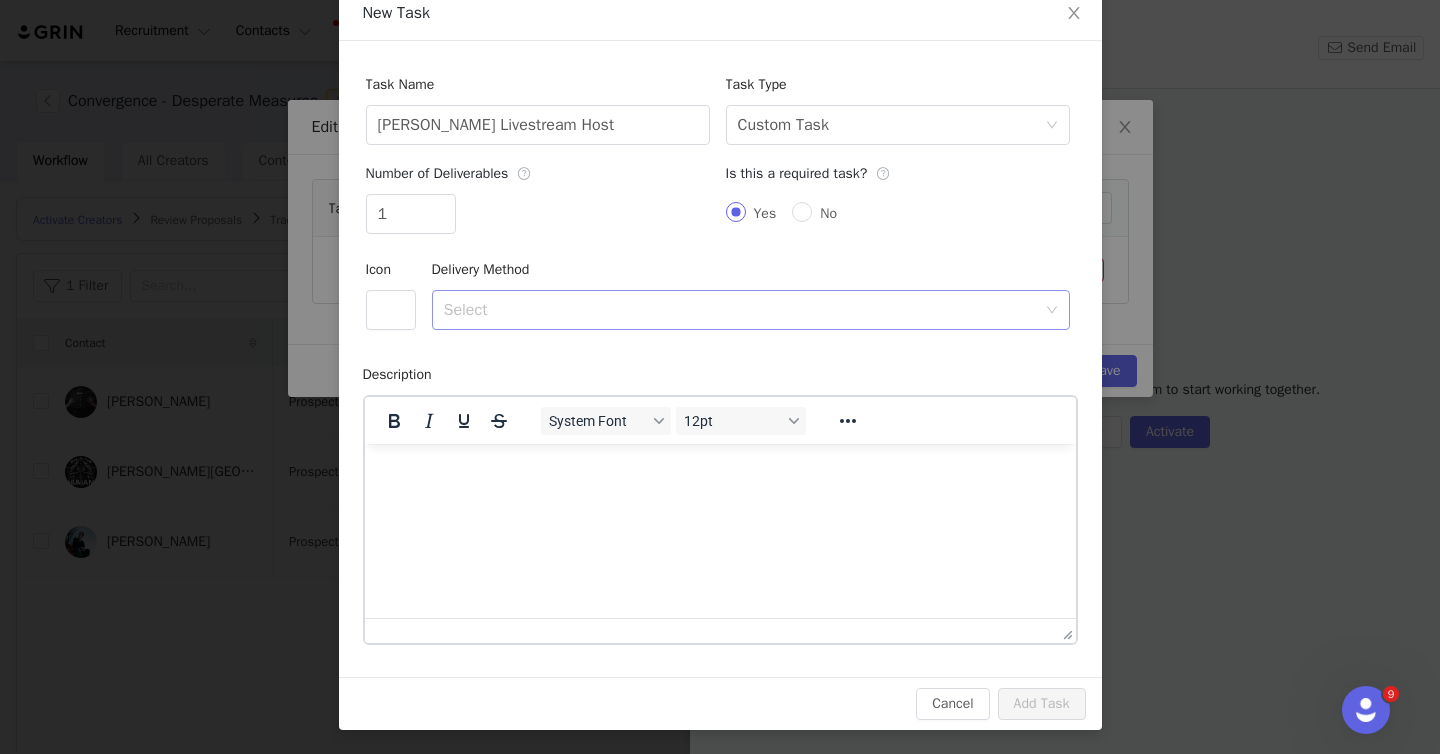 click on "Select" at bounding box center [740, 310] 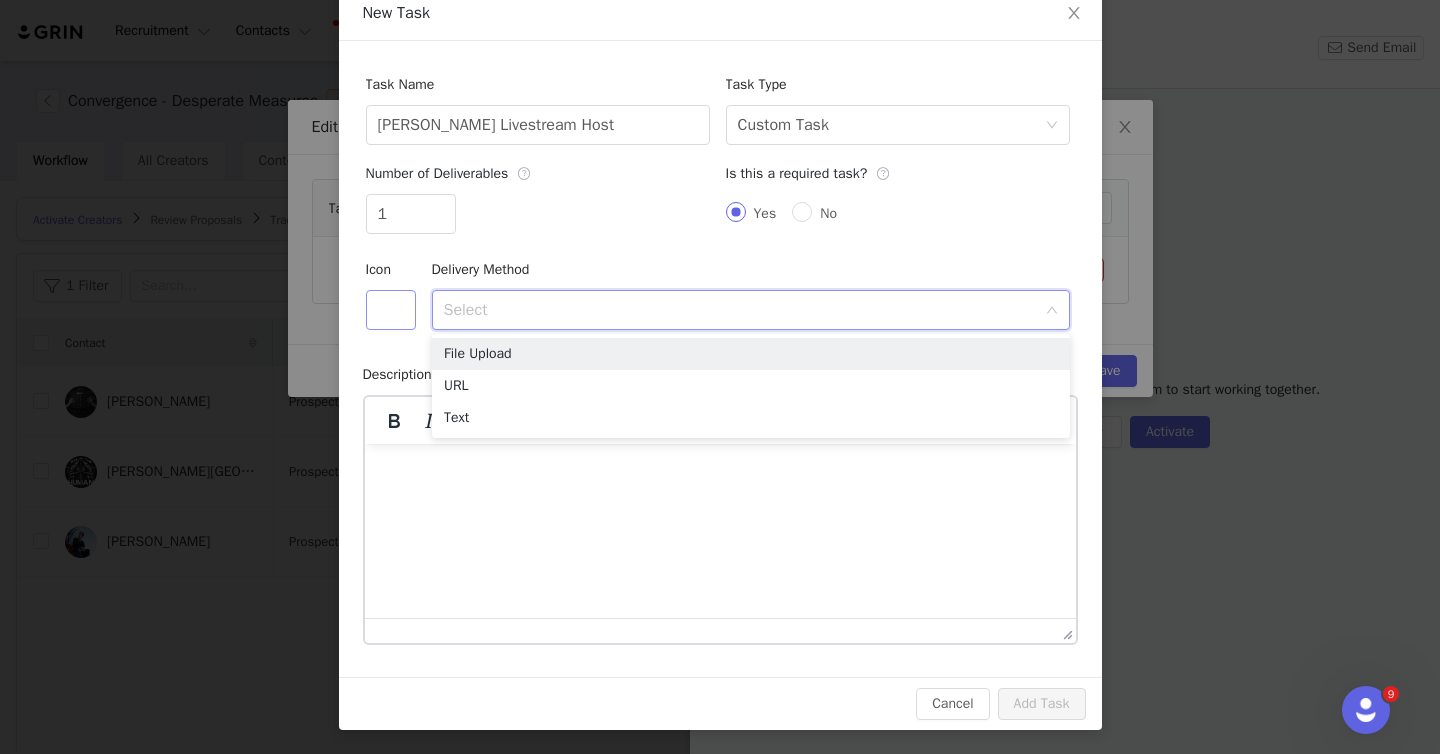 click at bounding box center [391, 310] 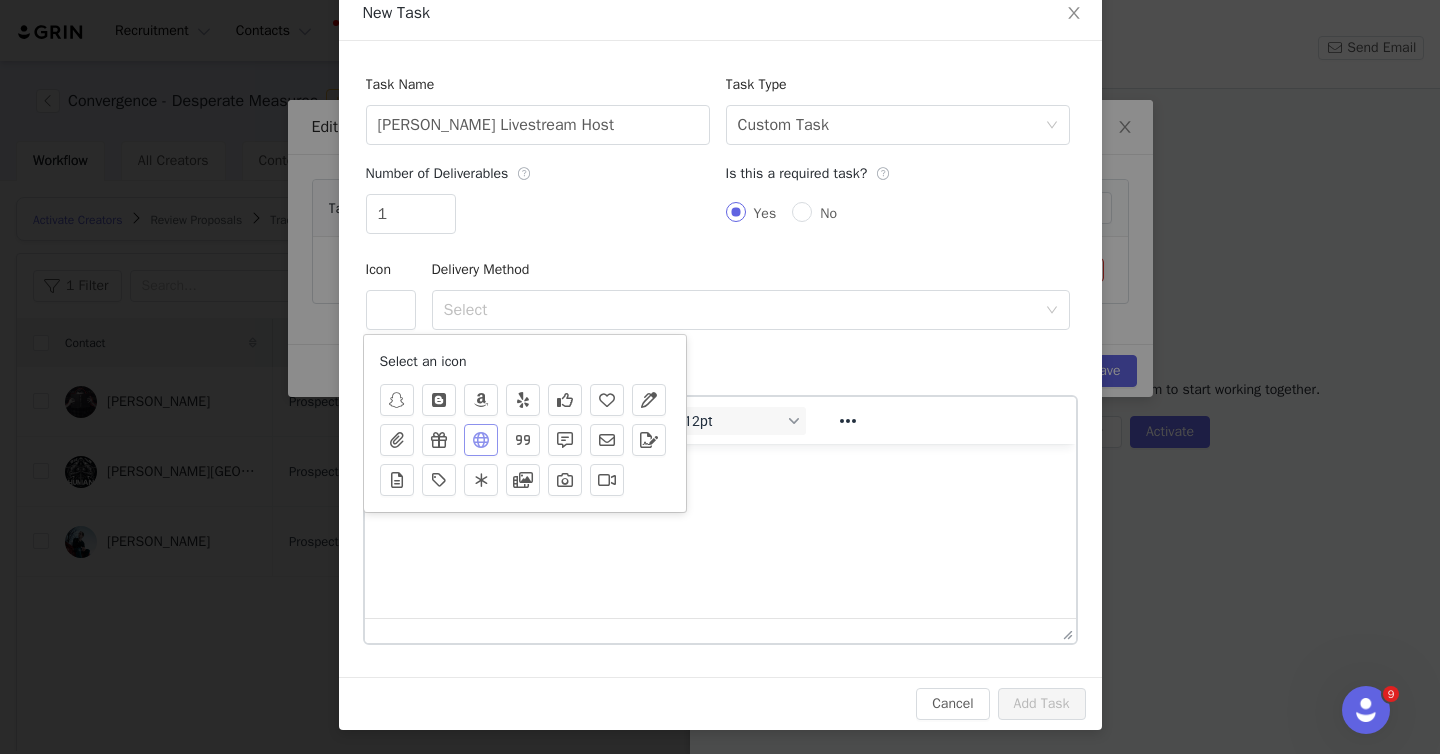 click at bounding box center (481, 440) 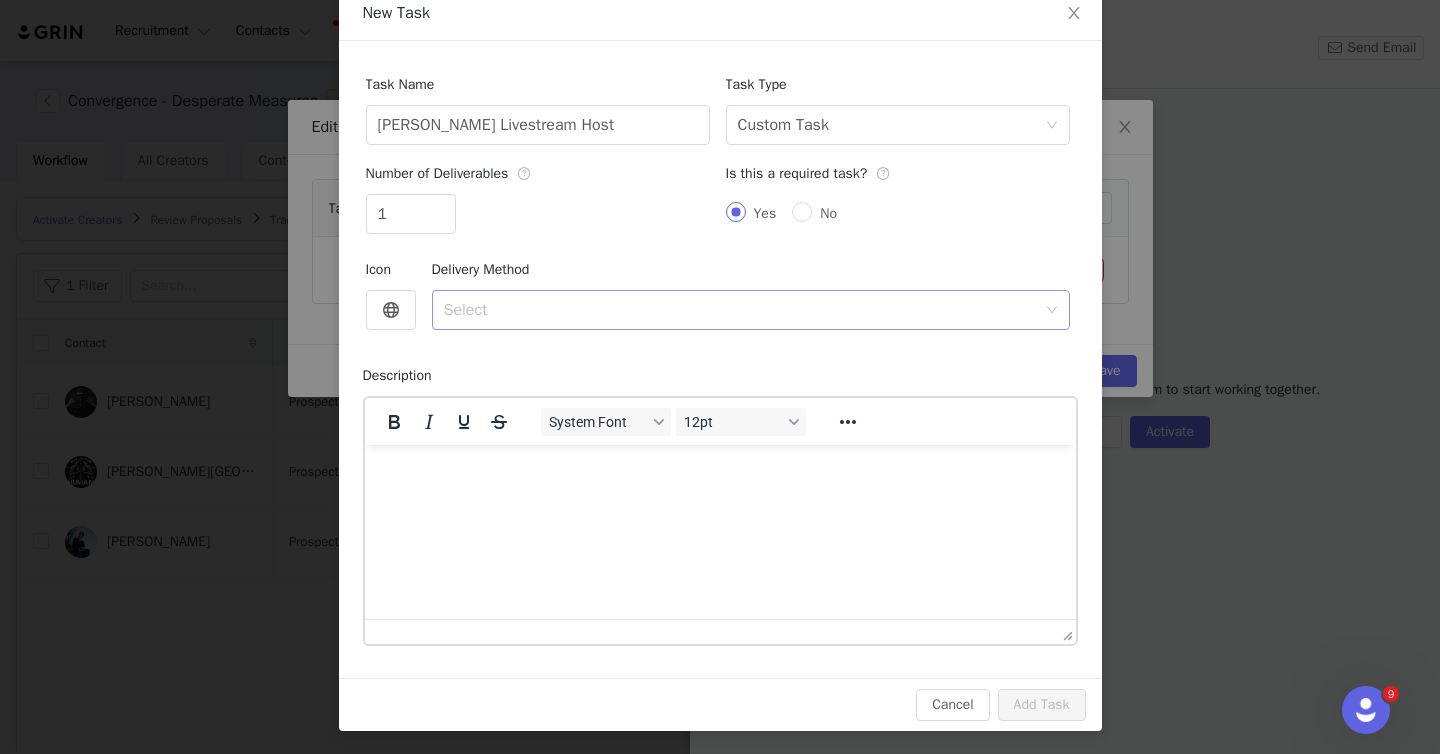 click on "Select" at bounding box center (740, 310) 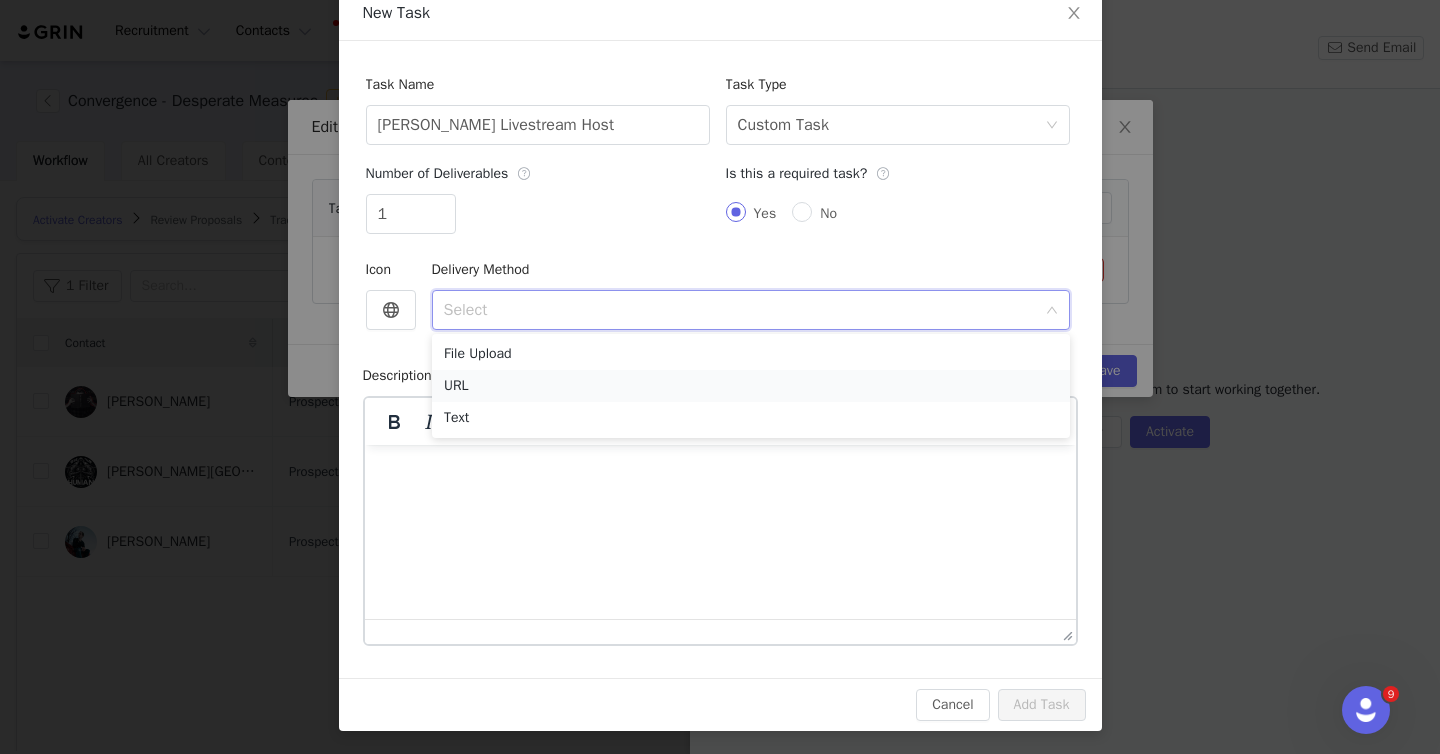 click on "URL" at bounding box center [751, 386] 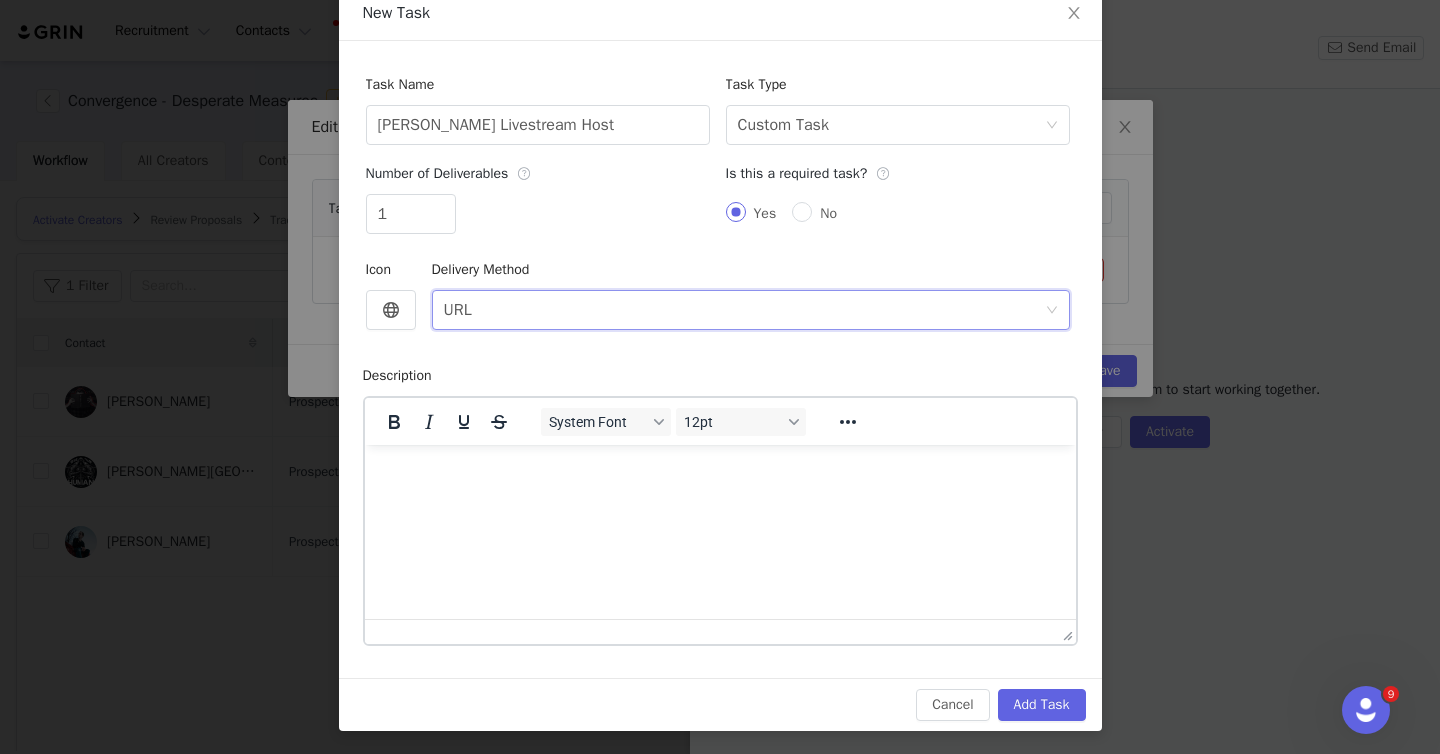 click at bounding box center (719, 472) 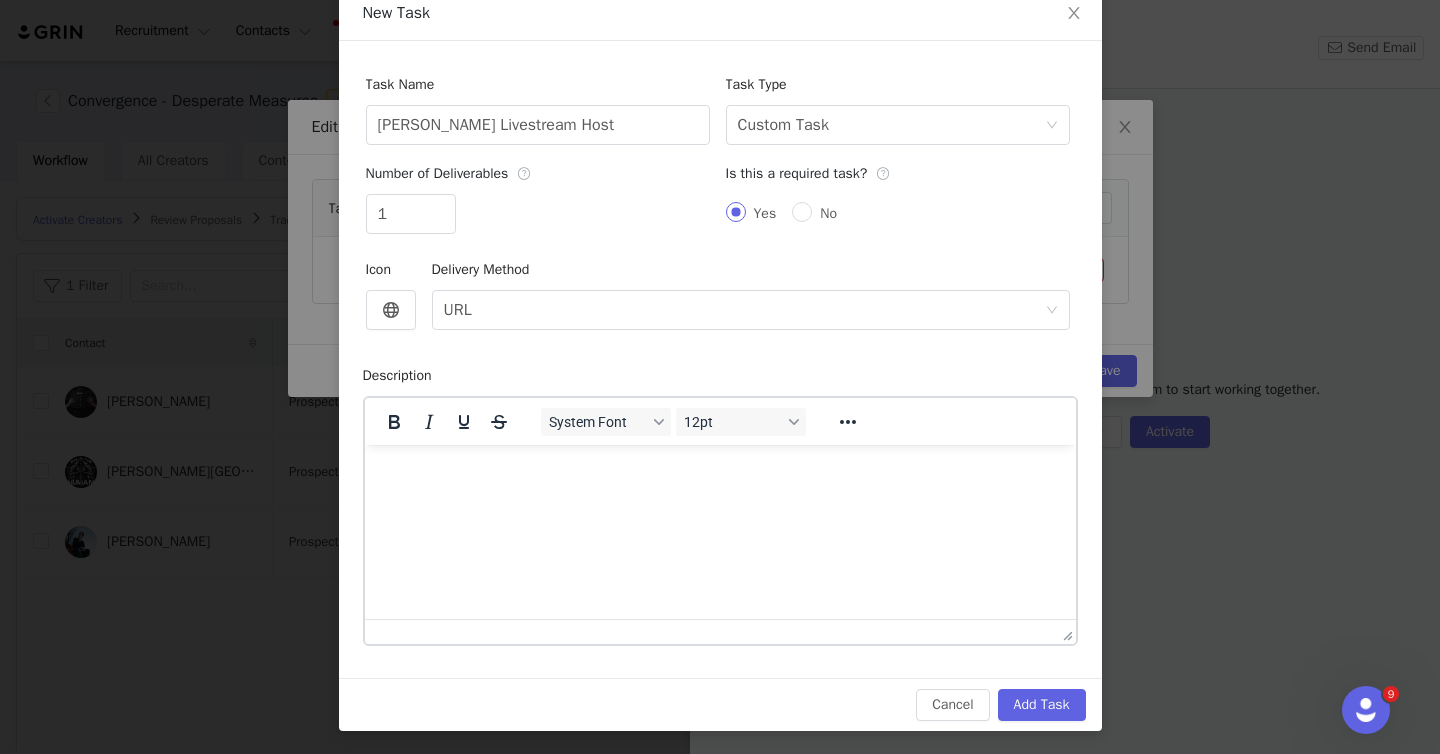 click at bounding box center [719, 472] 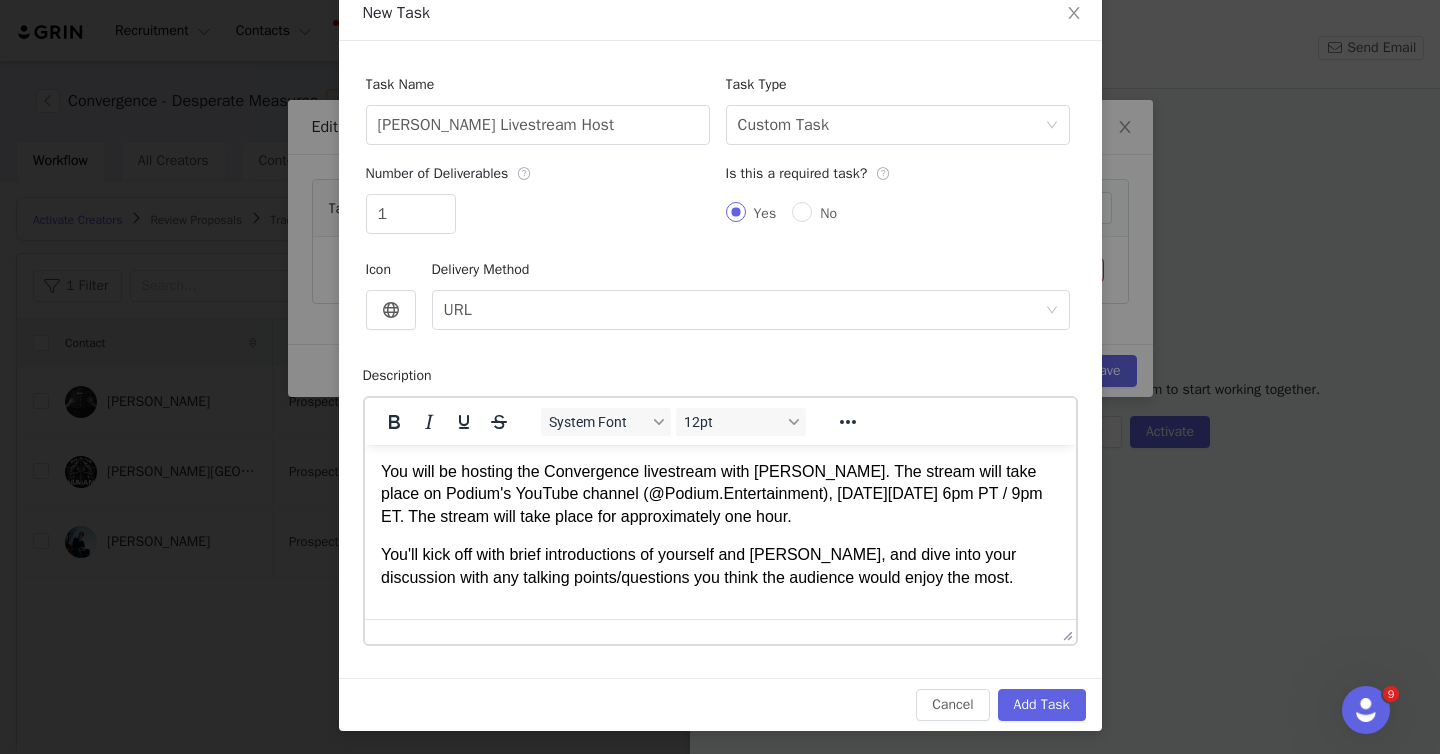 scroll, scrollTop: 8, scrollLeft: 0, axis: vertical 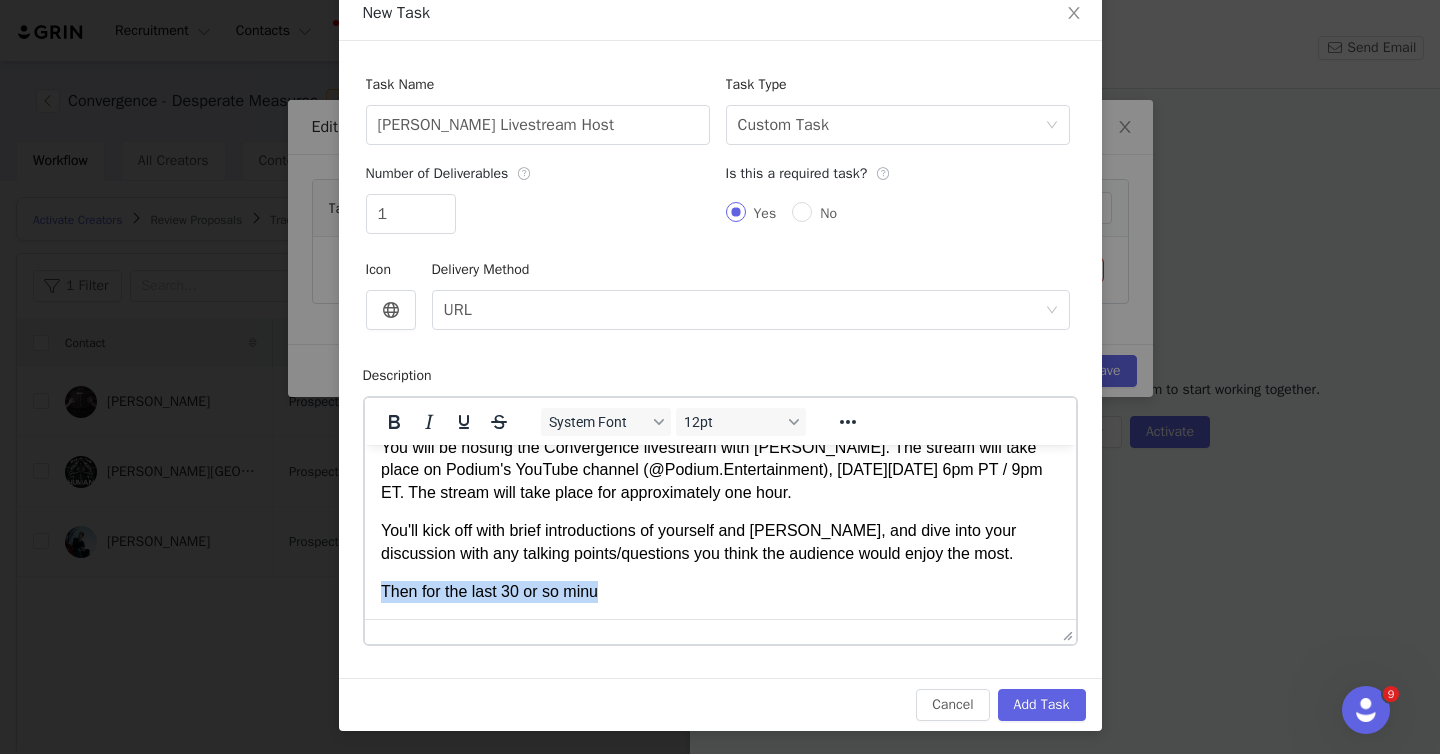 drag, startPoint x: 608, startPoint y: 609, endPoint x: 352, endPoint y: 599, distance: 256.19525 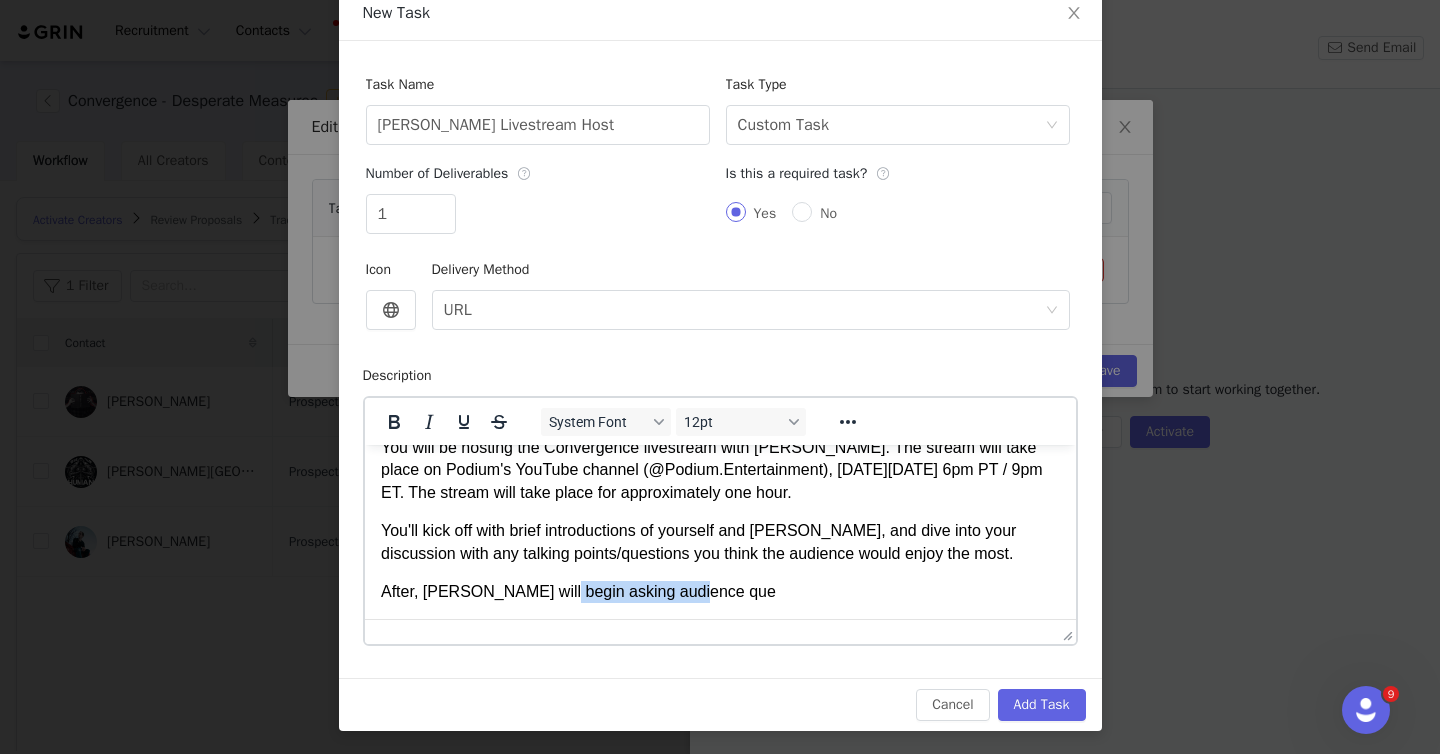 drag, startPoint x: 709, startPoint y: 590, endPoint x: 549, endPoint y: 592, distance: 160.0125 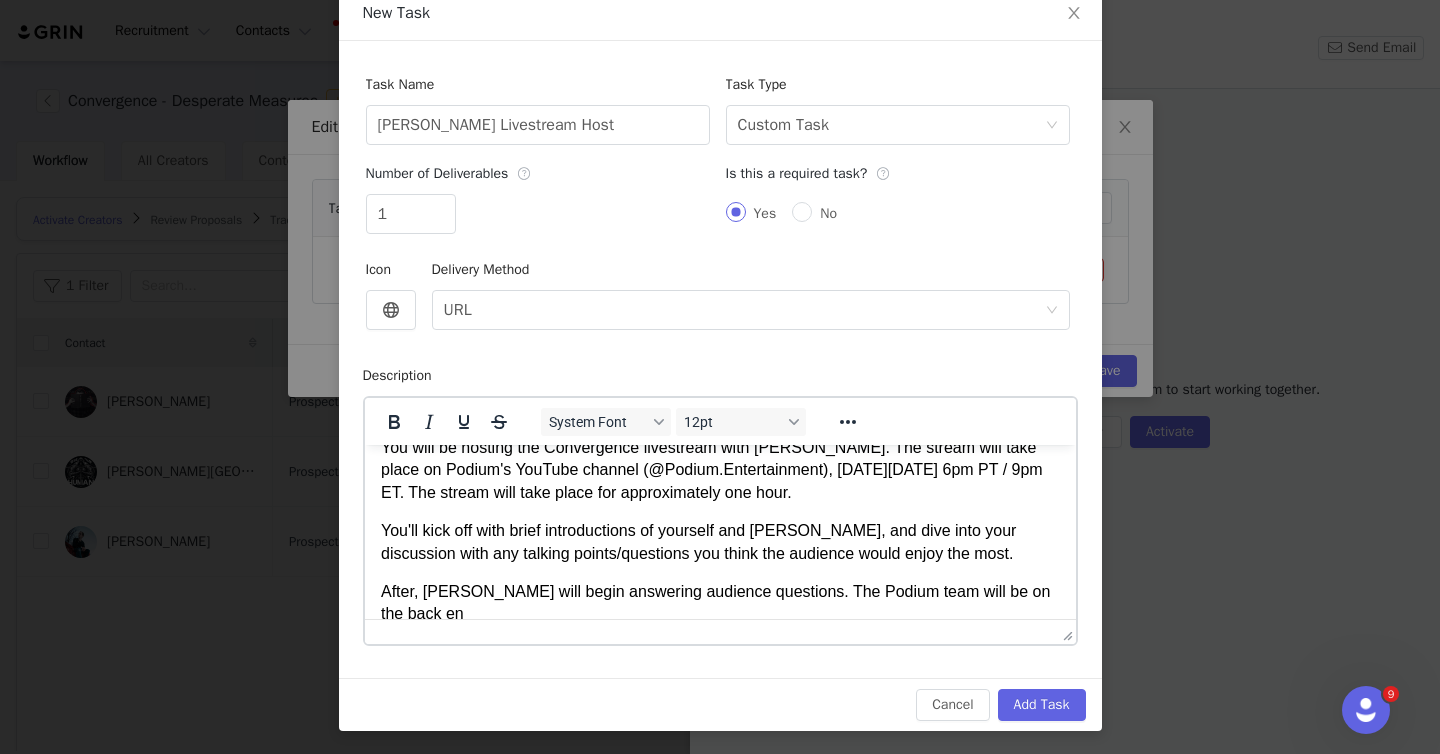 scroll, scrollTop: 29, scrollLeft: 0, axis: vertical 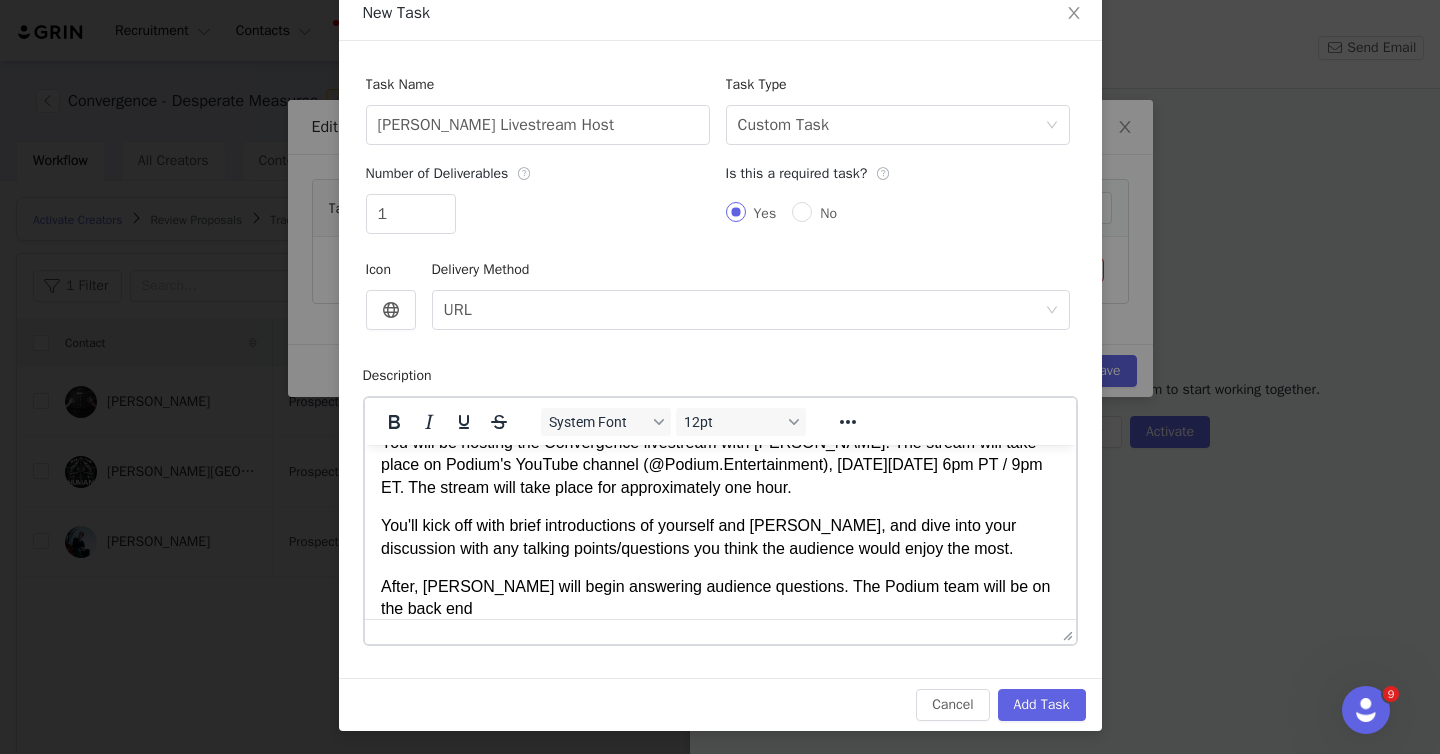 click on "You will be hosting the Convergence livestream with [PERSON_NAME]. The stream will take place on Podium's YouTube channel (@Podium.Entertainment), [DATE][DATE] 6pm PT / 9pm ET. The stream will take place for approximately one hour." at bounding box center (719, 465) 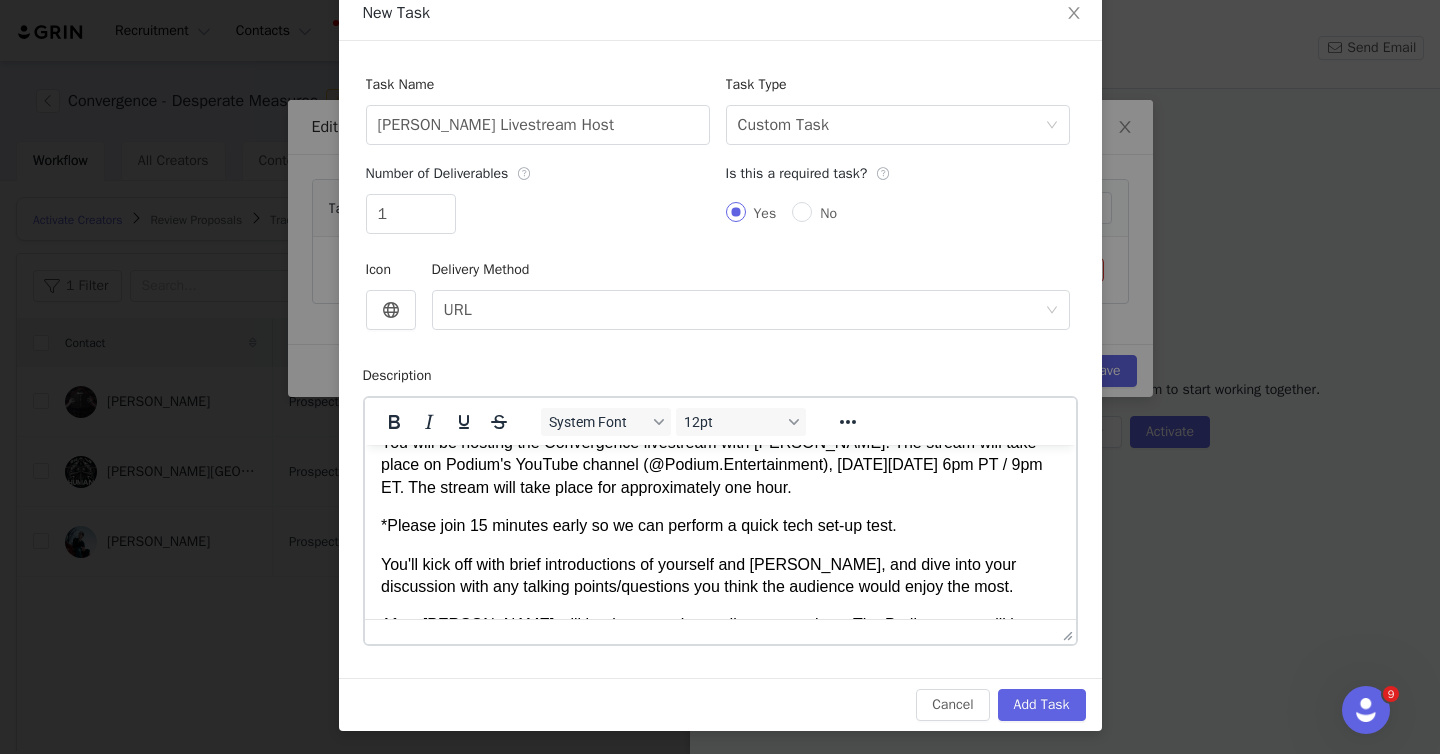 scroll, scrollTop: 85, scrollLeft: 0, axis: vertical 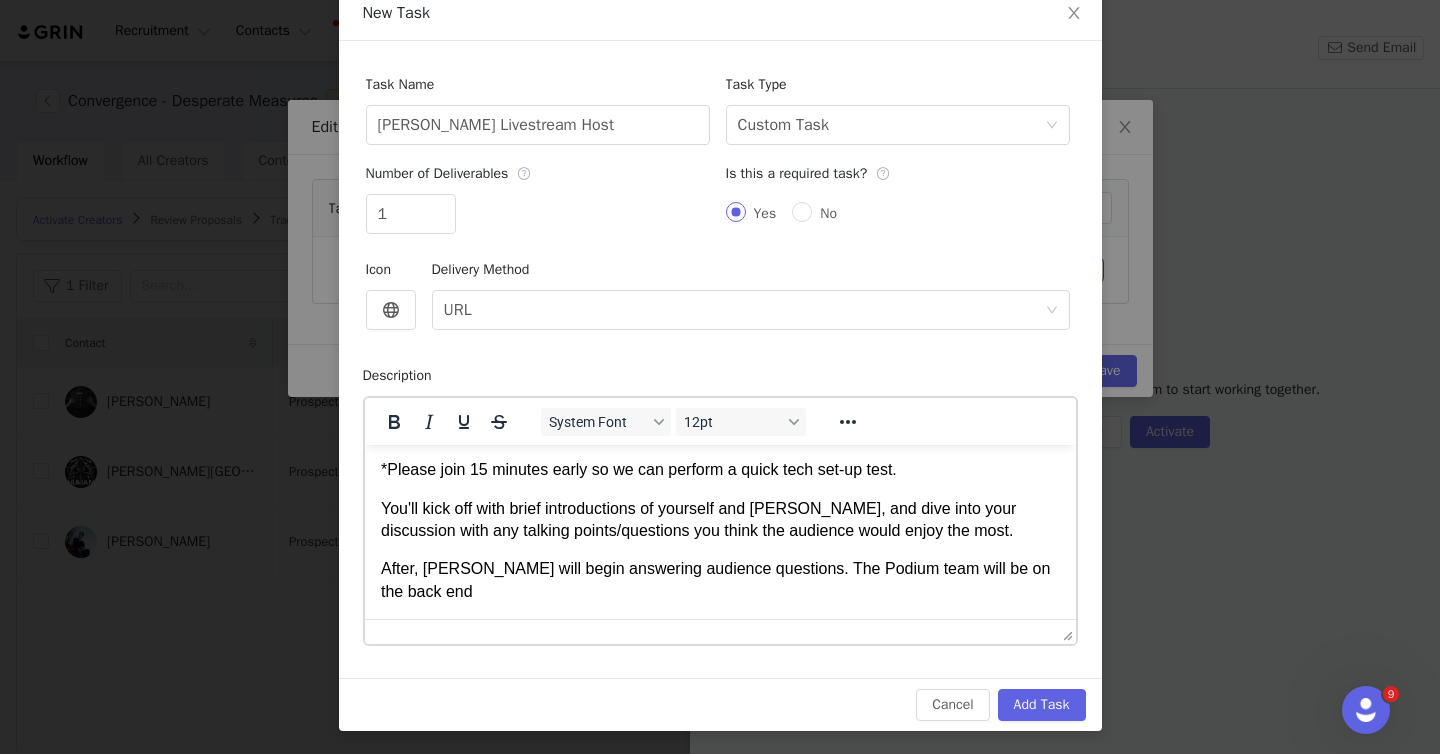 click on "You will be hosting the Convergence livestream with [PERSON_NAME]. The stream will take place on Podium's YouTube channel (@Podium.Entertainment), [DATE][DATE] 6pm PT / 9pm ET. The stream will take place for approximately one hour.  *Please join 15 minutes early so we can perform a quick tech set-up test.  You'll kick off with brief introductions of yourself and [PERSON_NAME], and dive into your discussion with any talking points/questions you think the audience would enjoy the most. After, [PERSON_NAME] will begin answering audience questions. The Podium team will be on the back end" at bounding box center (719, 489) 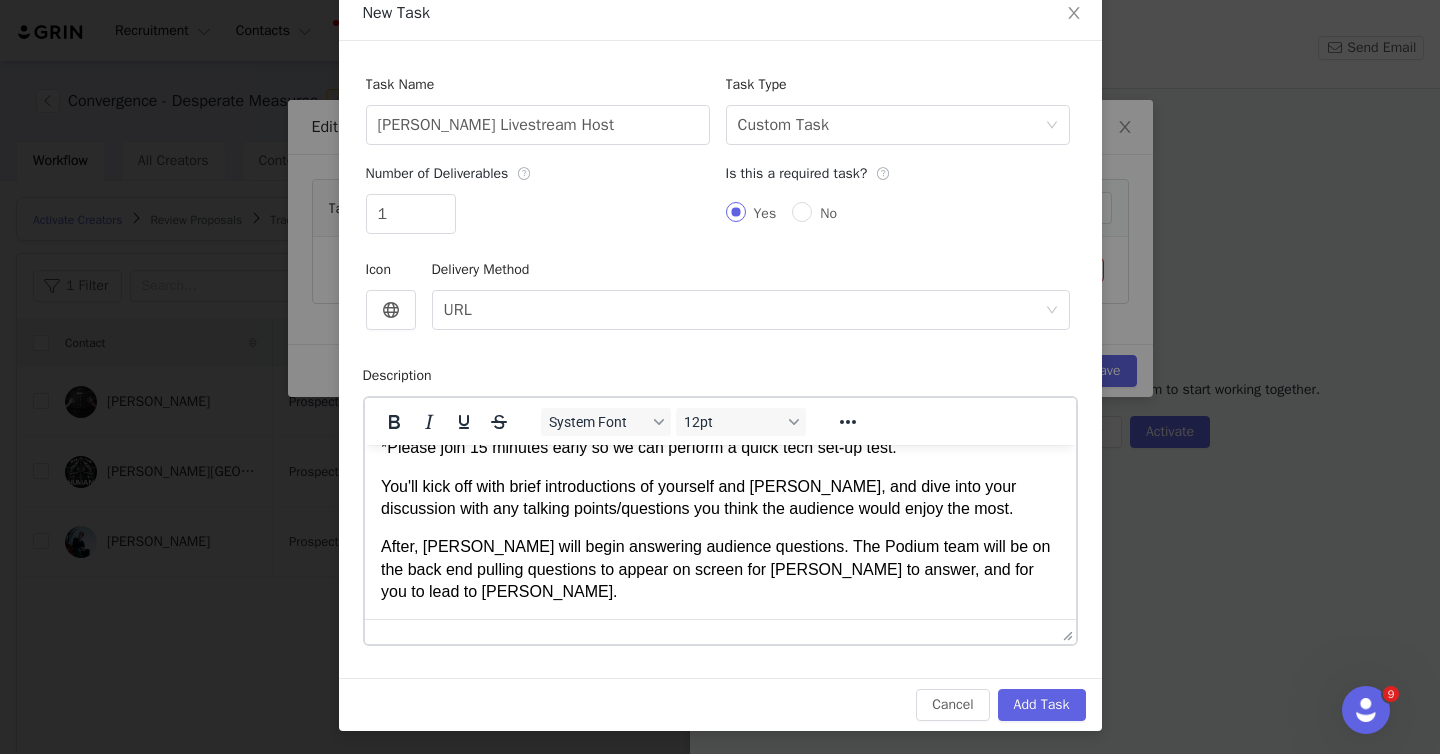 scroll, scrollTop: 101, scrollLeft: 0, axis: vertical 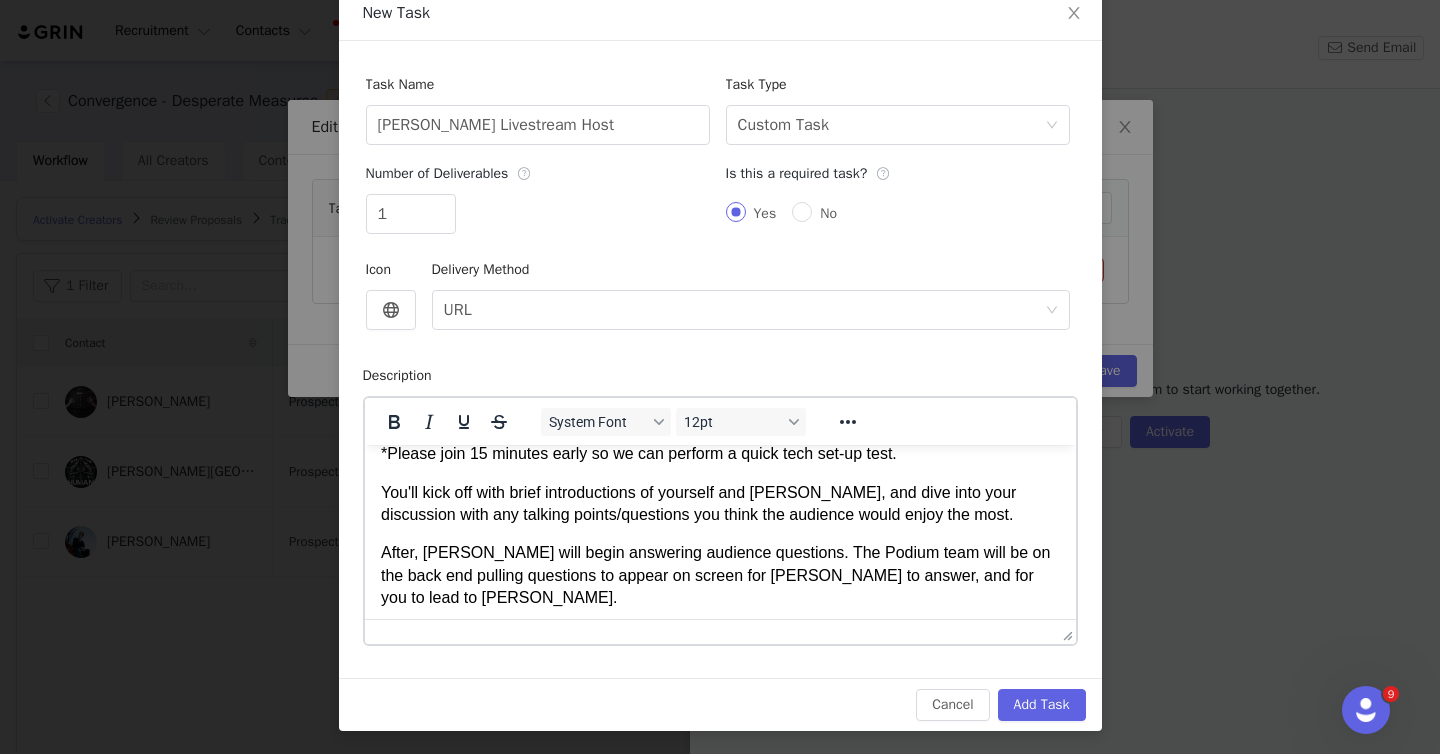 click on "You'll kick off with brief introductions of yourself and [PERSON_NAME], and dive into your discussion with any talking points/questions you think the audience would enjoy the most." at bounding box center [719, 504] 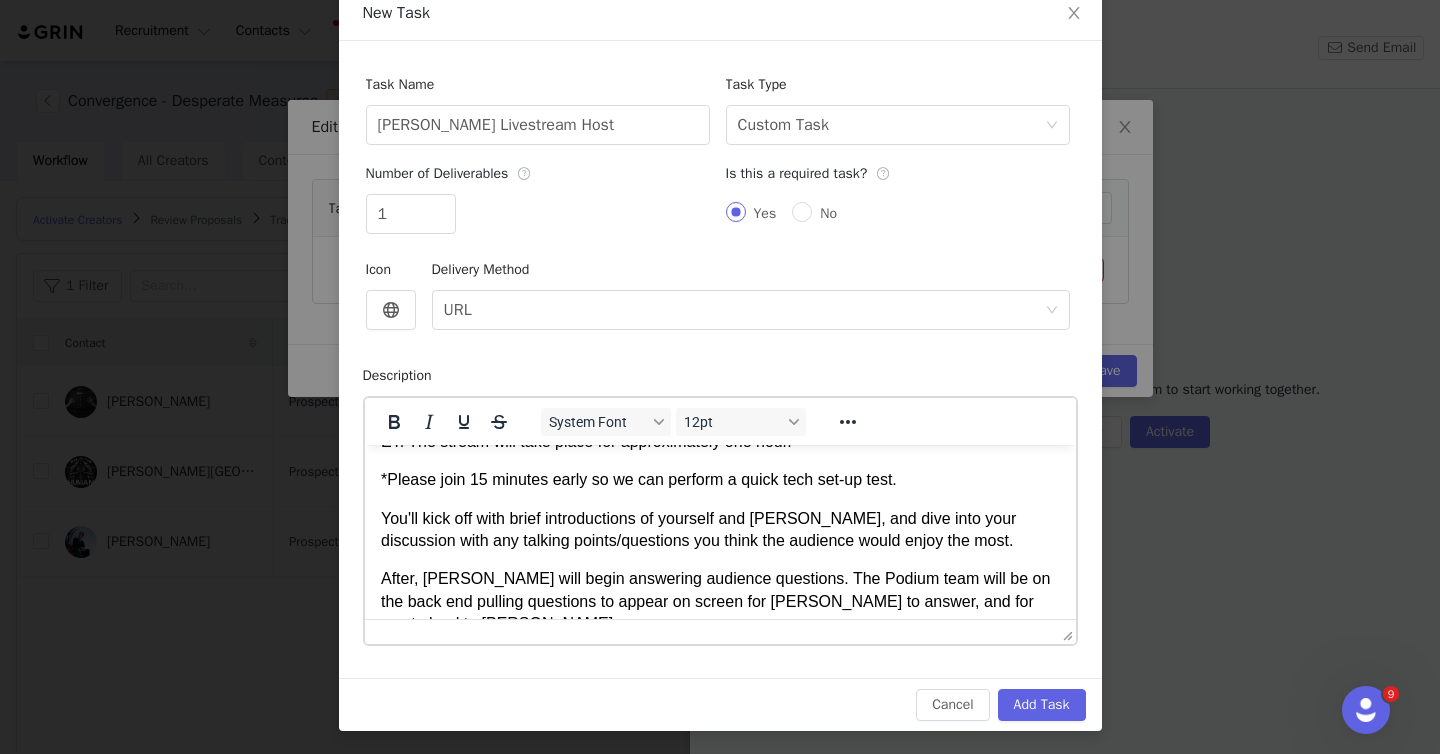 scroll, scrollTop: 62, scrollLeft: 0, axis: vertical 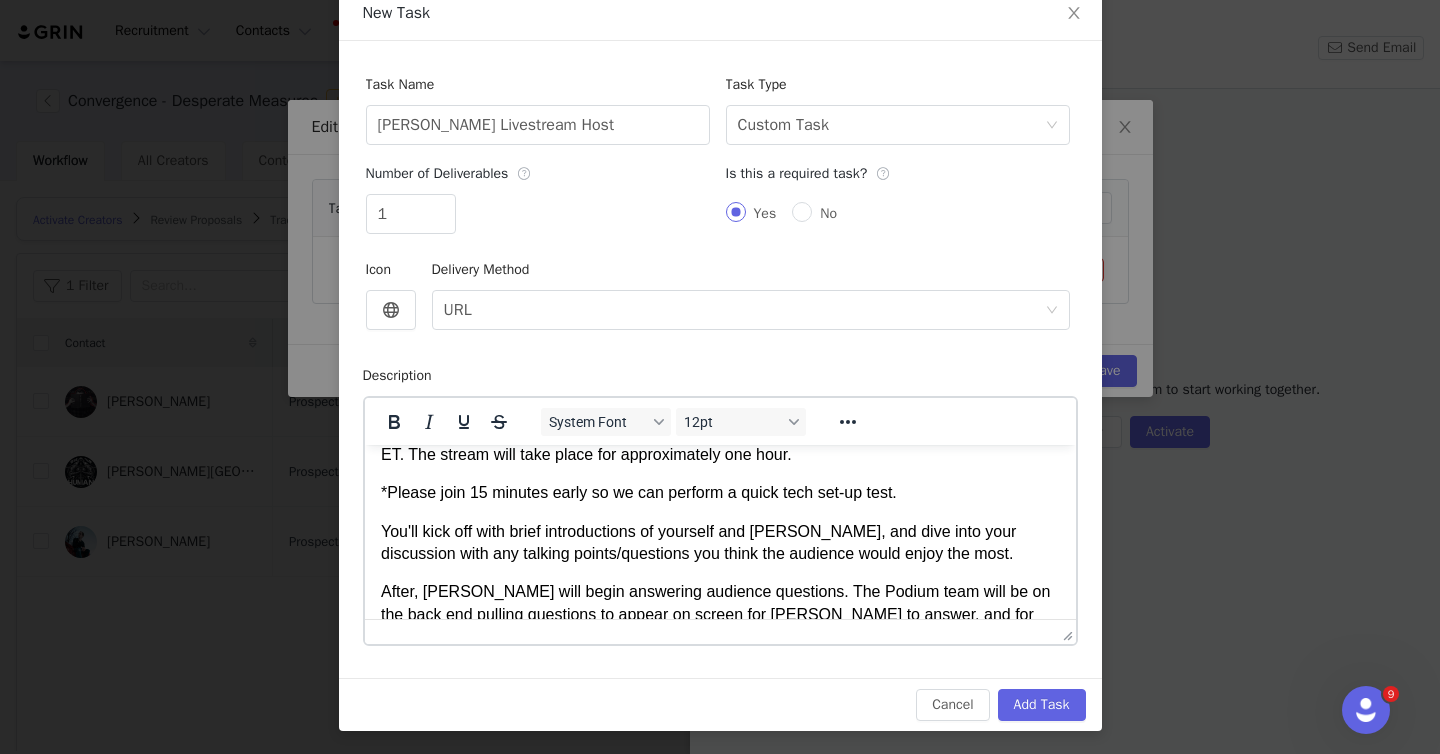 click on "*Please join 15 minutes early so we can perform a quick tech set-up test." at bounding box center [719, 493] 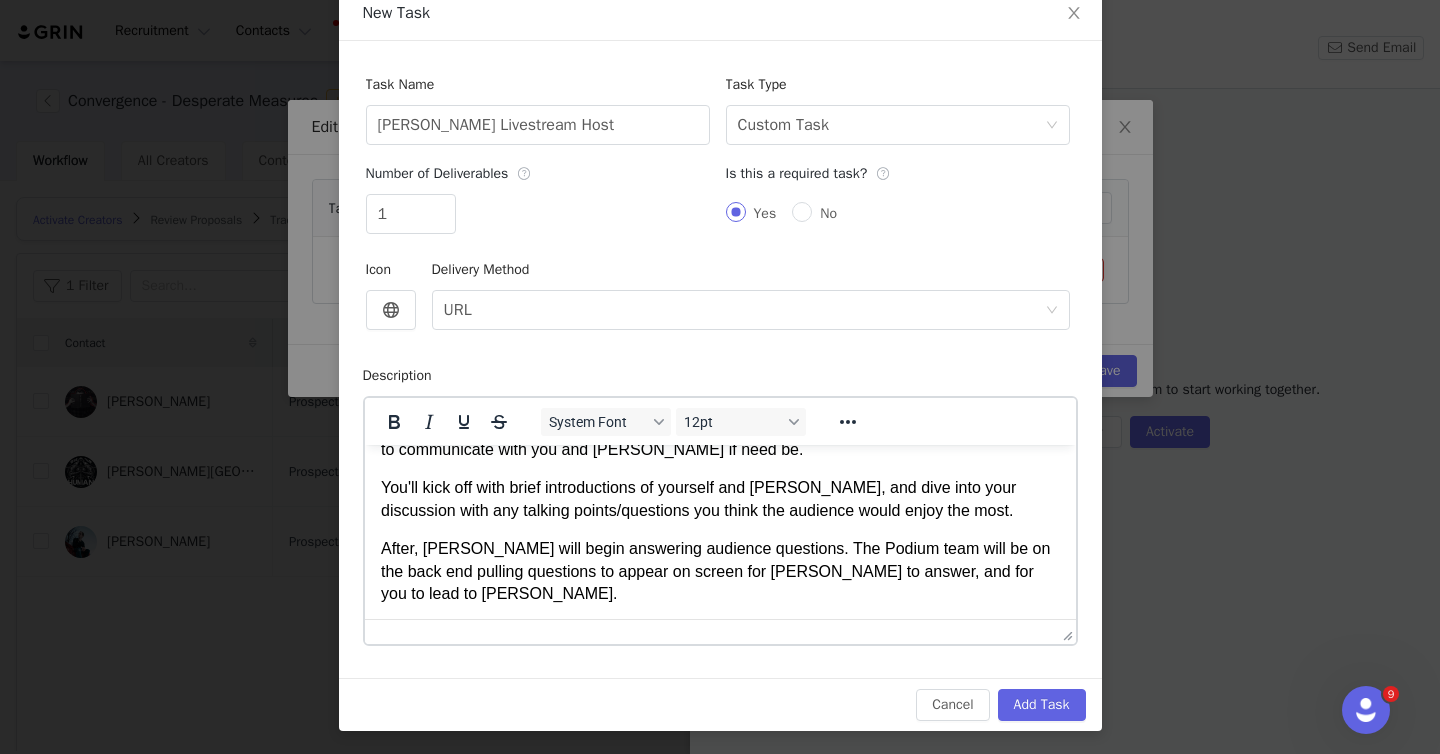 scroll, scrollTop: 168, scrollLeft: 0, axis: vertical 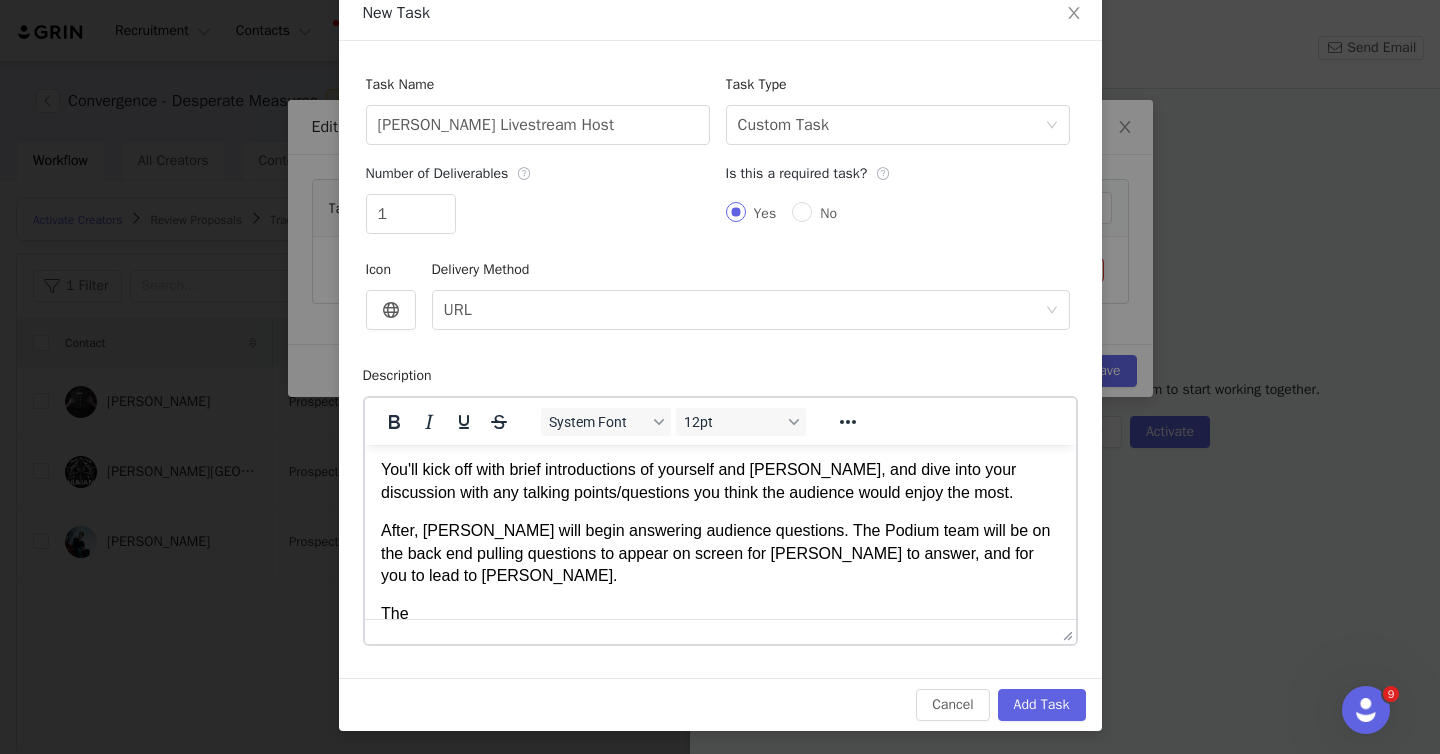 click on "The" at bounding box center [719, 614] 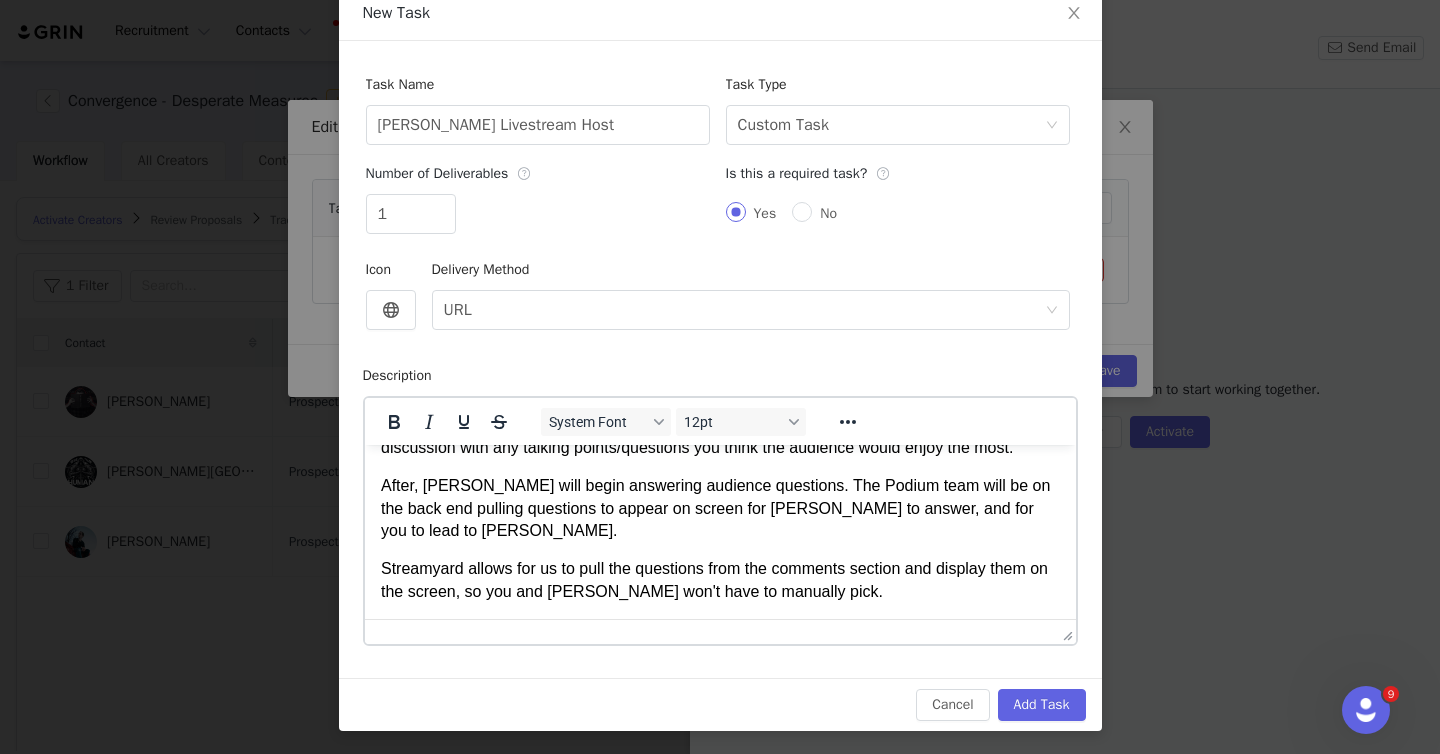 scroll, scrollTop: 191, scrollLeft: 0, axis: vertical 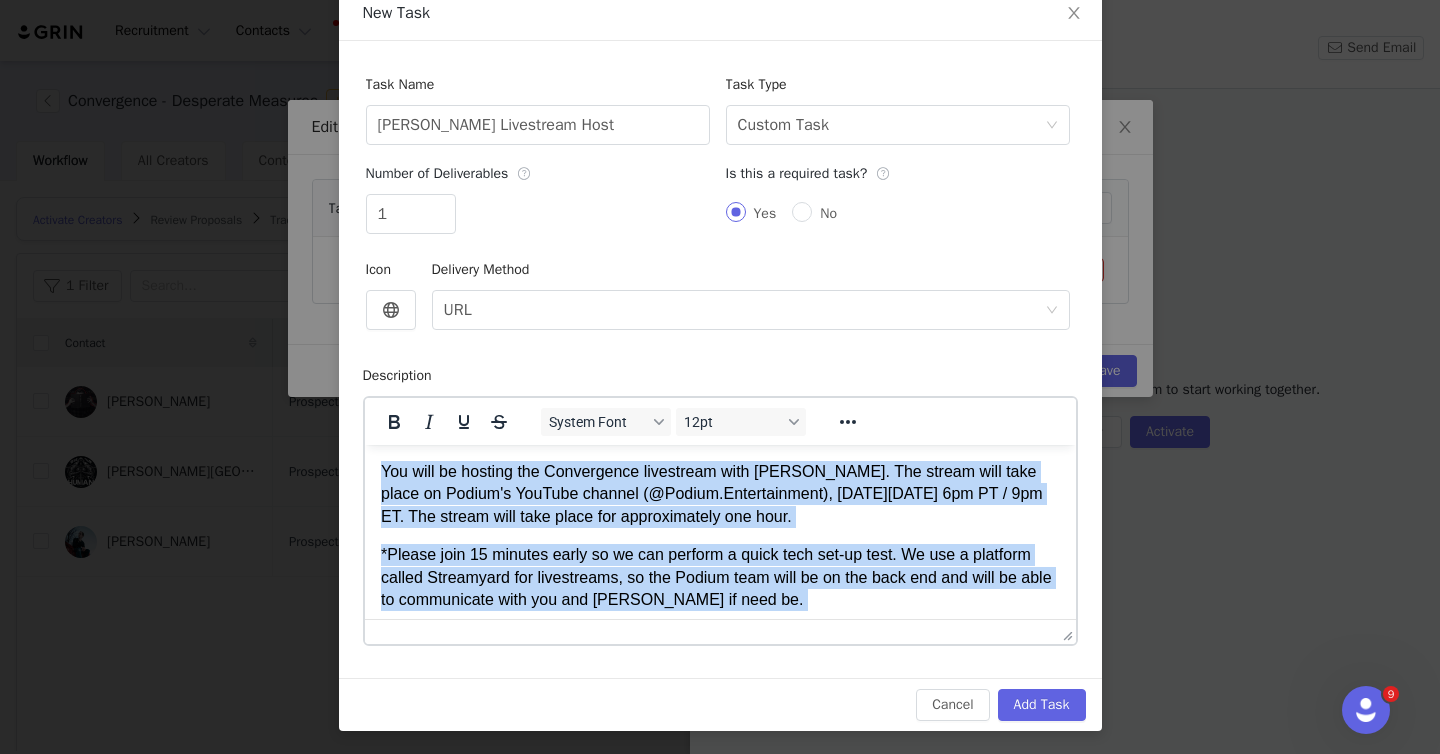 drag, startPoint x: 822, startPoint y: 587, endPoint x: 347, endPoint y: 377, distance: 519.3506 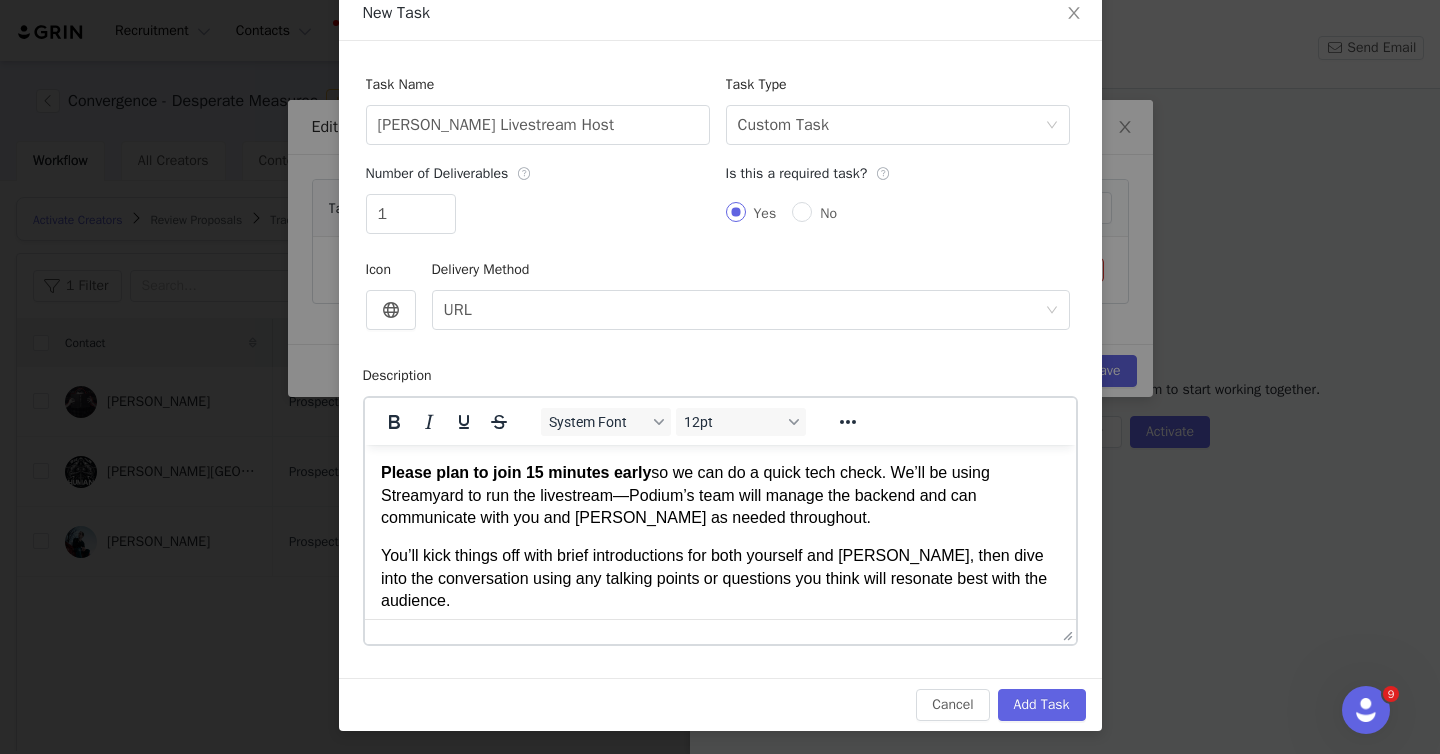 scroll, scrollTop: 235, scrollLeft: 0, axis: vertical 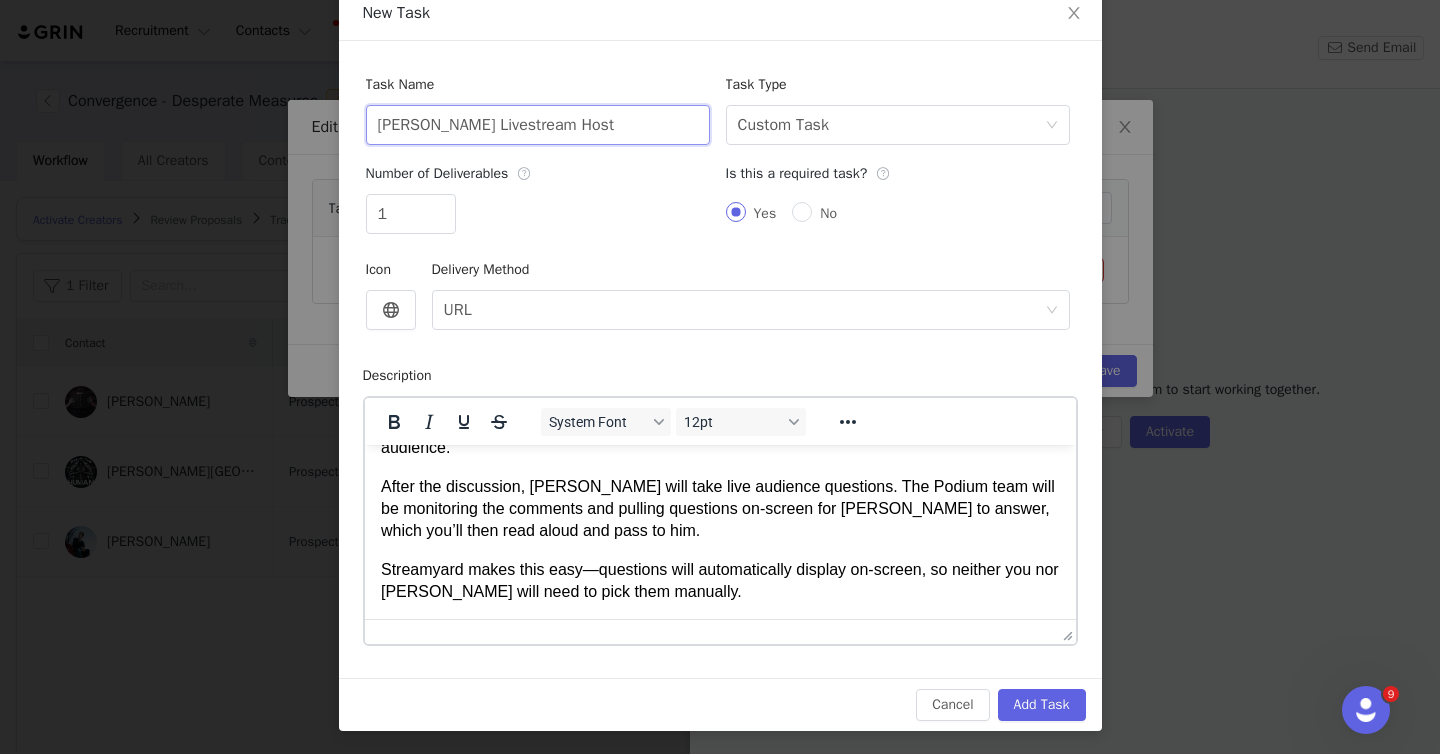 click on "[PERSON_NAME] Livestream Host" at bounding box center (538, 125) 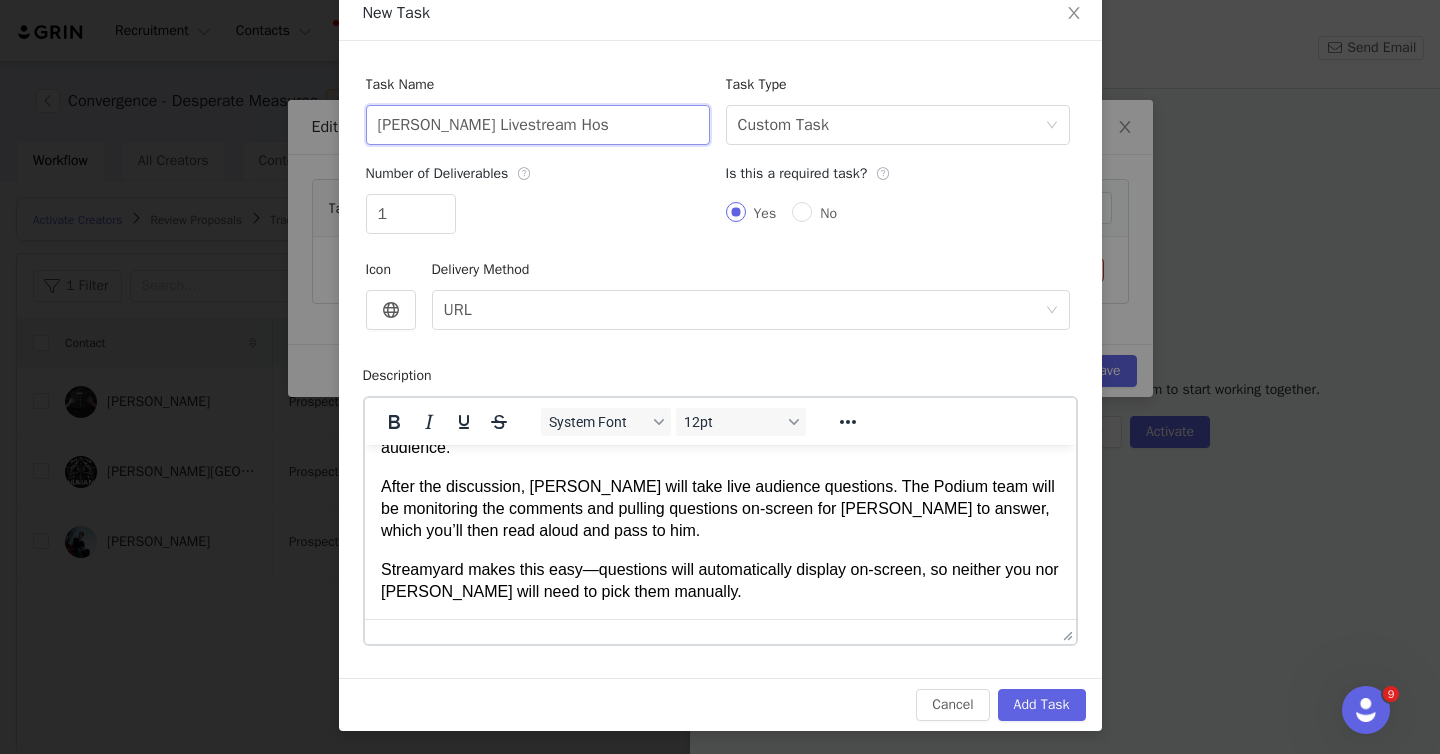 type on "[PERSON_NAME] Livestream Host" 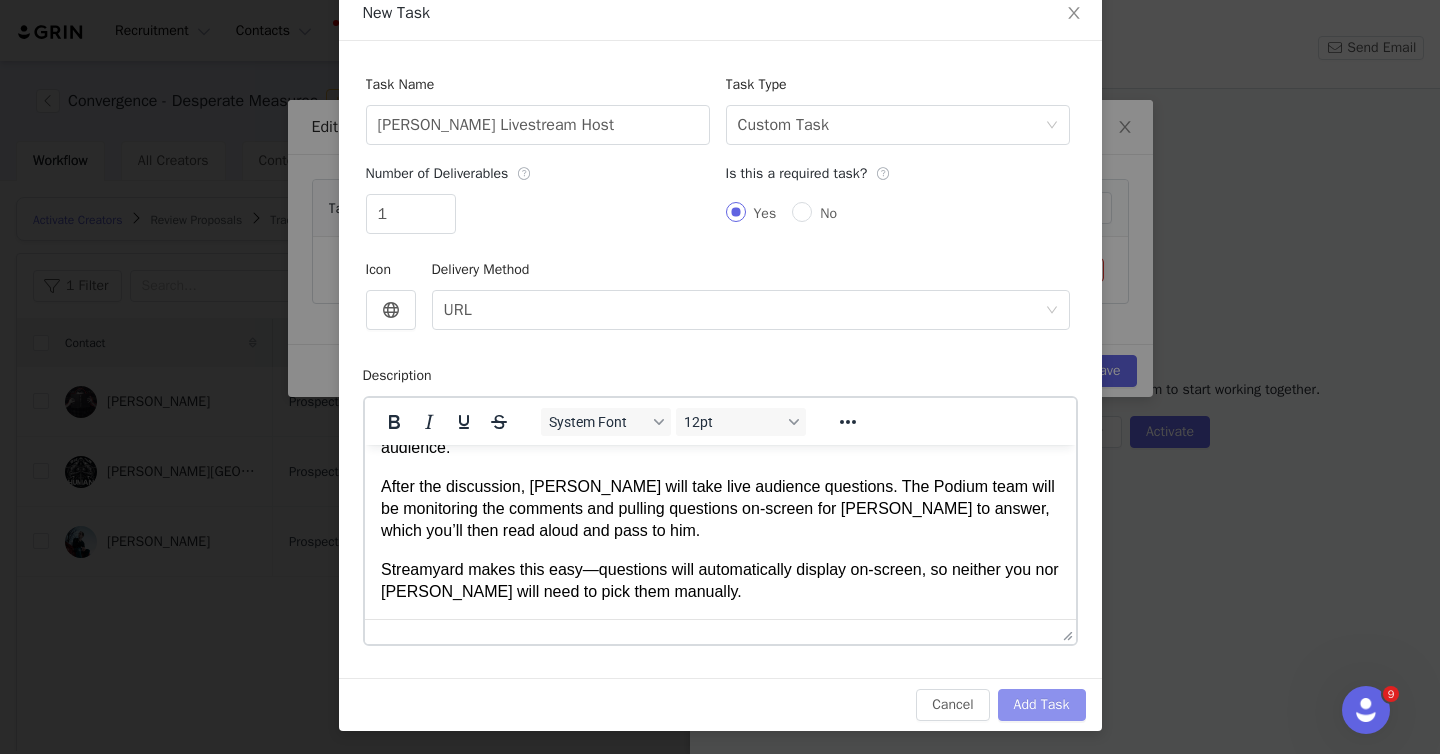 click on "Add Task" at bounding box center [1042, 705] 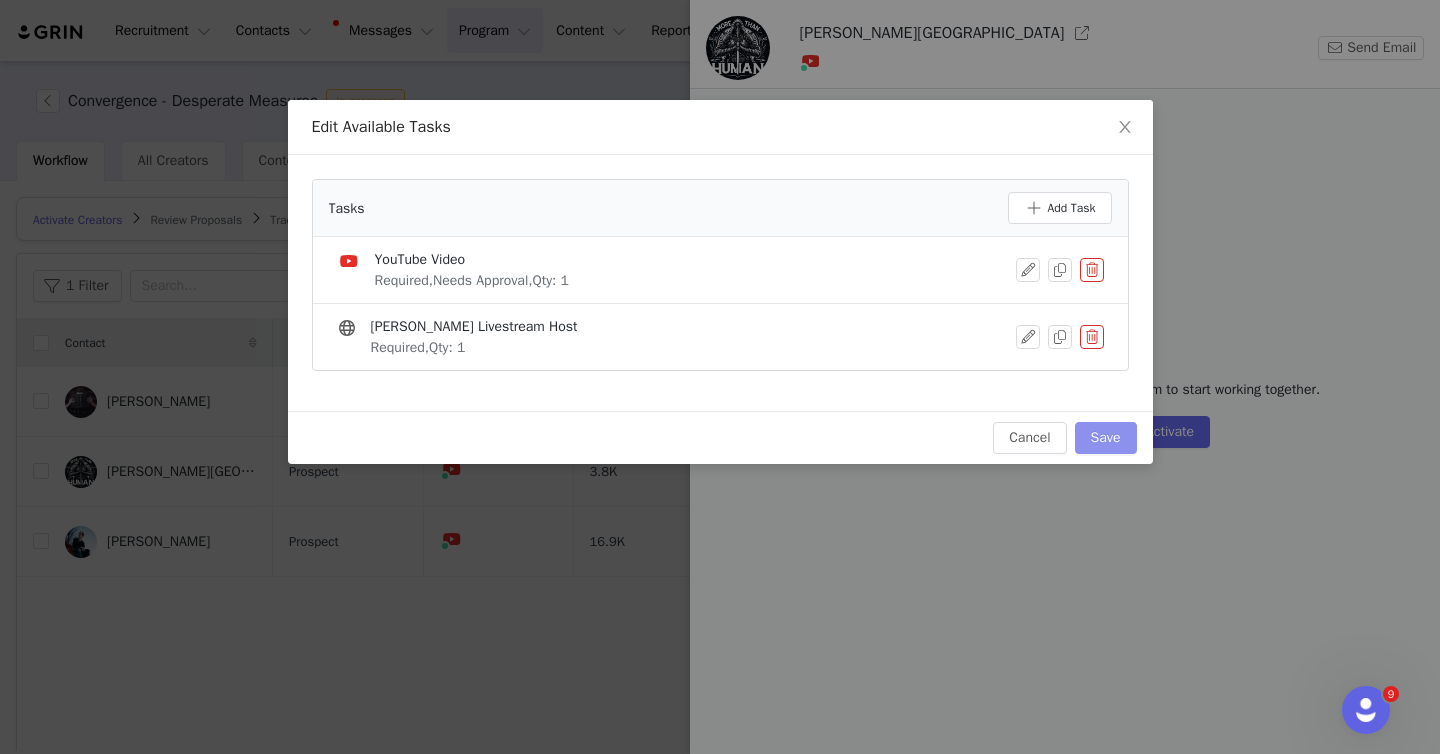 click on "Save" at bounding box center (1106, 438) 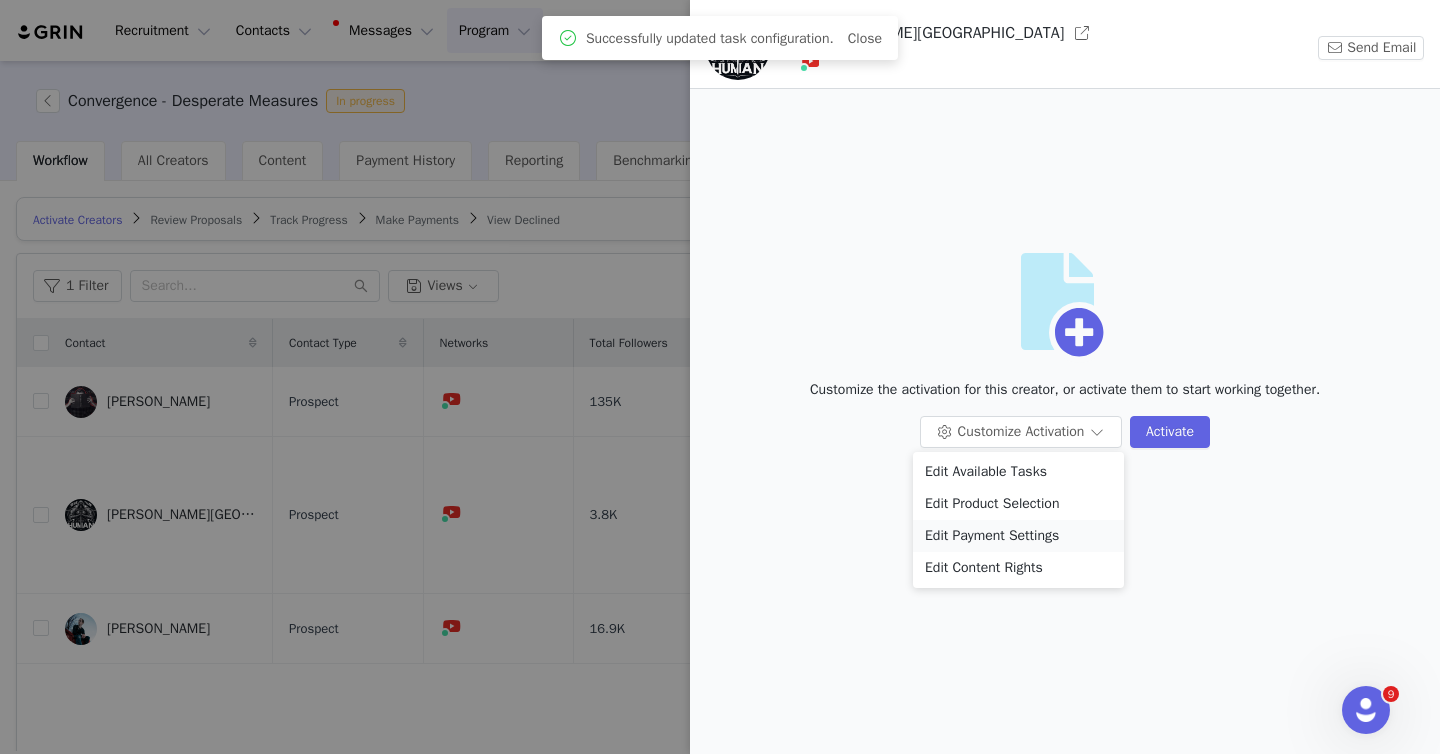 click on "Edit Payment Settings" at bounding box center [1018, 536] 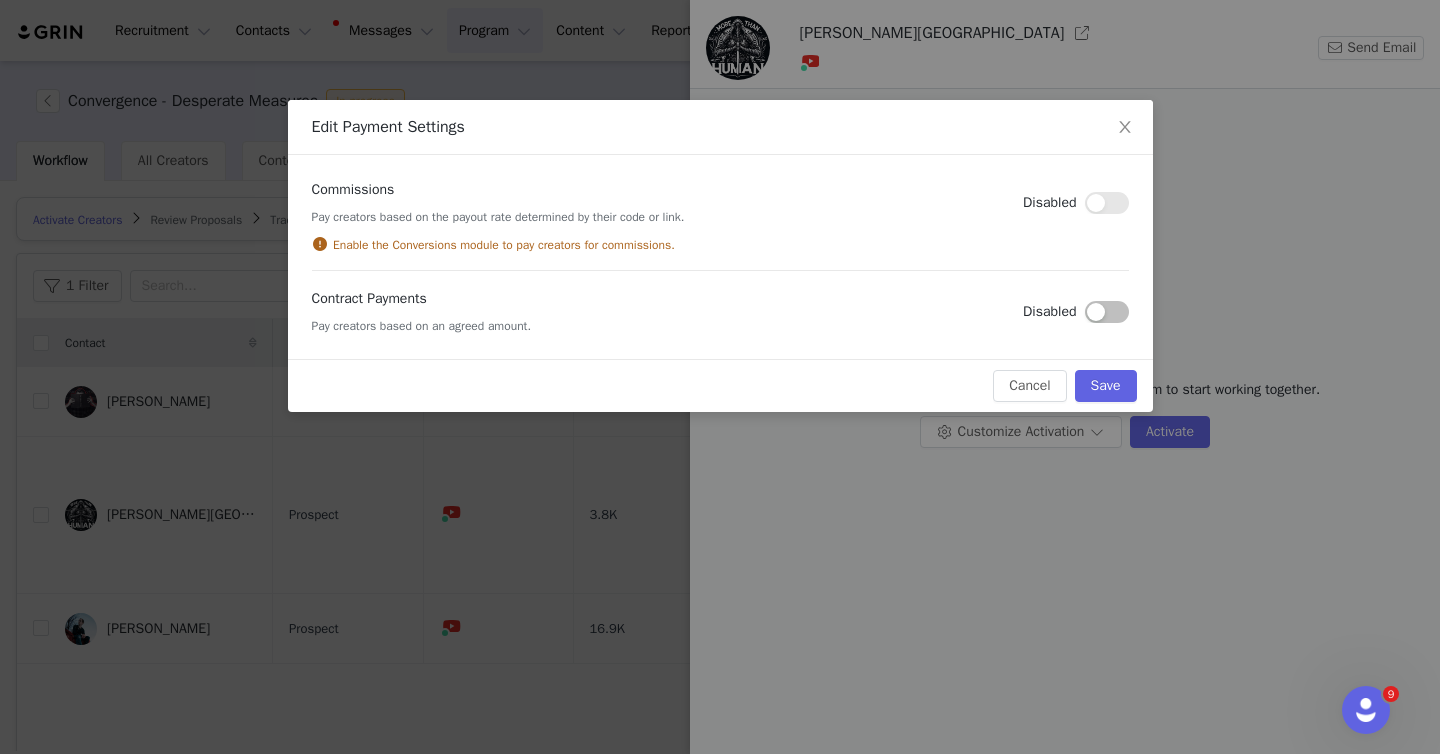 click on "Contract Payments Pay creators based on an agreed amount.     Disabled" at bounding box center [720, 311] 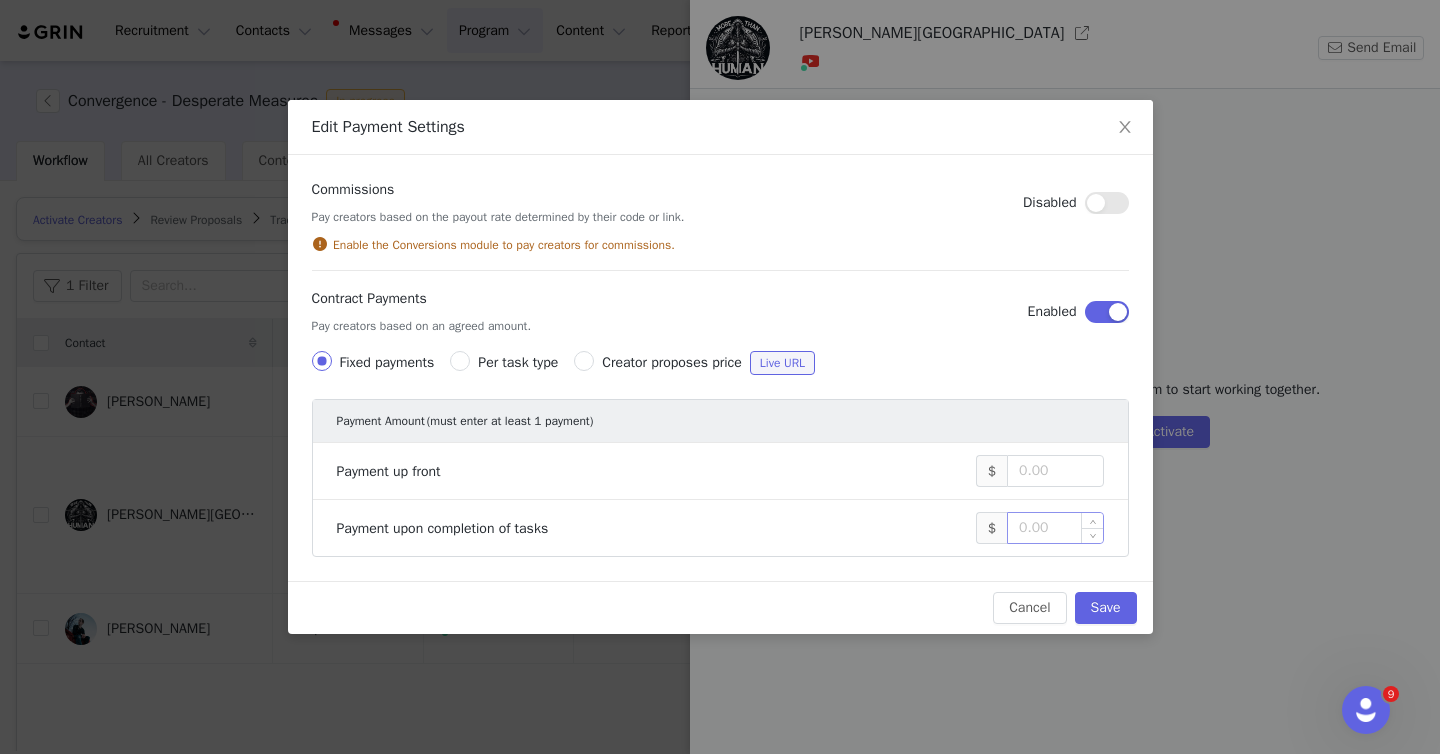 click at bounding box center (1055, 528) 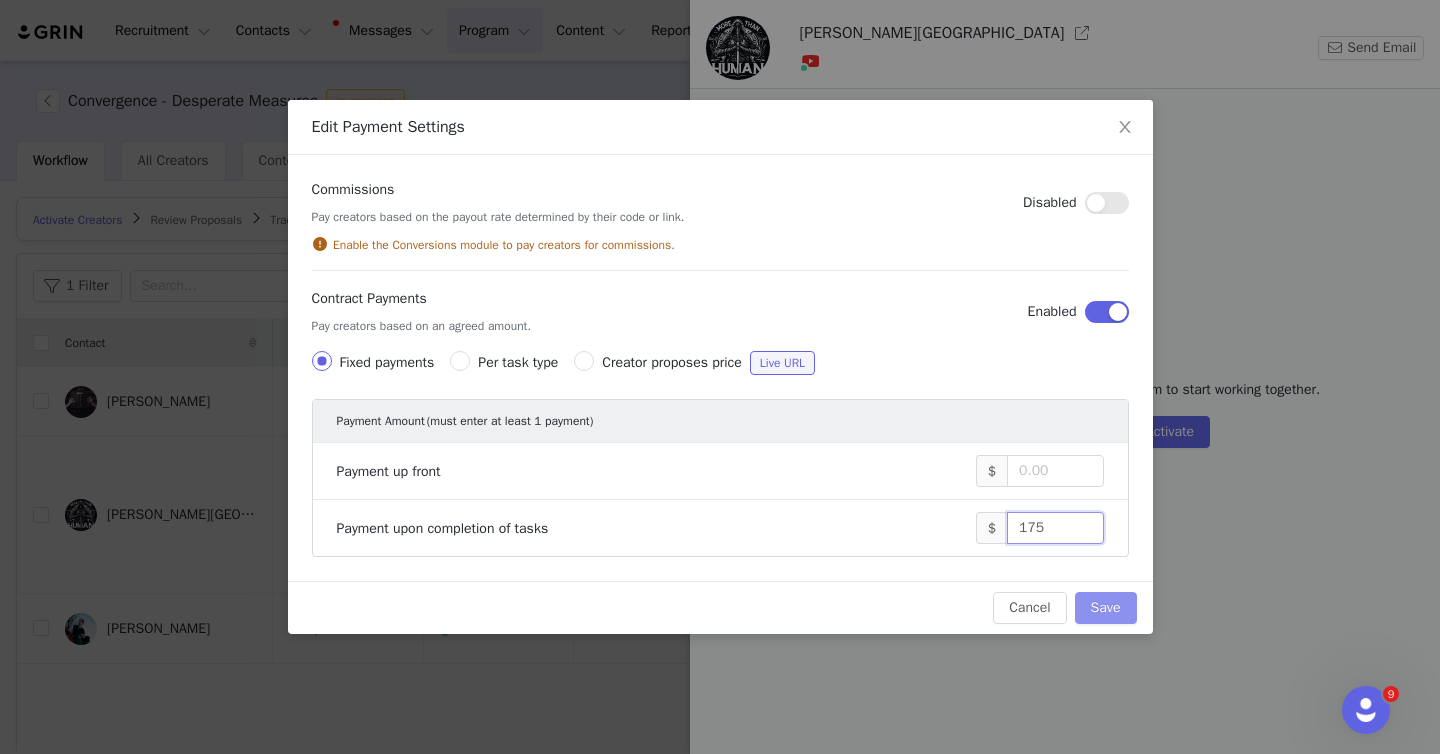 type on "175" 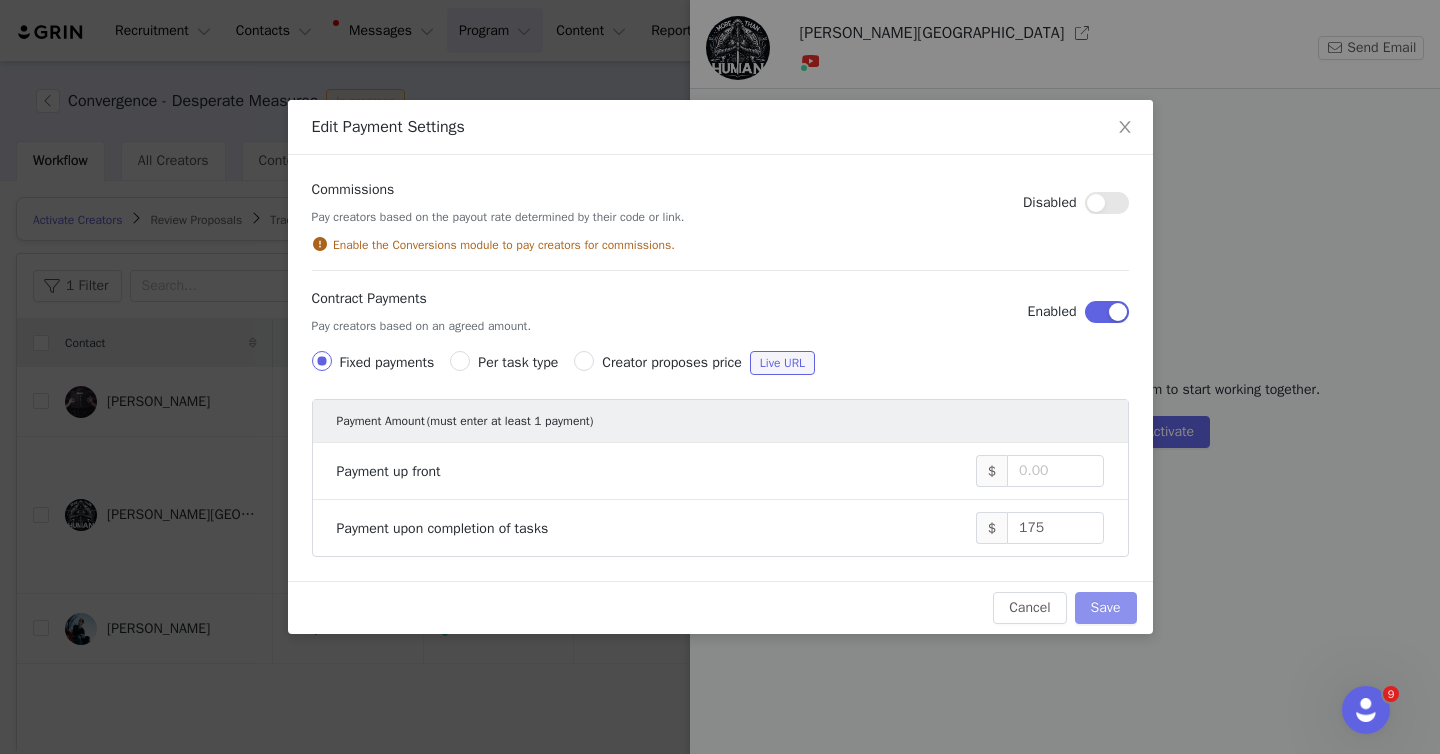 click on "Save" at bounding box center (1106, 608) 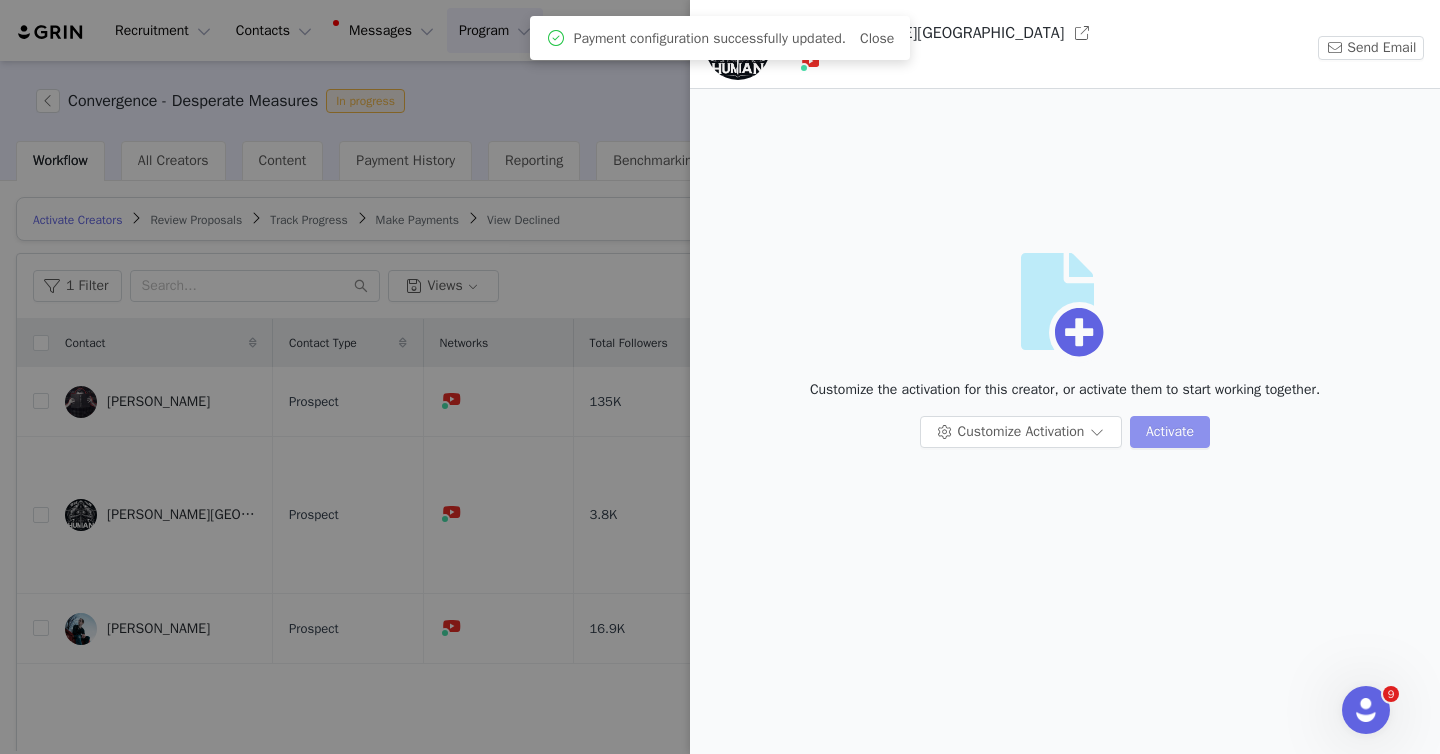 click on "Activate" at bounding box center (1170, 432) 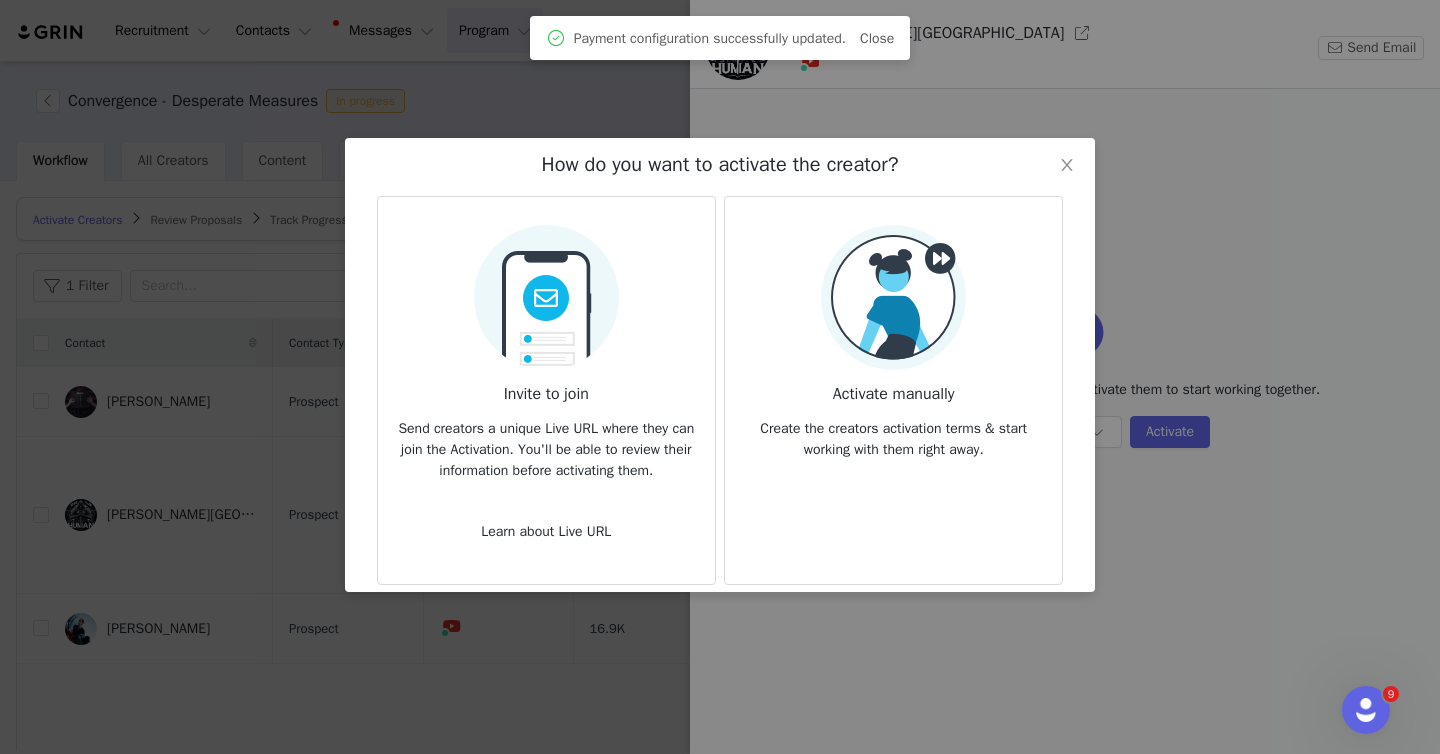 click on "Send creators a unique Live URL where they can join the Activation. You'll be able to review their information before activating them." at bounding box center [546, 443] 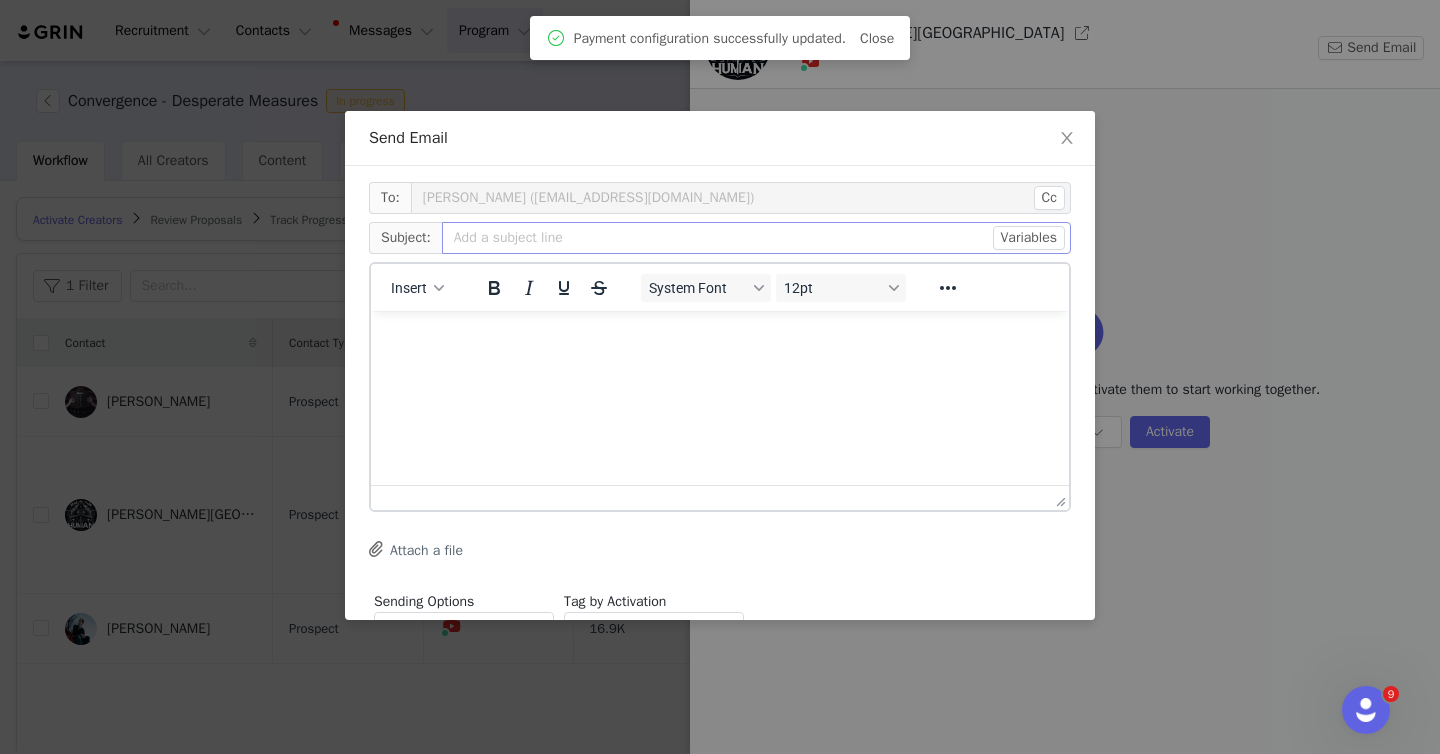 scroll, scrollTop: 0, scrollLeft: 0, axis: both 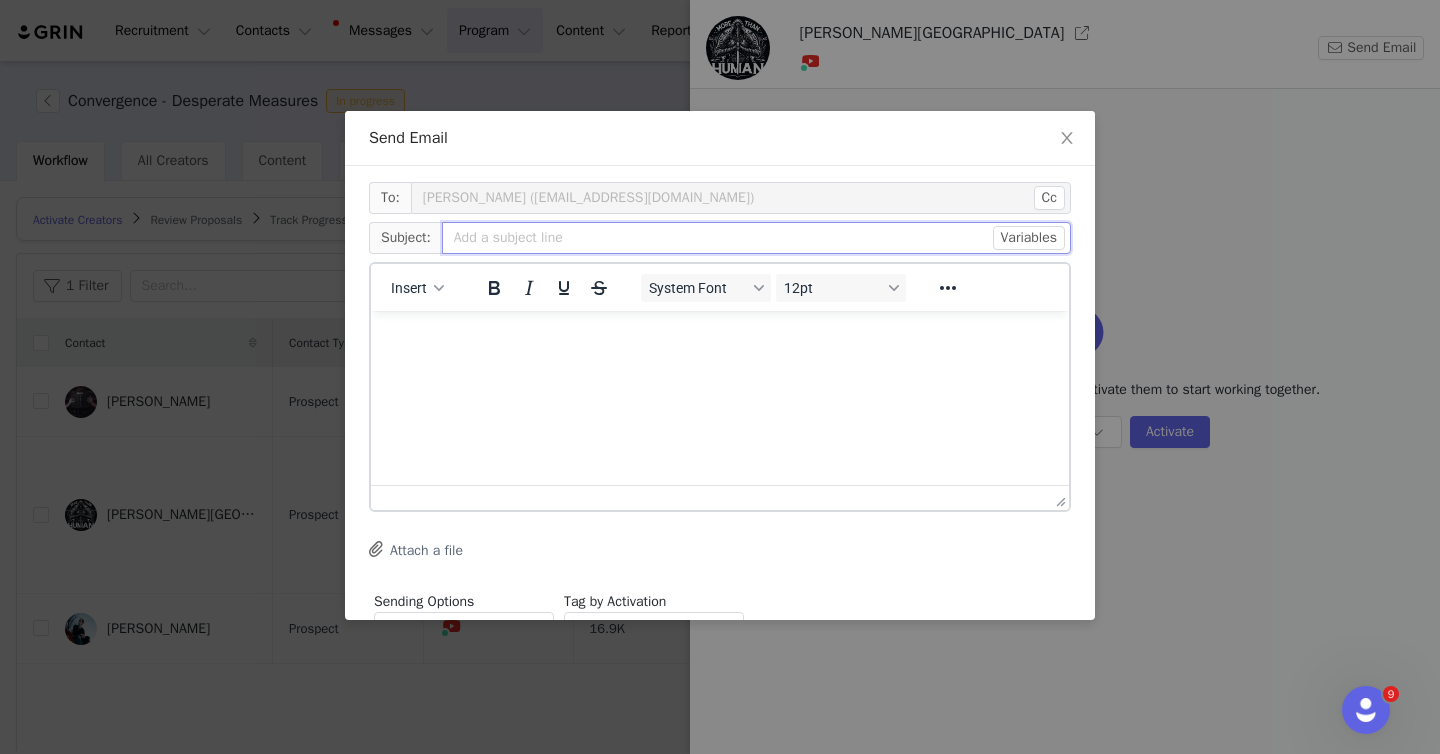 click at bounding box center [756, 238] 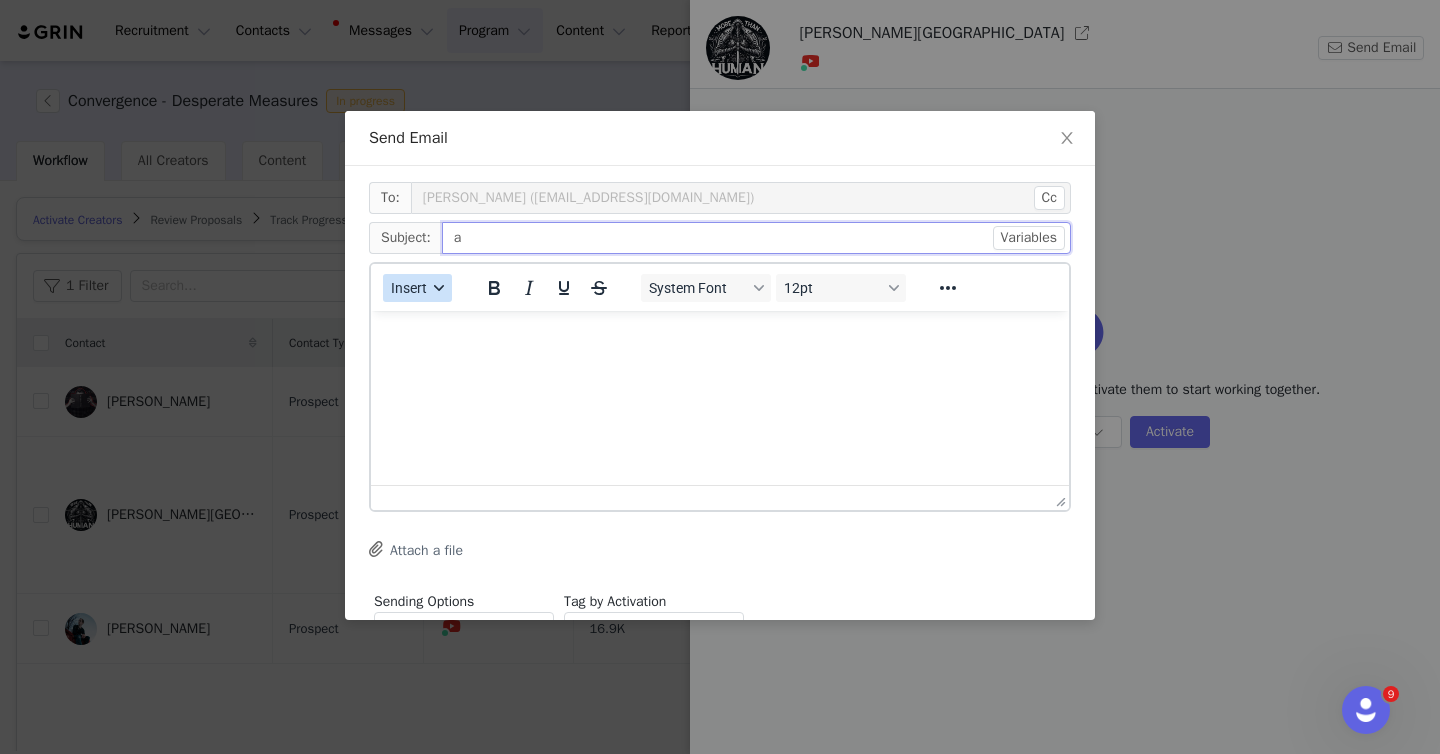 type on "a" 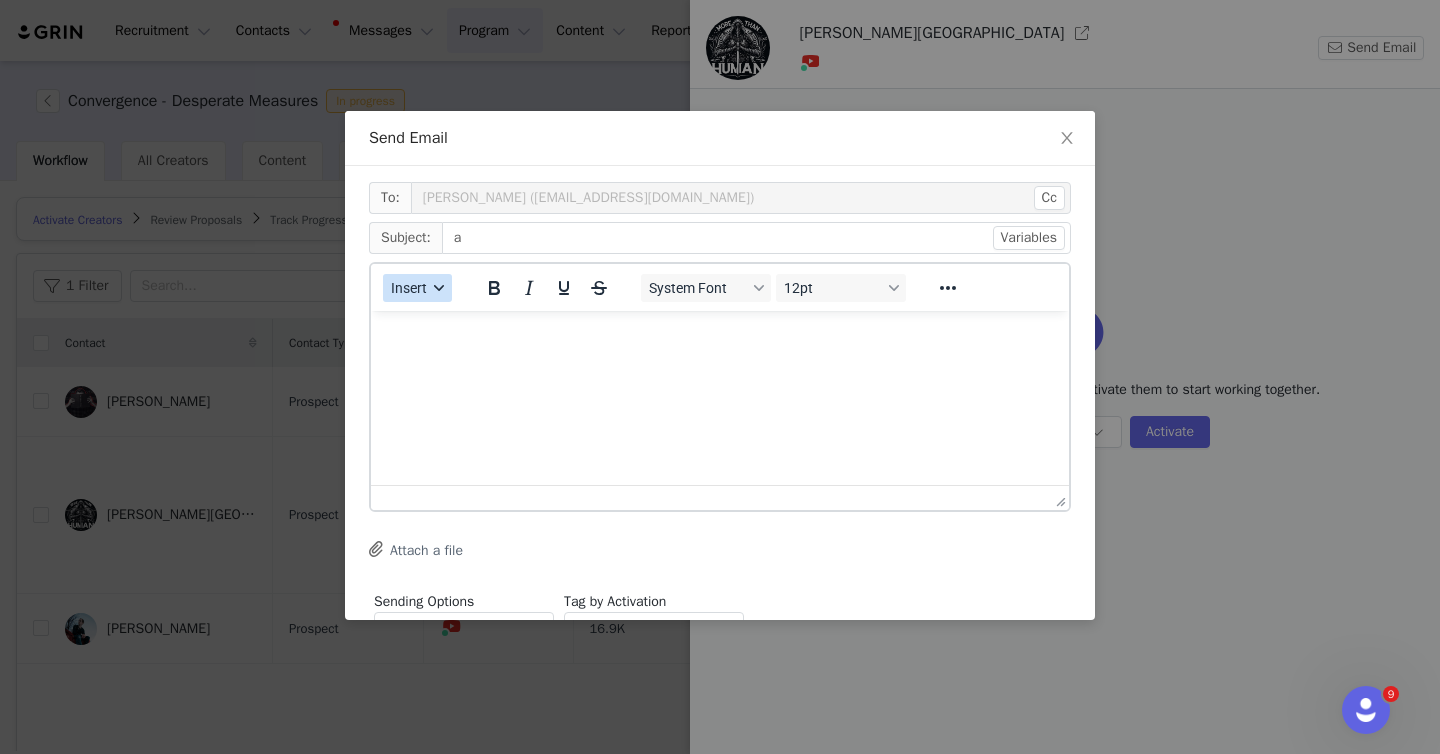 click 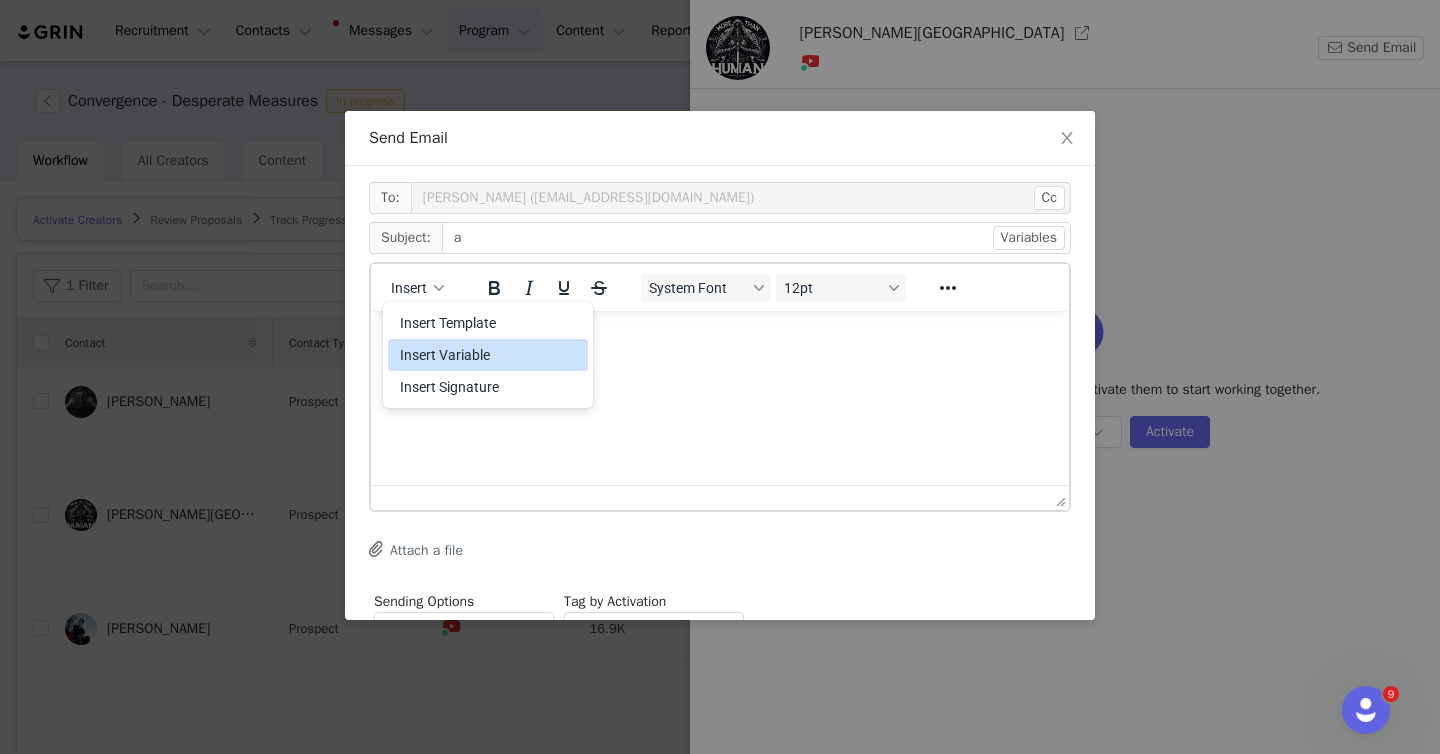 click on "Insert Variable" at bounding box center [490, 355] 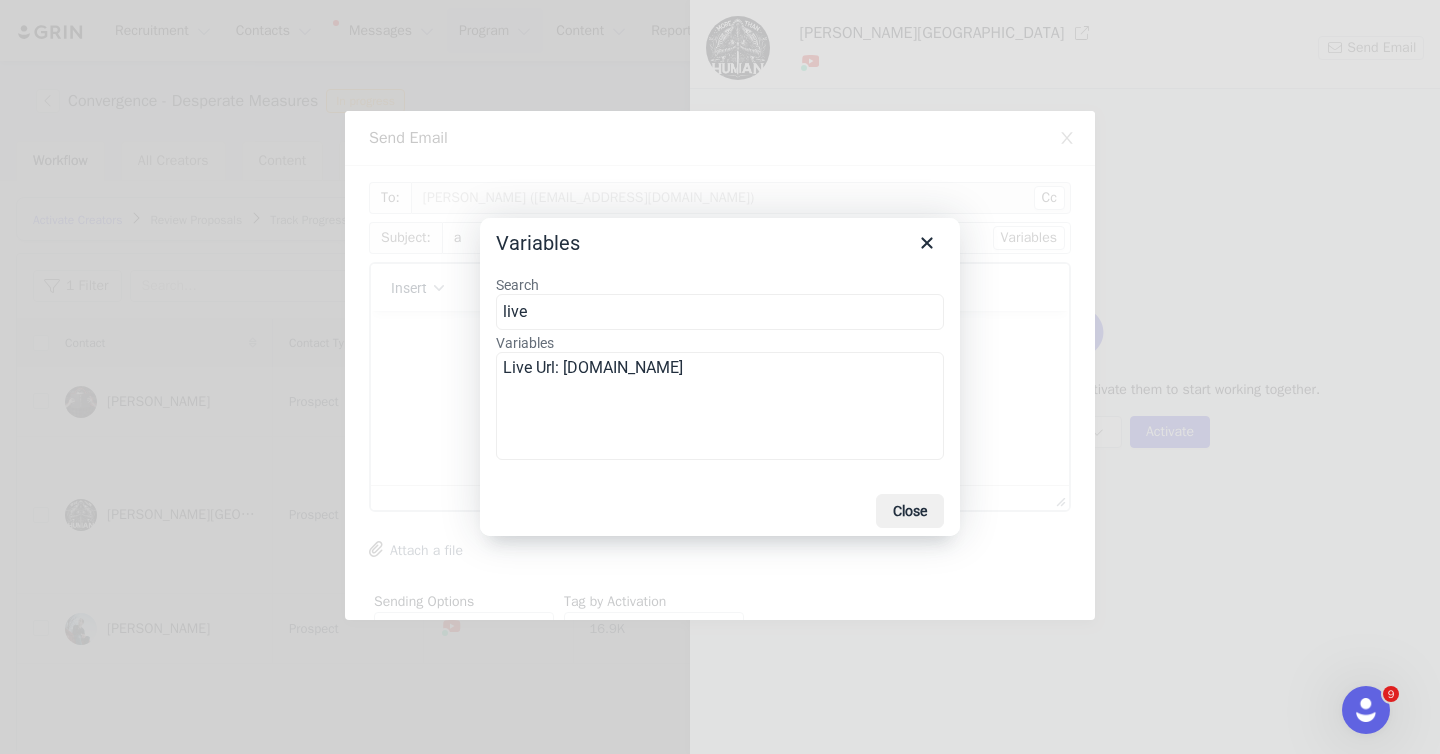 type on "live" 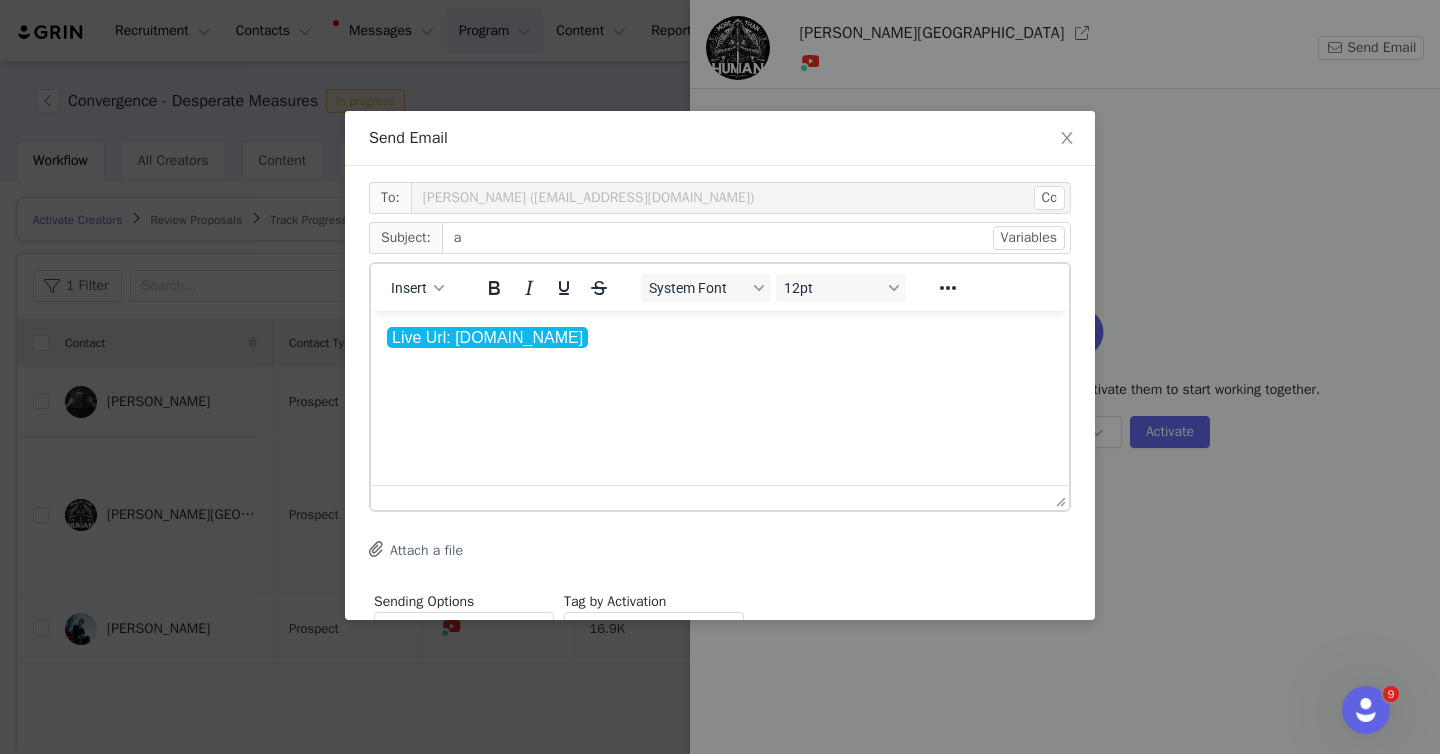 scroll, scrollTop: 118, scrollLeft: 0, axis: vertical 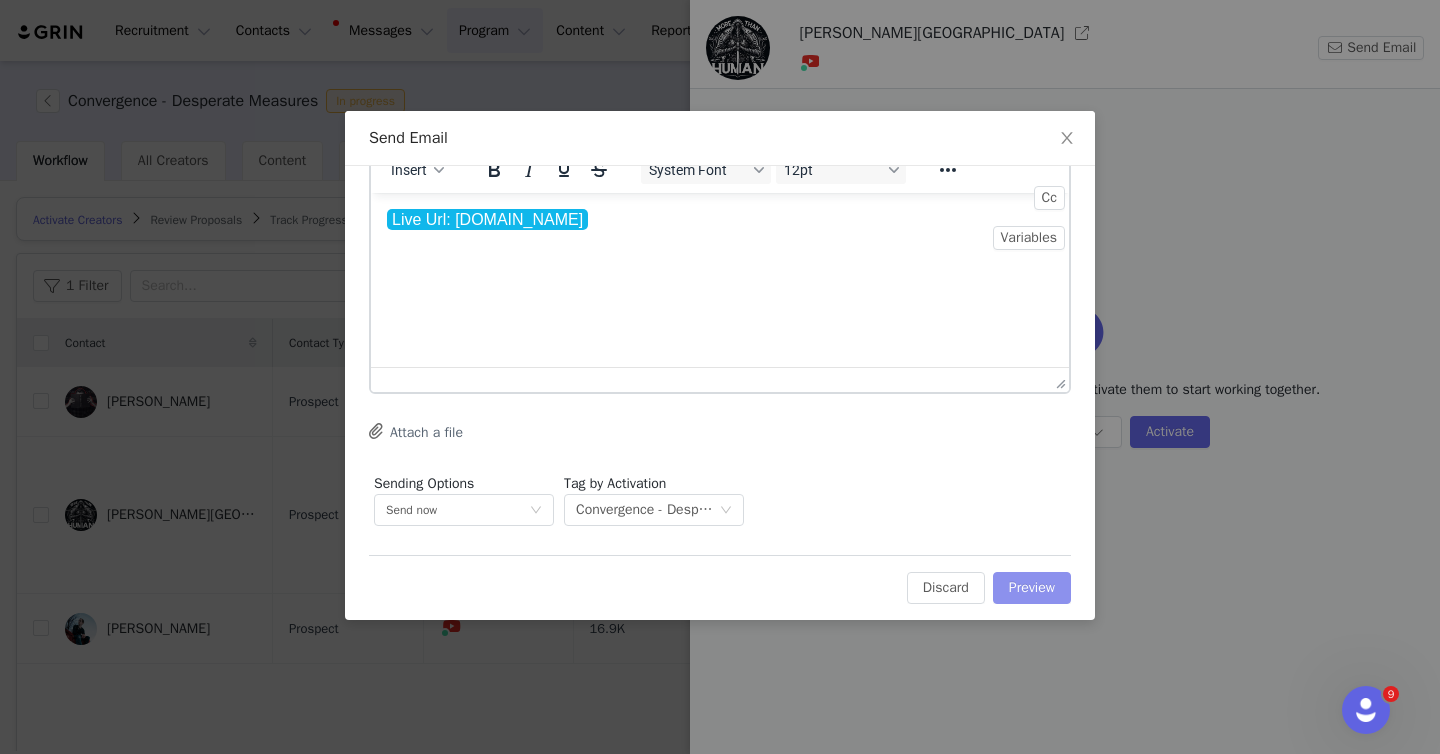 click on "Preview" at bounding box center (1032, 588) 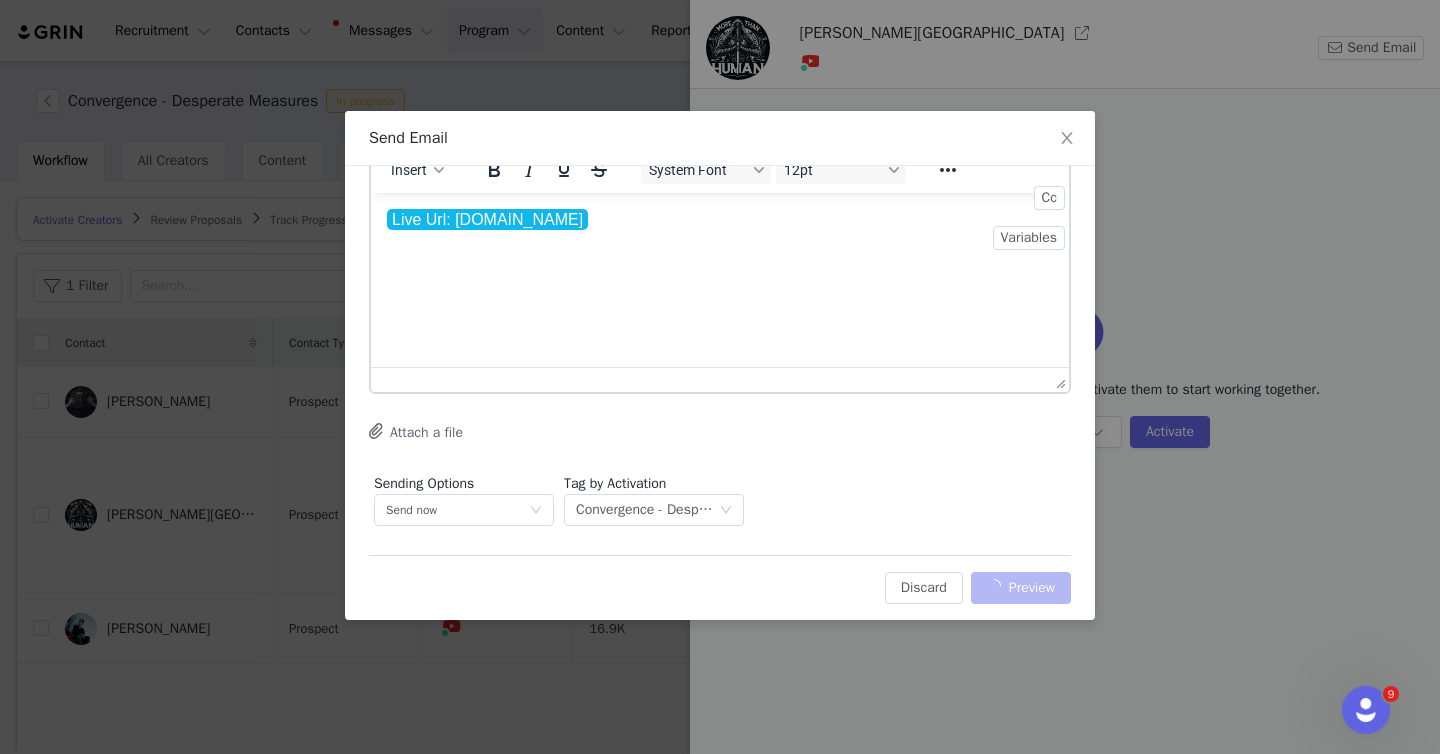 scroll, scrollTop: 0, scrollLeft: 0, axis: both 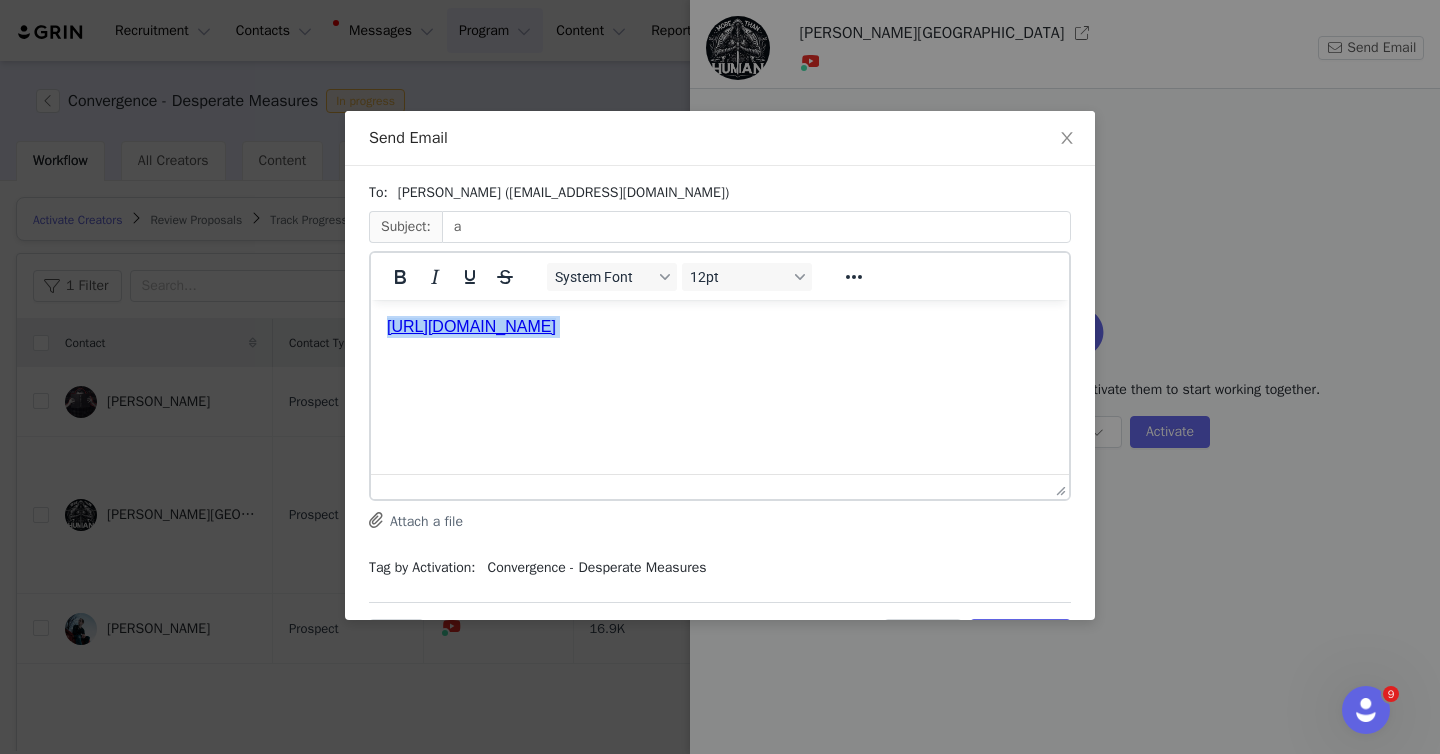 drag, startPoint x: 922, startPoint y: 327, endPoint x: 339, endPoint y: 322, distance: 583.0214 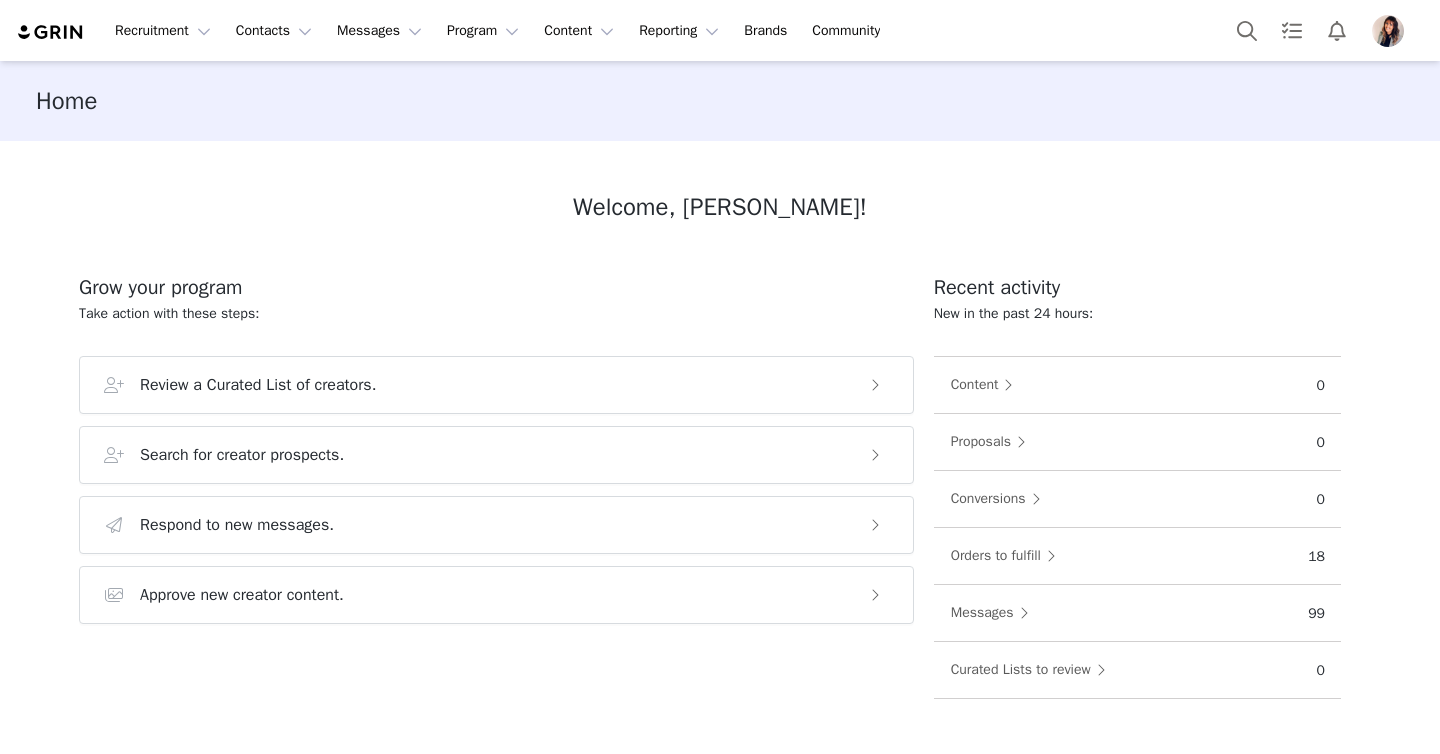 scroll, scrollTop: 0, scrollLeft: 0, axis: both 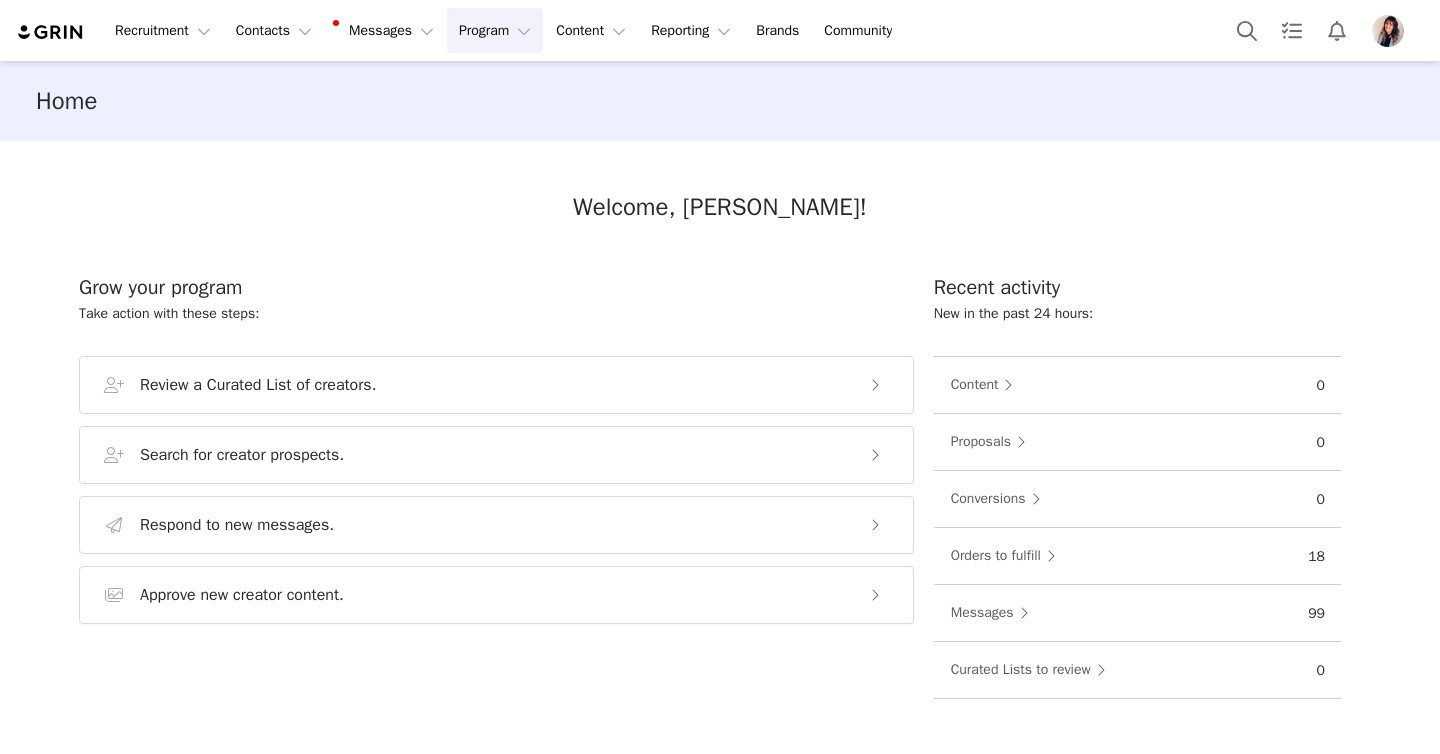 click on "Program Program" at bounding box center [495, 30] 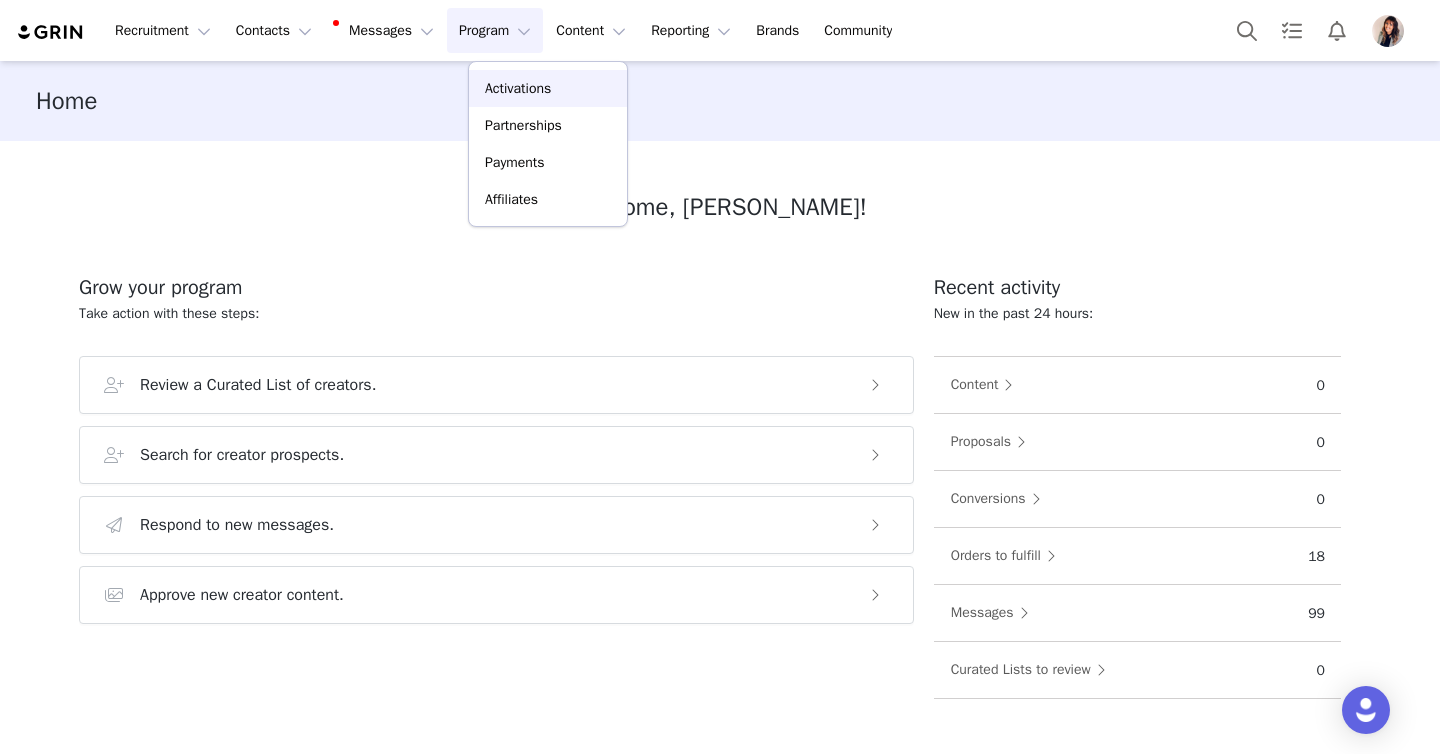 click on "Activations" at bounding box center (518, 88) 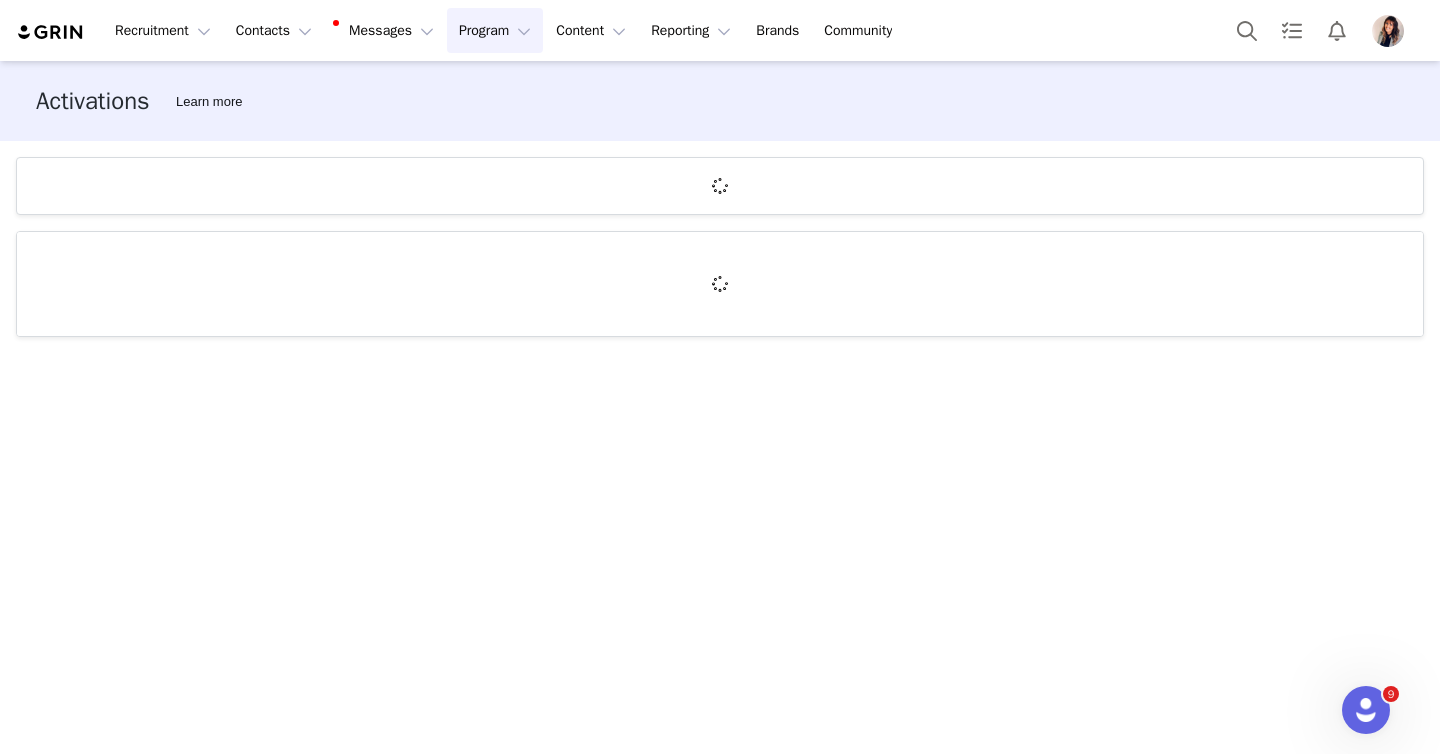 scroll, scrollTop: 0, scrollLeft: 0, axis: both 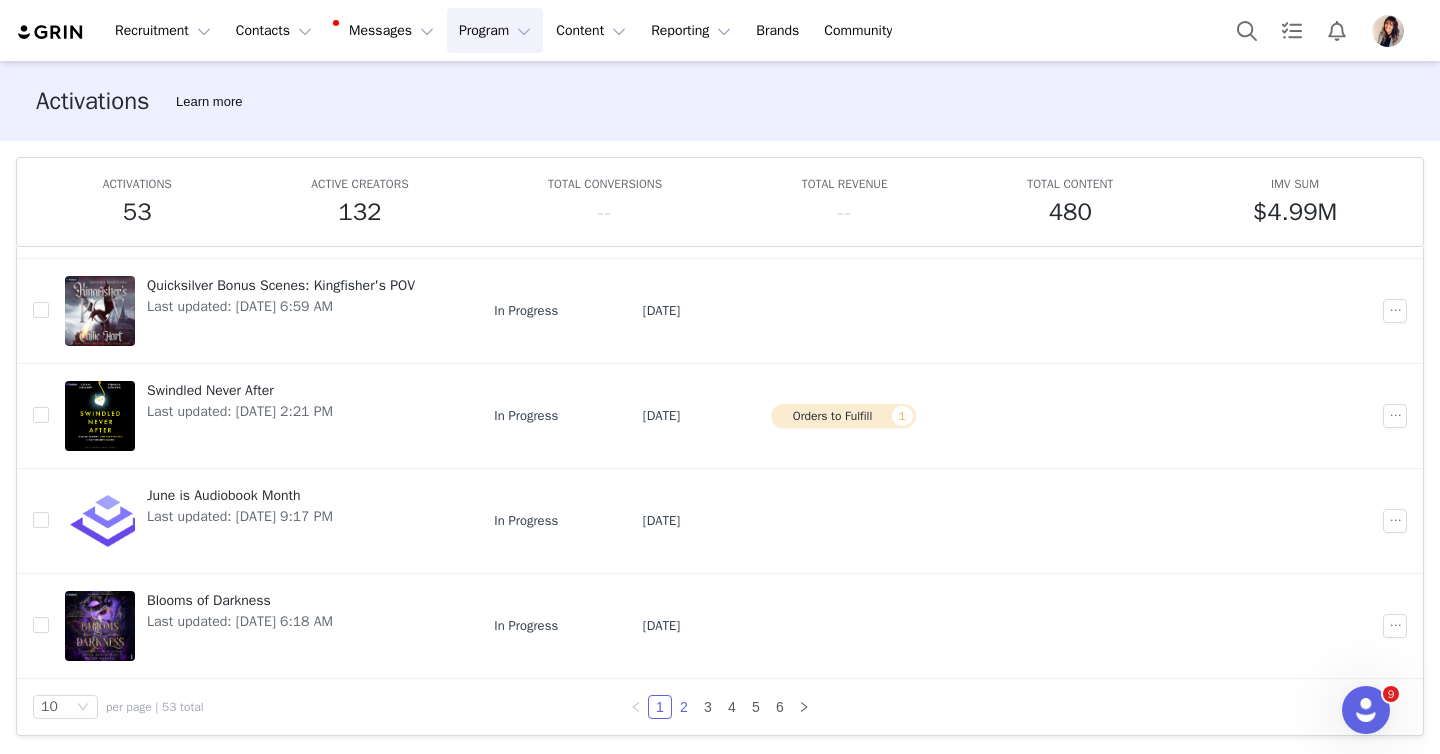click on "2" at bounding box center [684, 707] 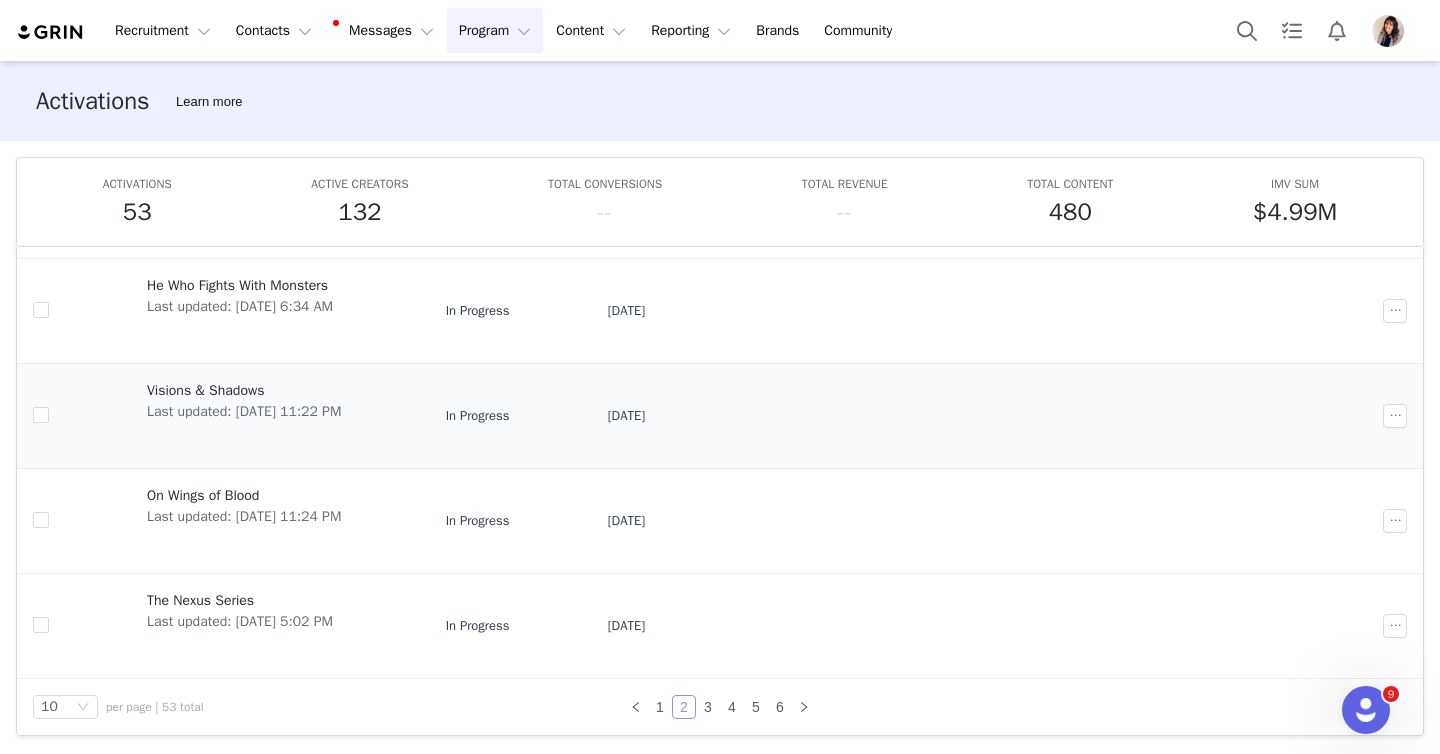scroll, scrollTop: 0, scrollLeft: 0, axis: both 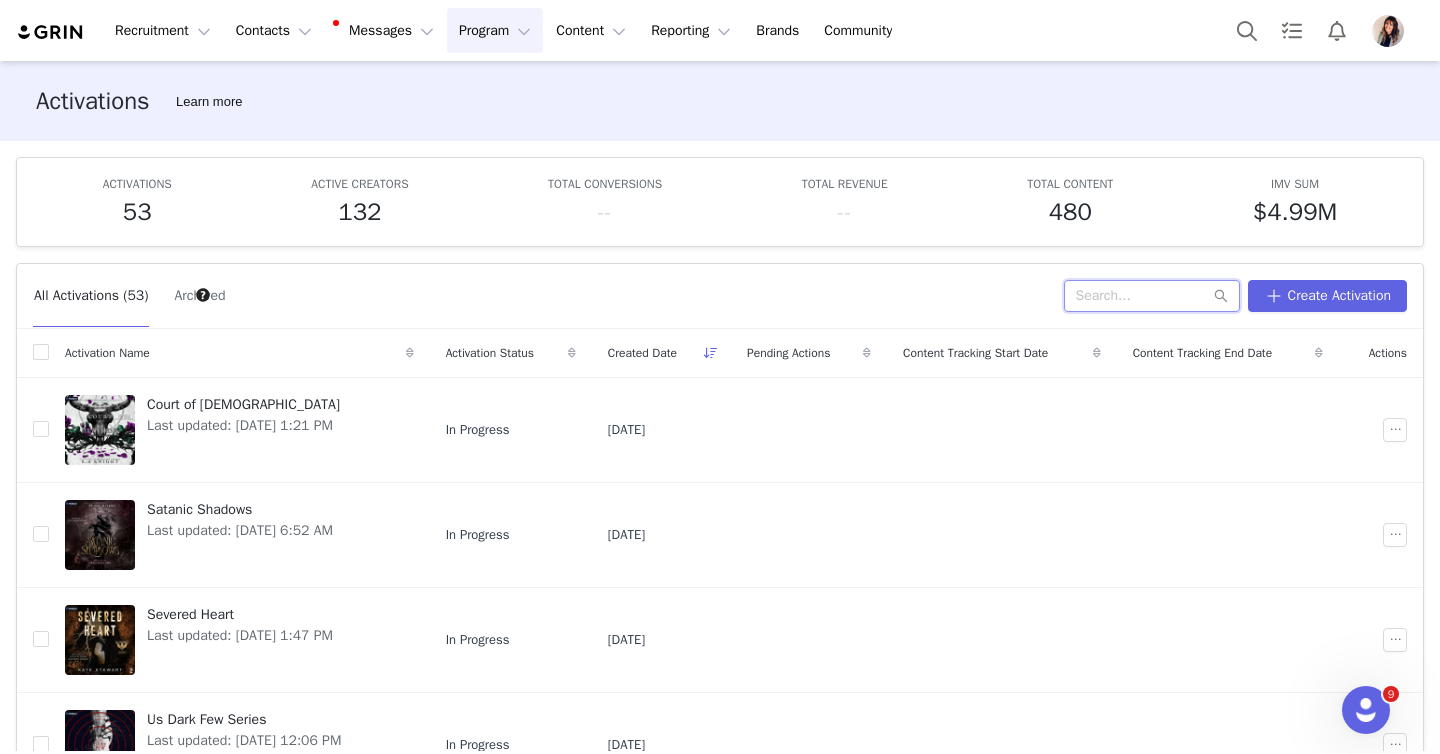 click at bounding box center (1152, 296) 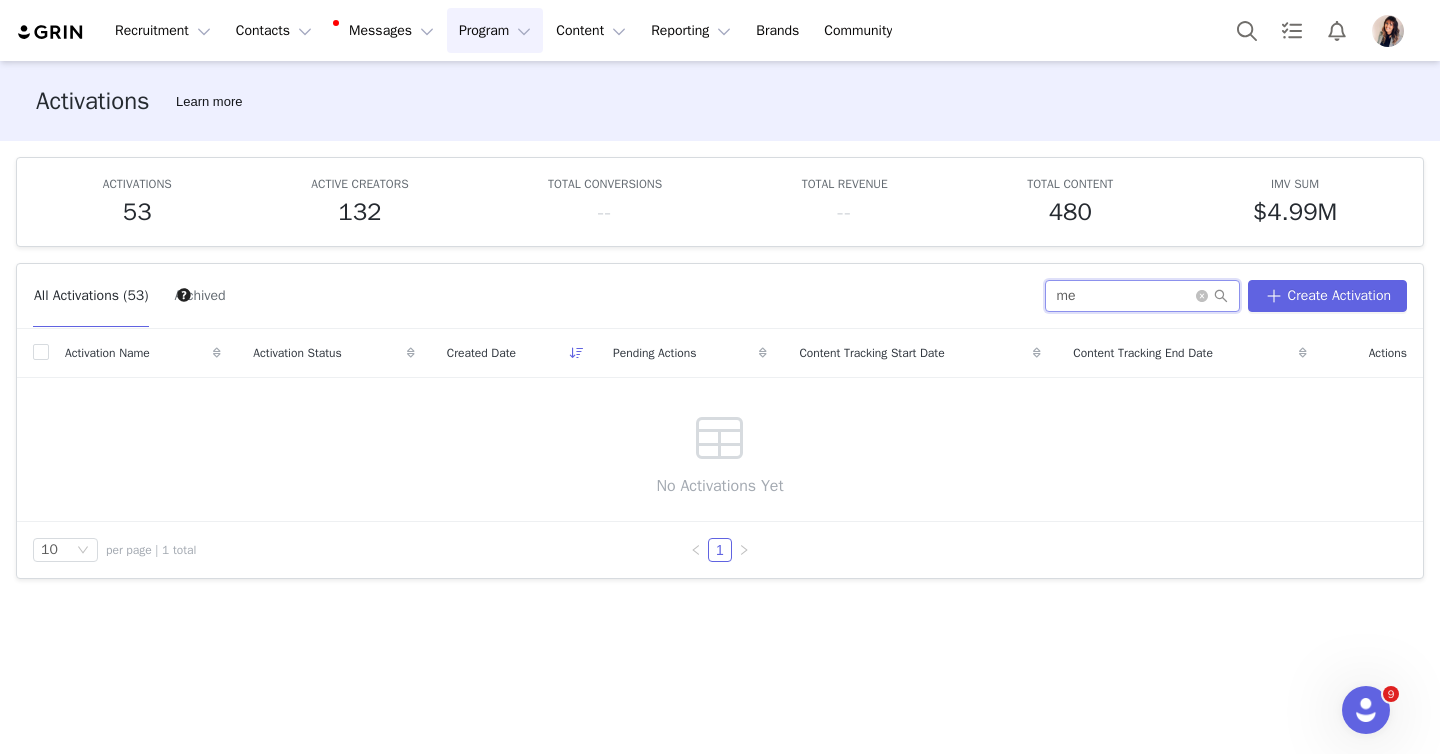 type on "m" 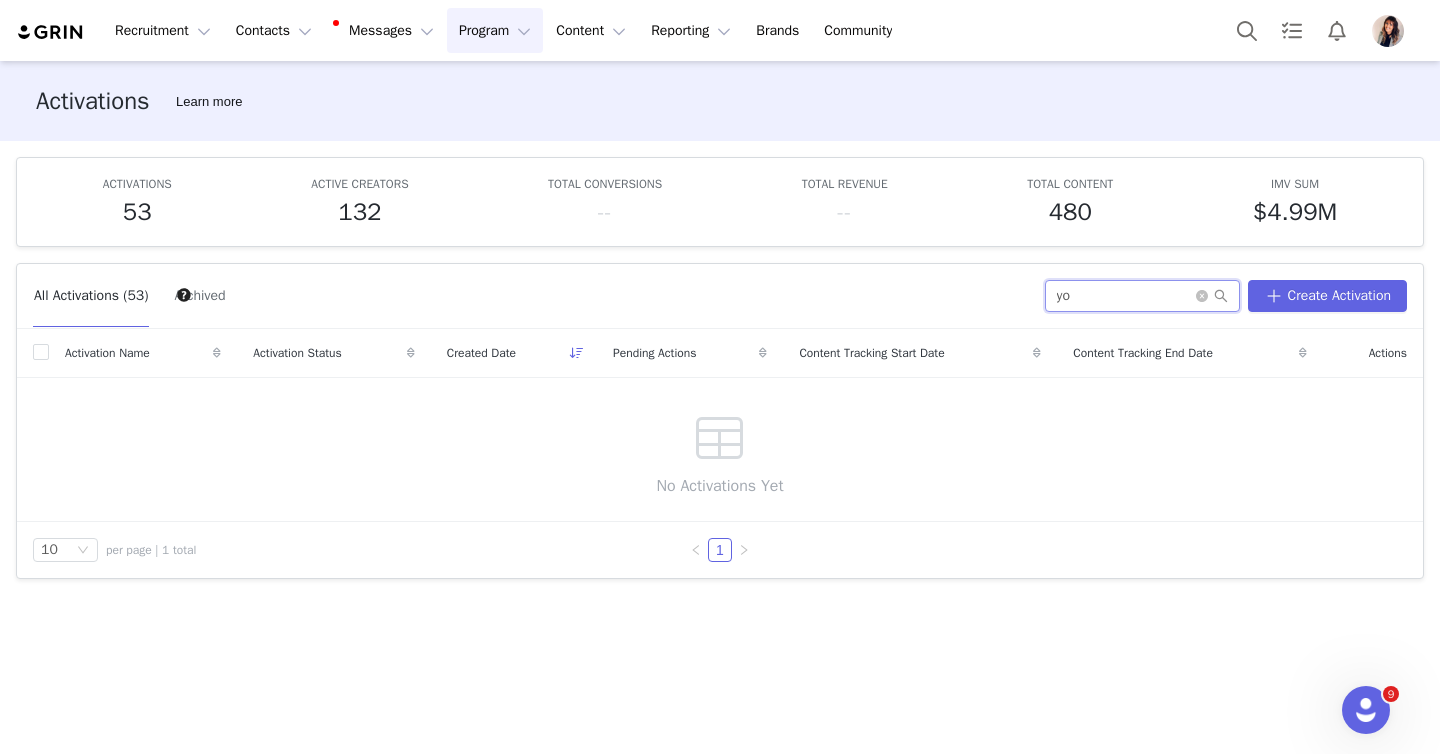 type on "y" 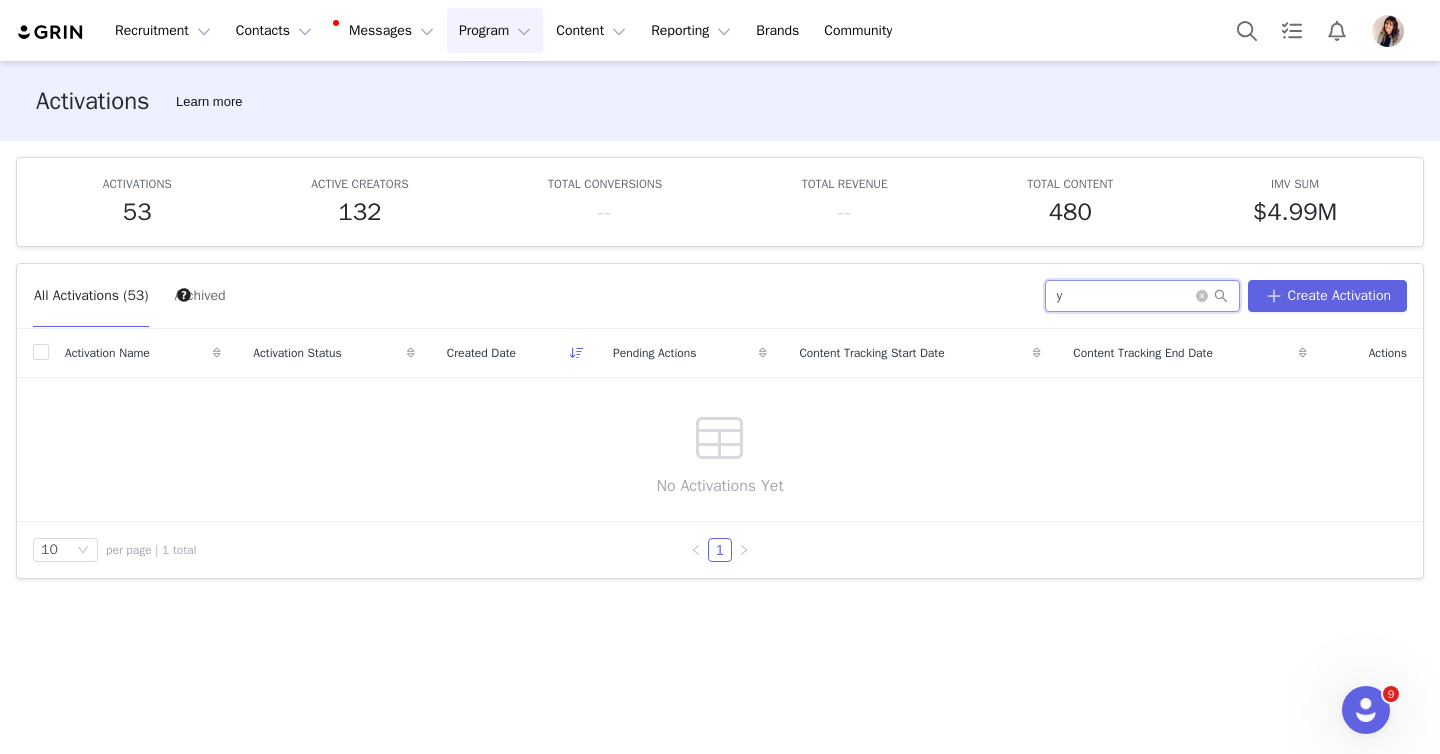 type 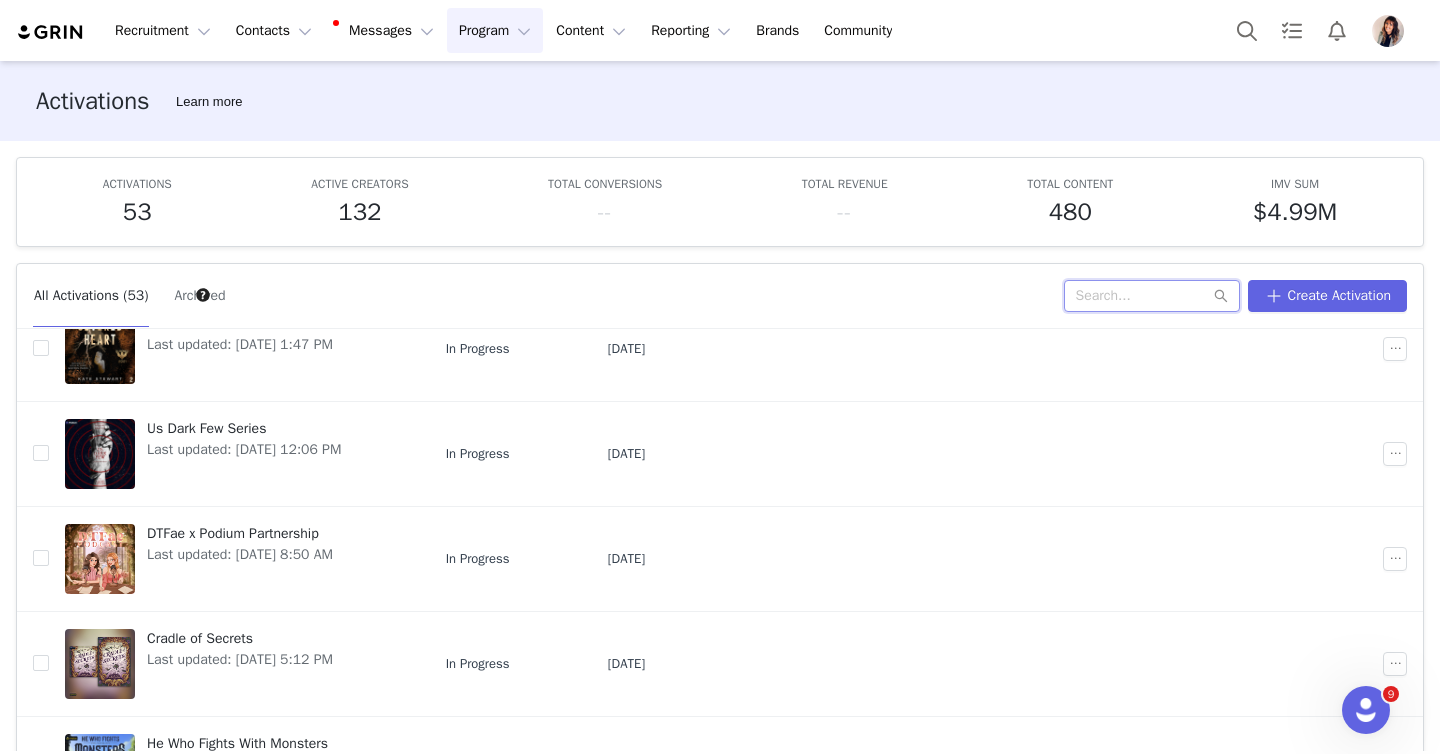 scroll, scrollTop: 644, scrollLeft: 0, axis: vertical 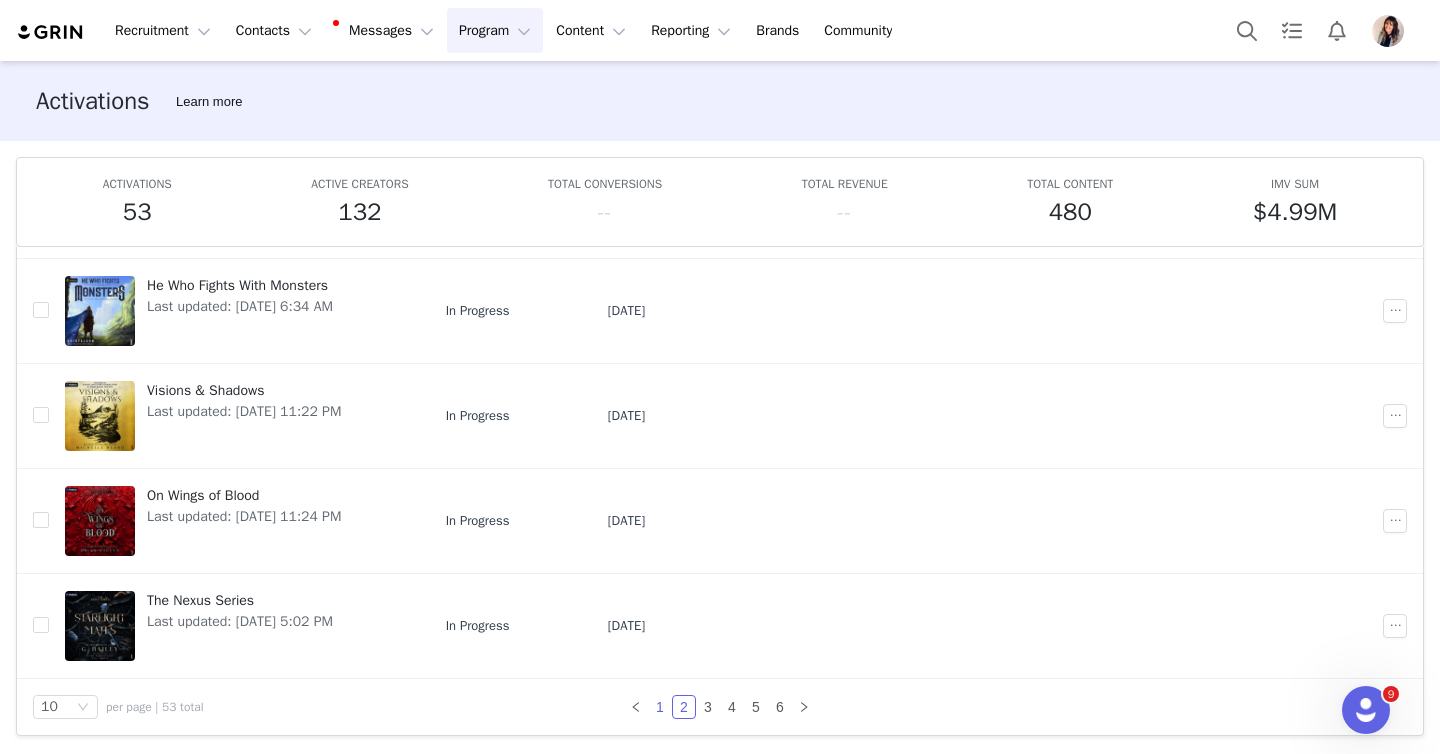 click on "1" at bounding box center [660, 707] 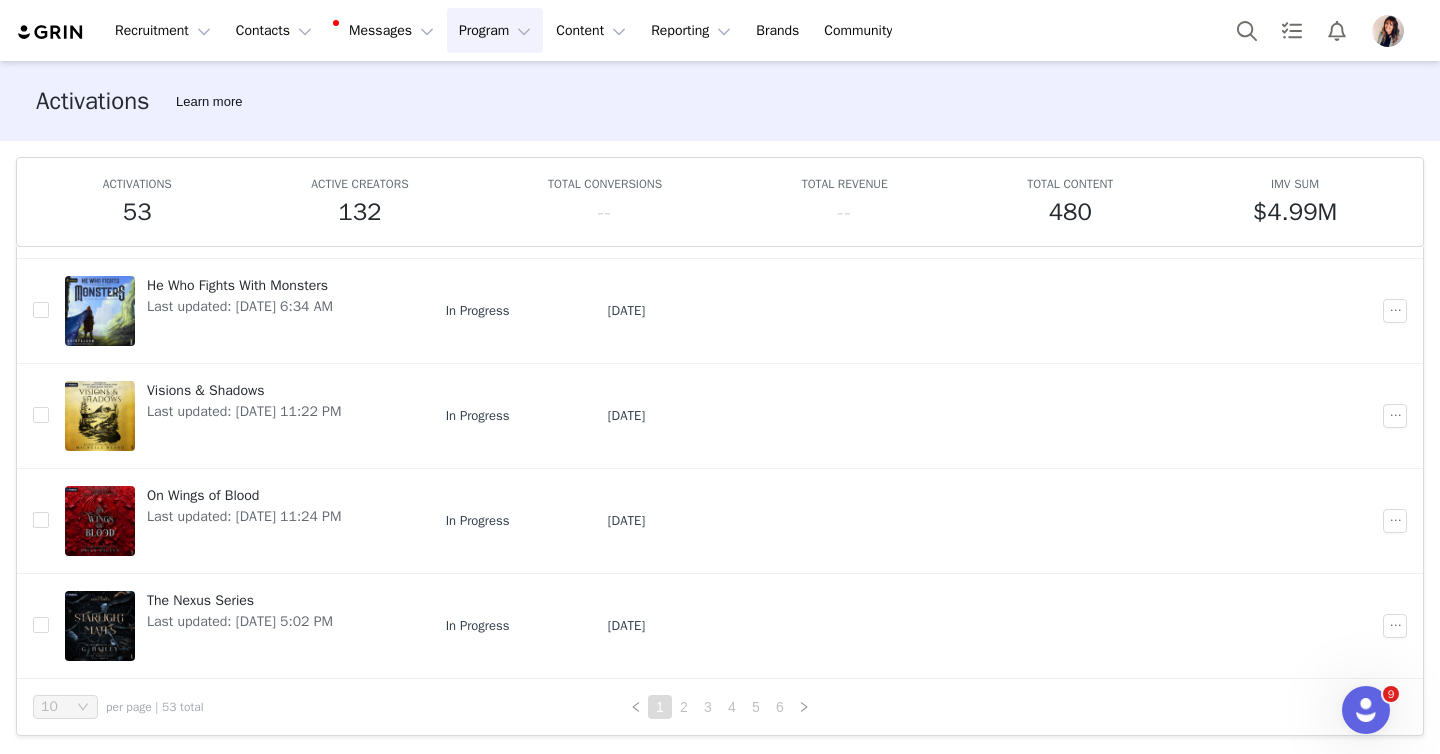 scroll, scrollTop: 0, scrollLeft: 0, axis: both 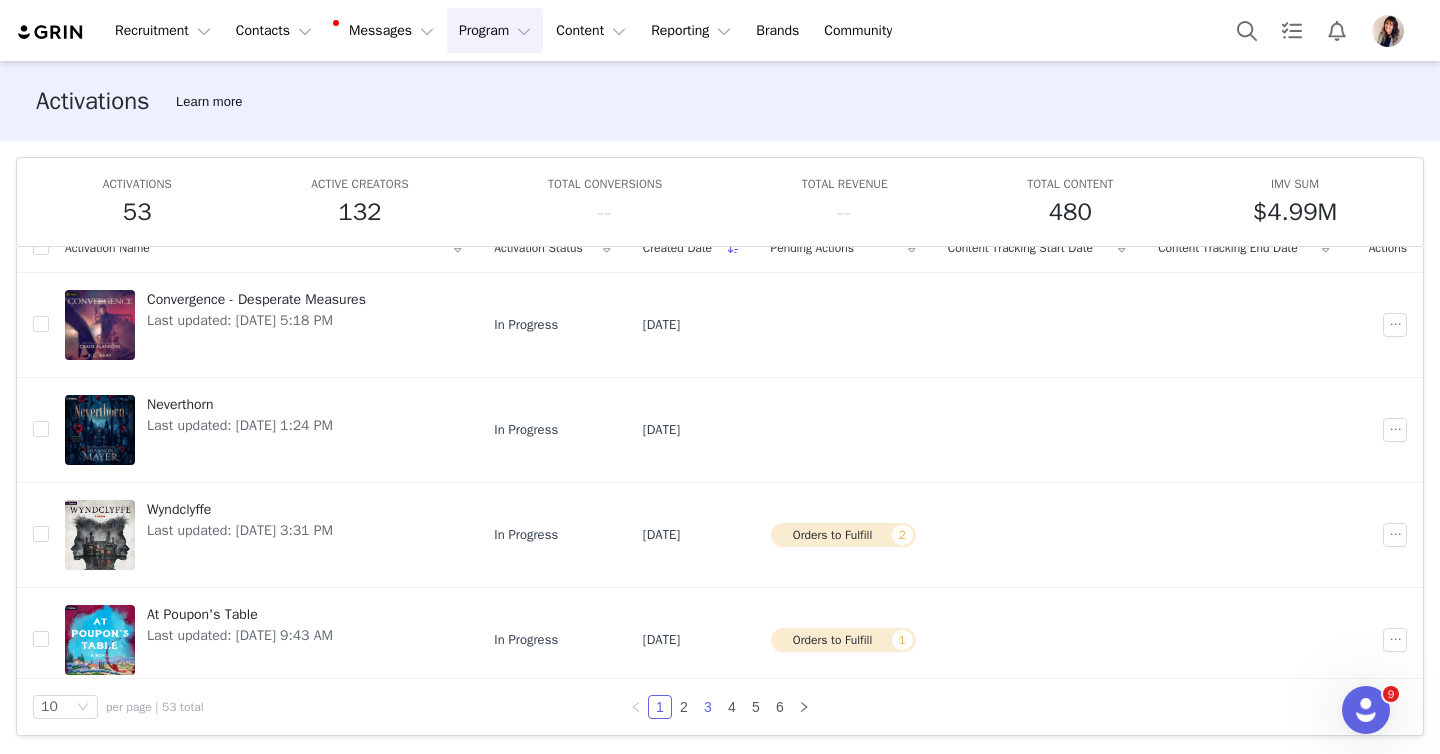 click on "3" at bounding box center [708, 707] 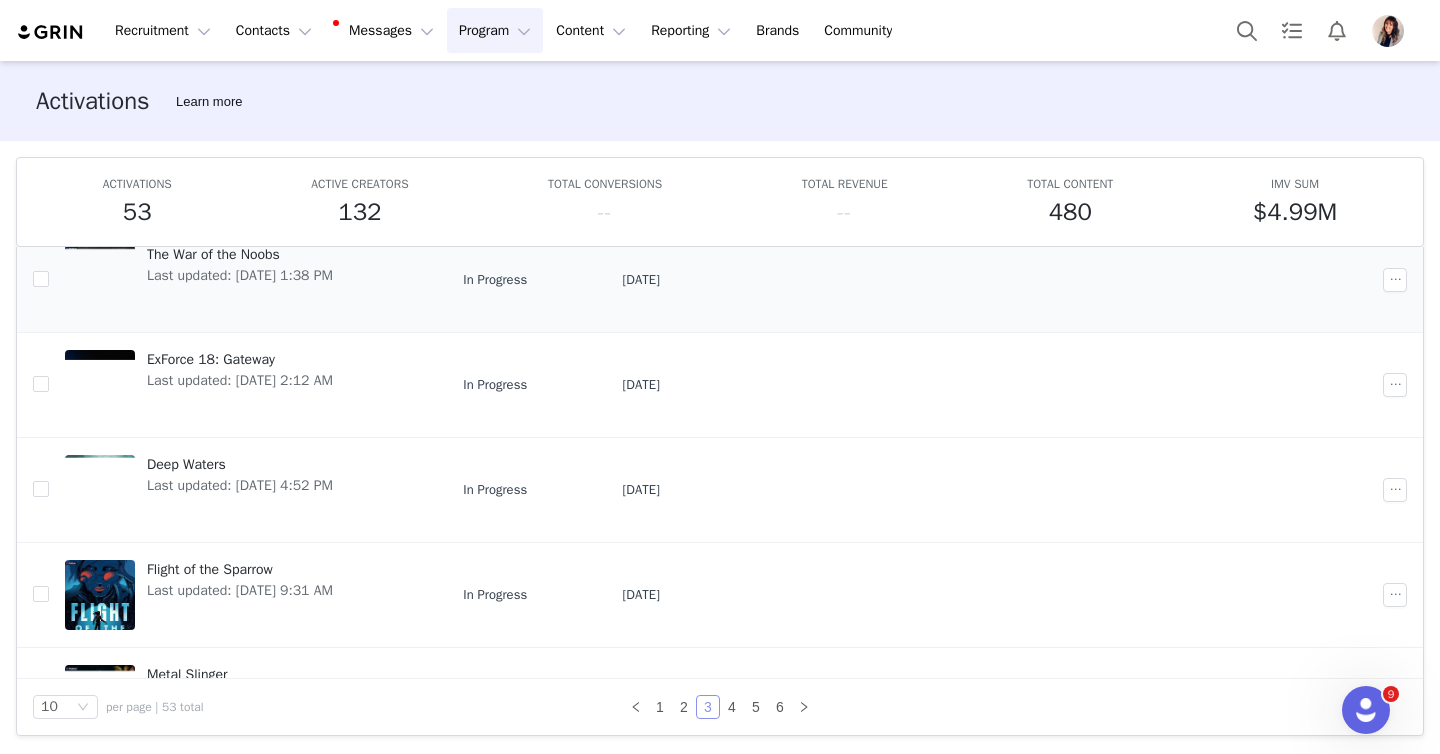 scroll, scrollTop: 0, scrollLeft: 0, axis: both 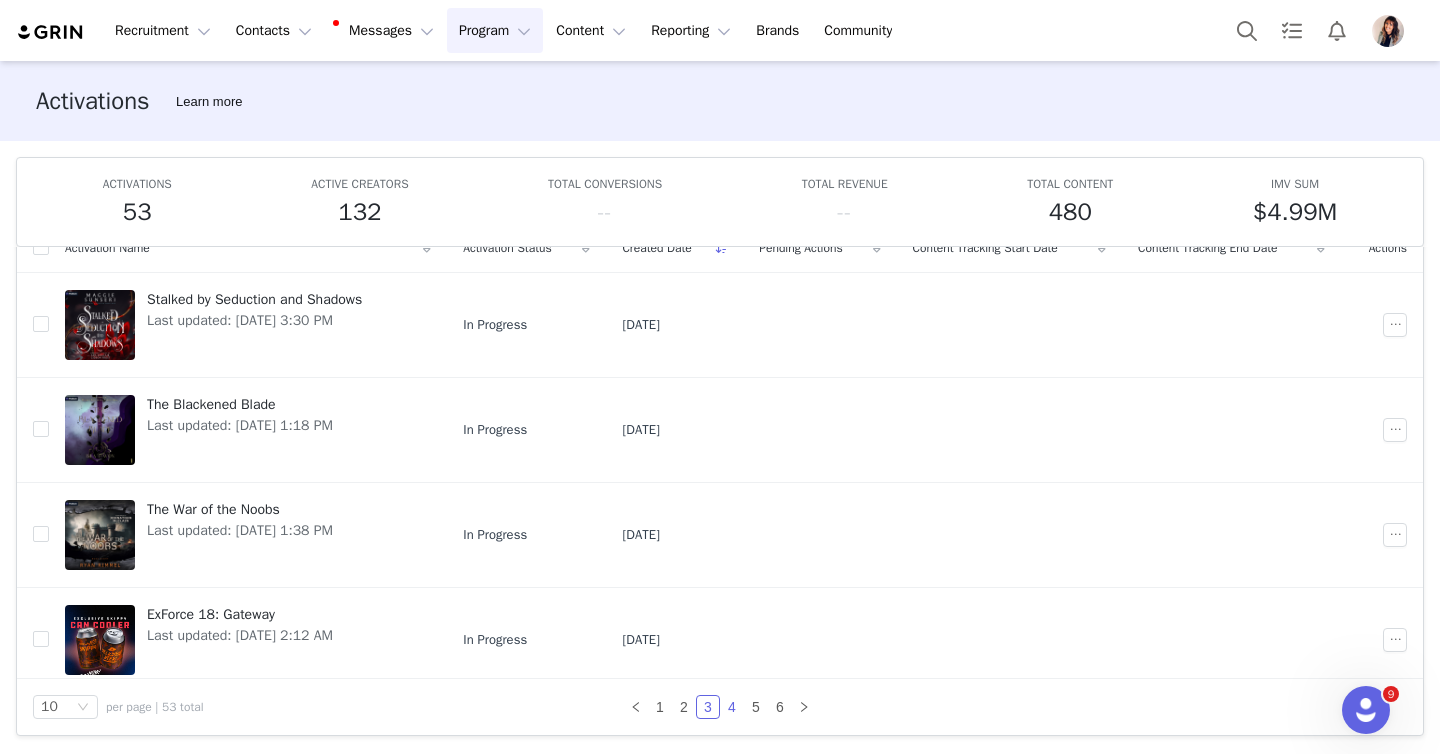 click on "4" at bounding box center (732, 707) 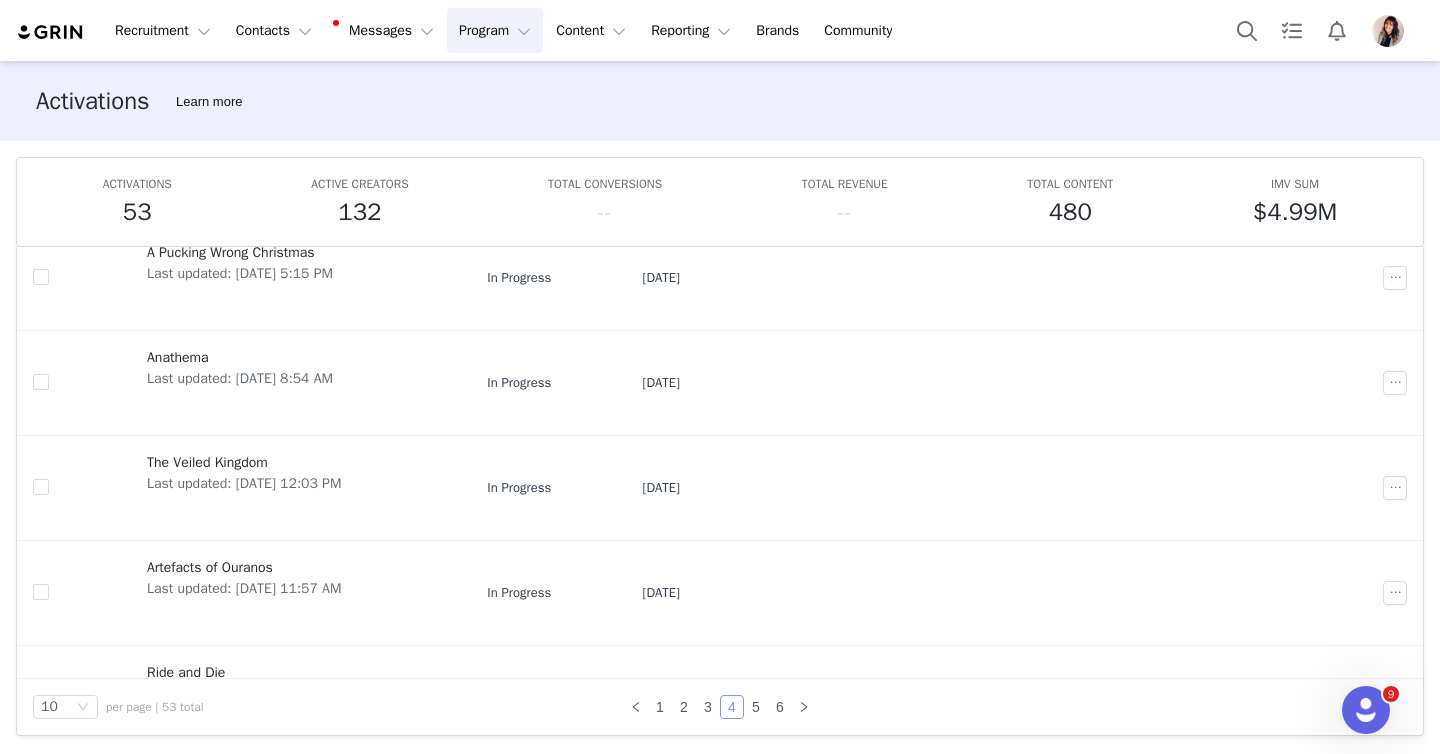 scroll, scrollTop: 644, scrollLeft: 0, axis: vertical 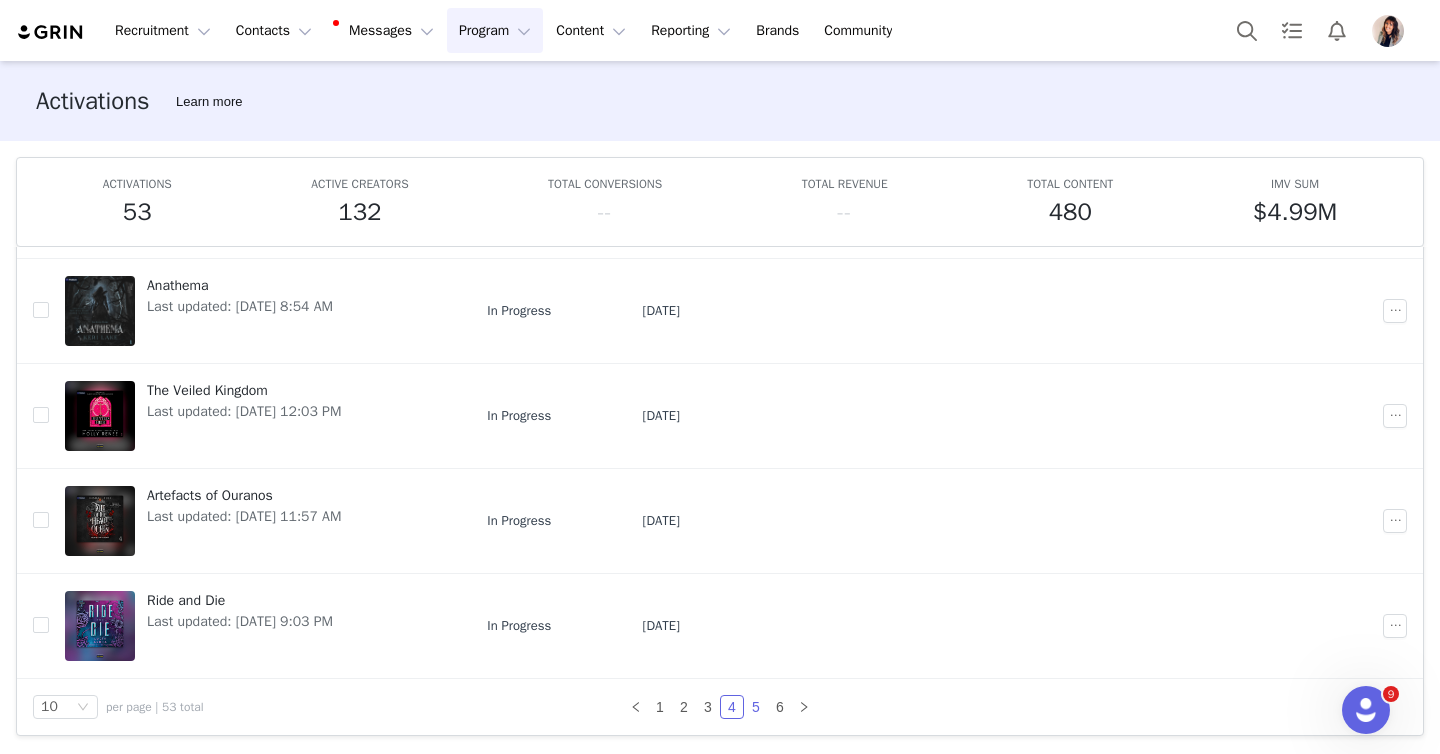 click on "5" at bounding box center (756, 707) 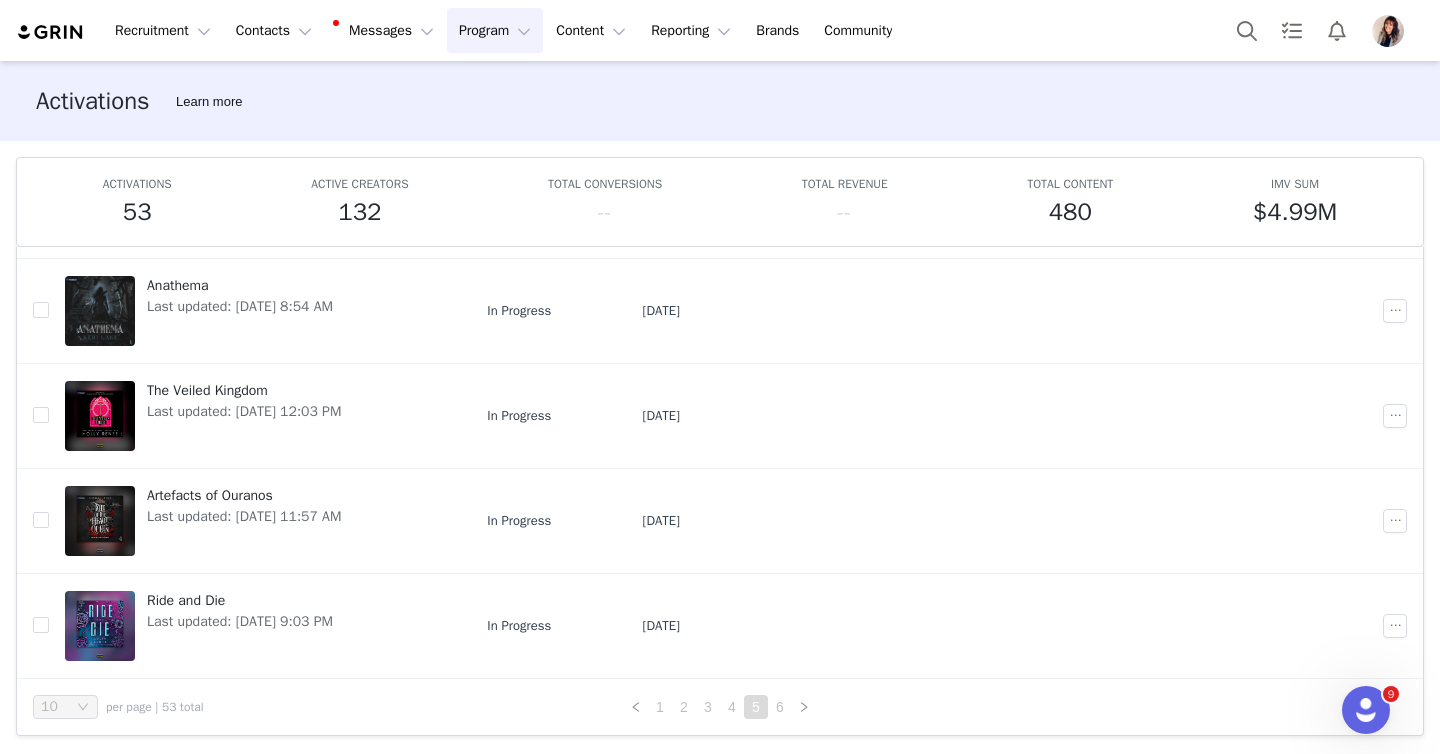 scroll, scrollTop: 0, scrollLeft: 0, axis: both 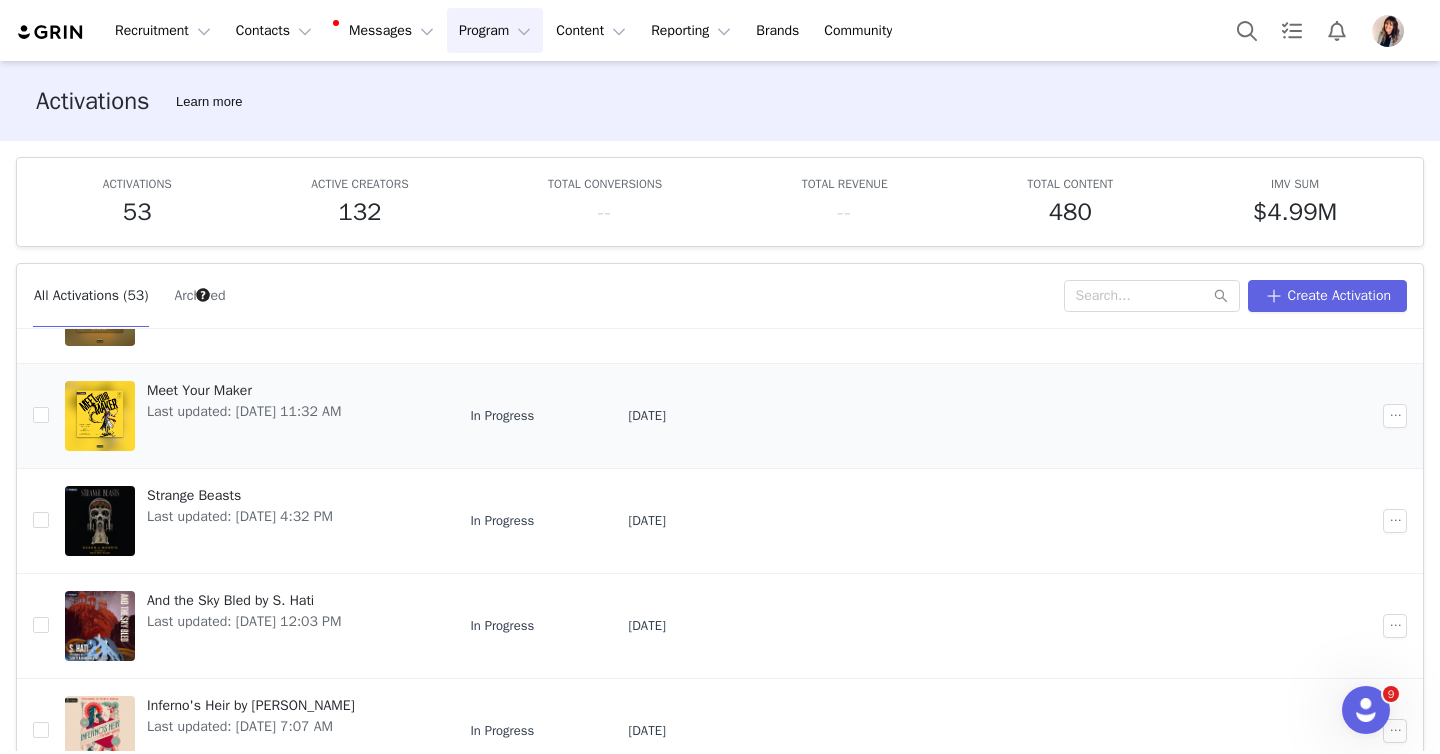 click on "Last updated: Sep 24, 2024 11:32 AM" at bounding box center (244, 411) 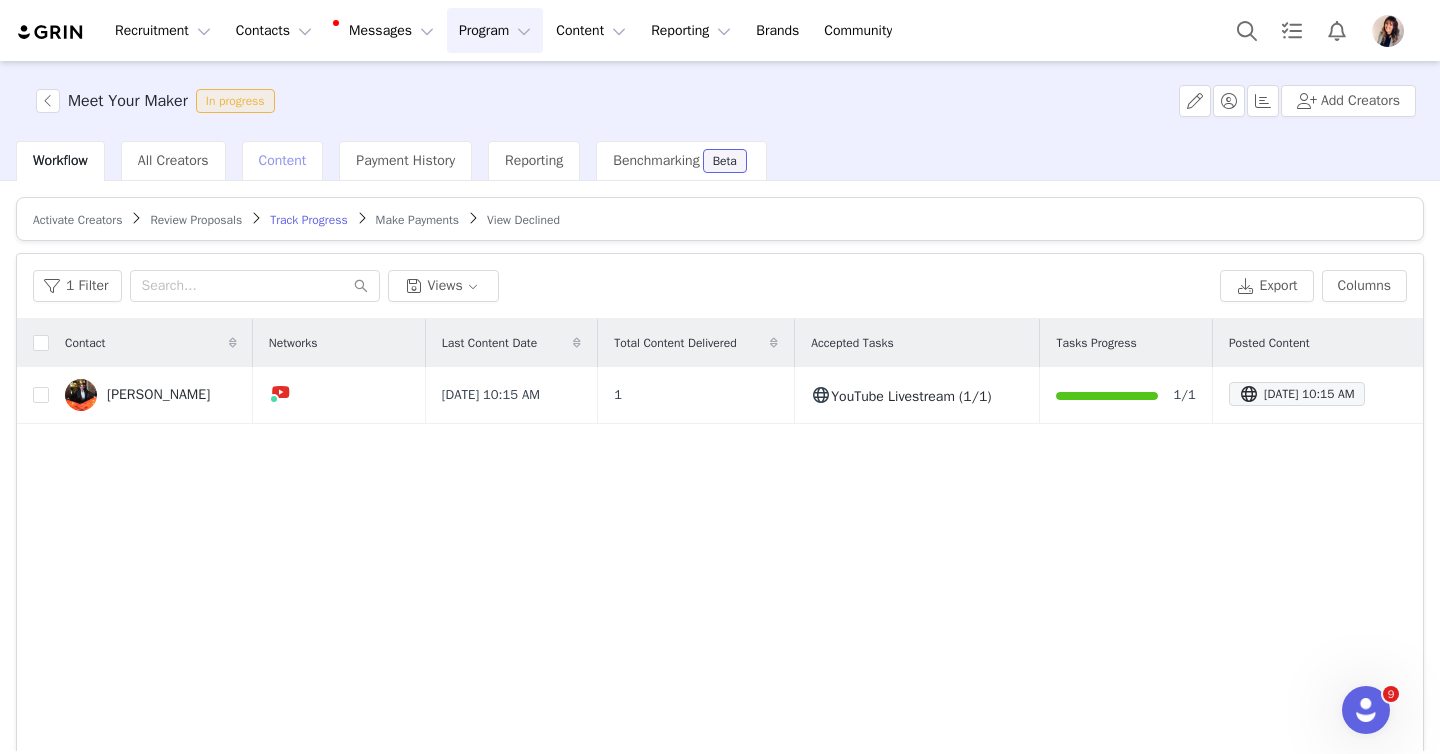 click on "Content" at bounding box center [283, 160] 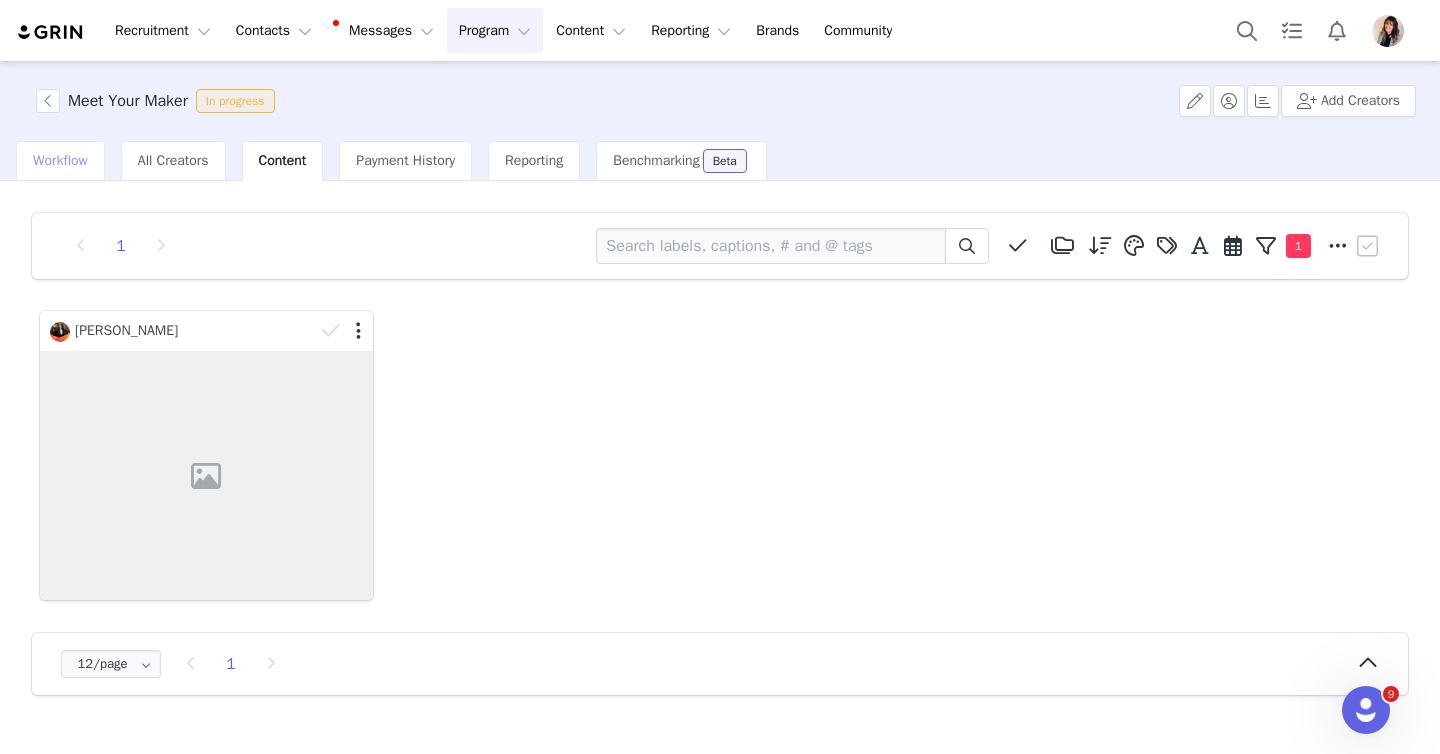 click on "Workflow" at bounding box center [60, 160] 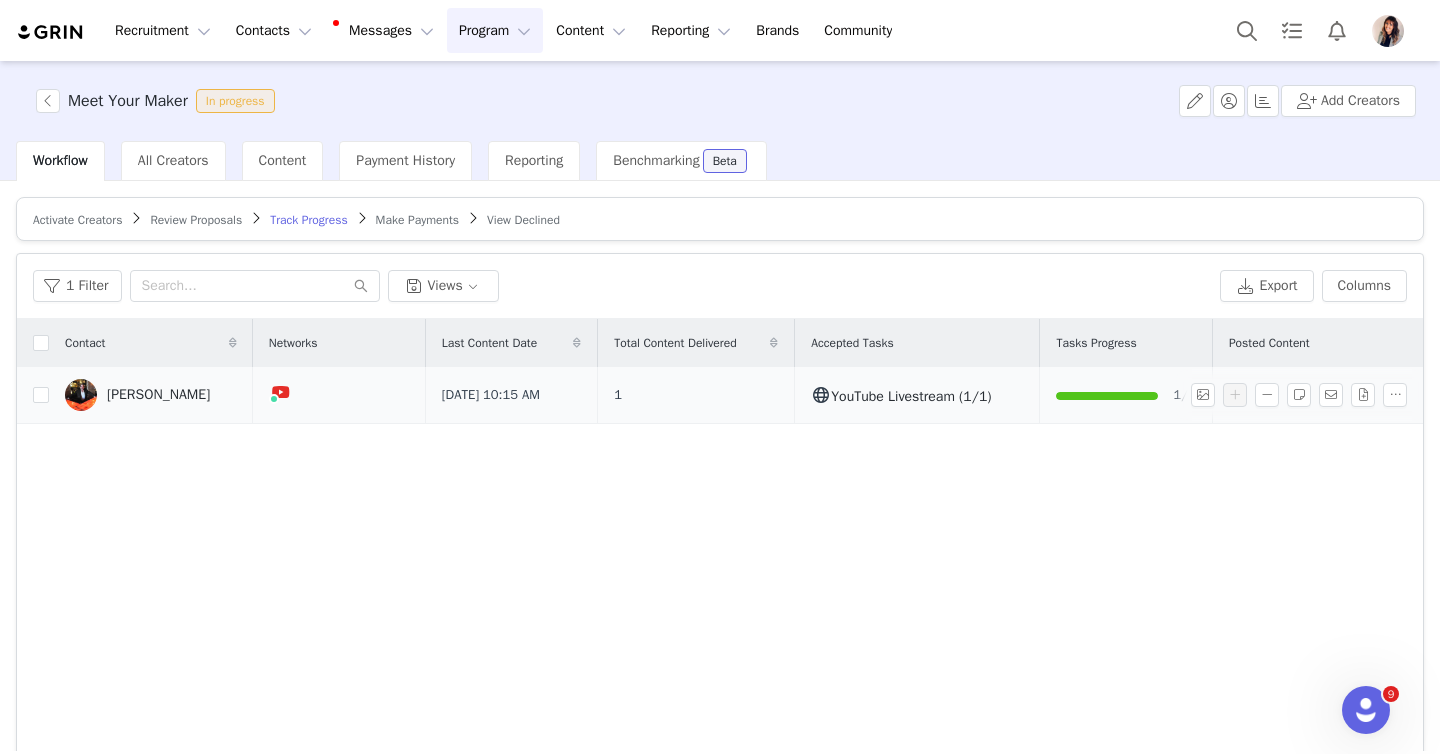 click on "Brian Bell" at bounding box center [158, 395] 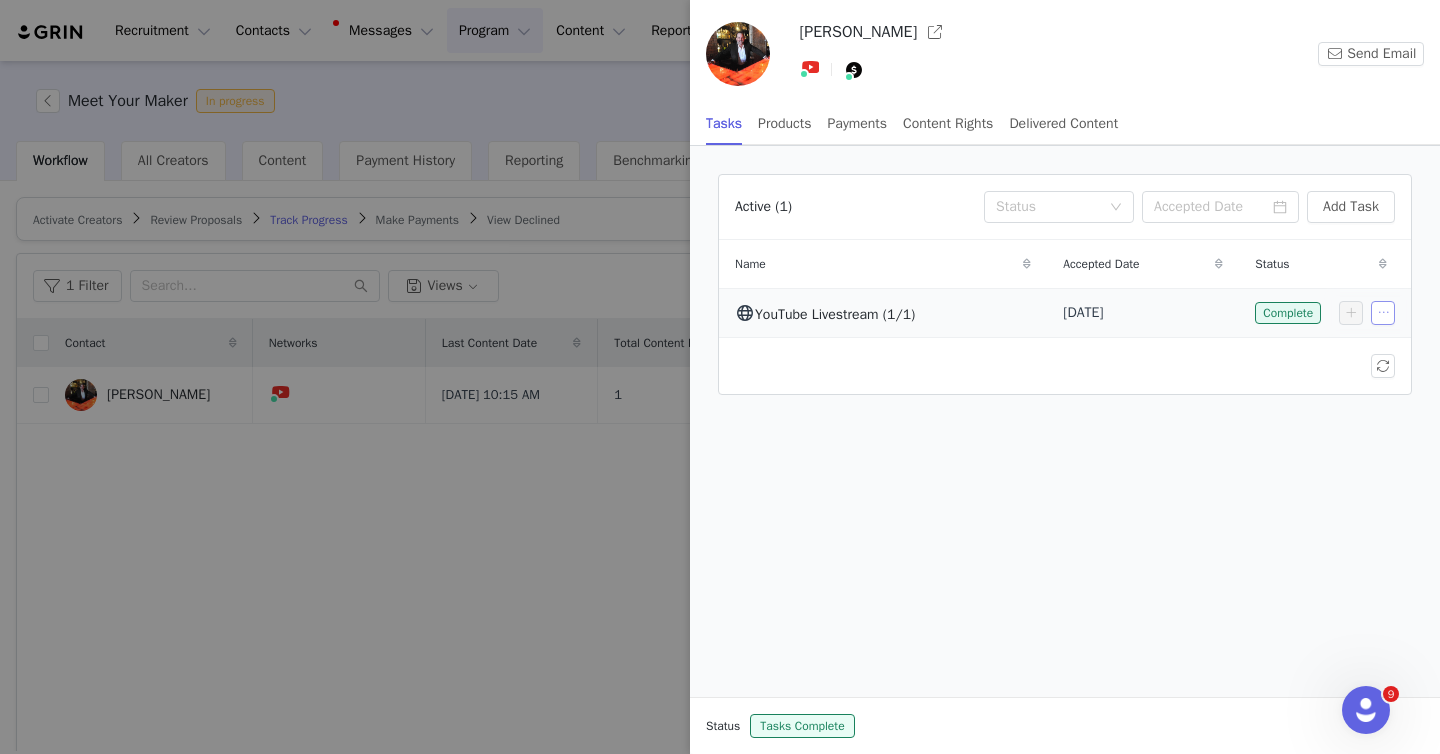 click at bounding box center [1383, 313] 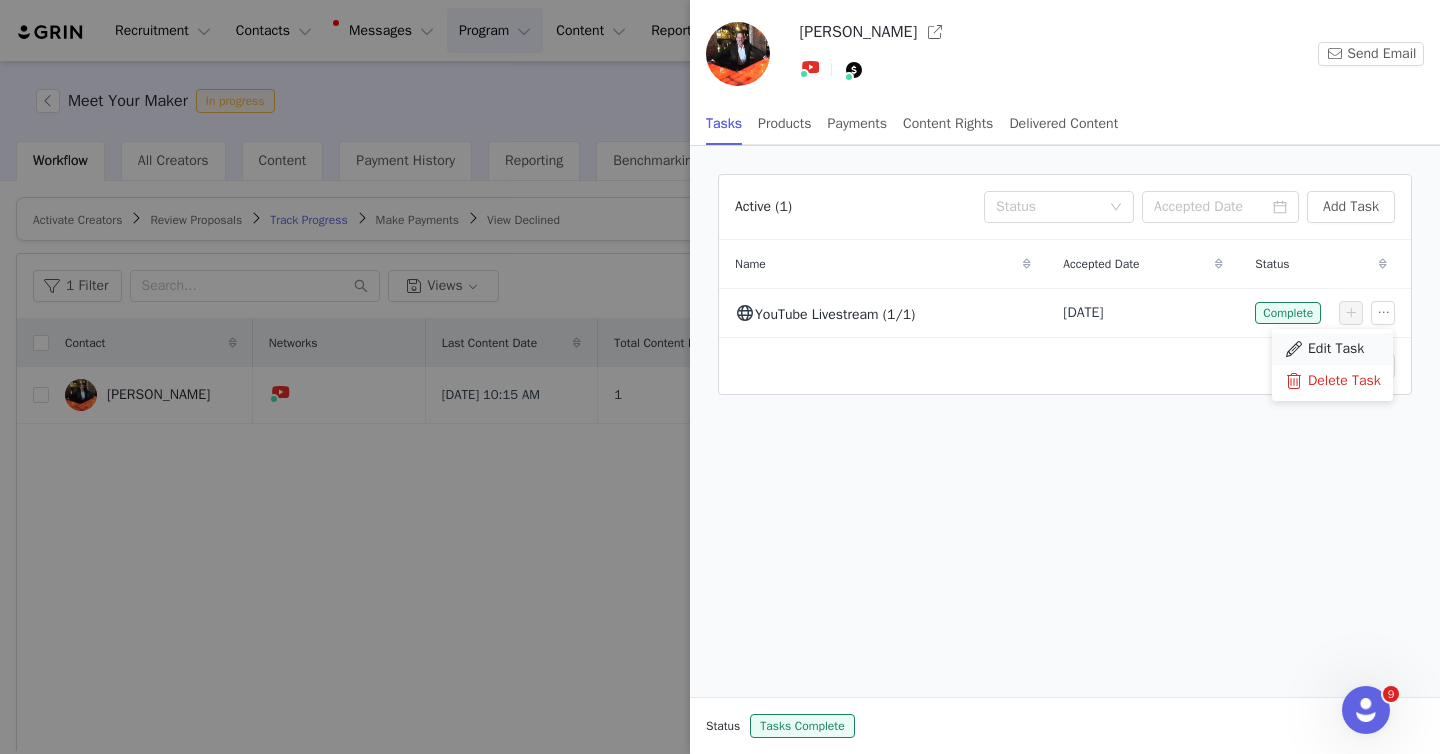 click on "Edit Task" at bounding box center (1332, 349) 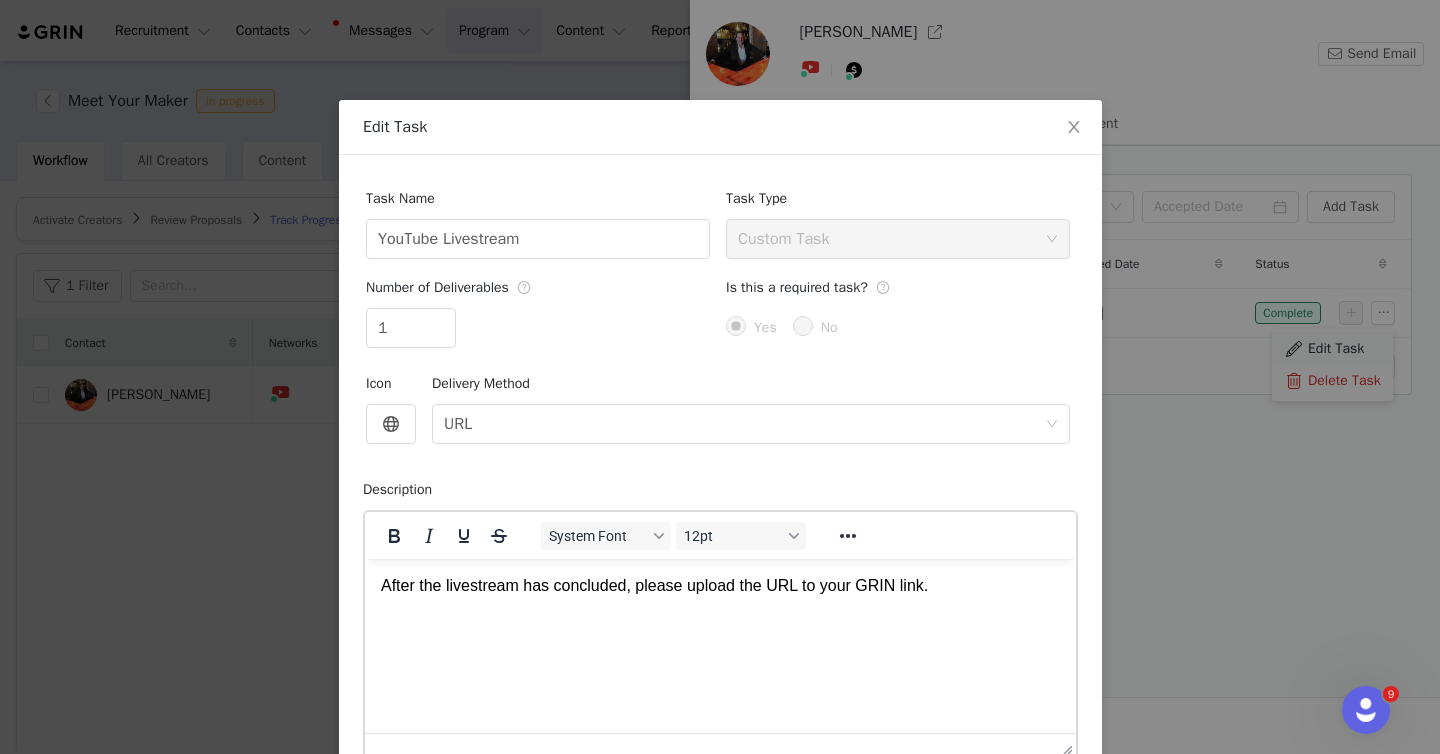 scroll, scrollTop: 0, scrollLeft: 0, axis: both 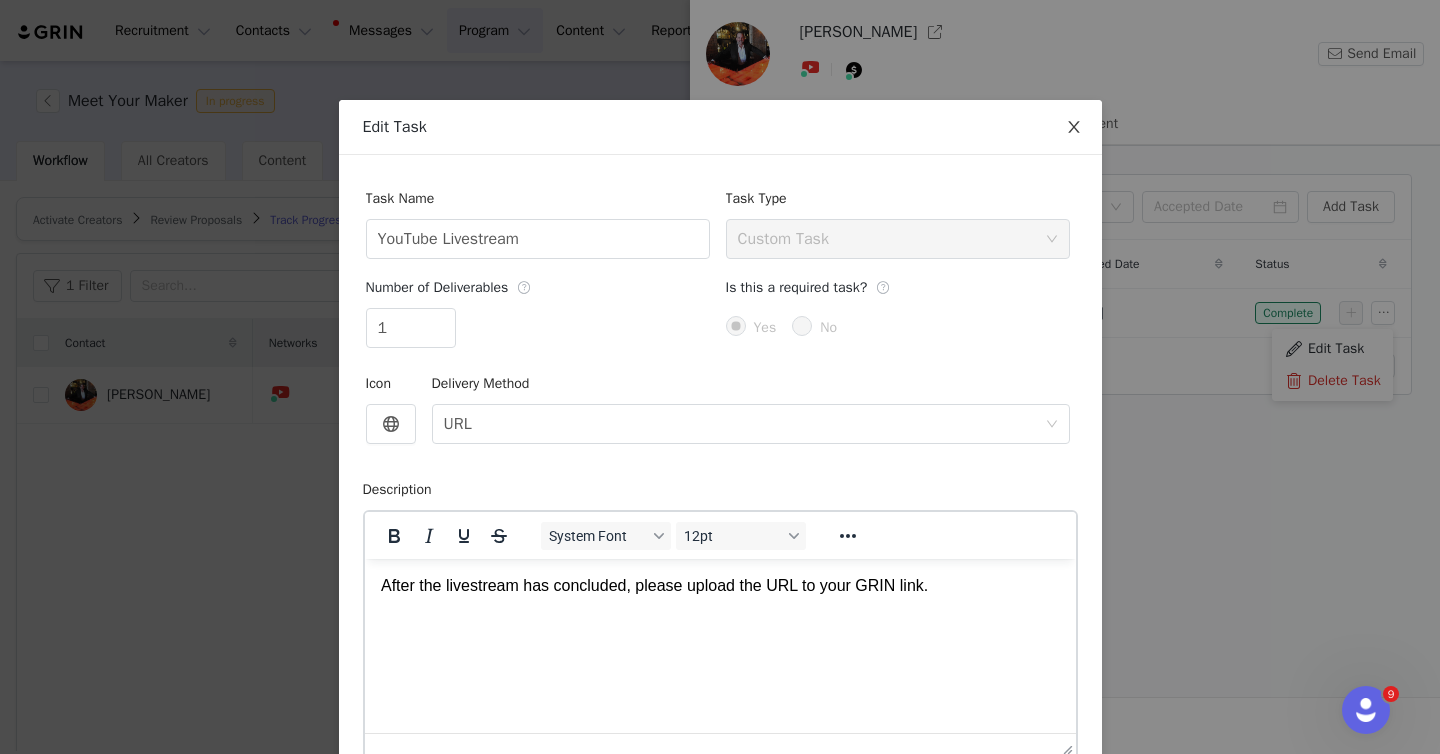 click at bounding box center (1074, 128) 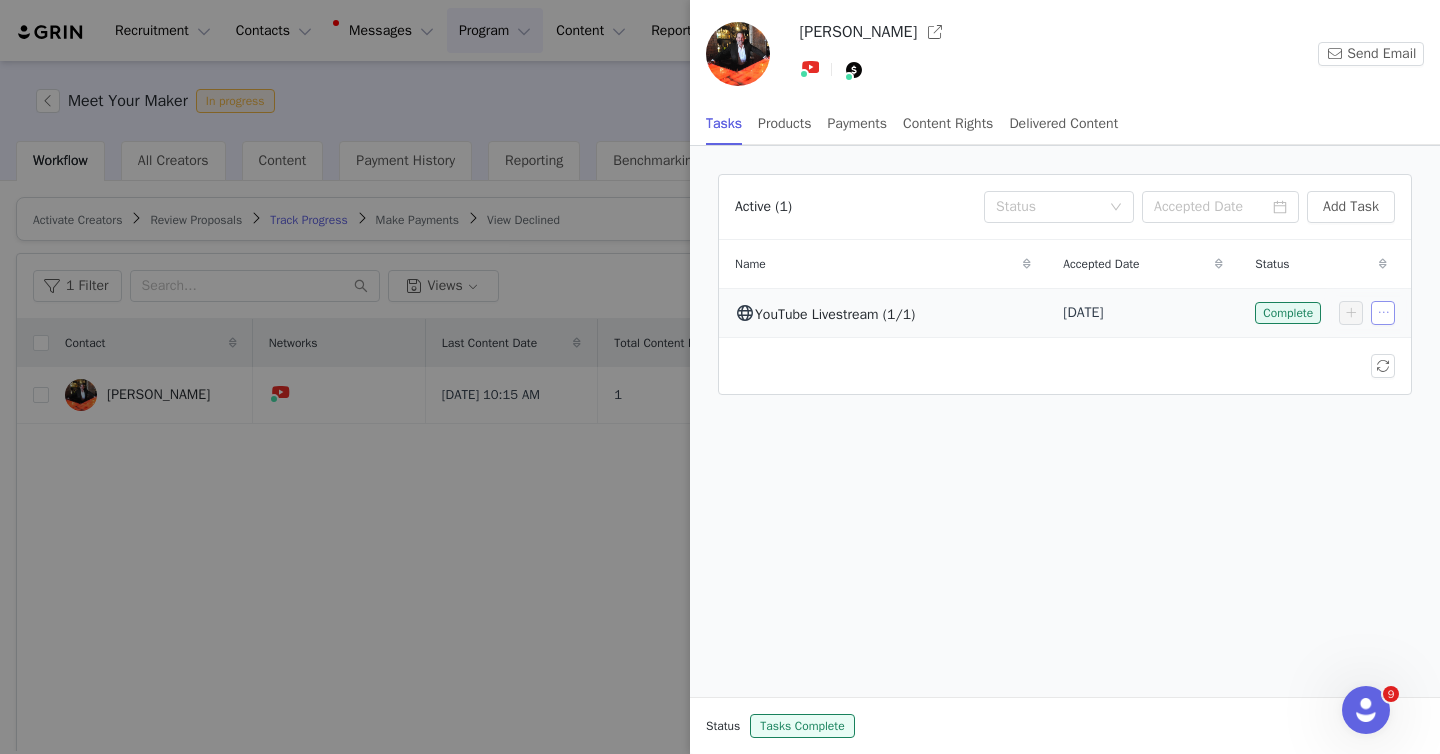 click at bounding box center (1383, 313) 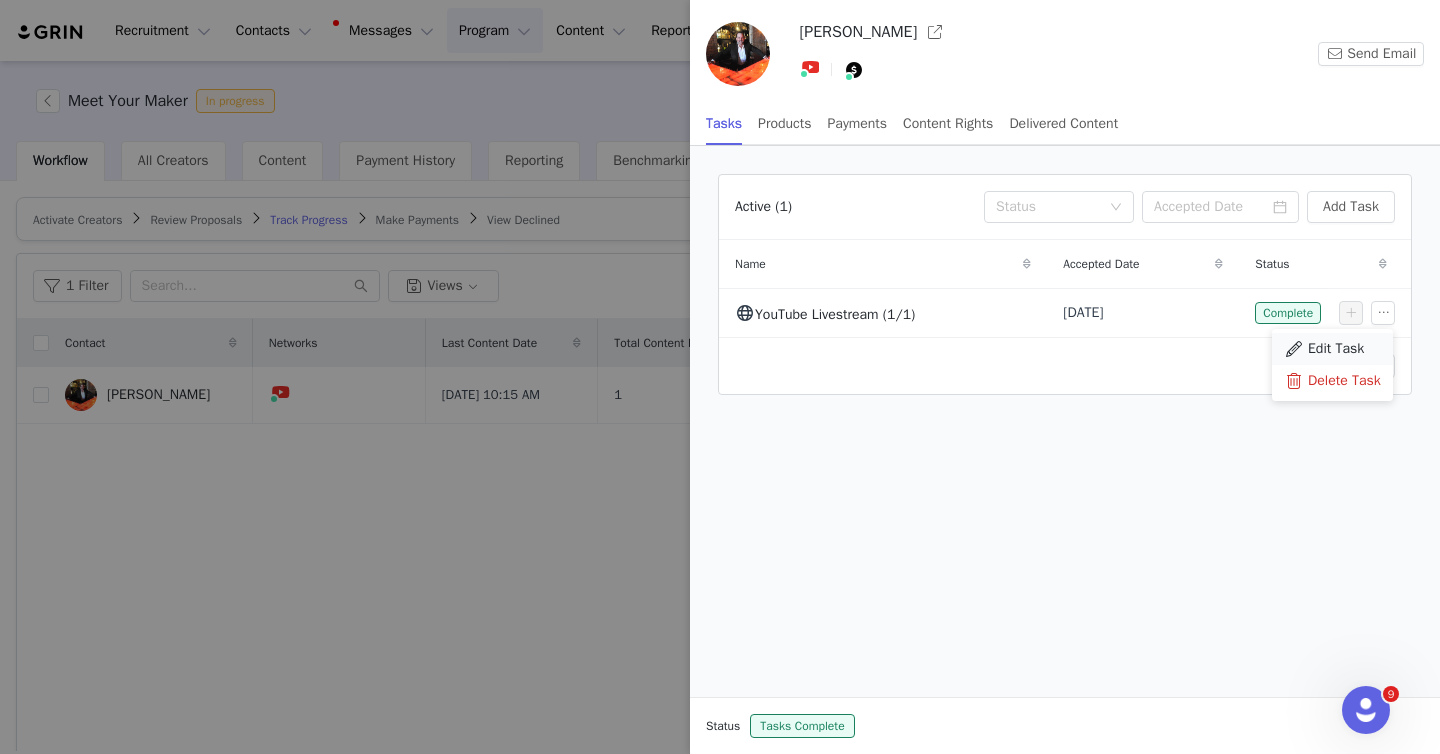 click at bounding box center (1294, 349) 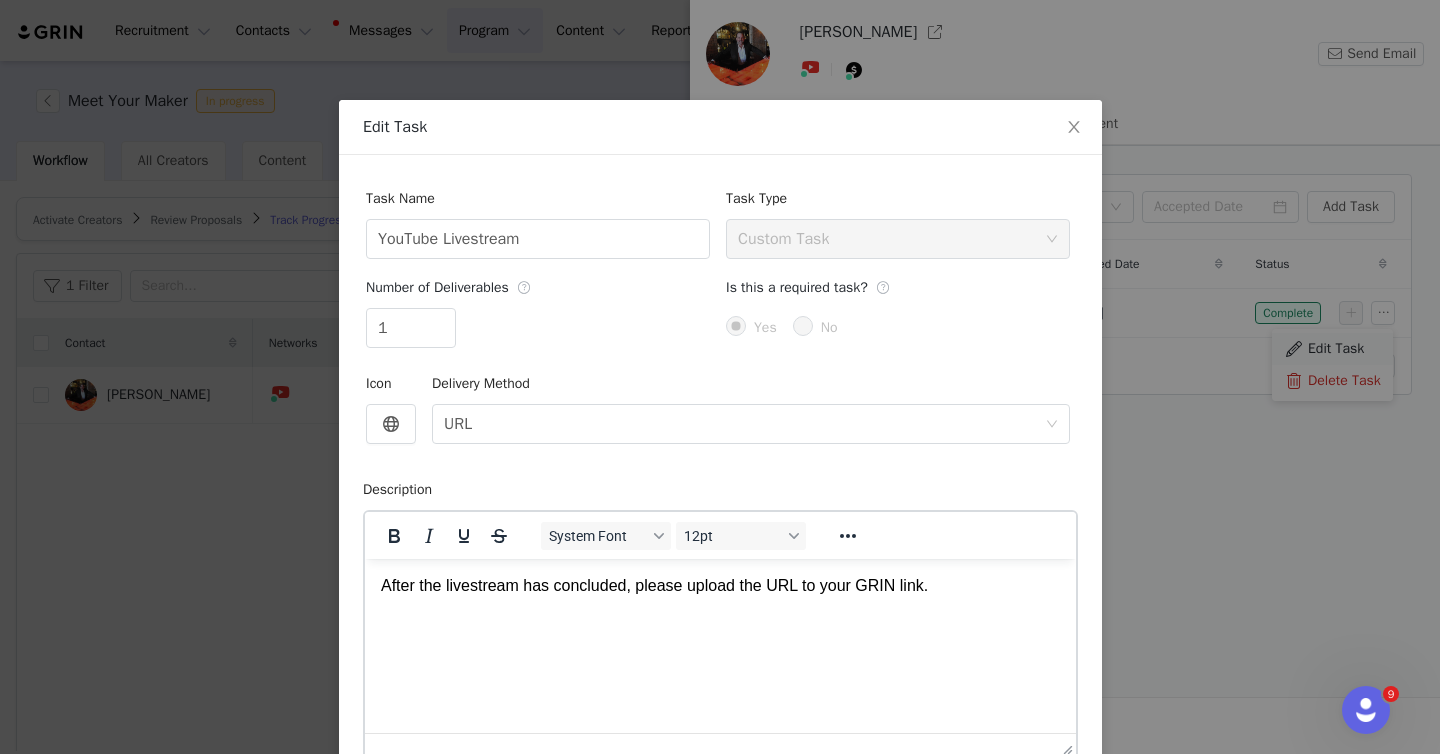 scroll, scrollTop: 0, scrollLeft: 0, axis: both 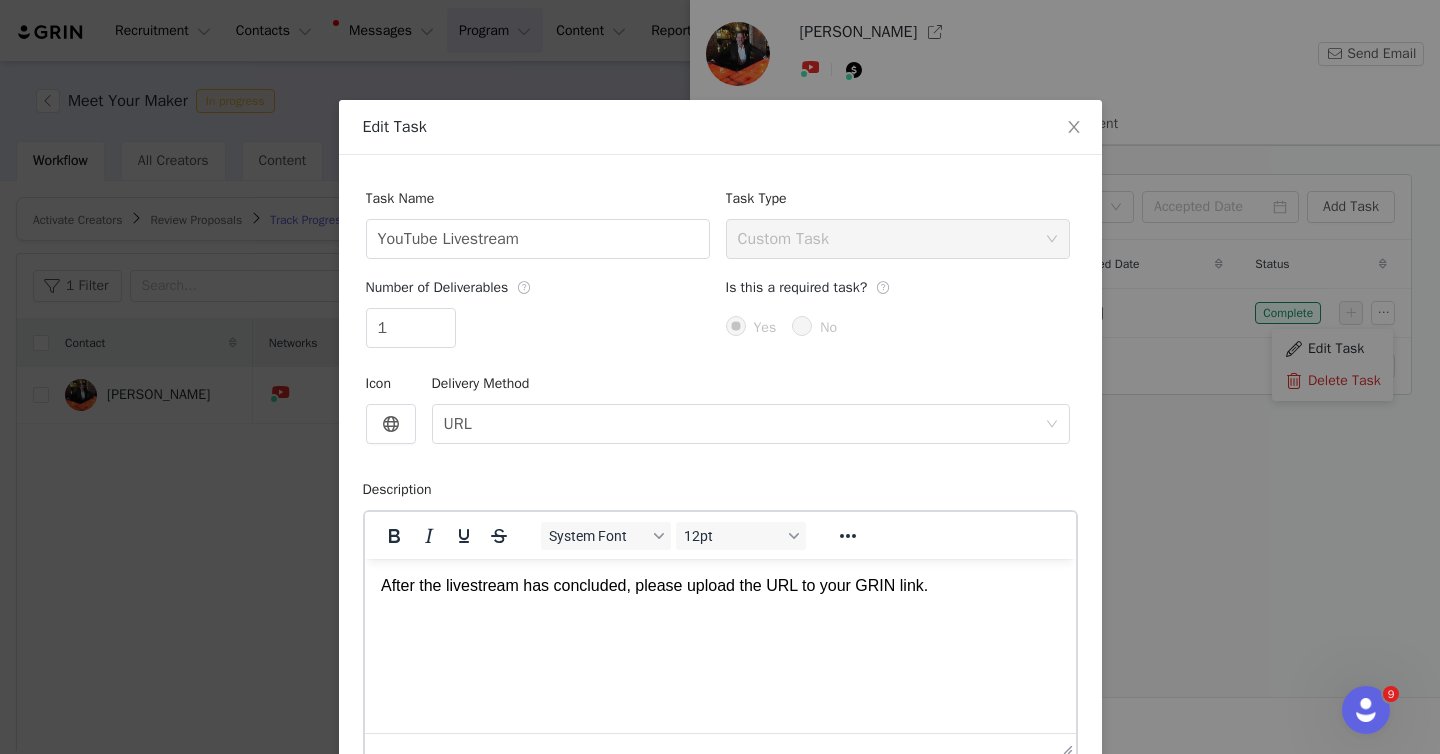 click on "After the livestream has concluded, please upload the URL to your GRIN link." at bounding box center (719, 586) 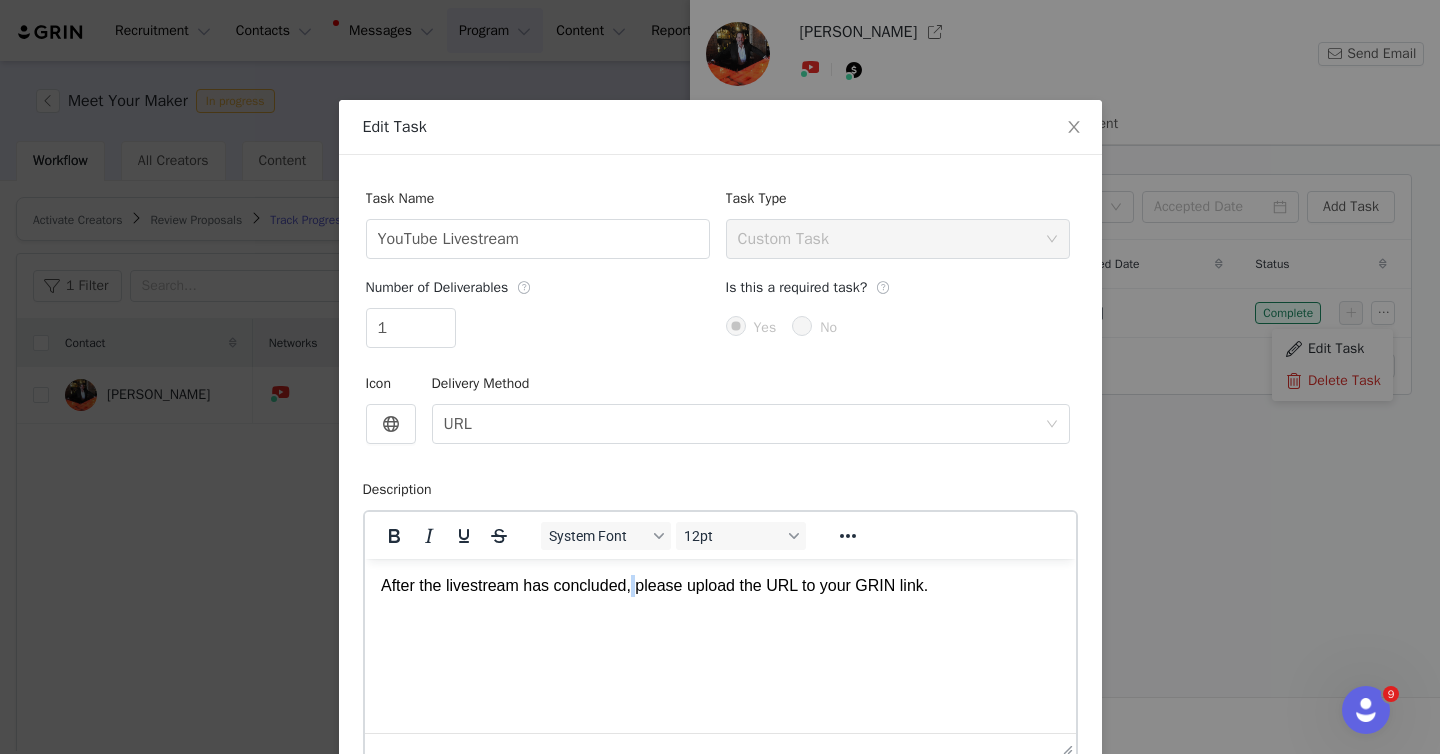click on "After the livestream has concluded, please upload the URL to your GRIN link." at bounding box center [719, 586] 